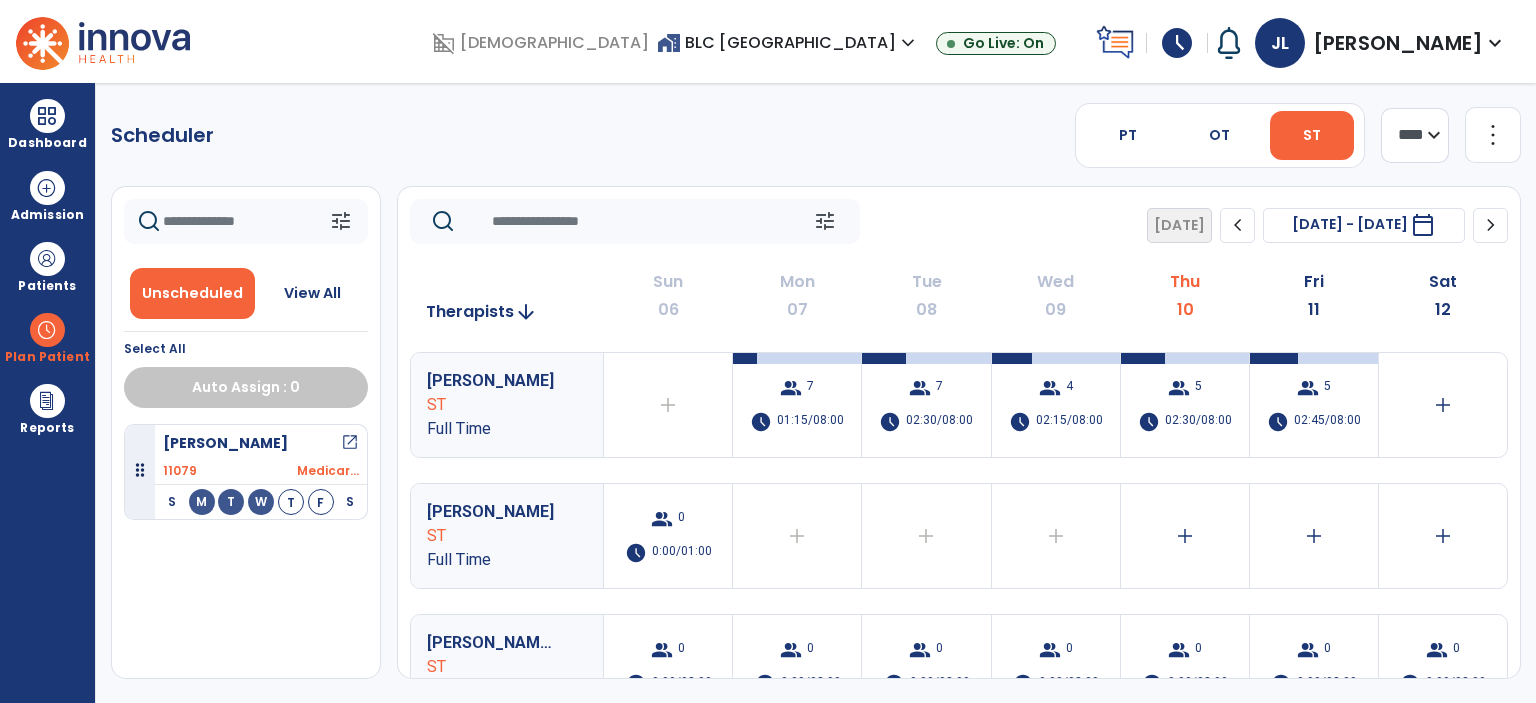 scroll, scrollTop: 0, scrollLeft: 0, axis: both 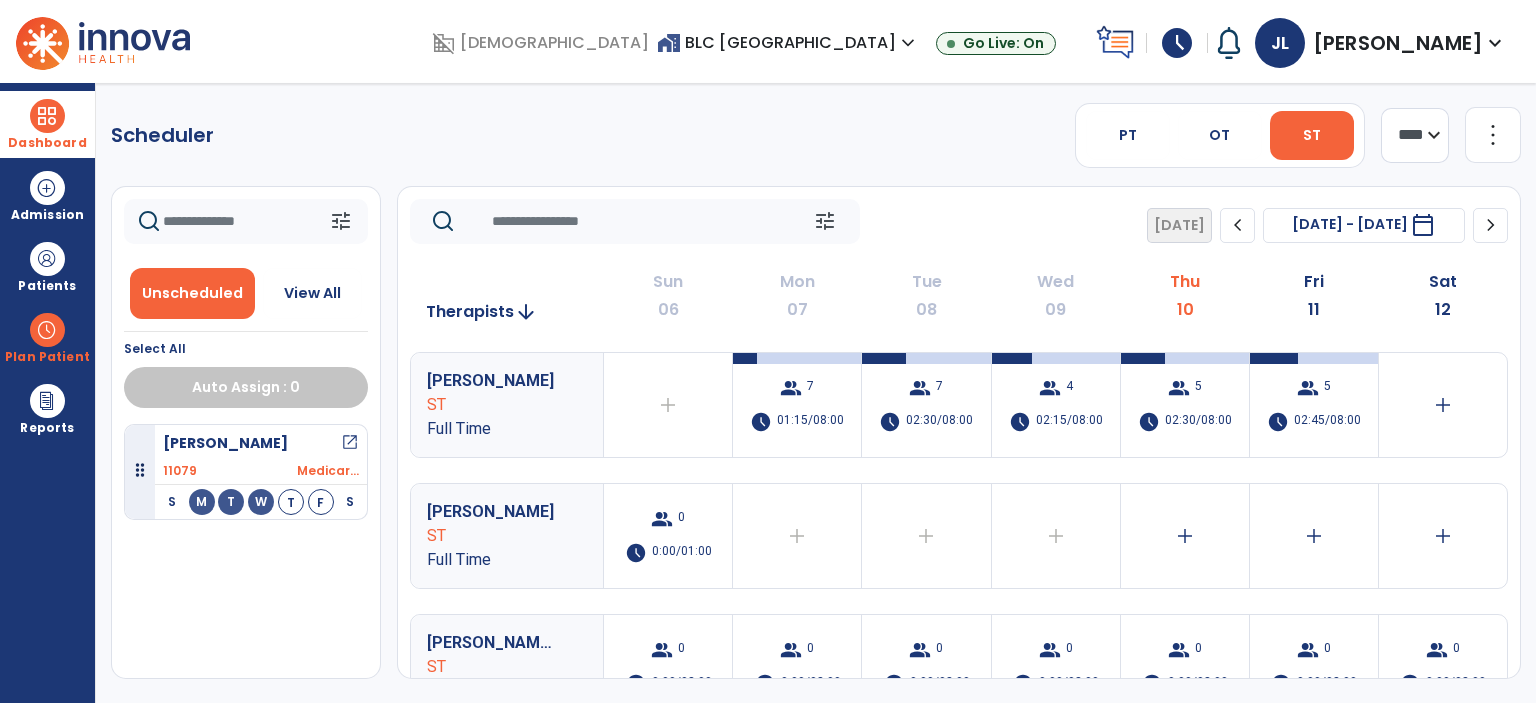 click at bounding box center [47, 116] 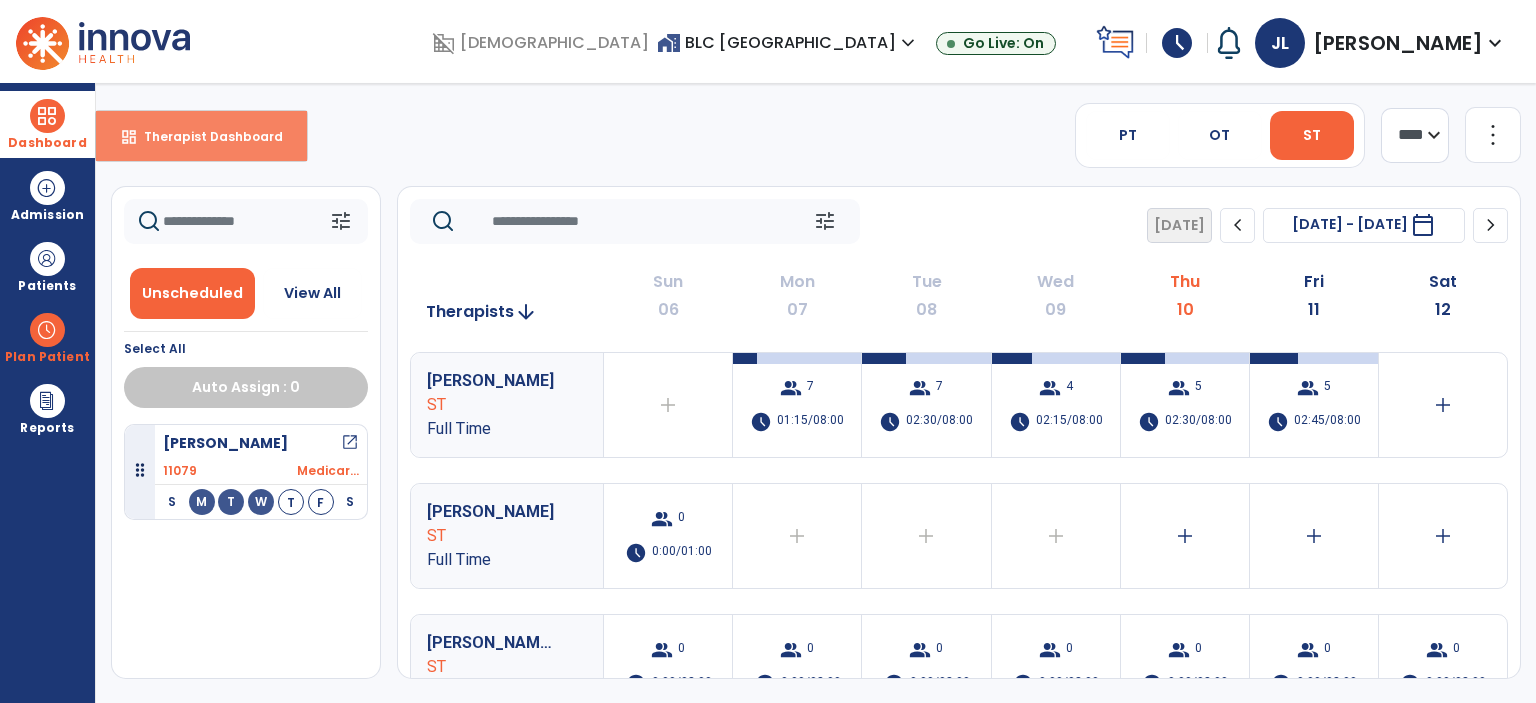 click on "Therapist Dashboard" at bounding box center (205, 136) 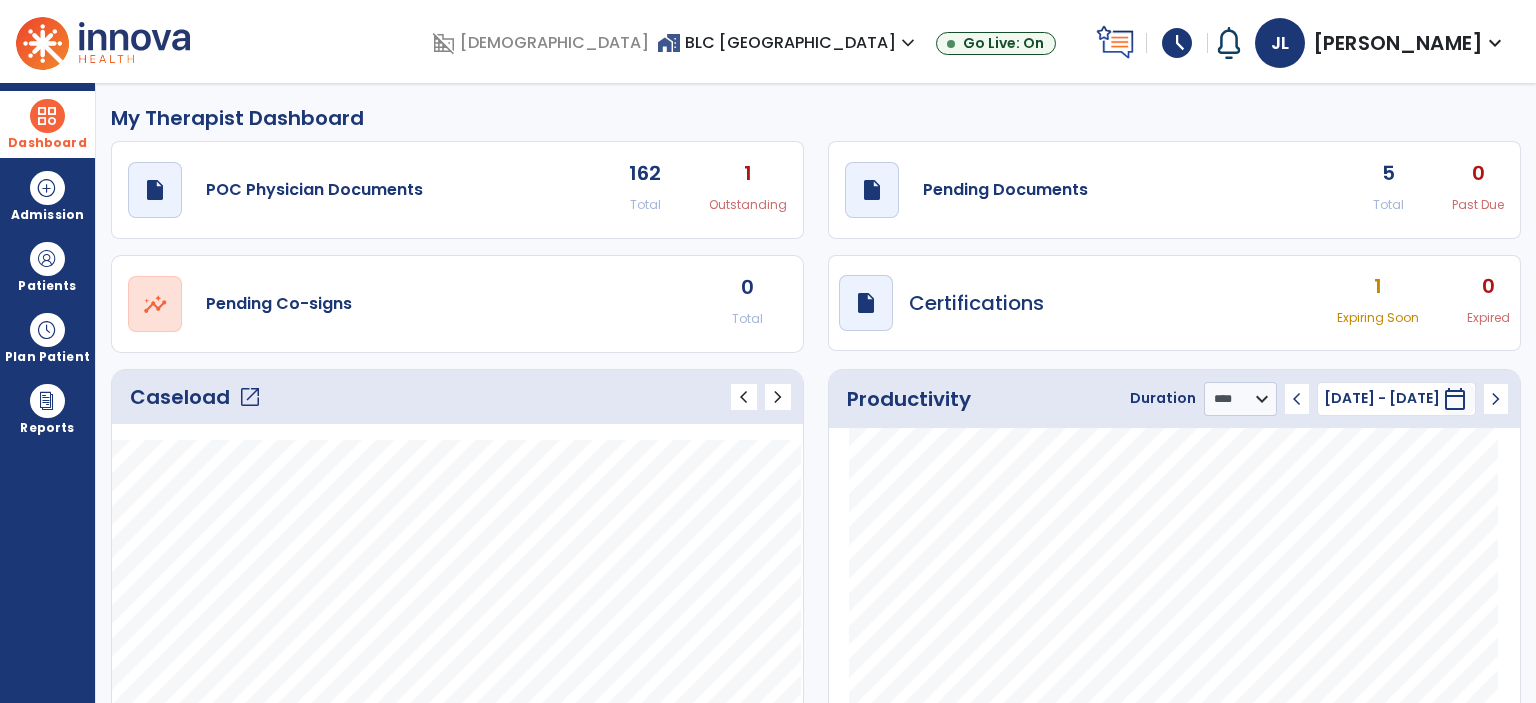 click on "draft   open_in_new  Pending Documents 5 Total 0 Past Due" 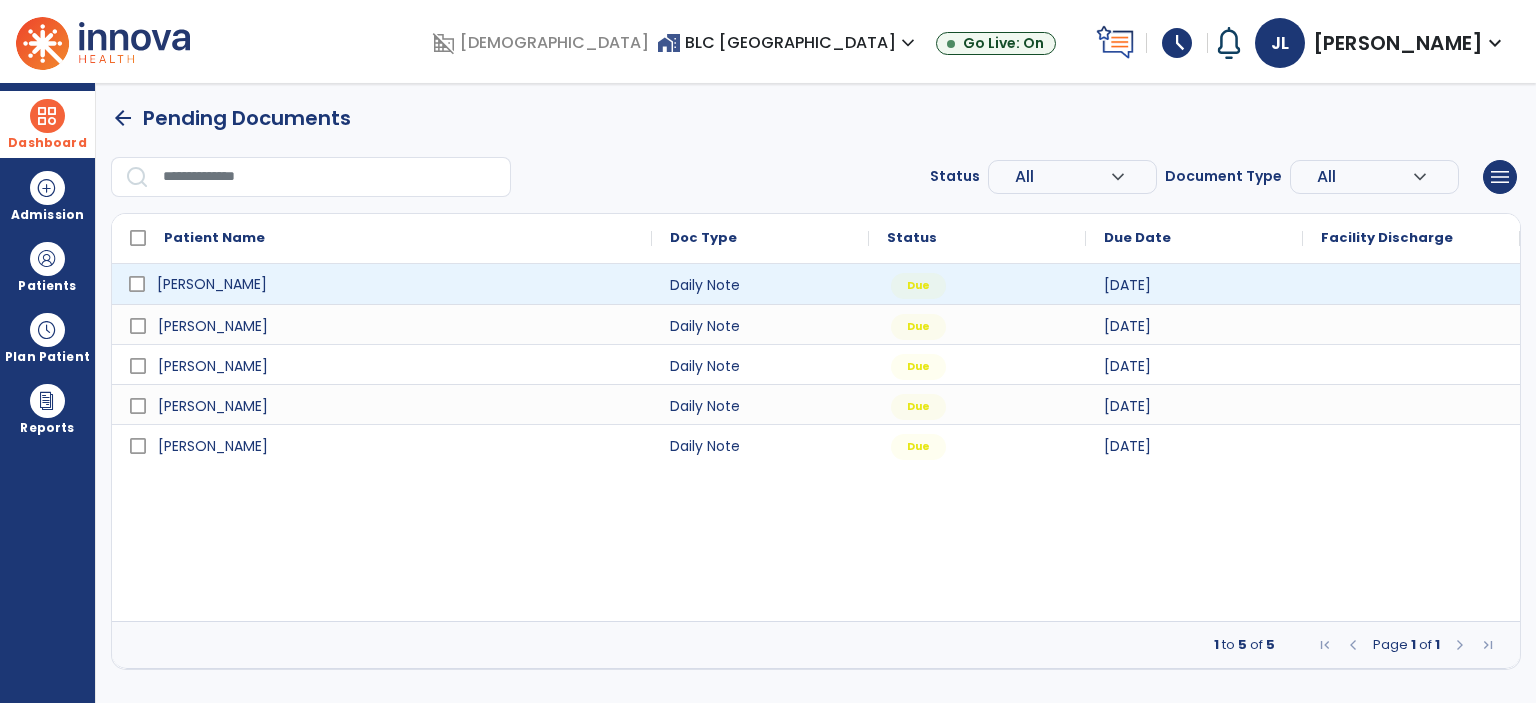 click on "[PERSON_NAME]" at bounding box center (212, 284) 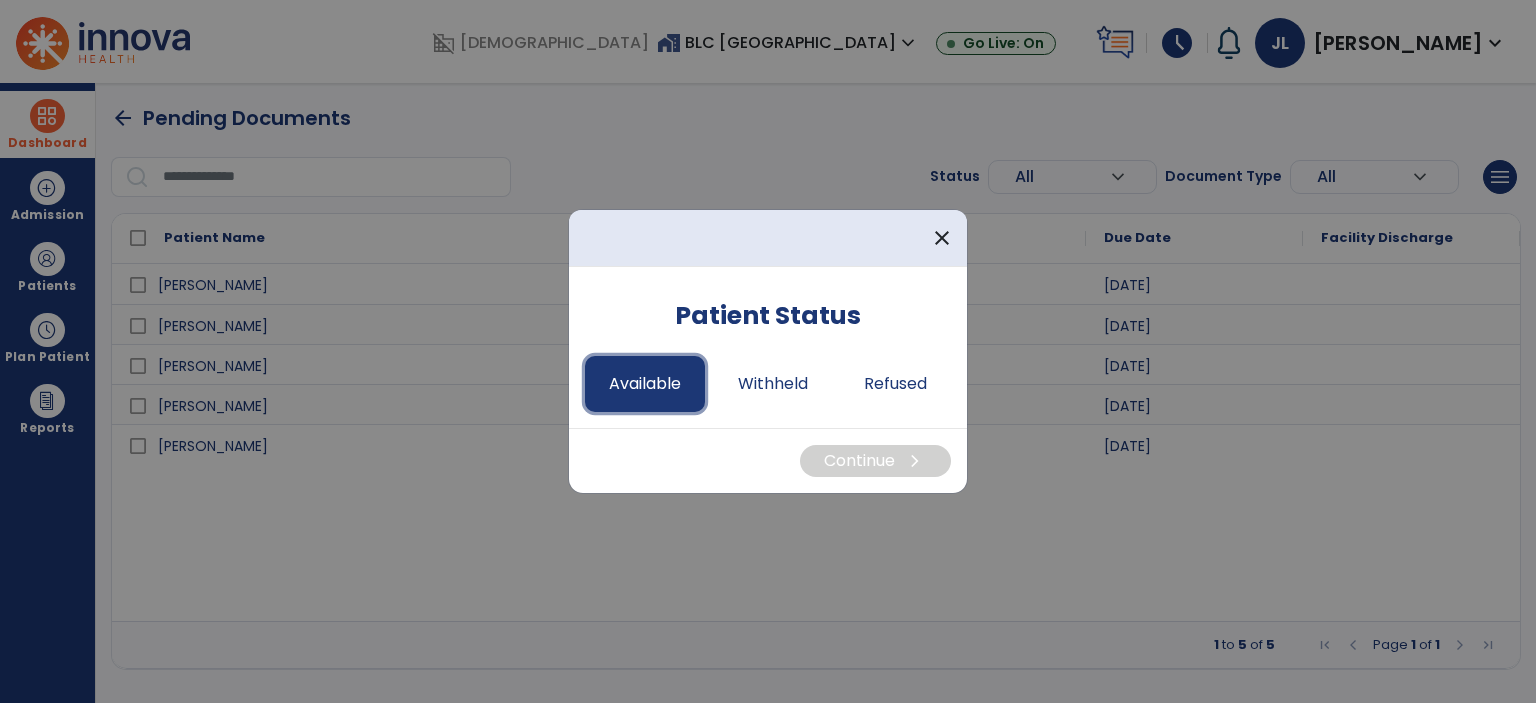 click on "Available" at bounding box center [645, 384] 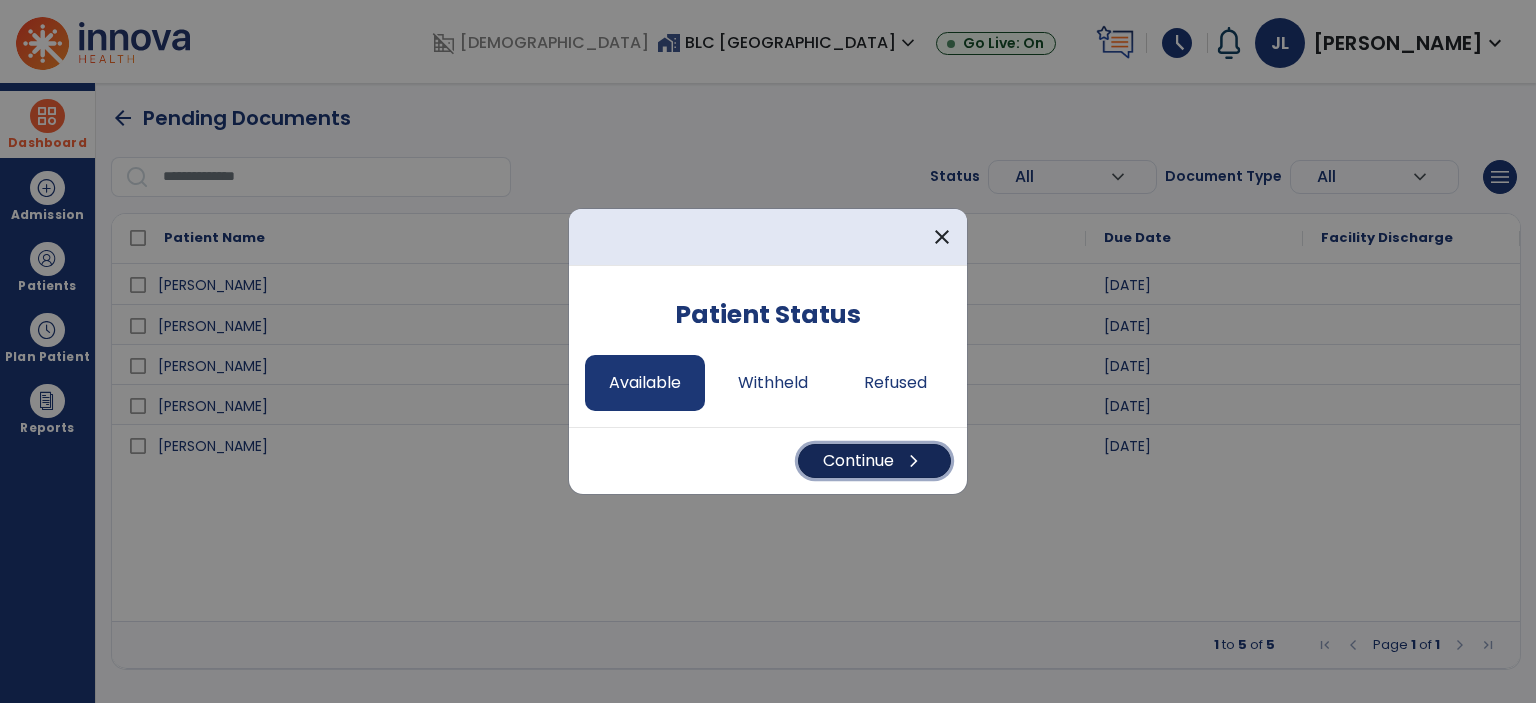 click on "Continue   chevron_right" at bounding box center (874, 461) 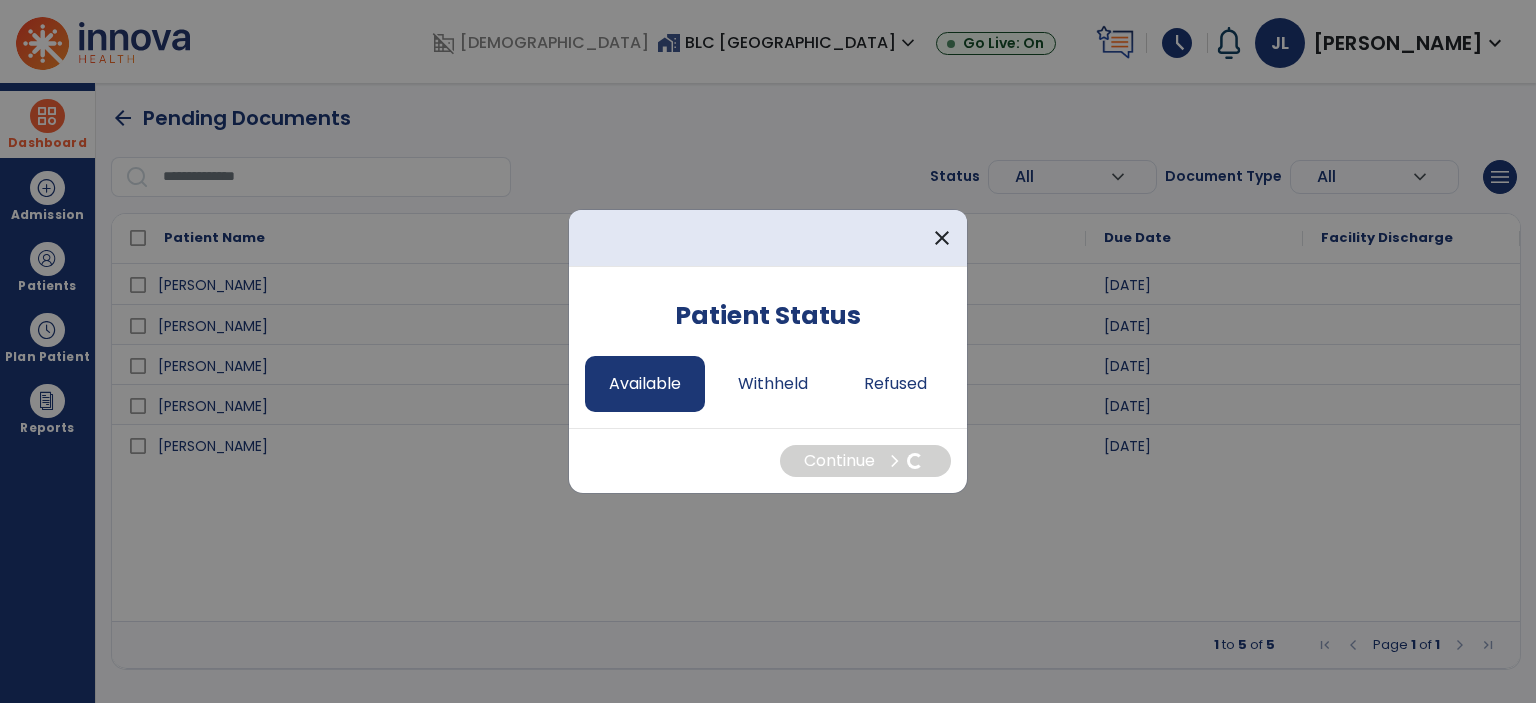 select on "*" 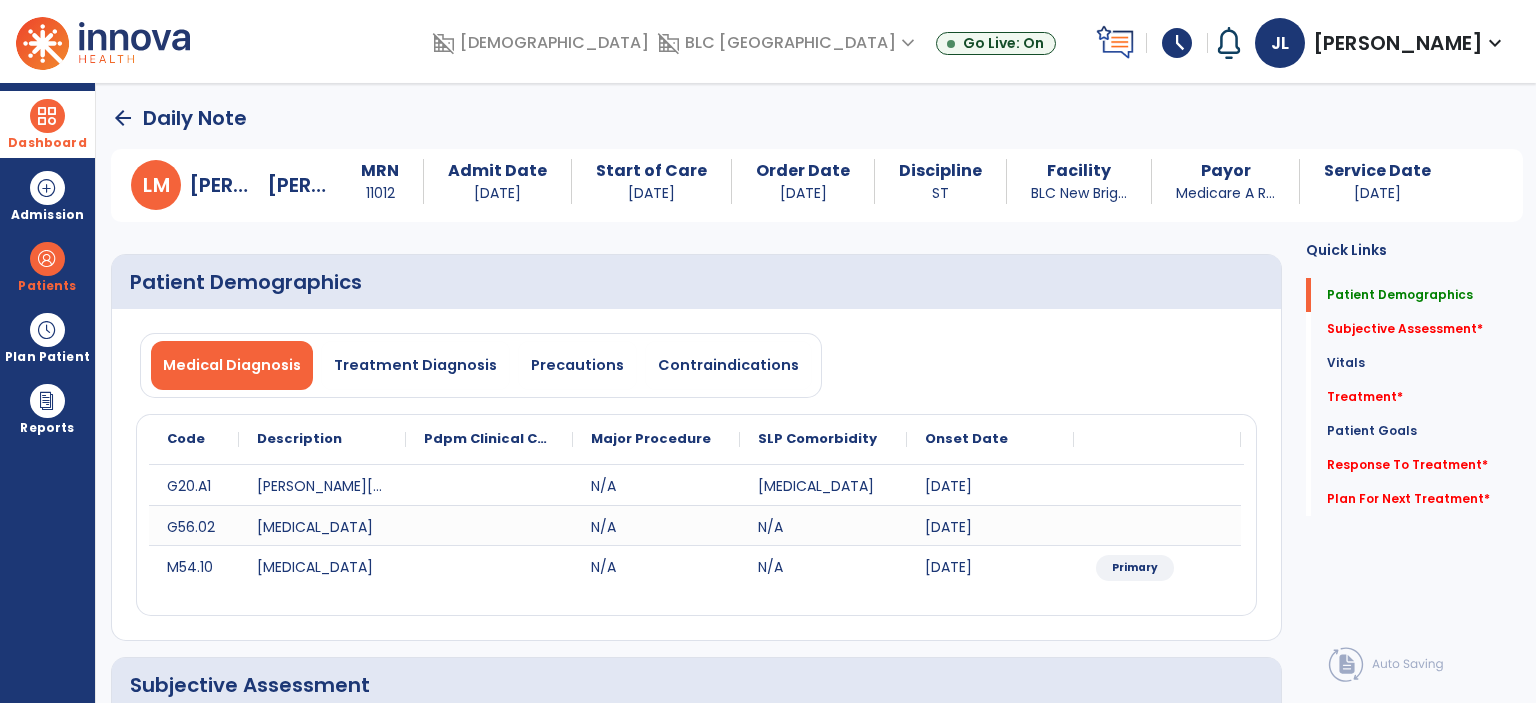 click at bounding box center (47, 116) 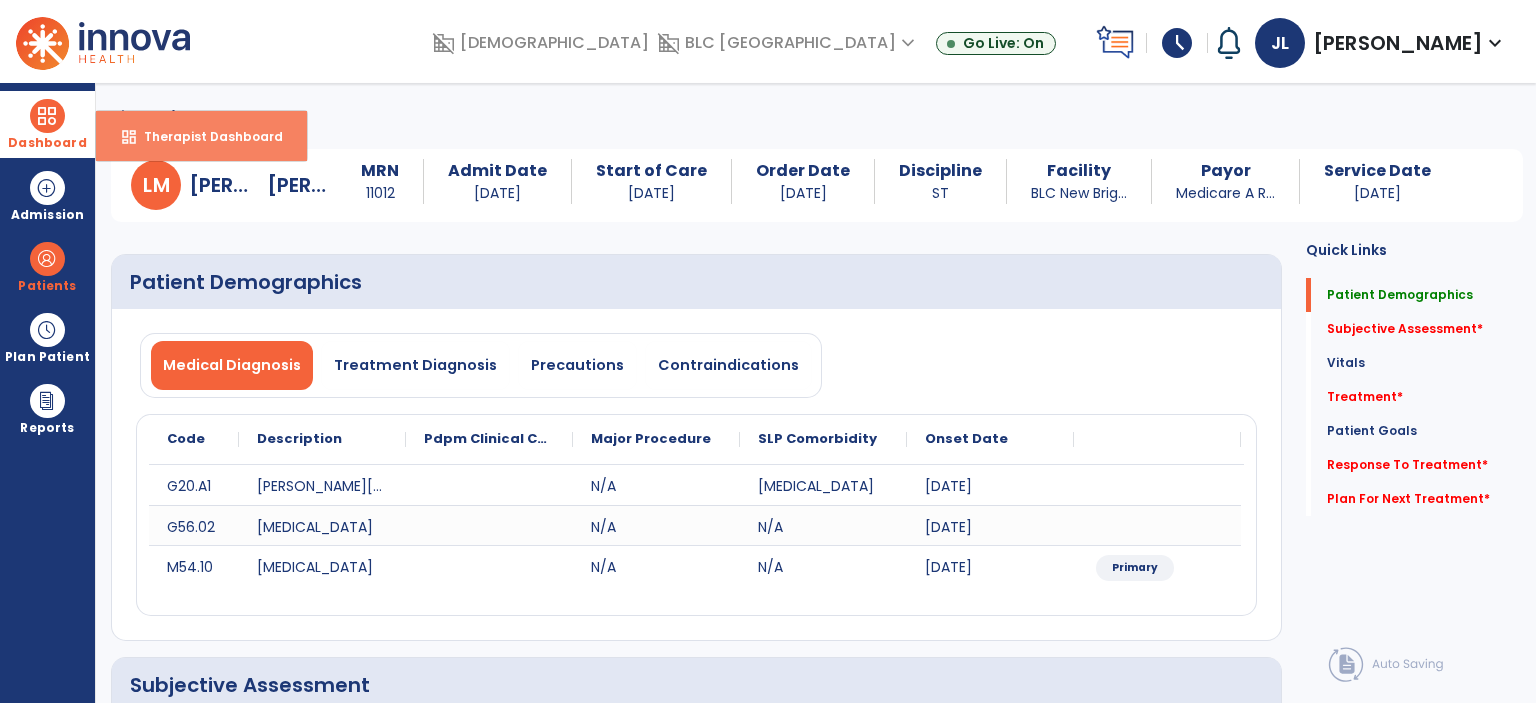 click on "Therapist Dashboard" at bounding box center [205, 136] 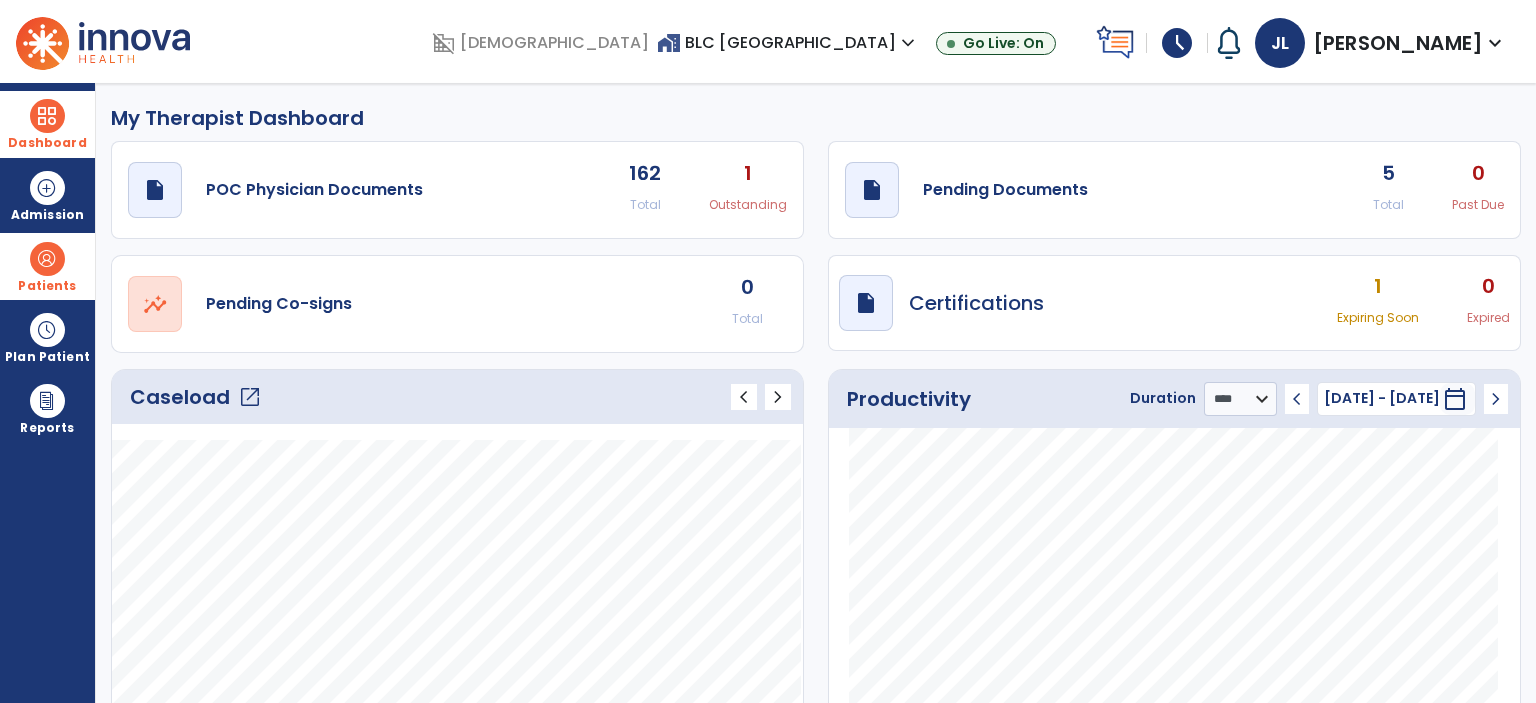 click at bounding box center [47, 259] 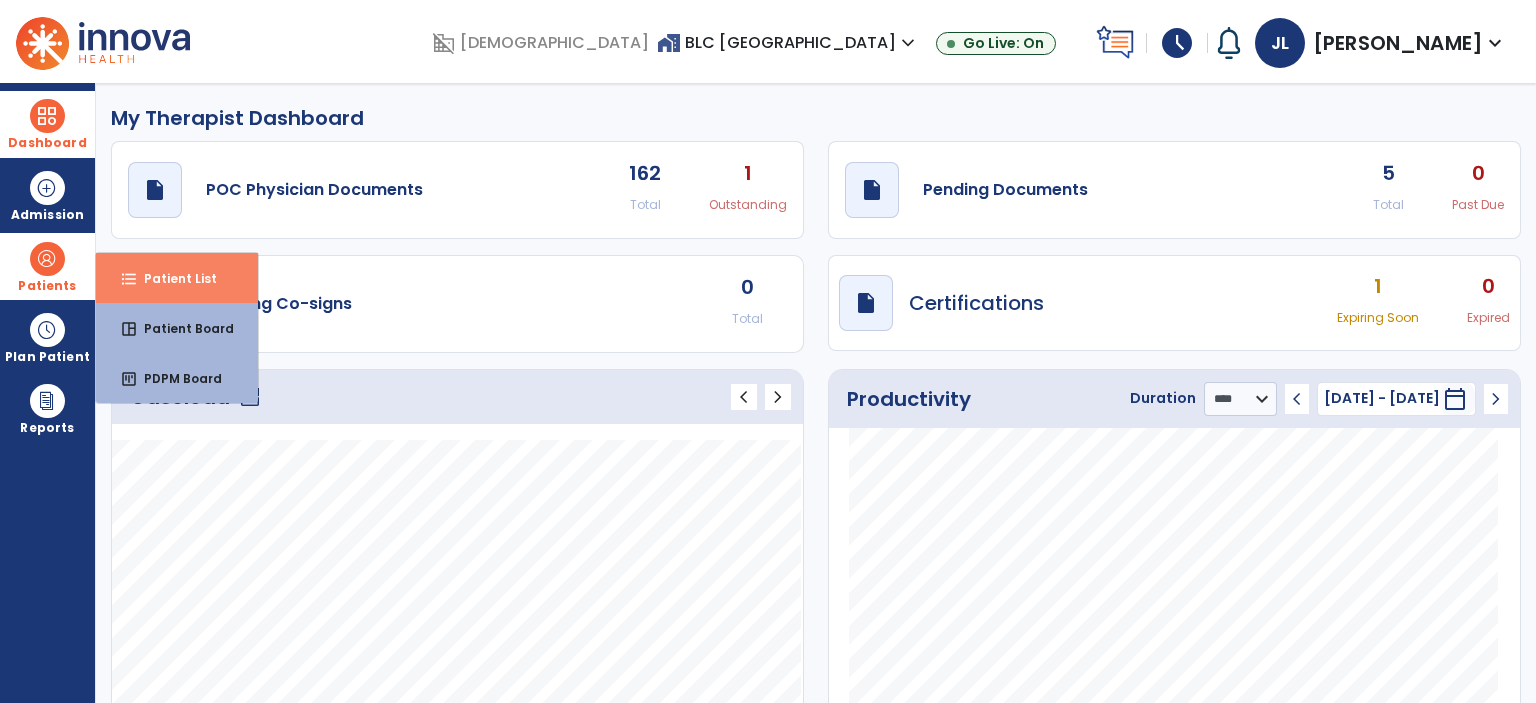 click on "Patient List" at bounding box center (172, 278) 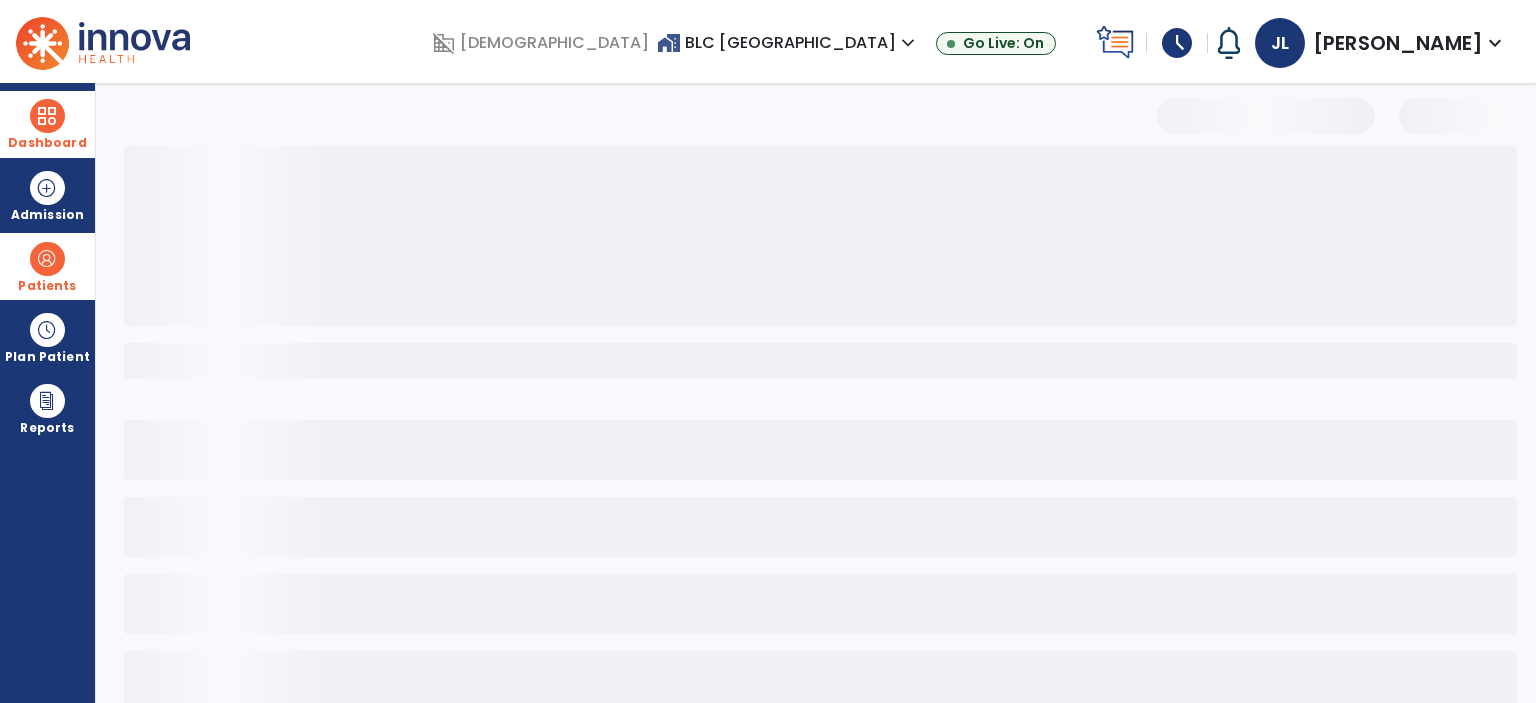 select on "***" 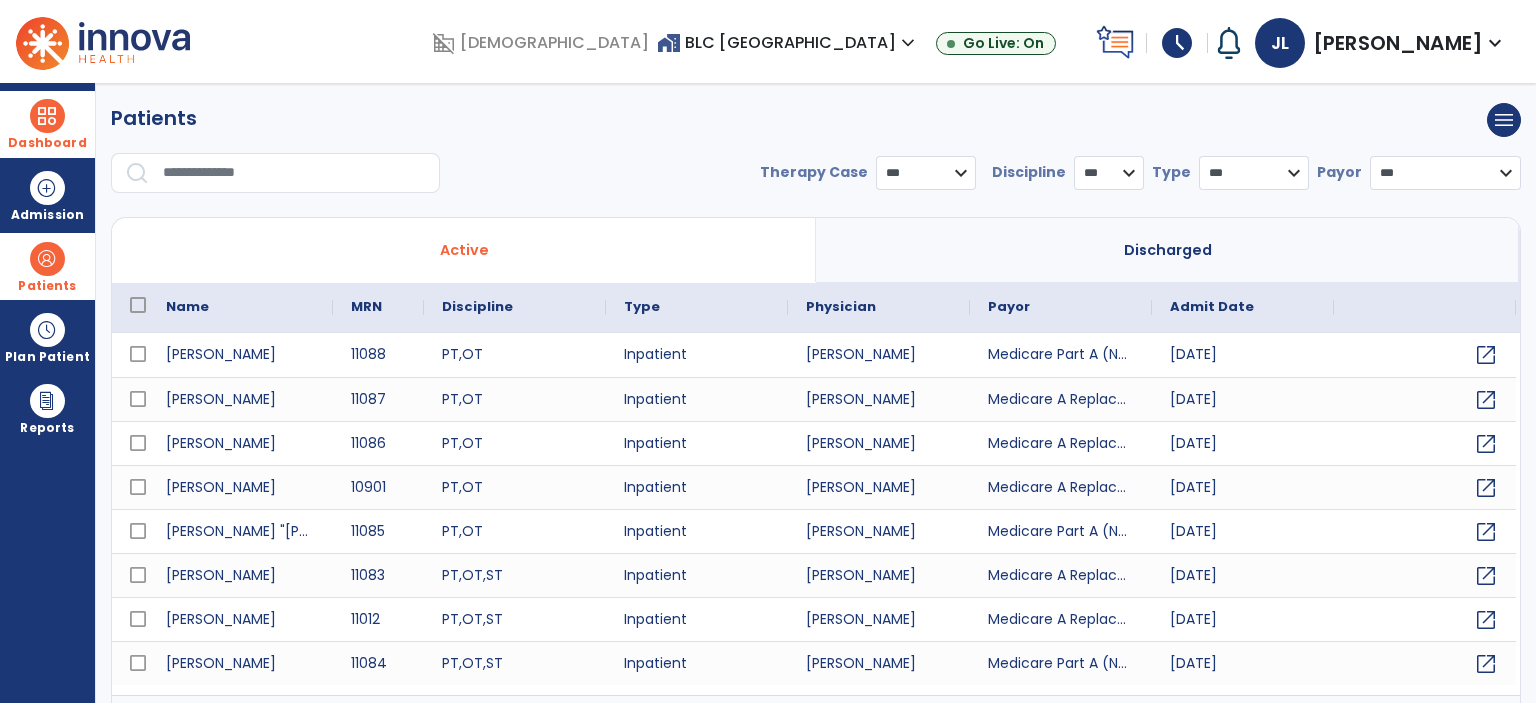 click at bounding box center (294, 173) 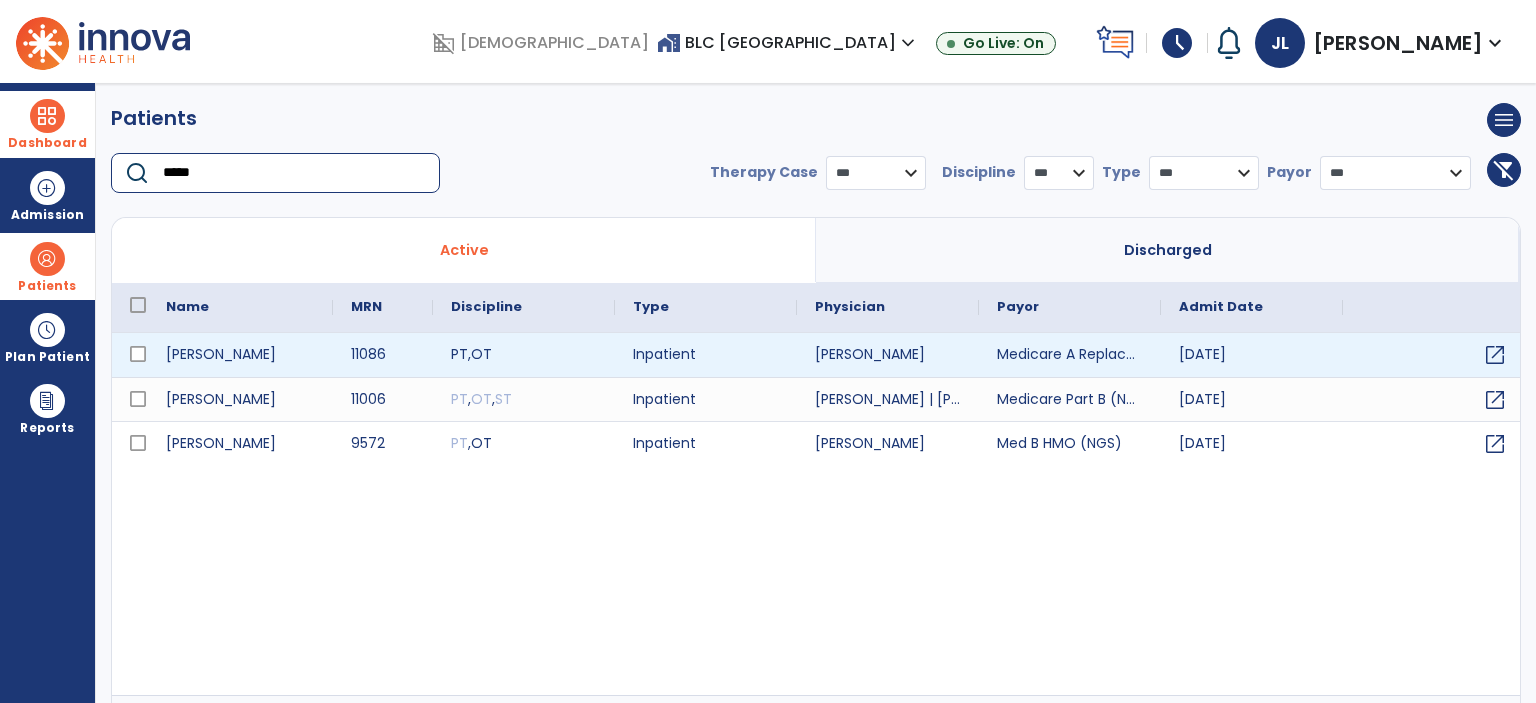 type on "*****" 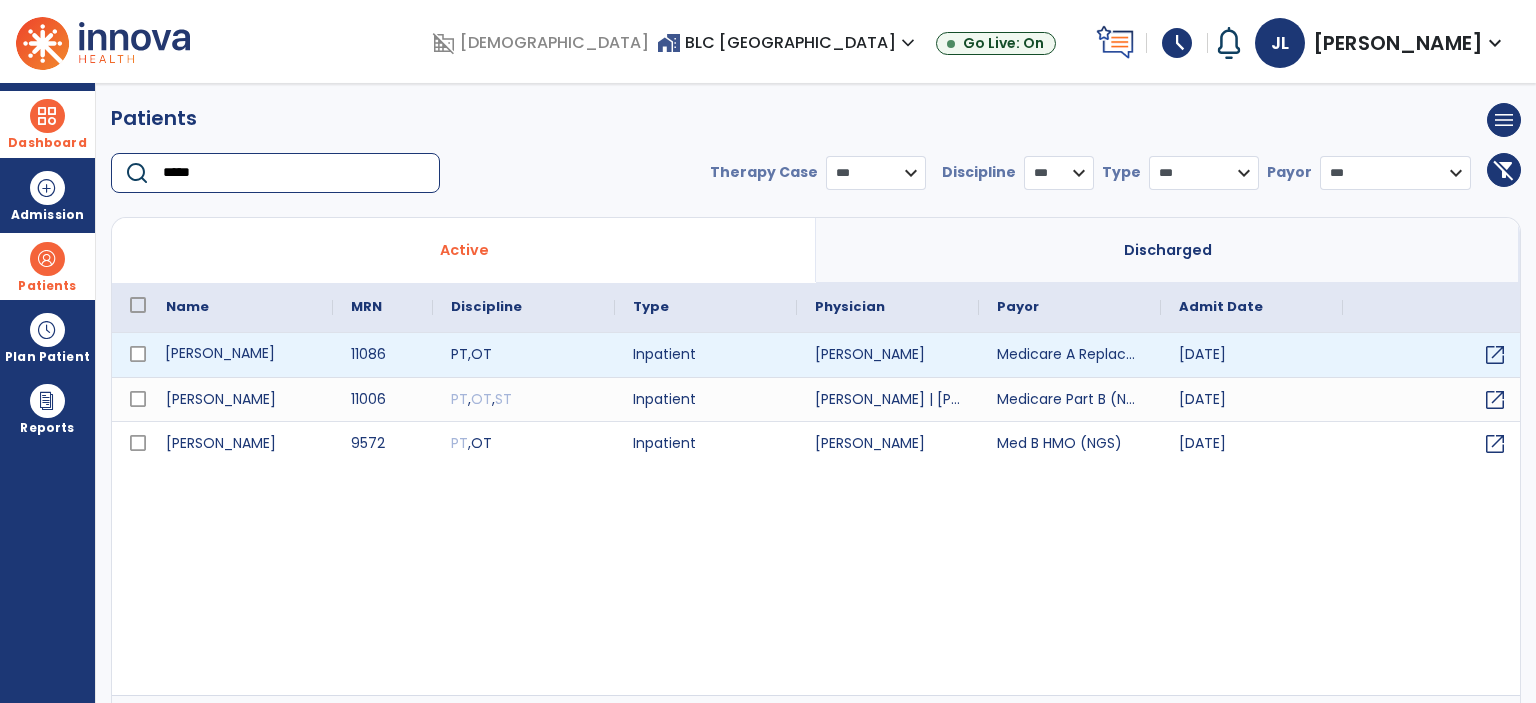 click on "[PERSON_NAME]" at bounding box center [240, 355] 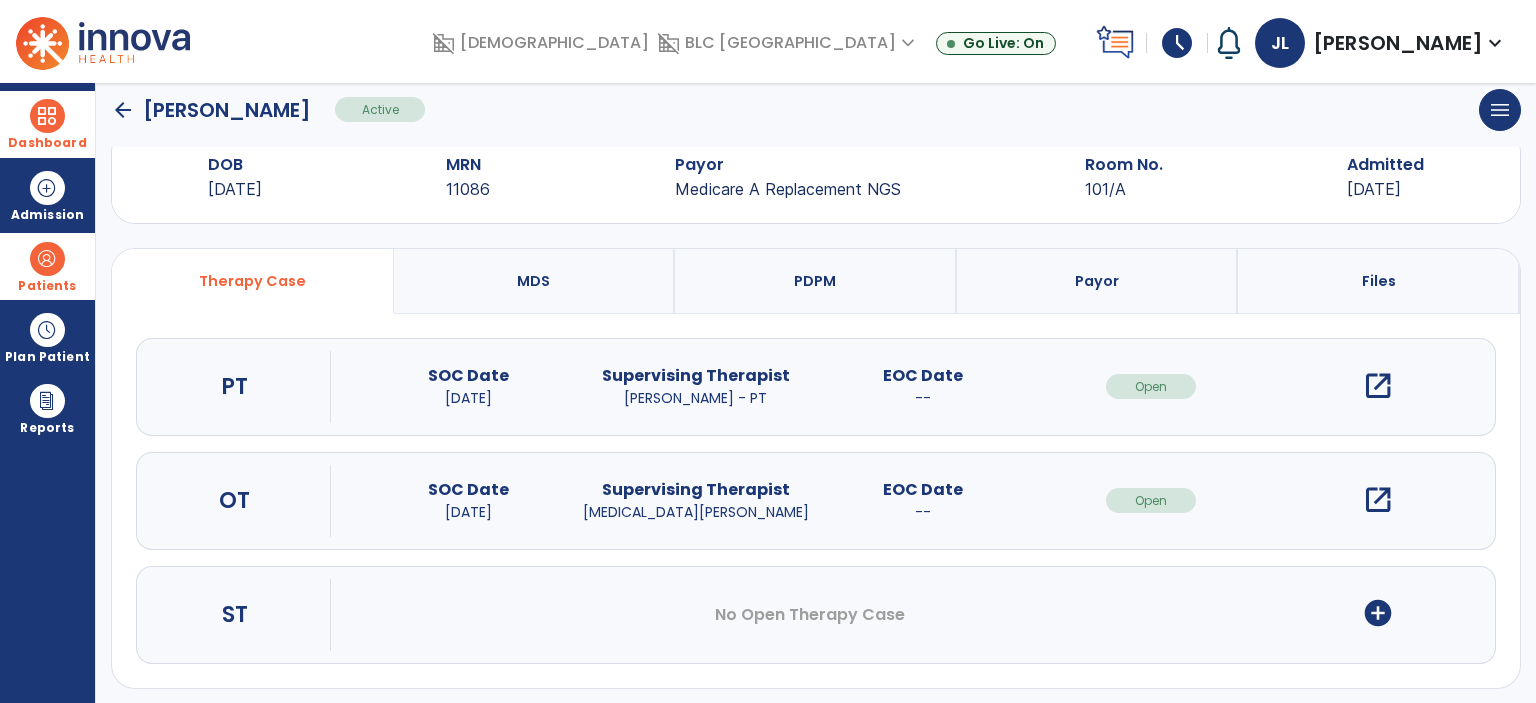 scroll, scrollTop: 54, scrollLeft: 0, axis: vertical 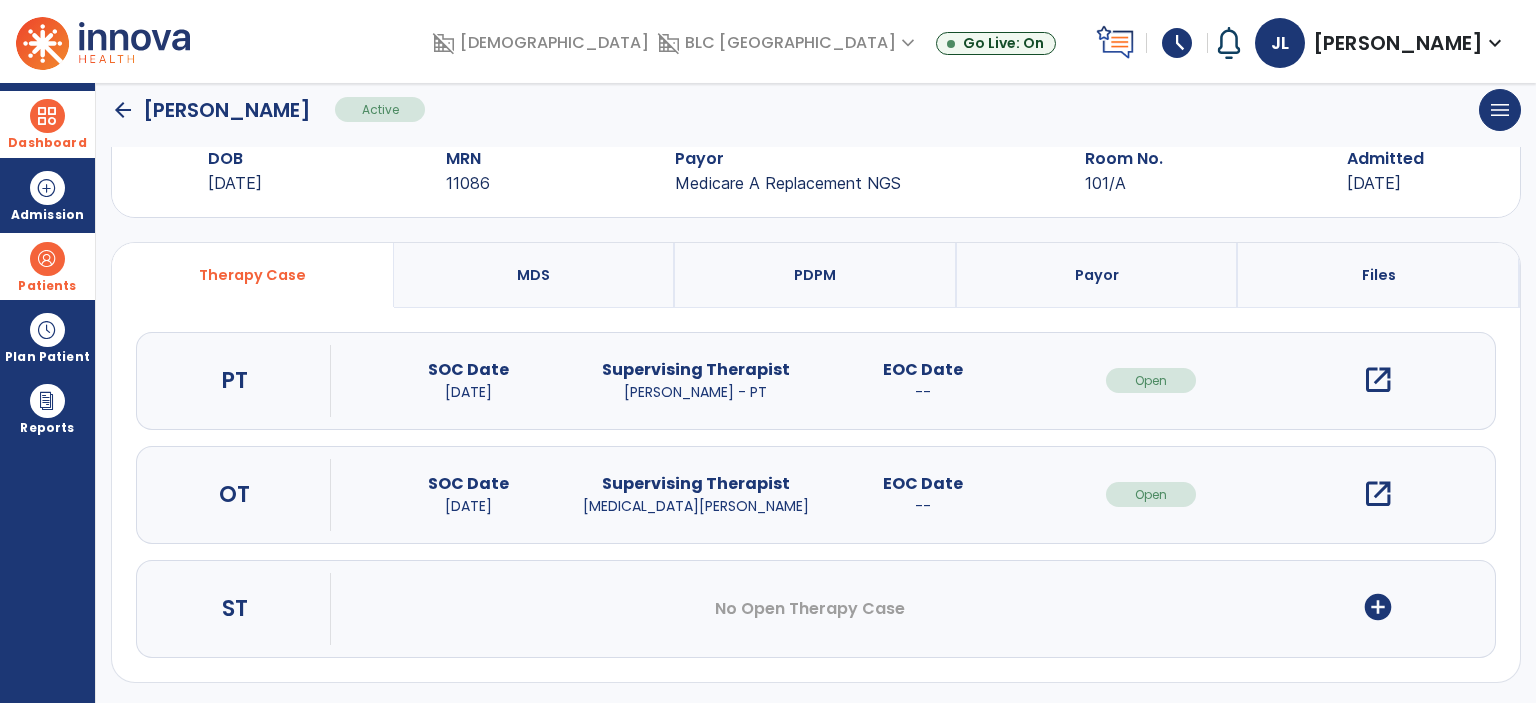 click on "open_in_new" at bounding box center [1378, 494] 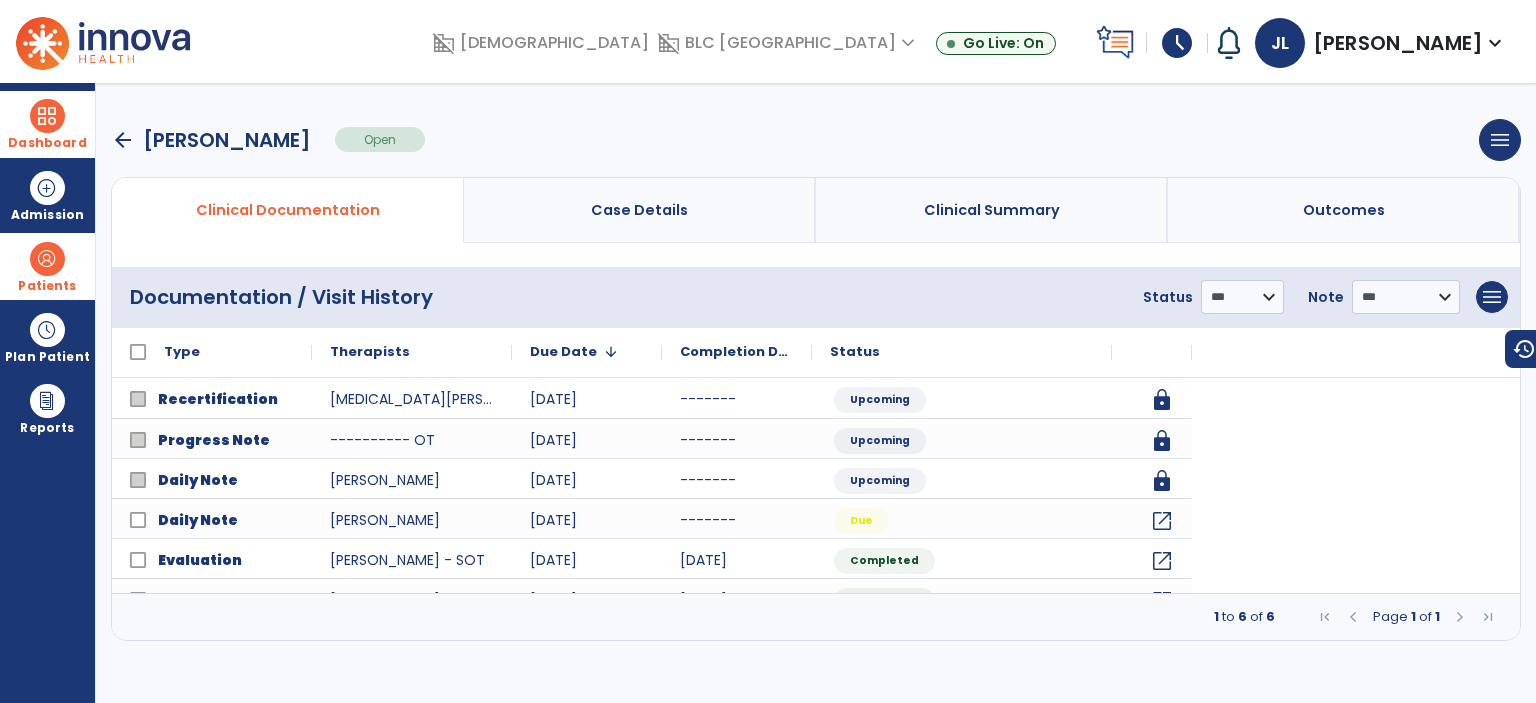 scroll, scrollTop: 0, scrollLeft: 0, axis: both 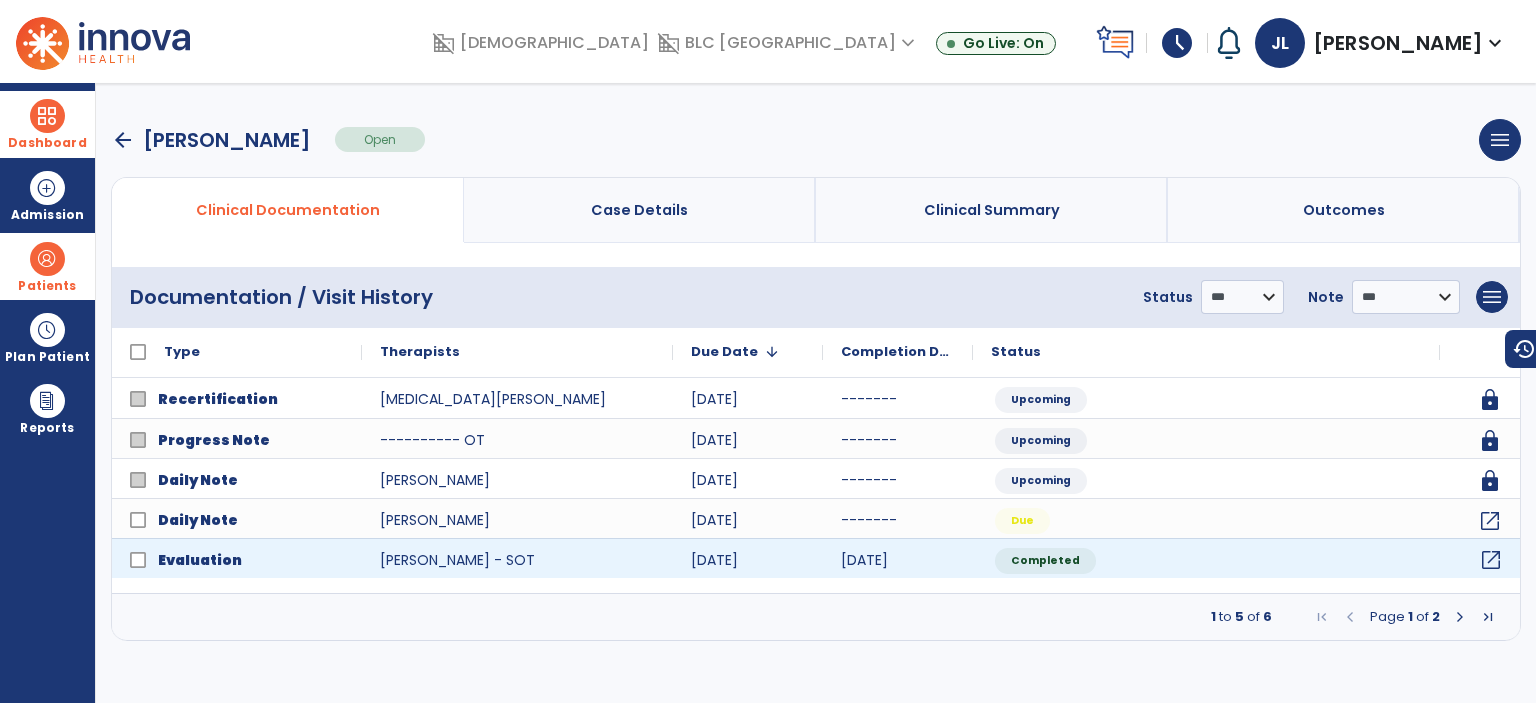 click on "open_in_new" 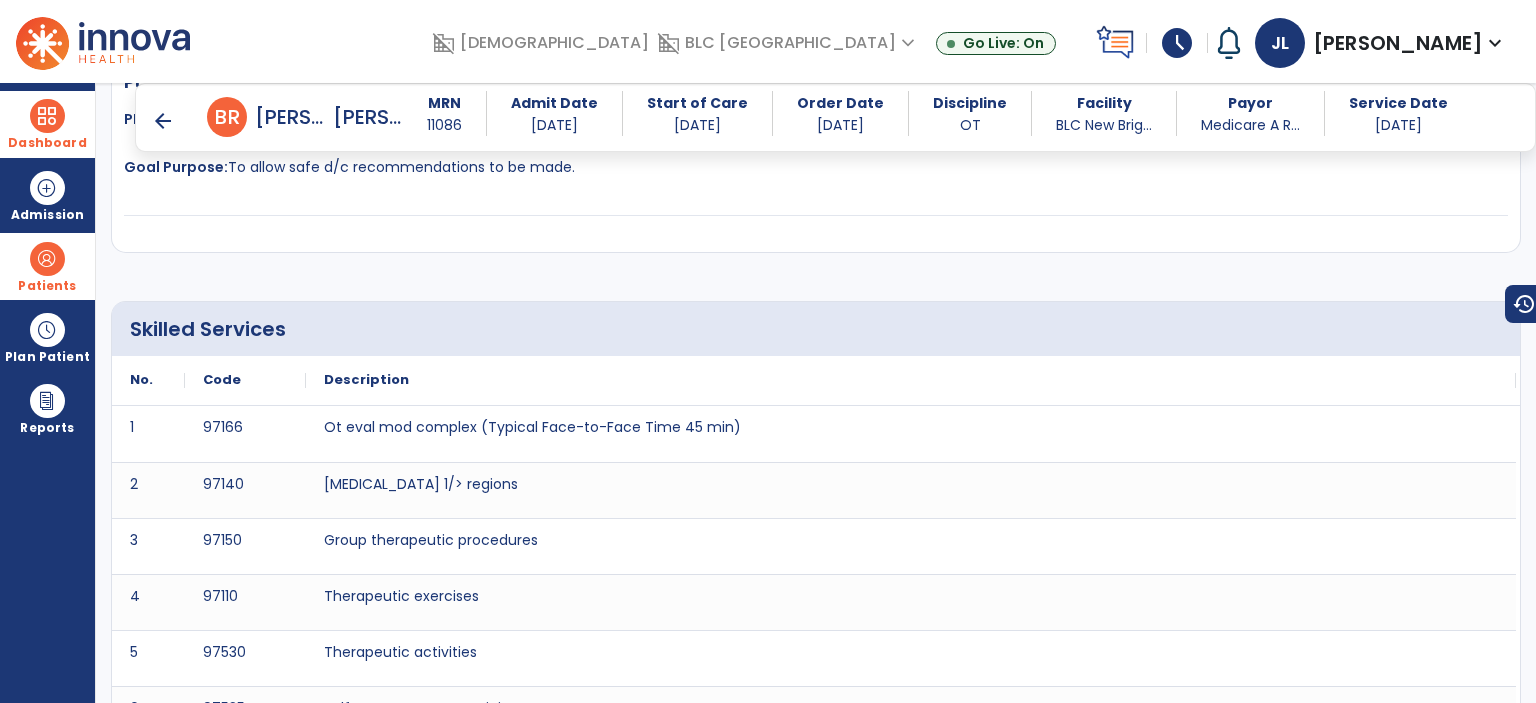 scroll, scrollTop: 5892, scrollLeft: 0, axis: vertical 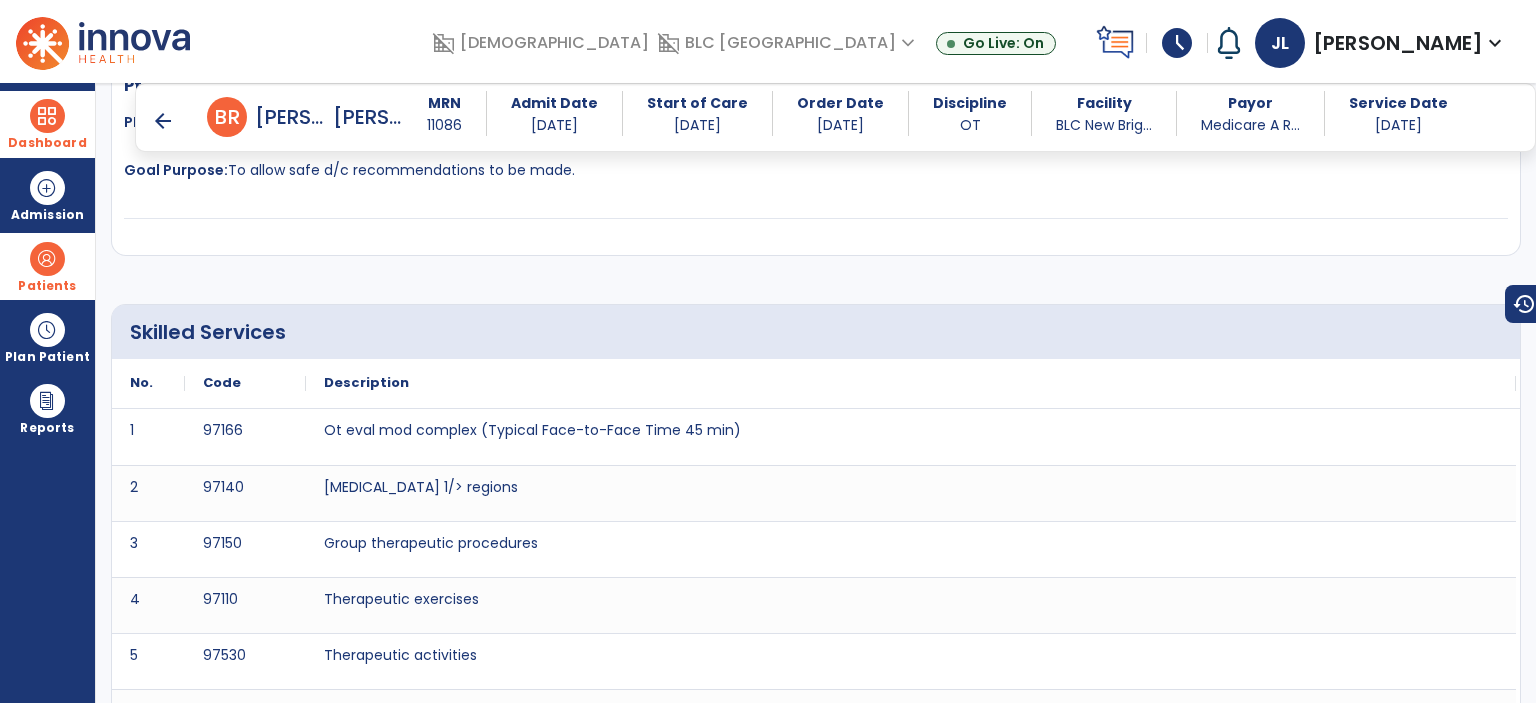 click on "arrow_back" at bounding box center [163, 121] 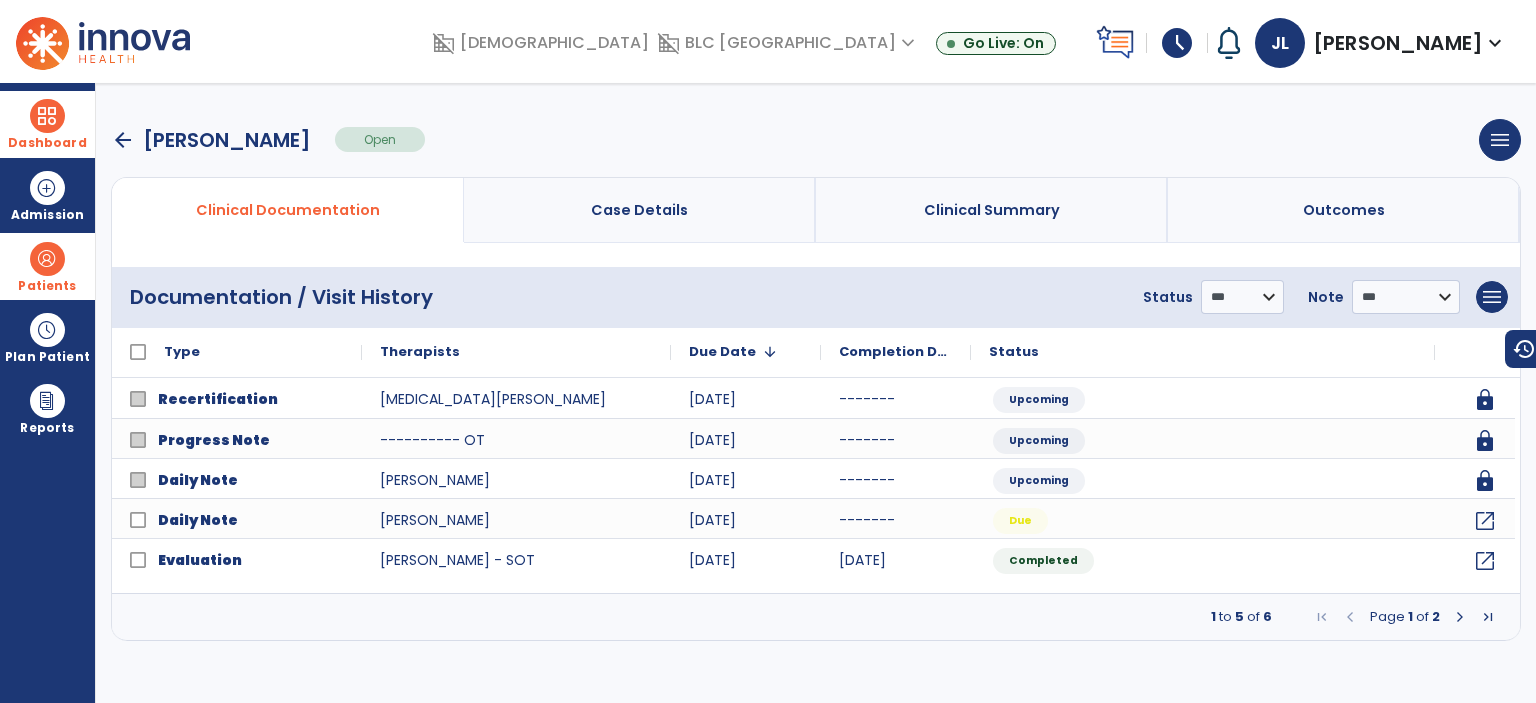 scroll, scrollTop: 0, scrollLeft: 0, axis: both 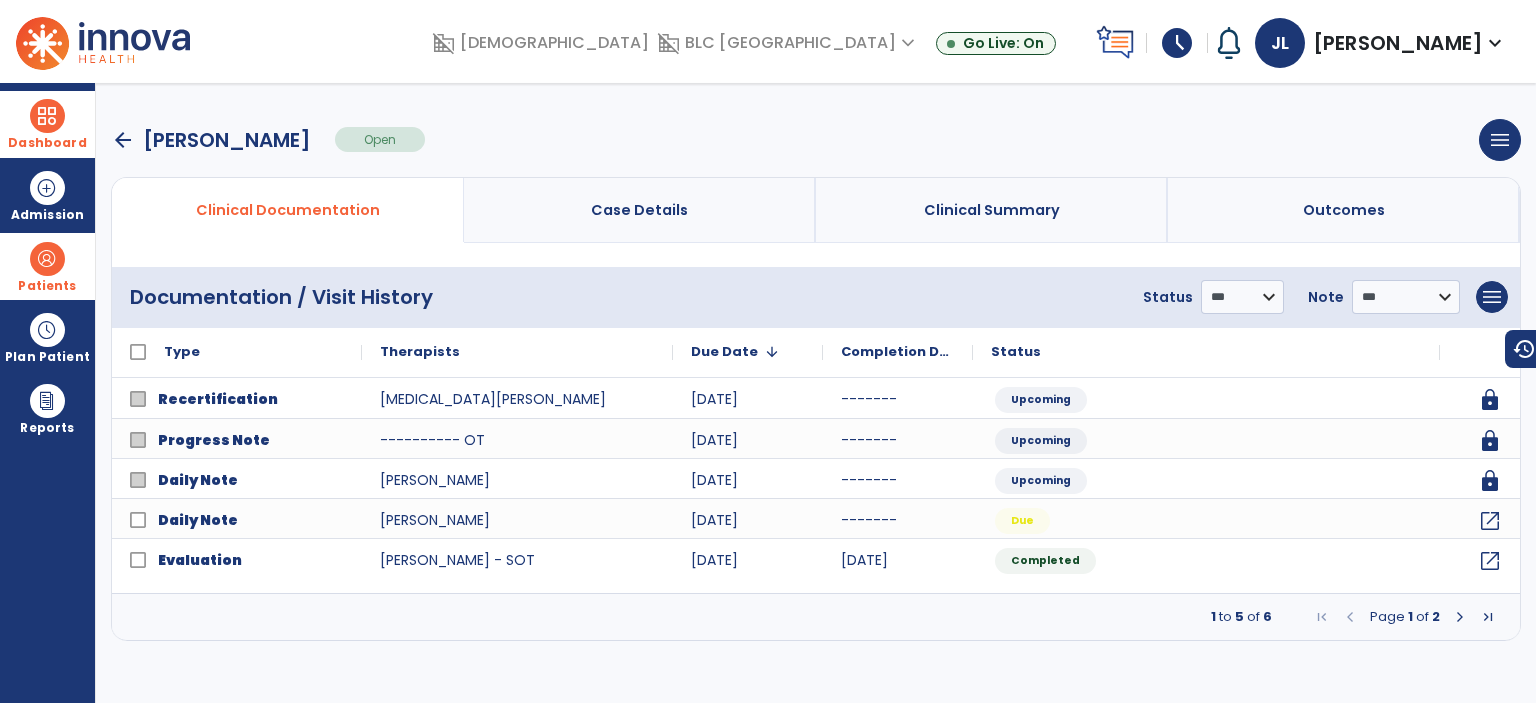 click on "arrow_back" at bounding box center (123, 140) 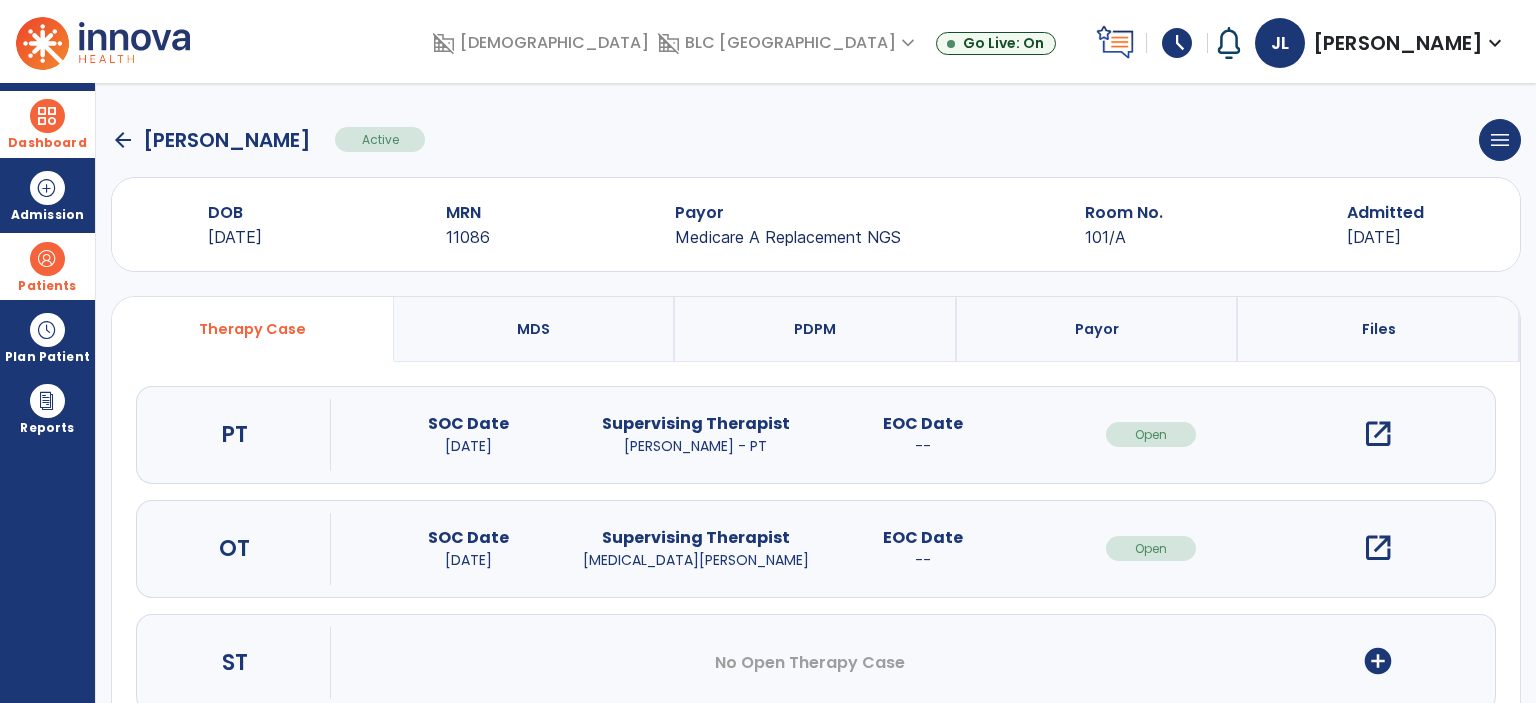 click on "open_in_new" at bounding box center [1378, 548] 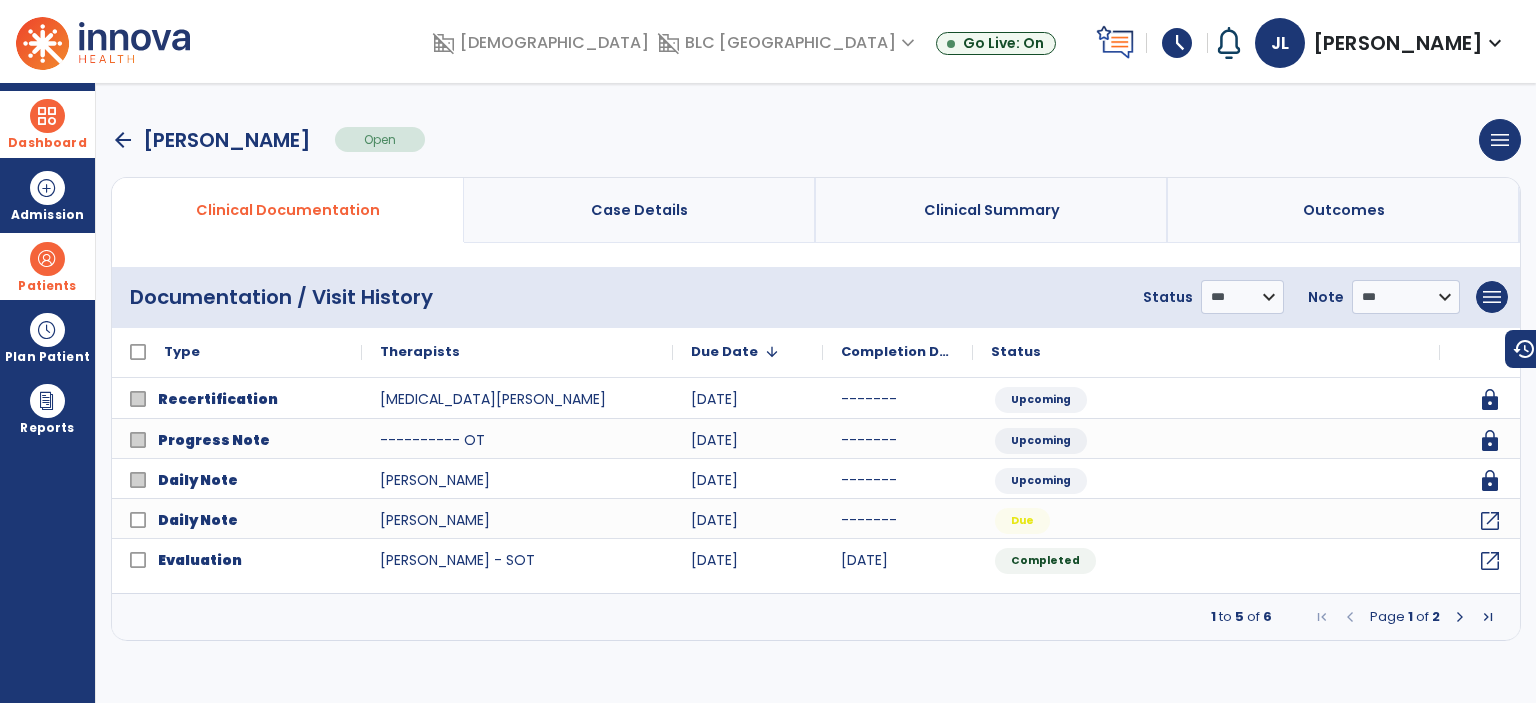 click at bounding box center [1460, 617] 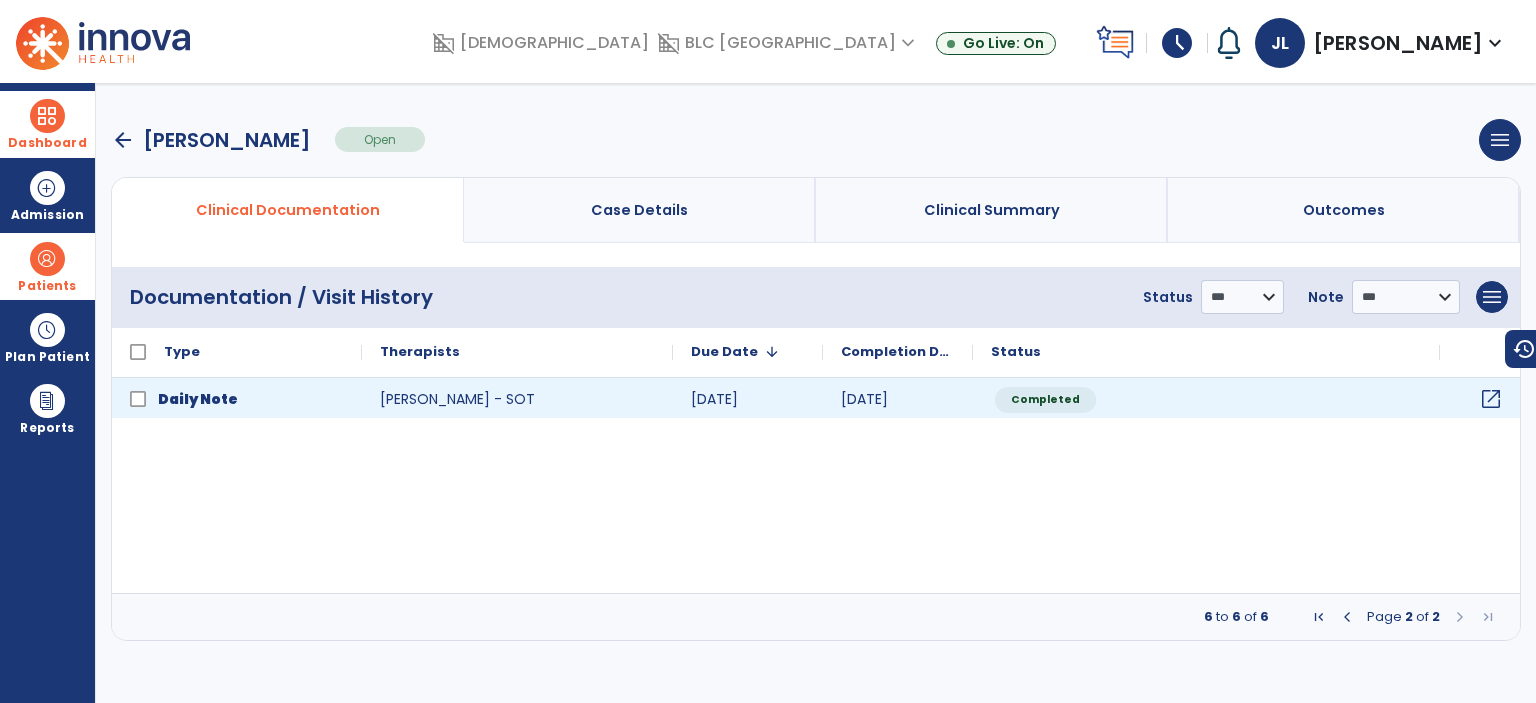 click on "open_in_new" 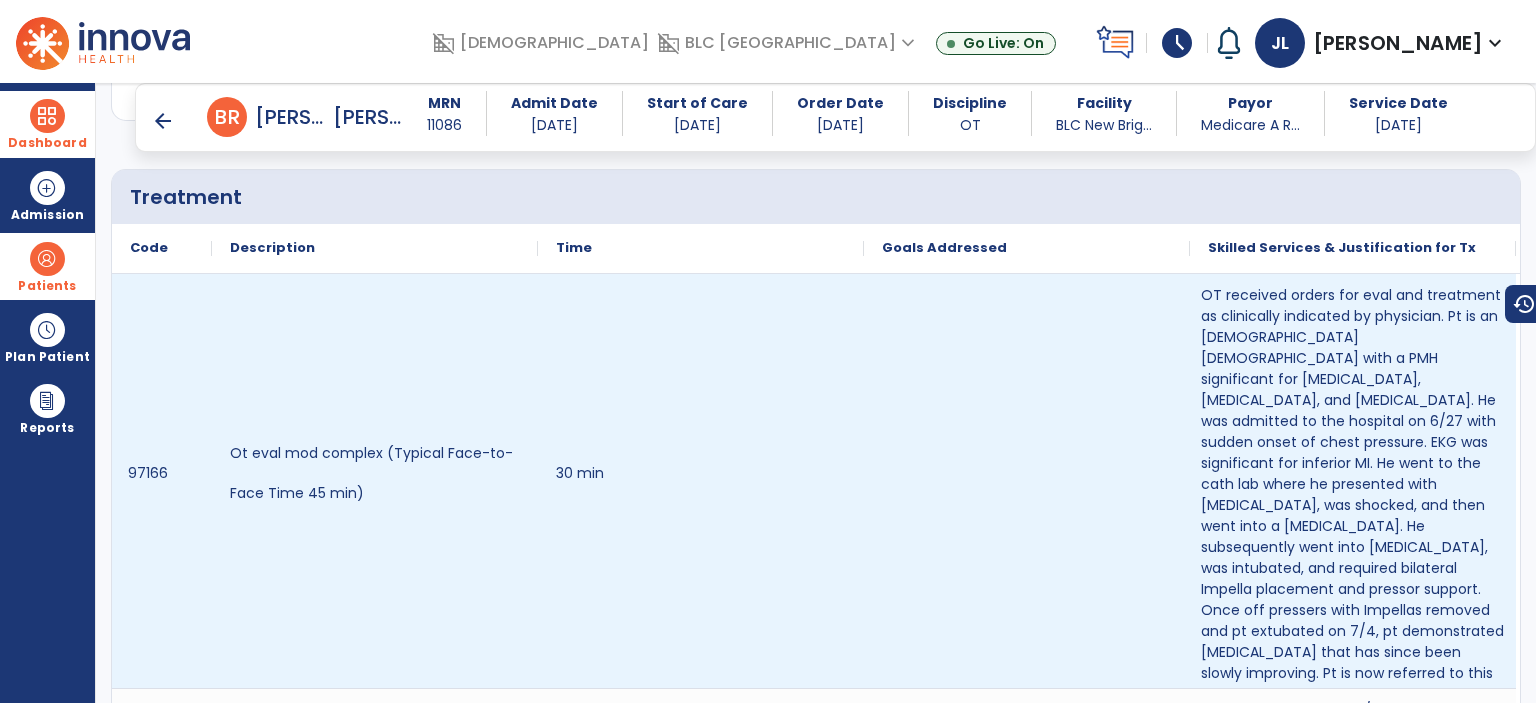 scroll, scrollTop: 1364, scrollLeft: 0, axis: vertical 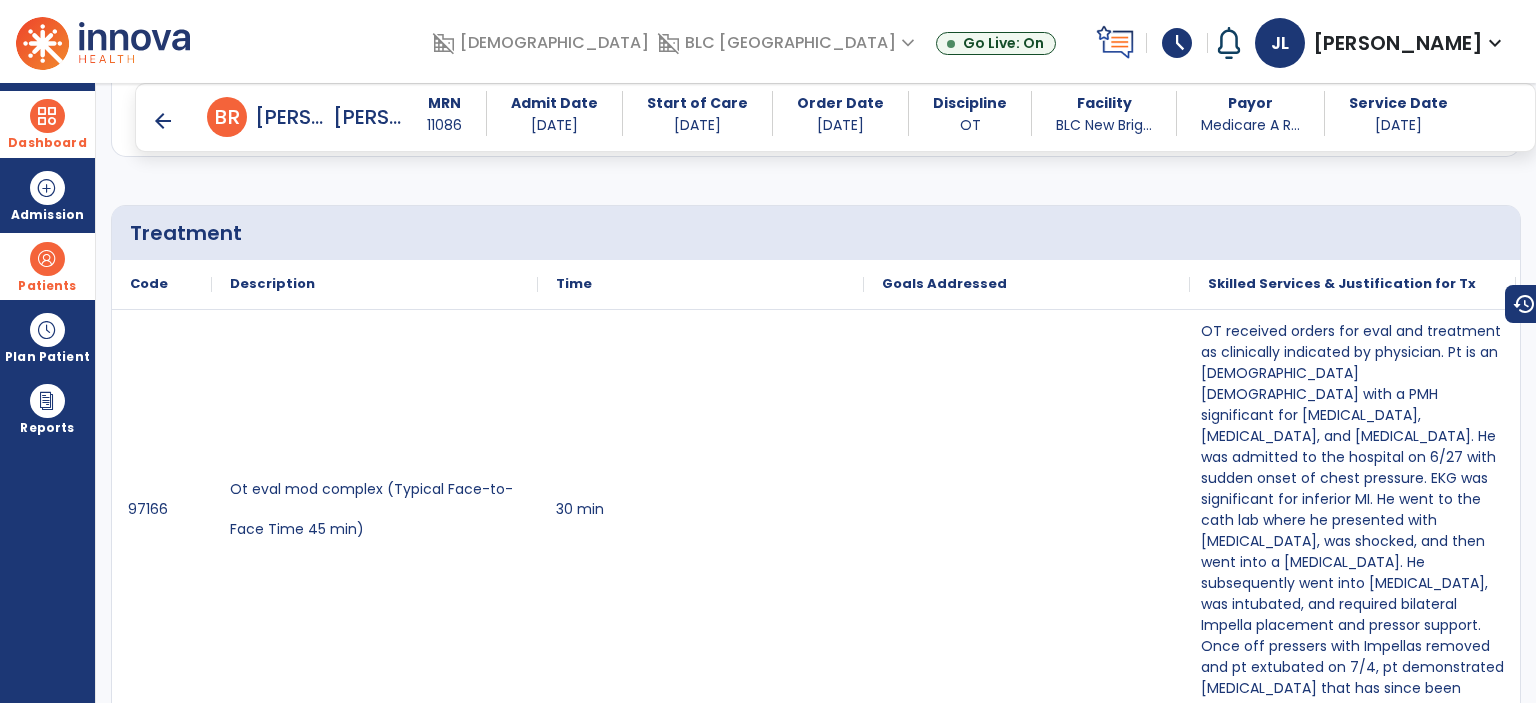 click on "arrow_back" at bounding box center (163, 121) 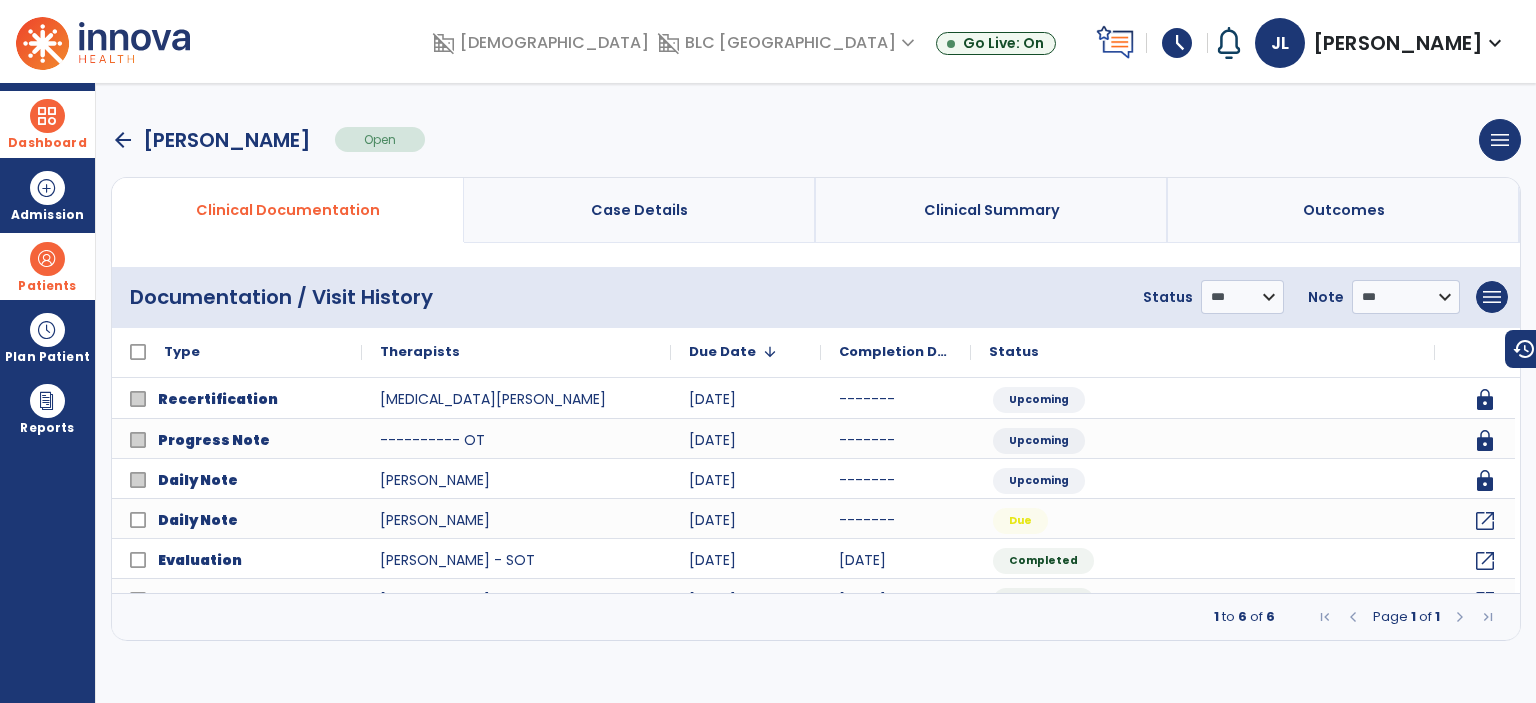 scroll, scrollTop: 0, scrollLeft: 0, axis: both 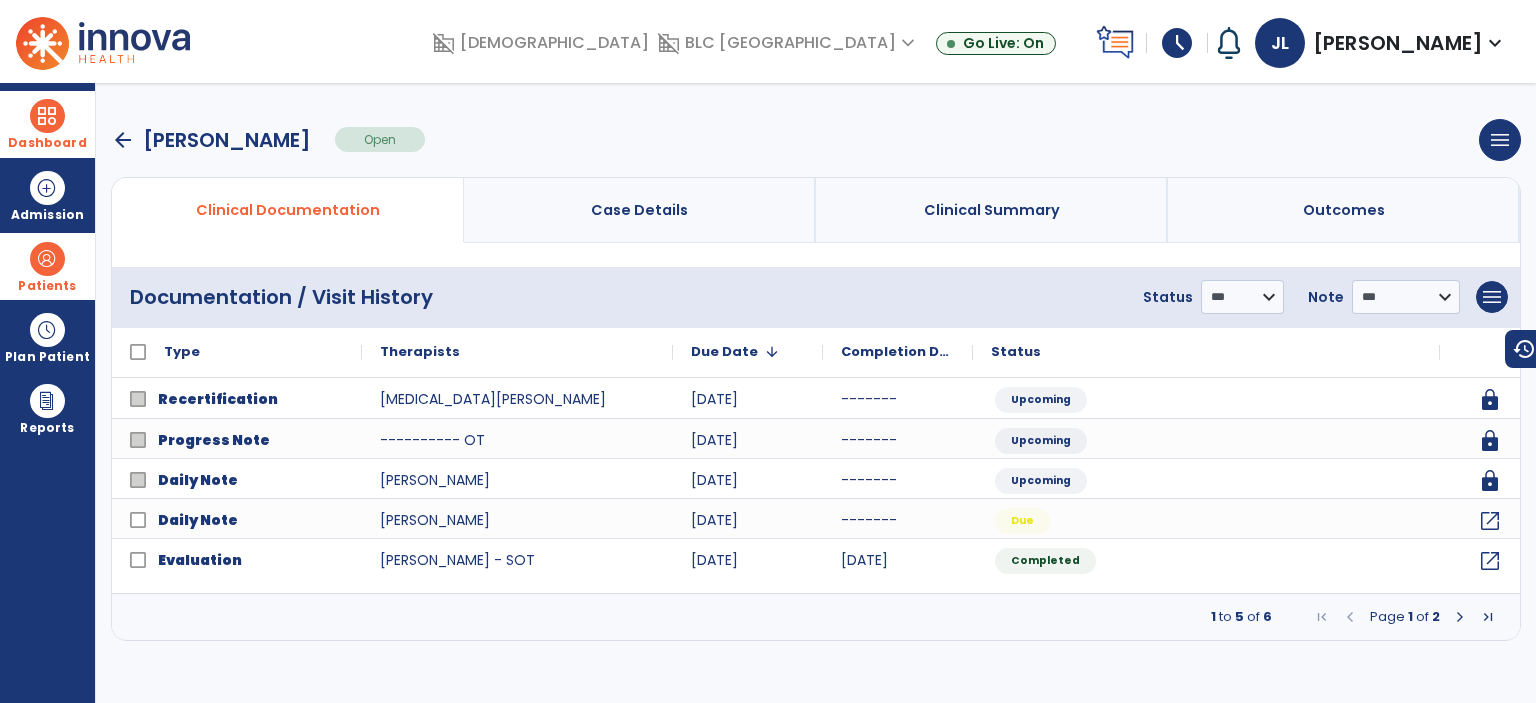 click at bounding box center (1460, 617) 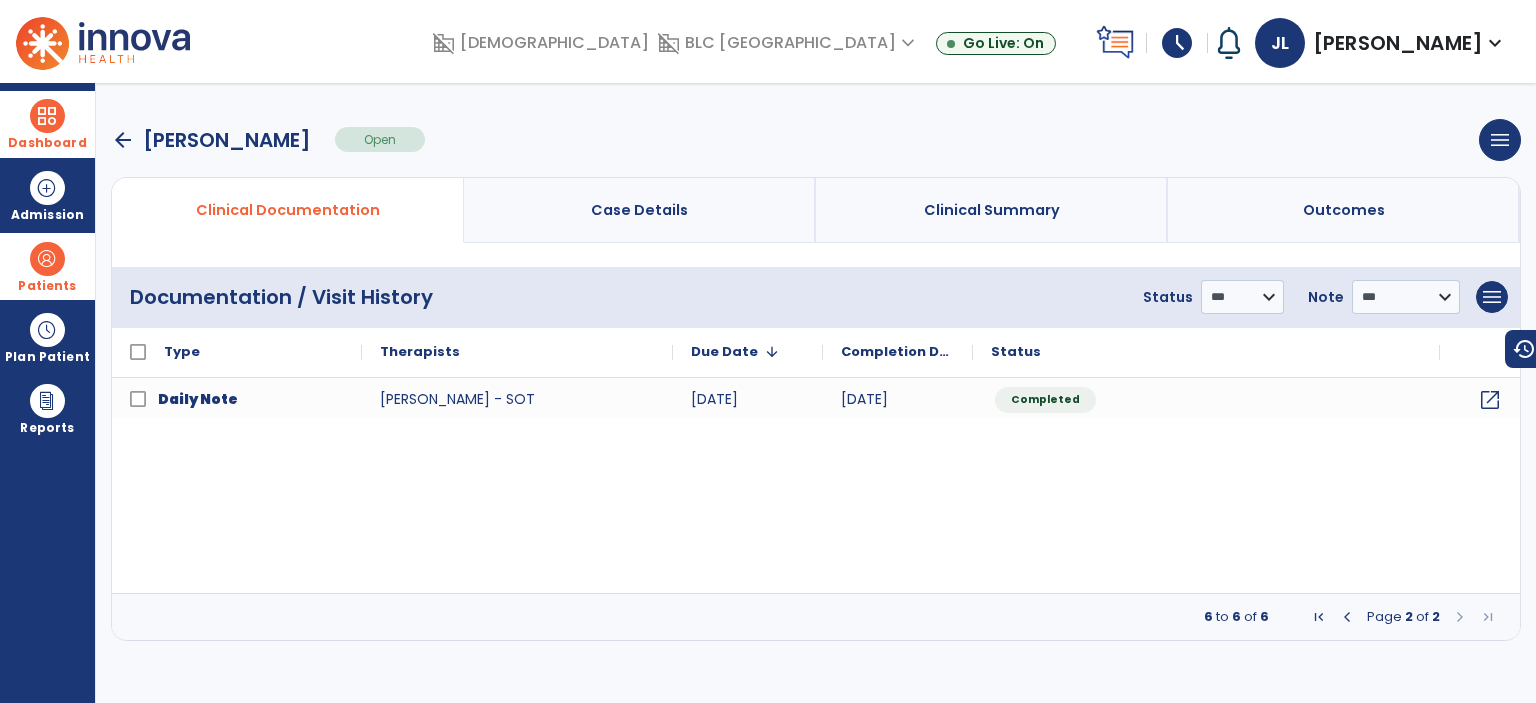 click at bounding box center (47, 116) 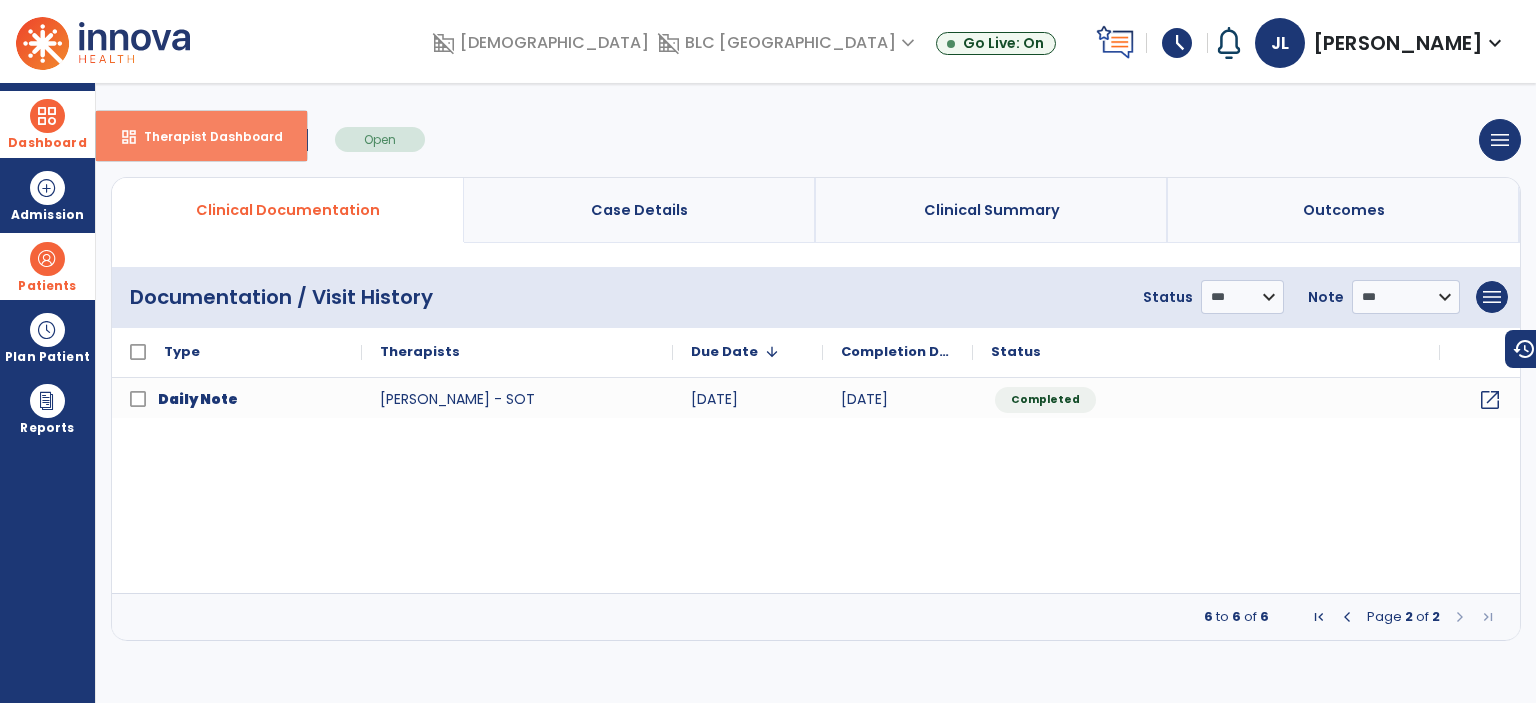 click on "dashboard  Therapist Dashboard" at bounding box center (201, 136) 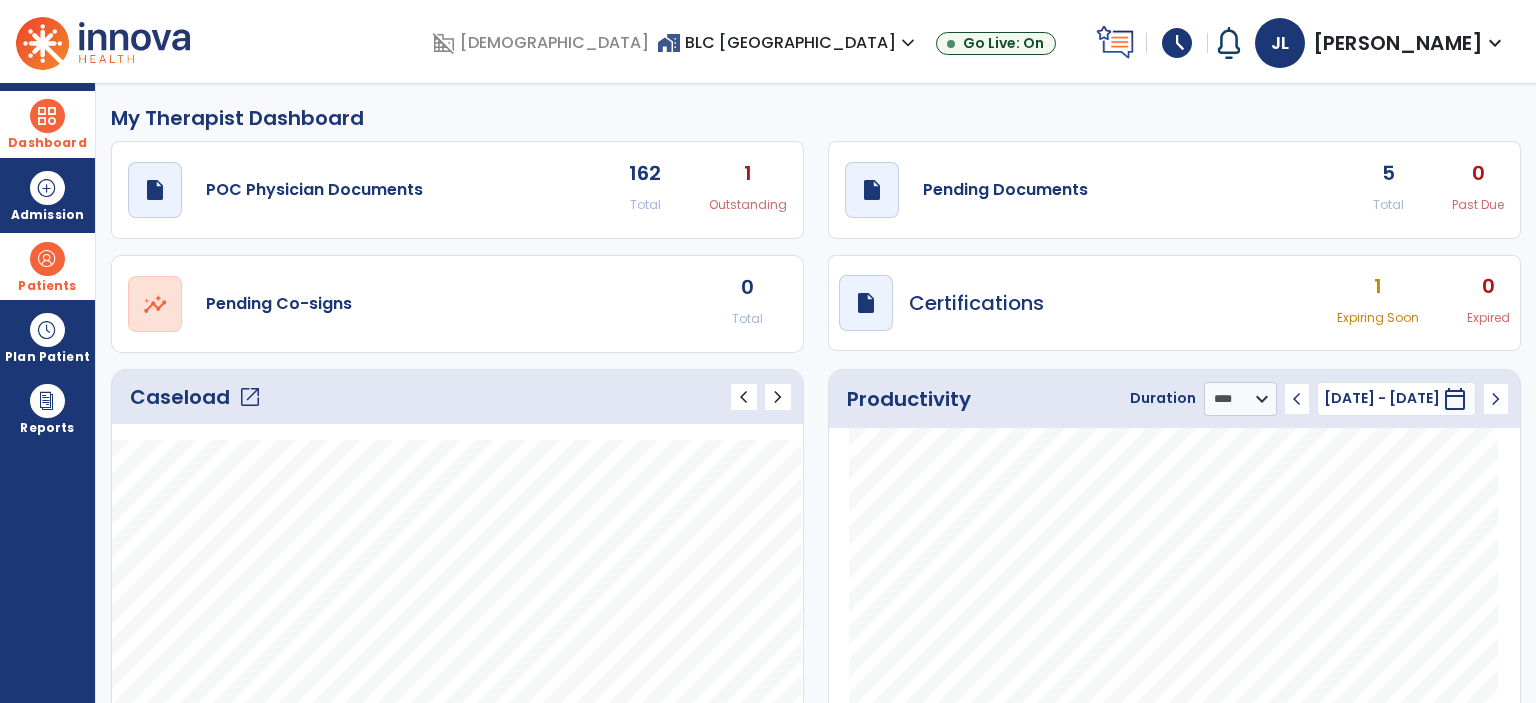 click on "draft   open_in_new  Pending Documents 5 Total 0 Past Due" 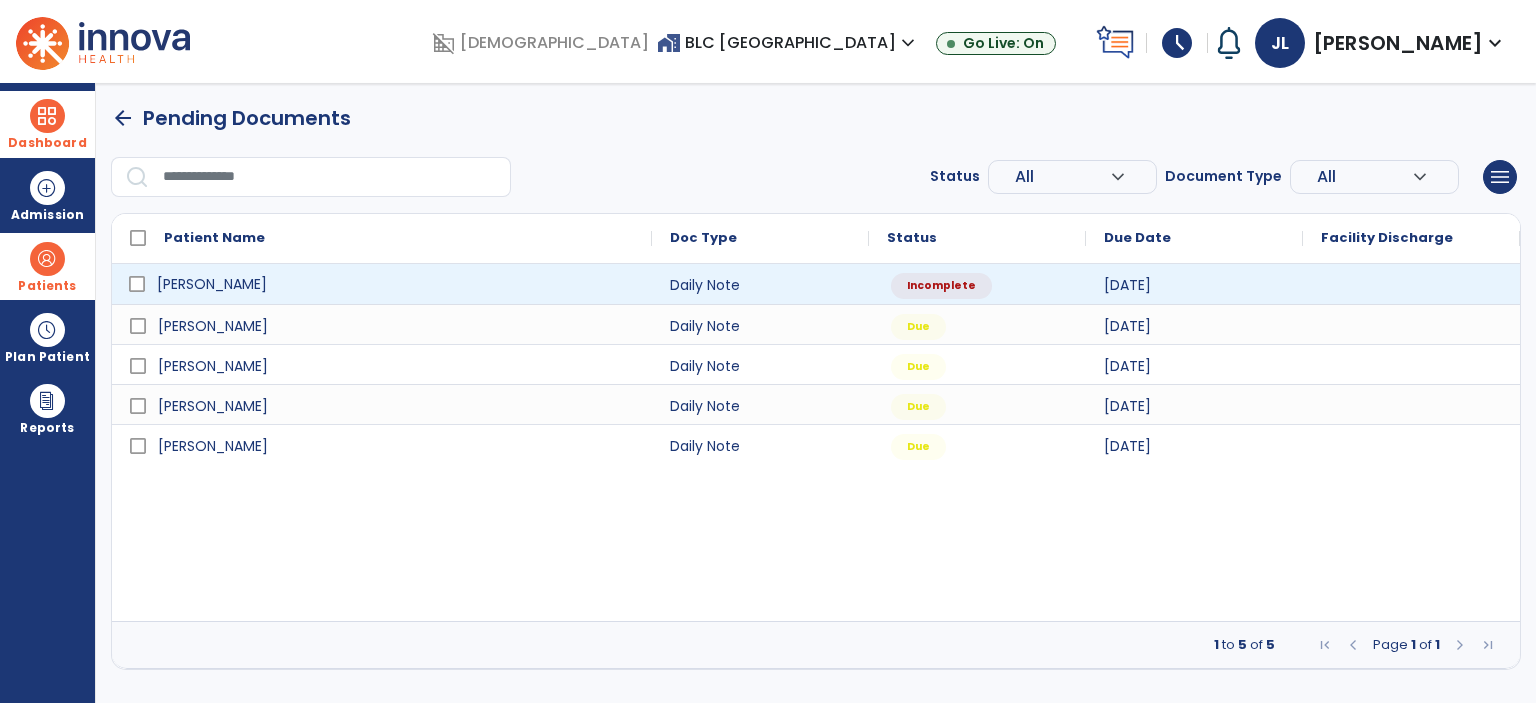 click on "[PERSON_NAME]" at bounding box center [212, 284] 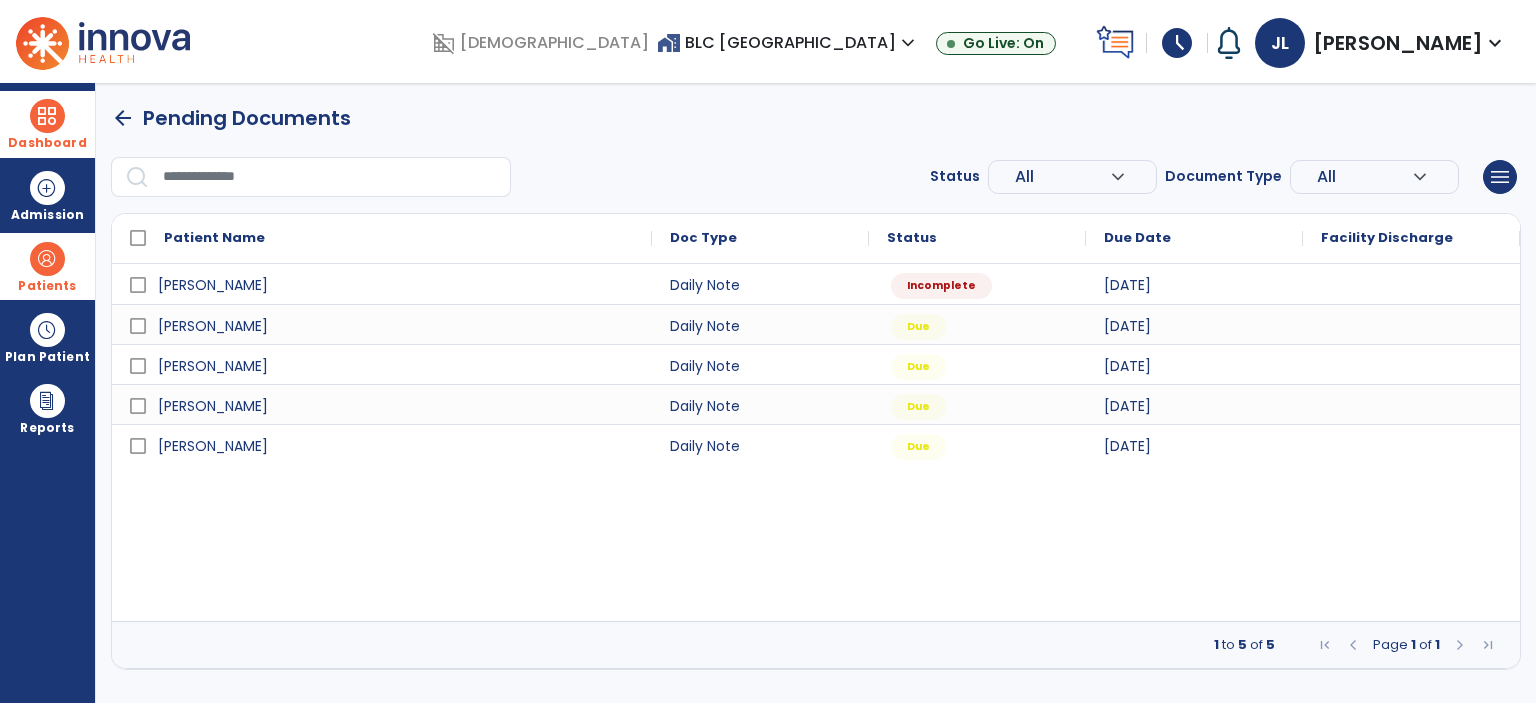 select on "*" 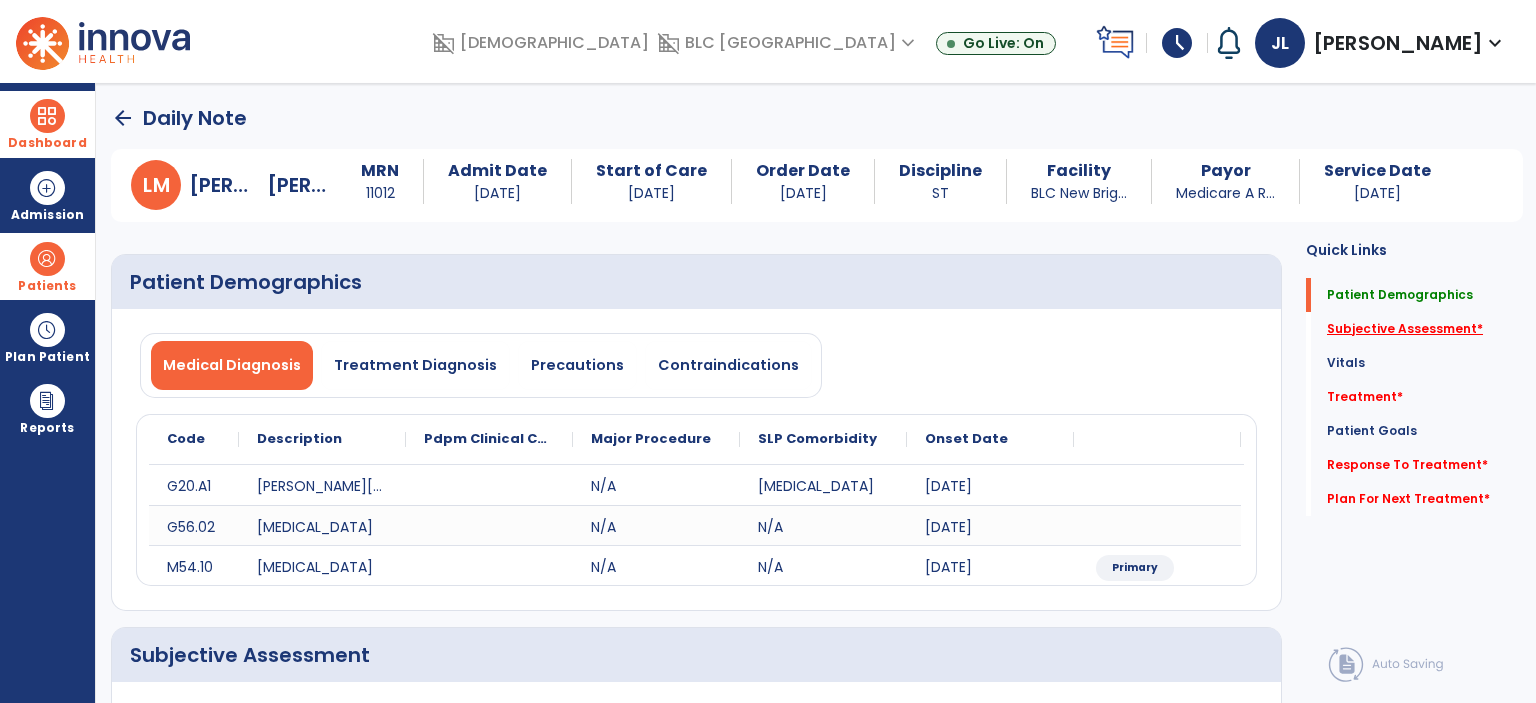 click on "Subjective Assessment   *" 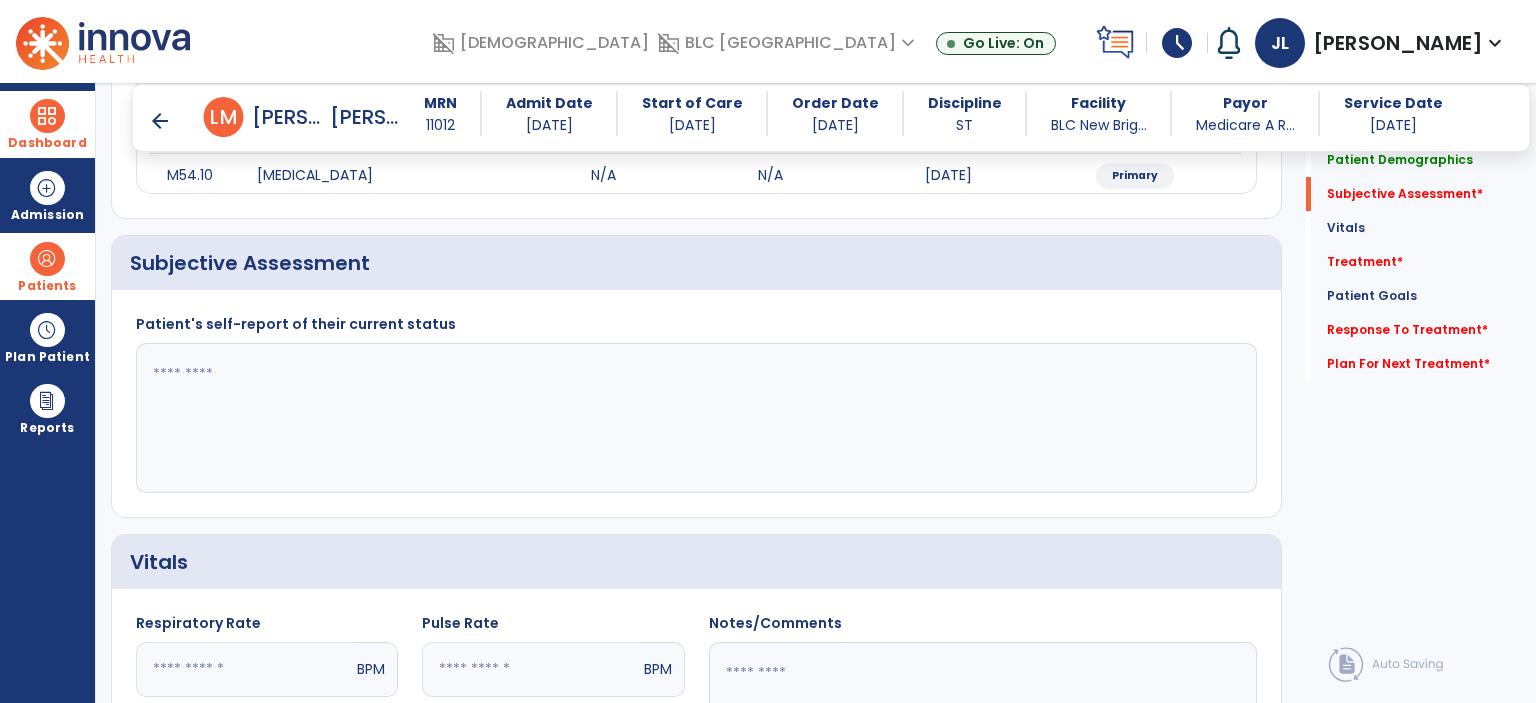 scroll, scrollTop: 374, scrollLeft: 0, axis: vertical 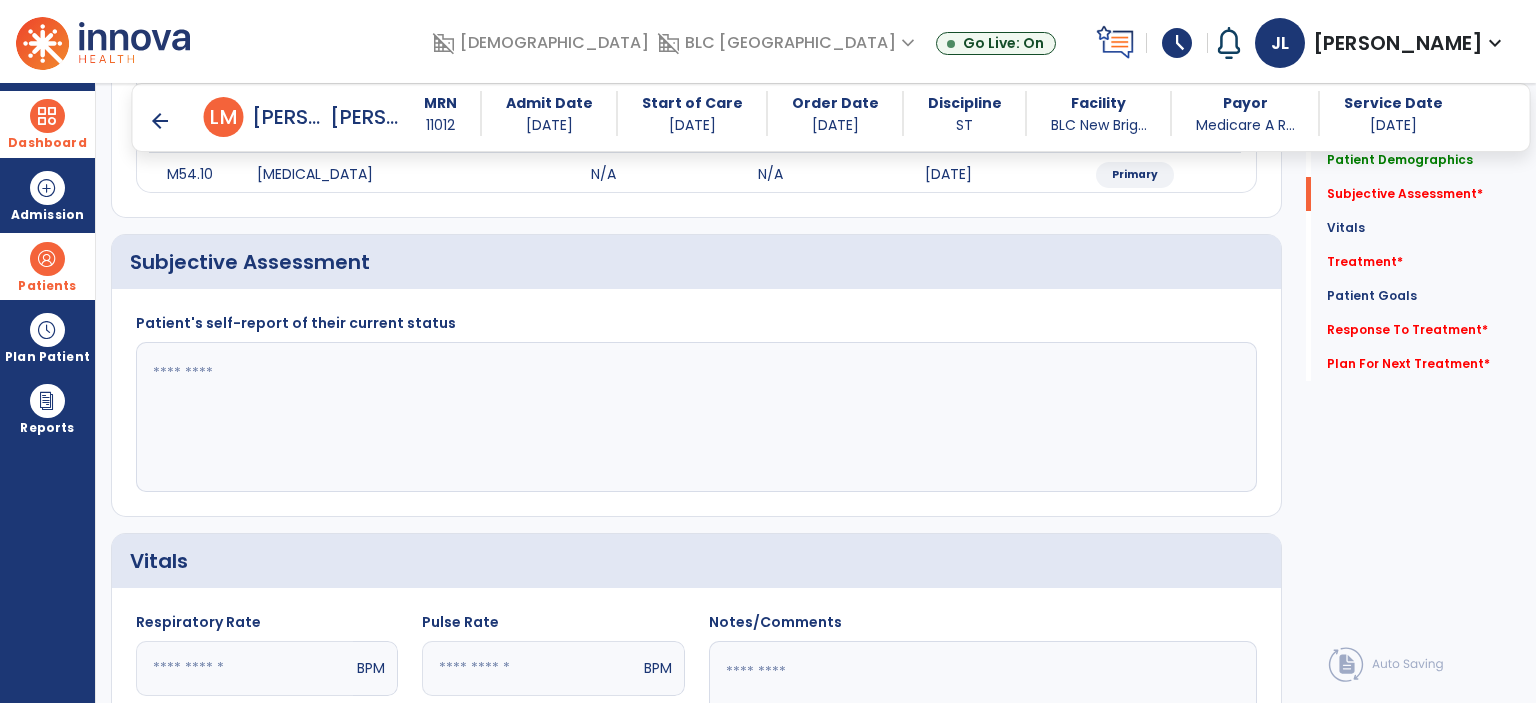 click 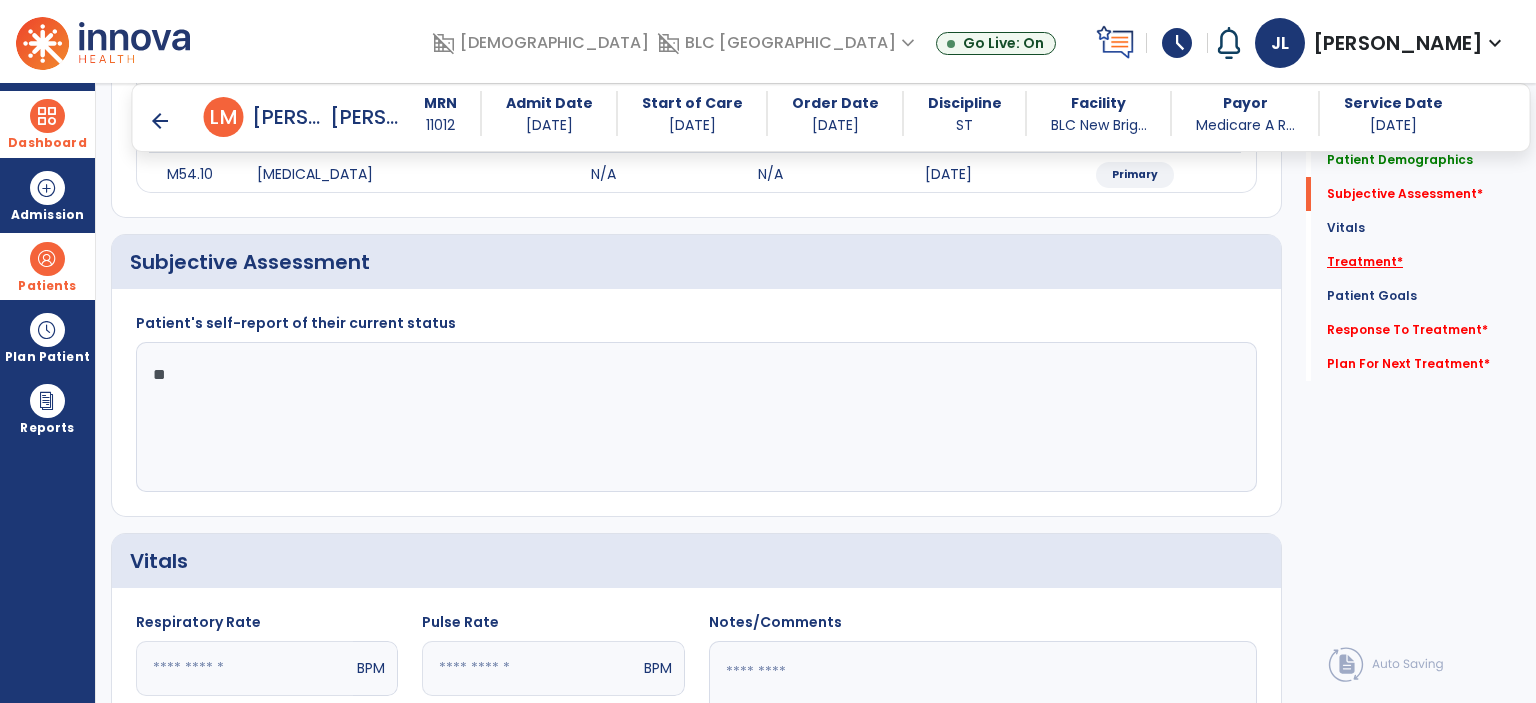 type on "**" 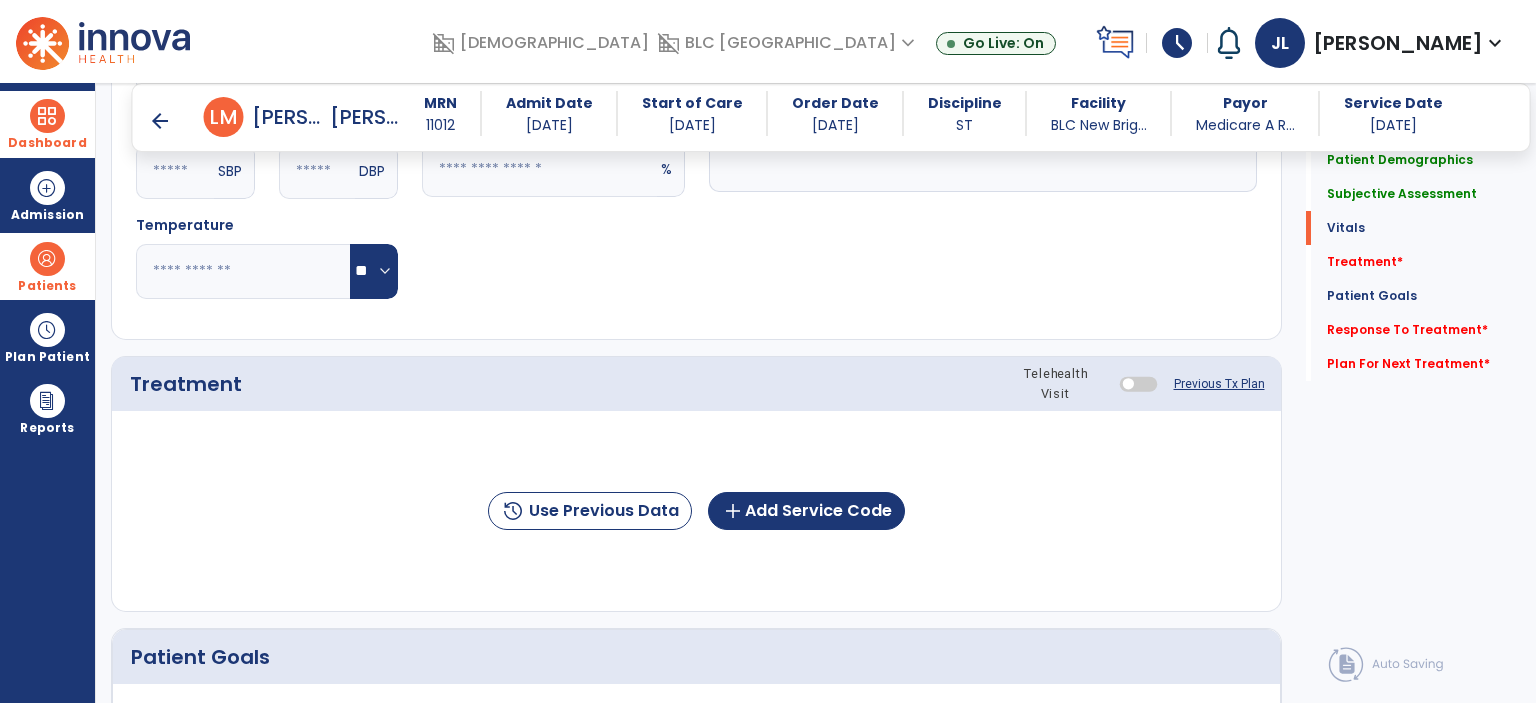 scroll, scrollTop: 1063, scrollLeft: 0, axis: vertical 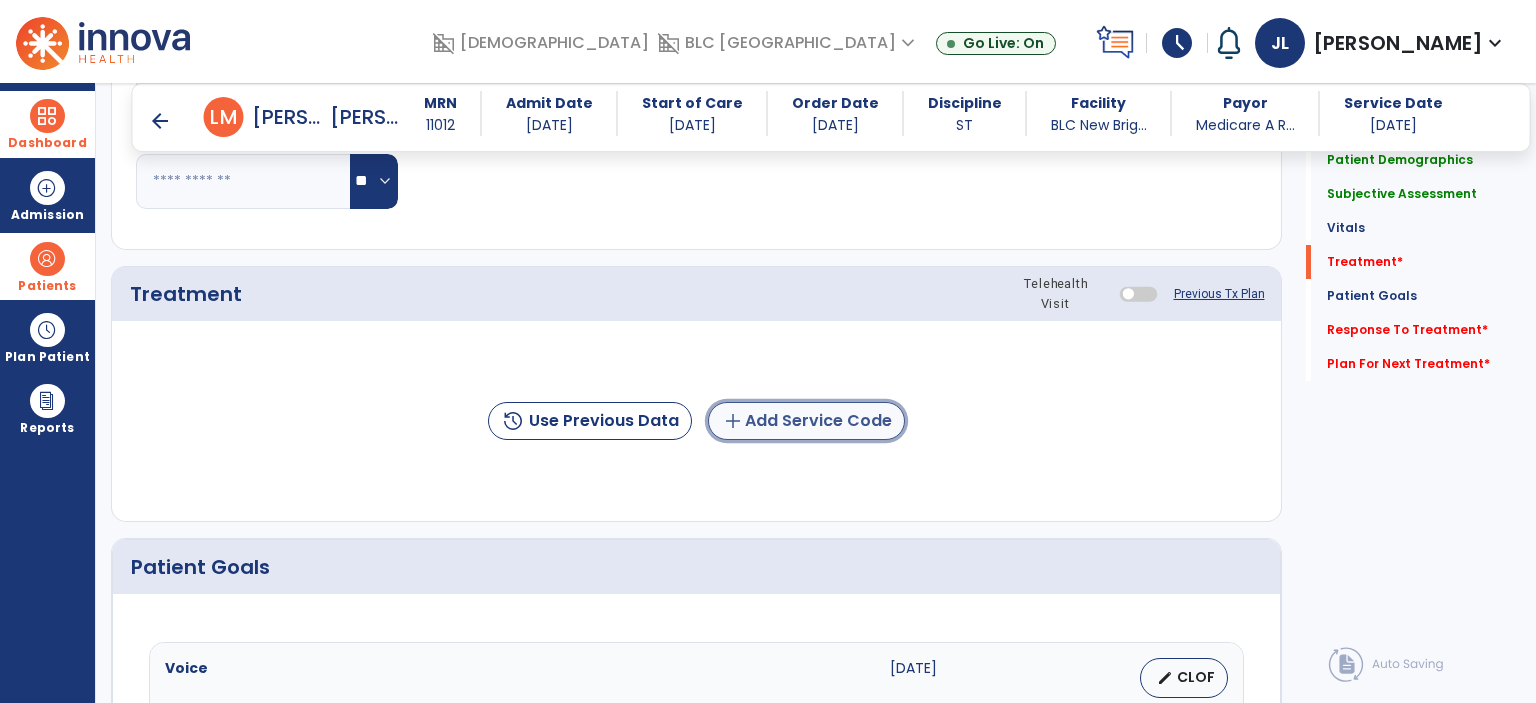 click on "add  Add Service Code" 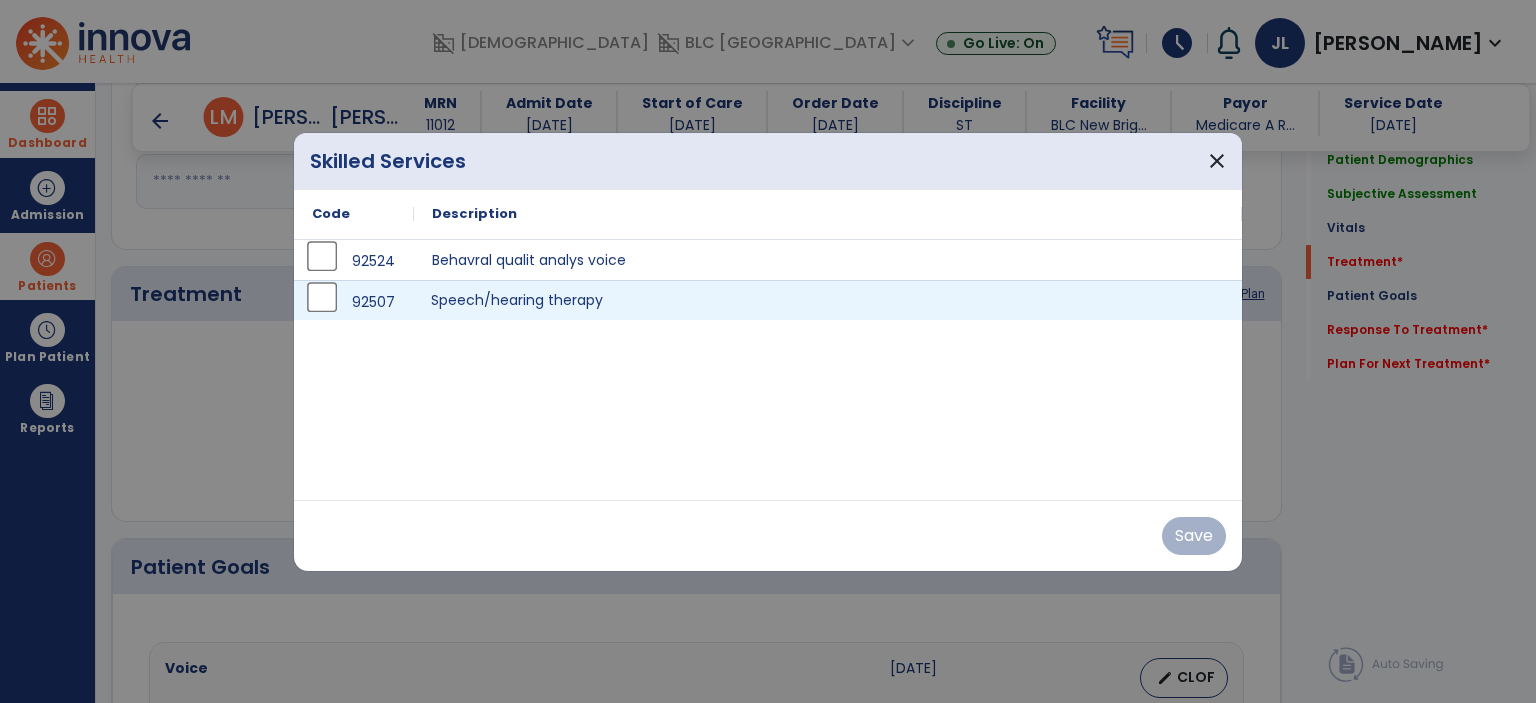 drag, startPoint x: 486, startPoint y: 308, endPoint x: 503, endPoint y: 306, distance: 17.117243 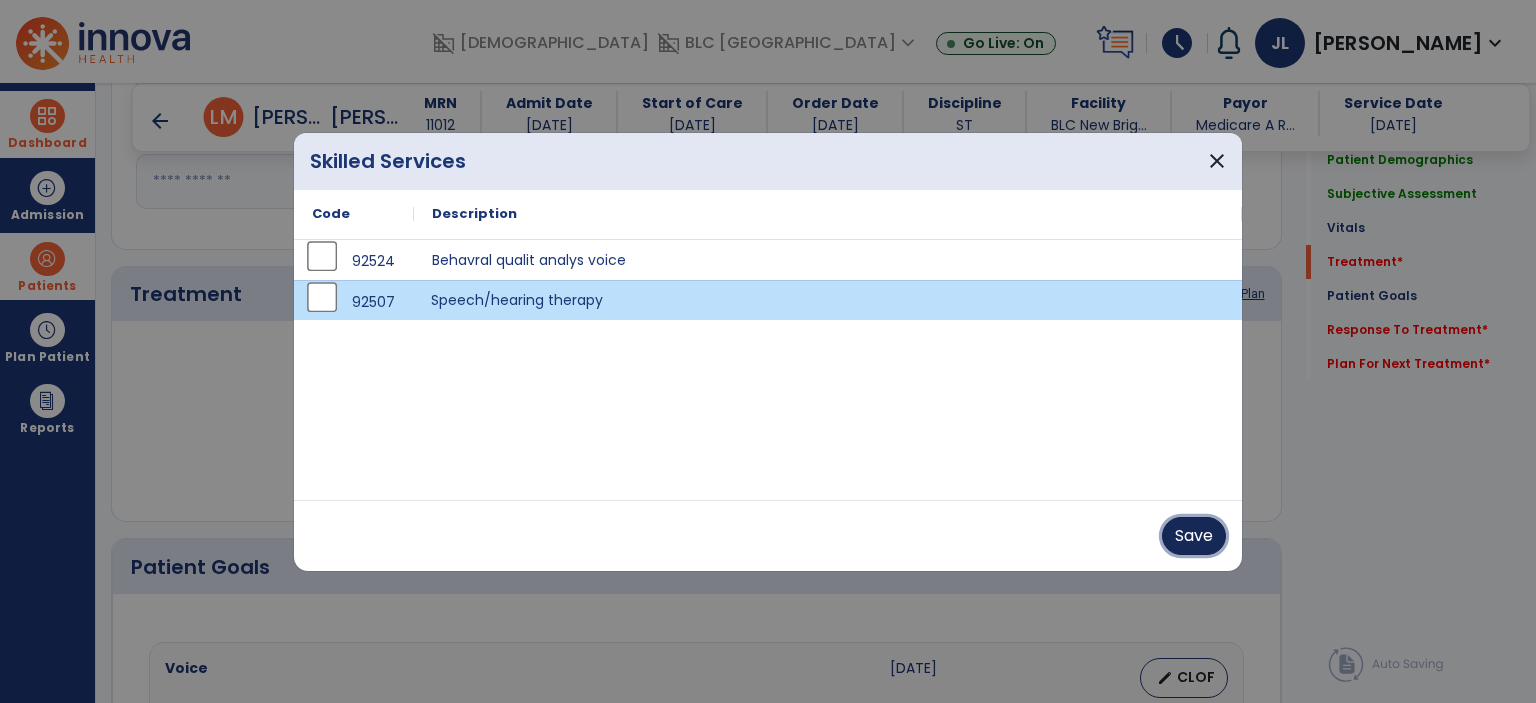 click on "Save" at bounding box center [1194, 536] 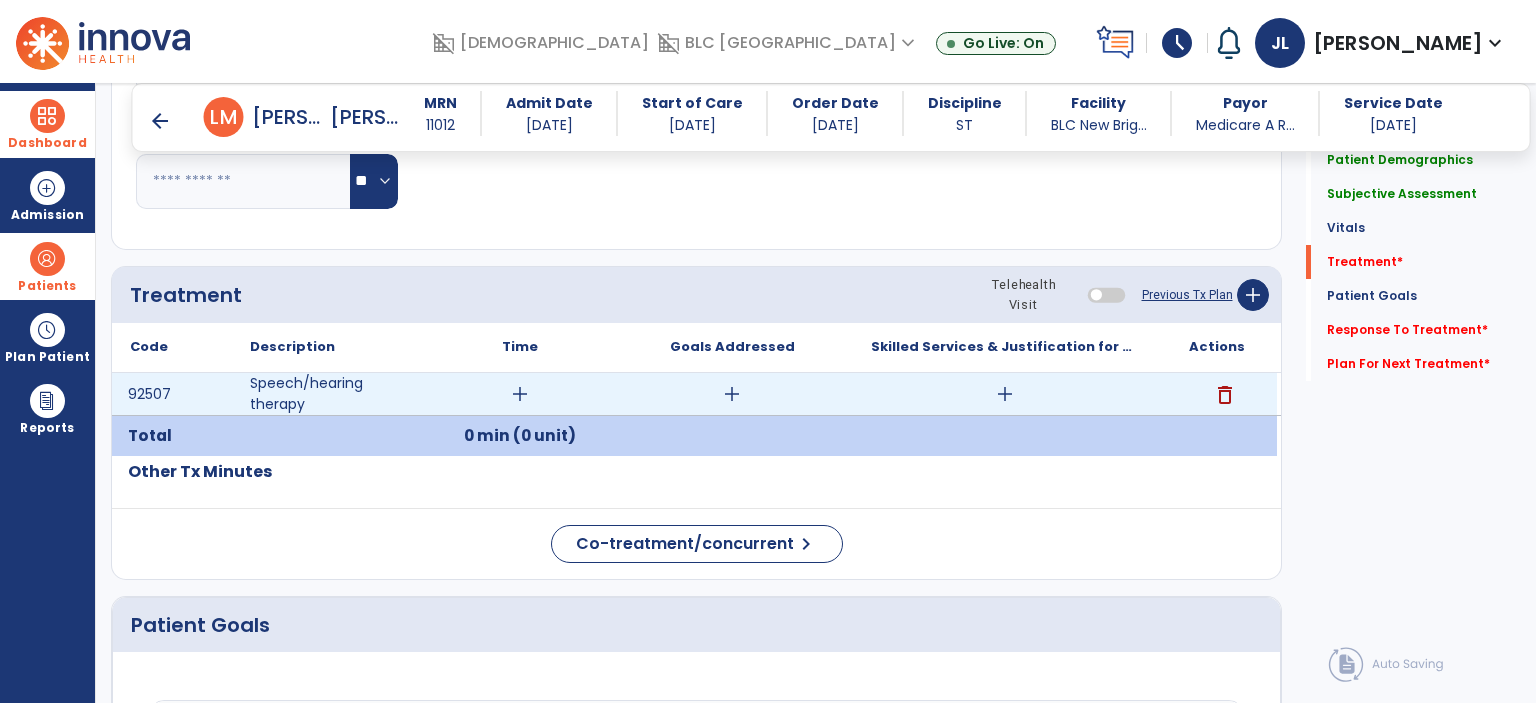 click on "add" at bounding box center [1005, 394] 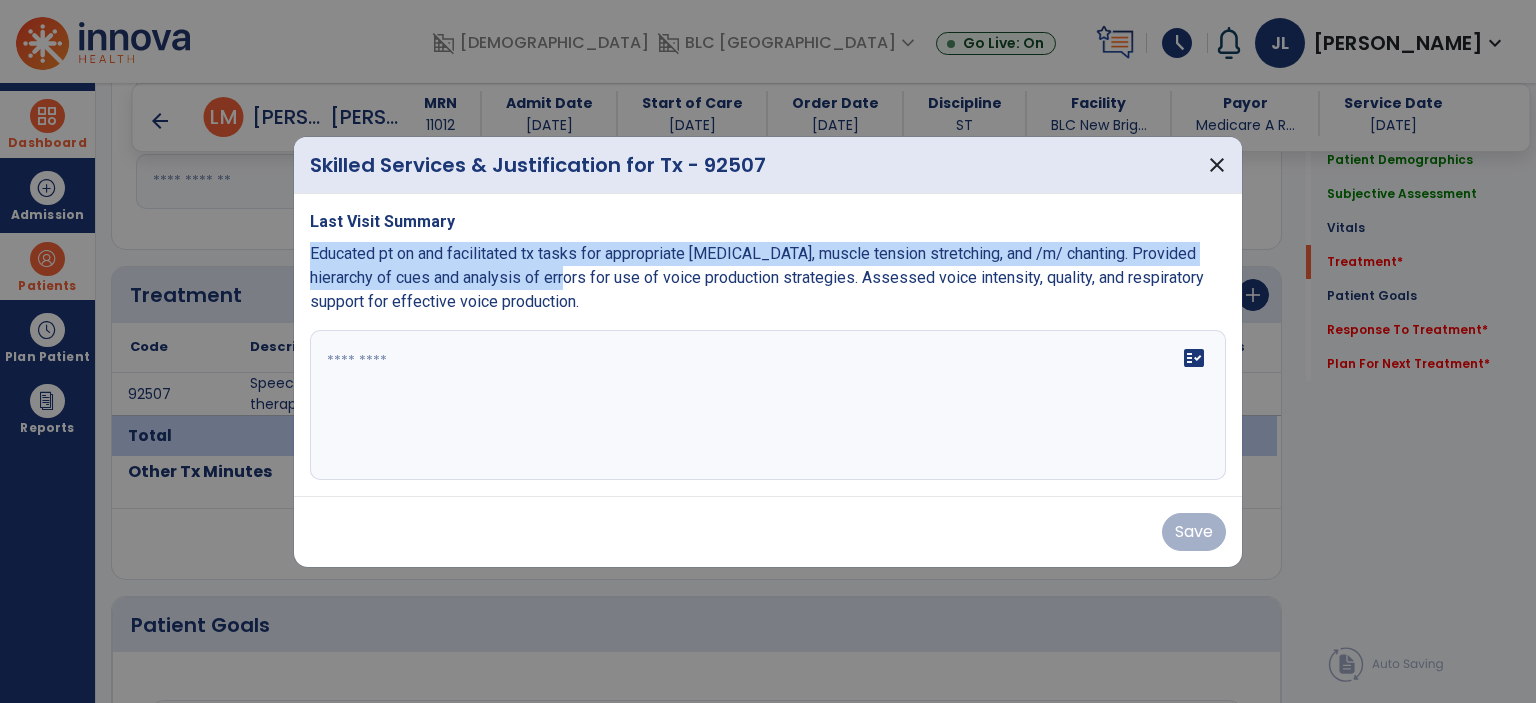 drag, startPoint x: 311, startPoint y: 250, endPoint x: 574, endPoint y: 280, distance: 264.7055 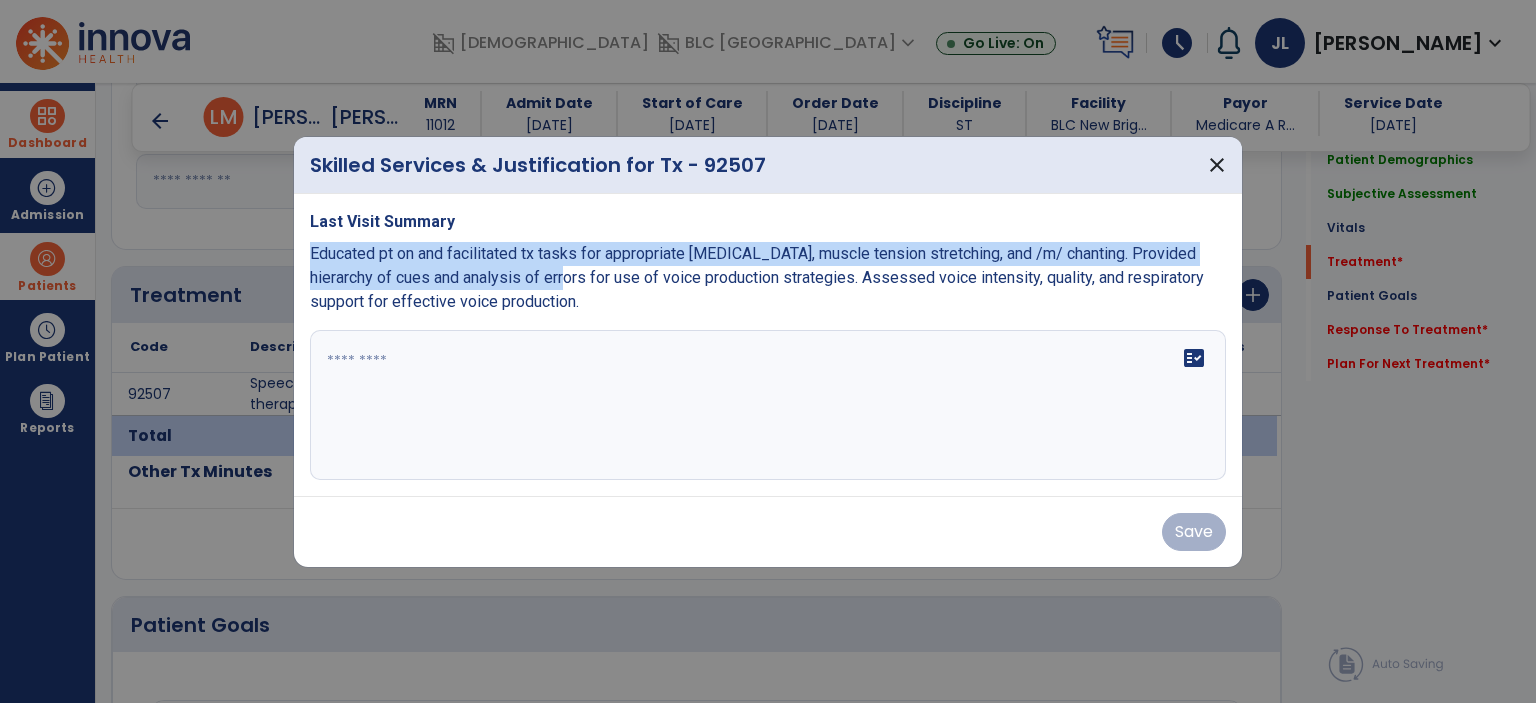 click on "Educated pt on and facilitated tx tasks for appropriate [MEDICAL_DATA], muscle tension stretching, and /m/ chanting. Provided hierarchy of cues and analysis of errors for use of voice production strategies. Assessed voice intensity, quality, and respiratory support for effective voice production." at bounding box center [757, 277] 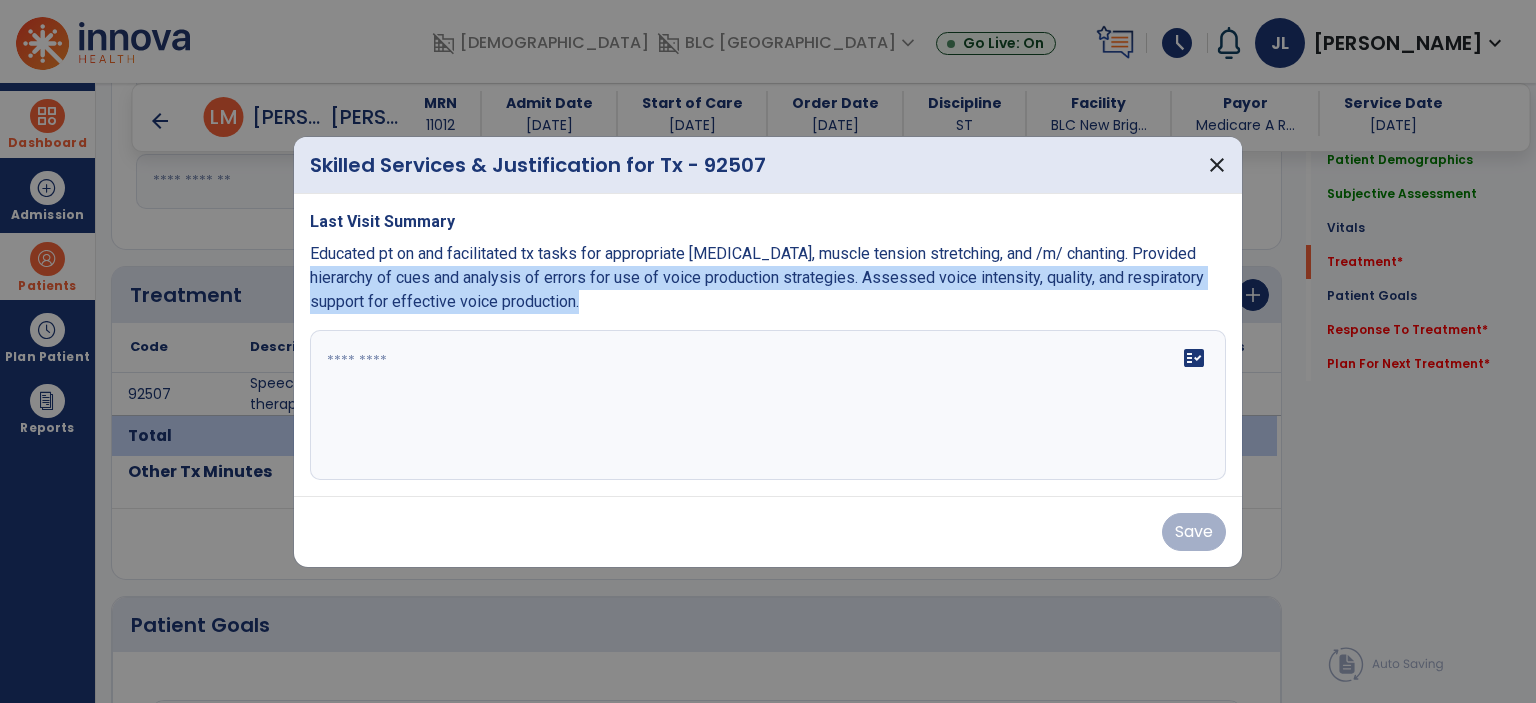 drag, startPoint x: 312, startPoint y: 276, endPoint x: 742, endPoint y: 315, distance: 431.76498 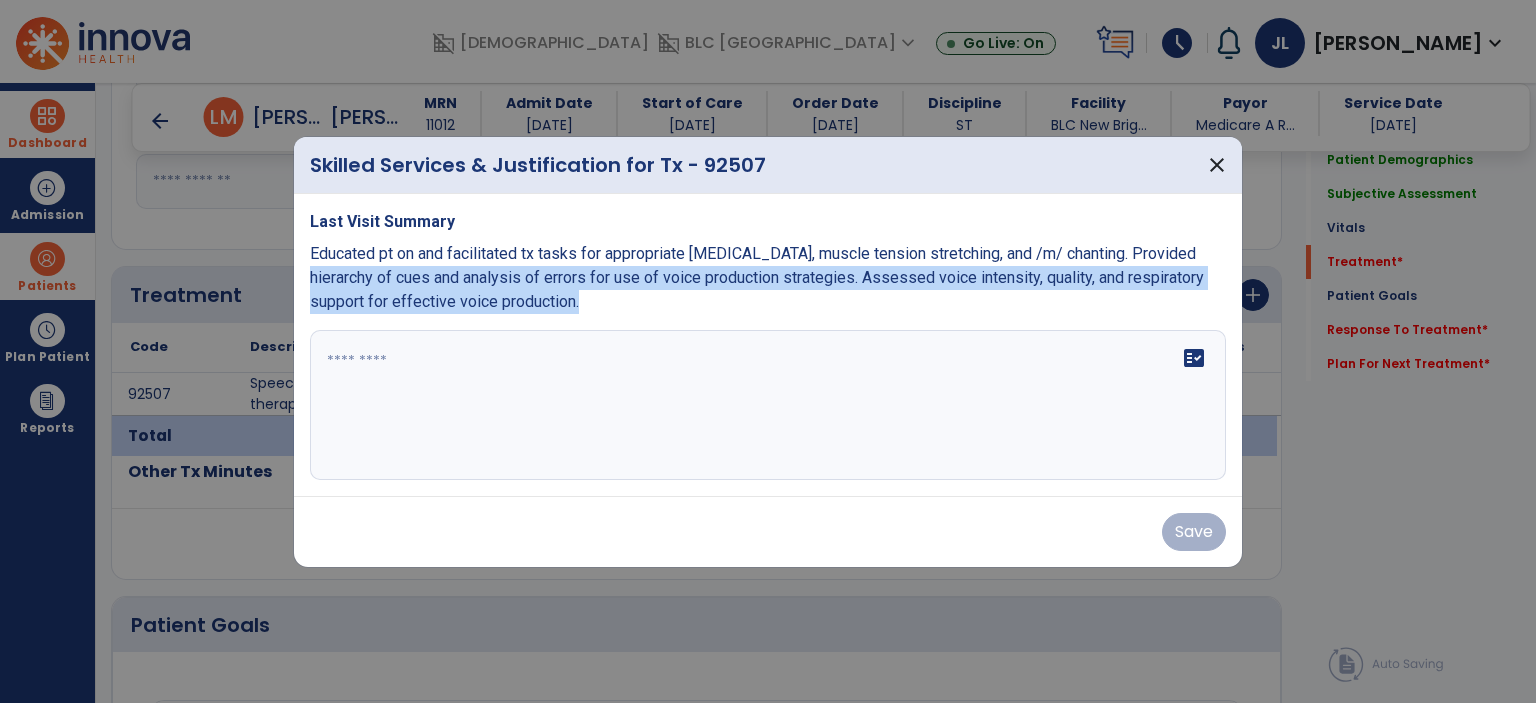 click on "Last Visit Summary Educated pt on and facilitated tx tasks for appropriate [MEDICAL_DATA], muscle tension stretching, and /m/ chanting. Provided hierarchy of cues and analysis of errors for use of voice production strategies. Assessed voice intensity, quality, and respiratory support for effective voice production.   fact_check" at bounding box center (768, 345) 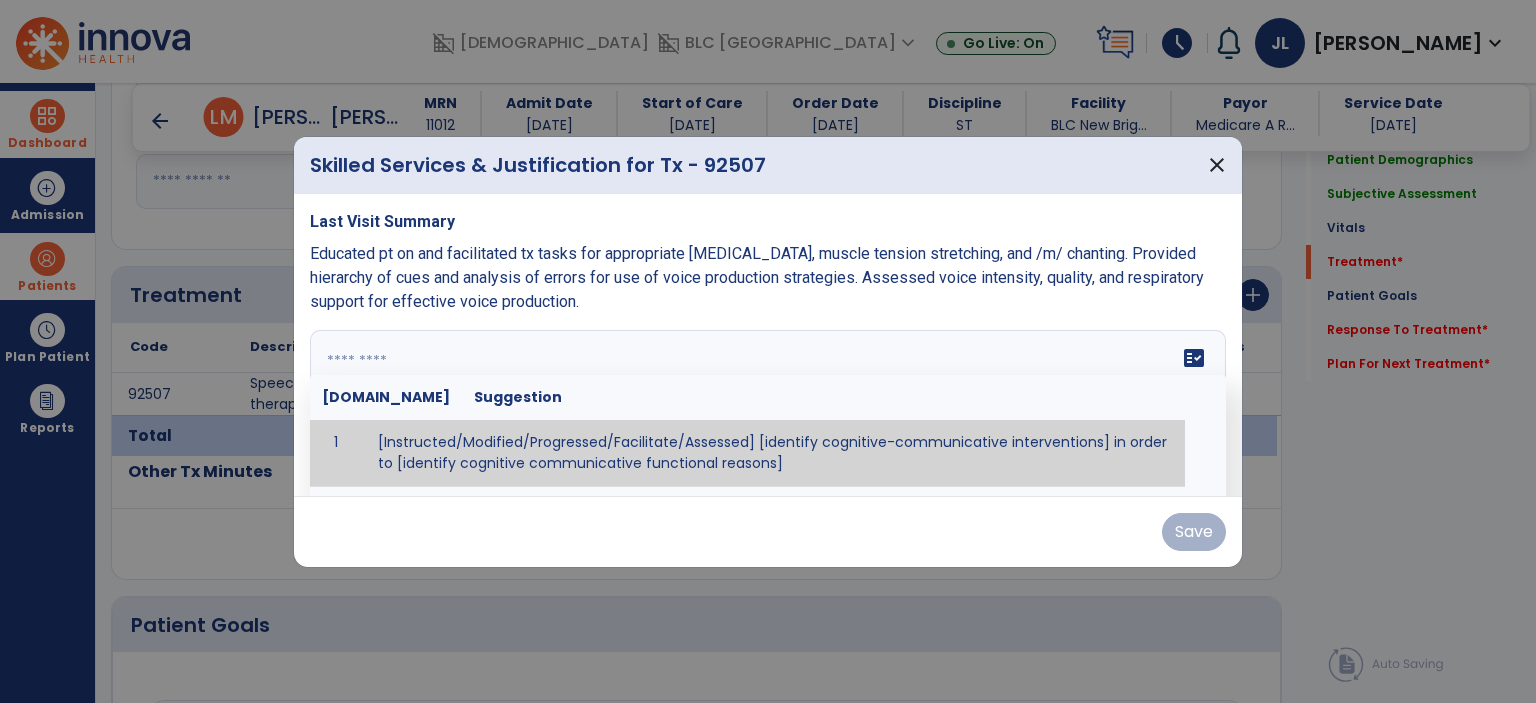 click at bounding box center (766, 405) 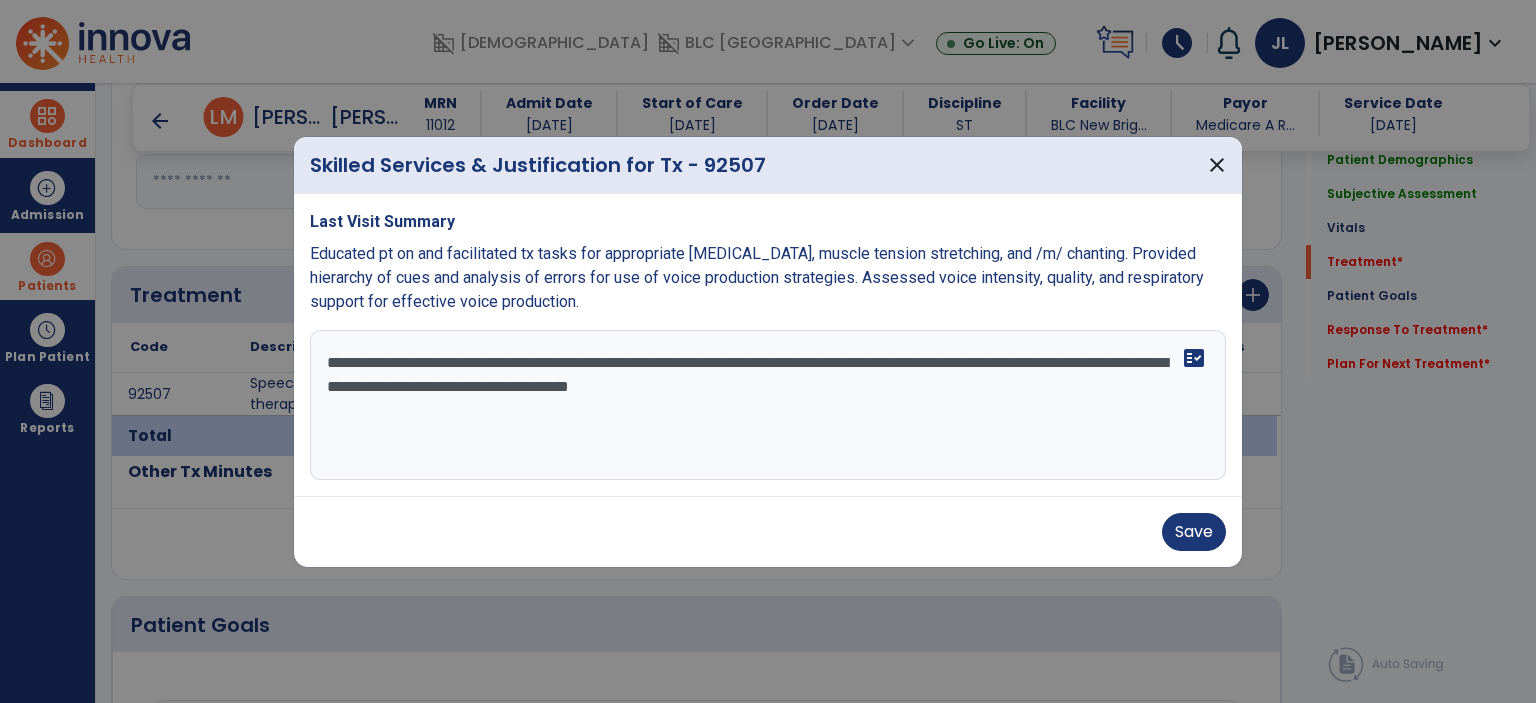 click on "**********" at bounding box center [768, 405] 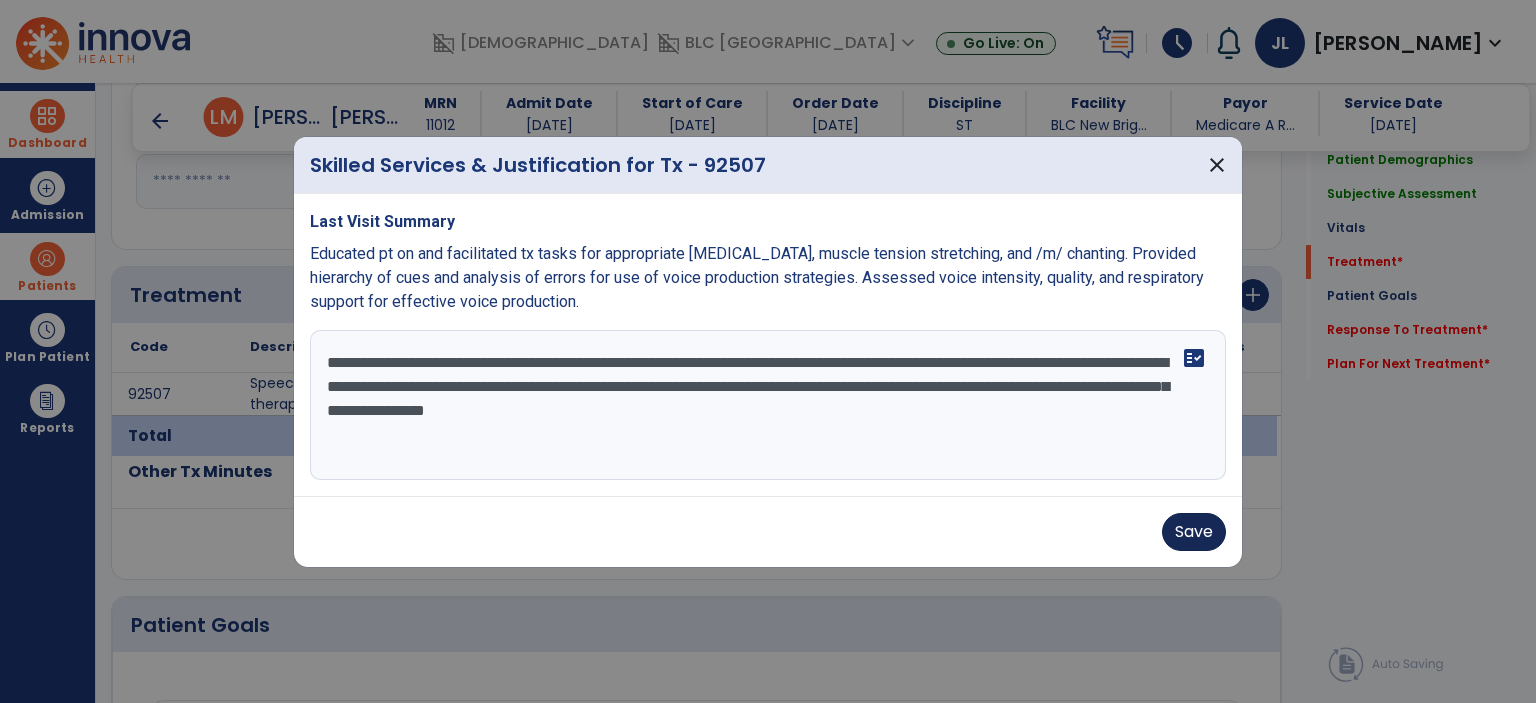 type on "**********" 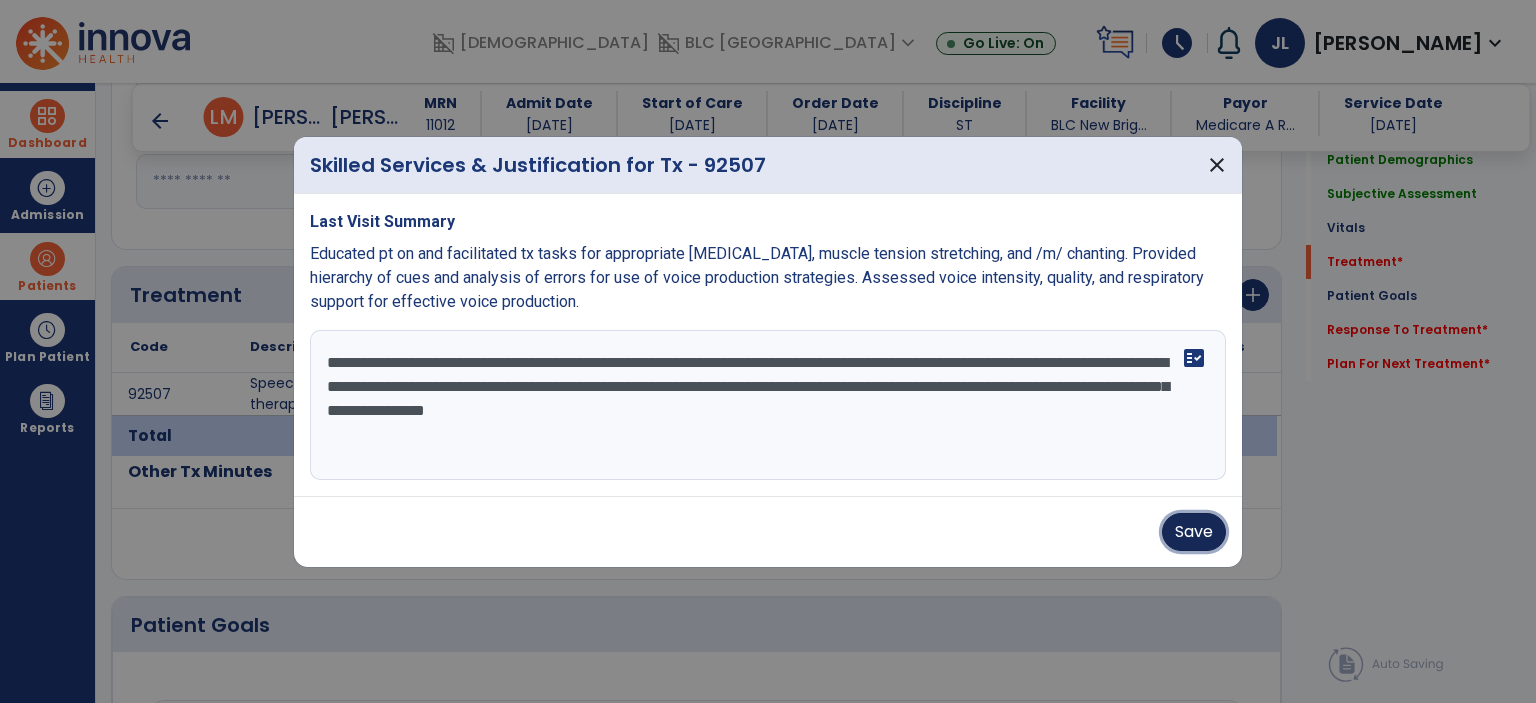click on "Save" at bounding box center [1194, 532] 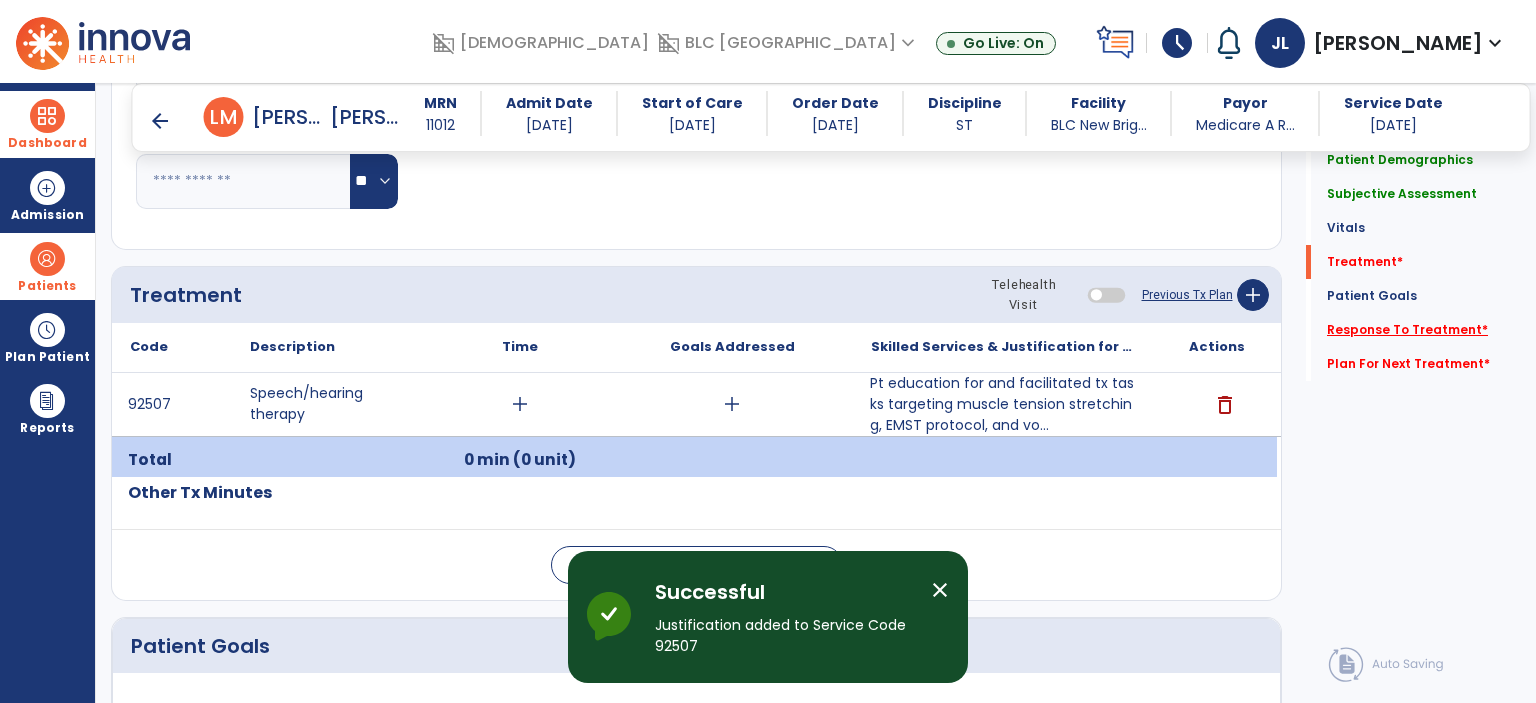 click on "Response To Treatment   *" 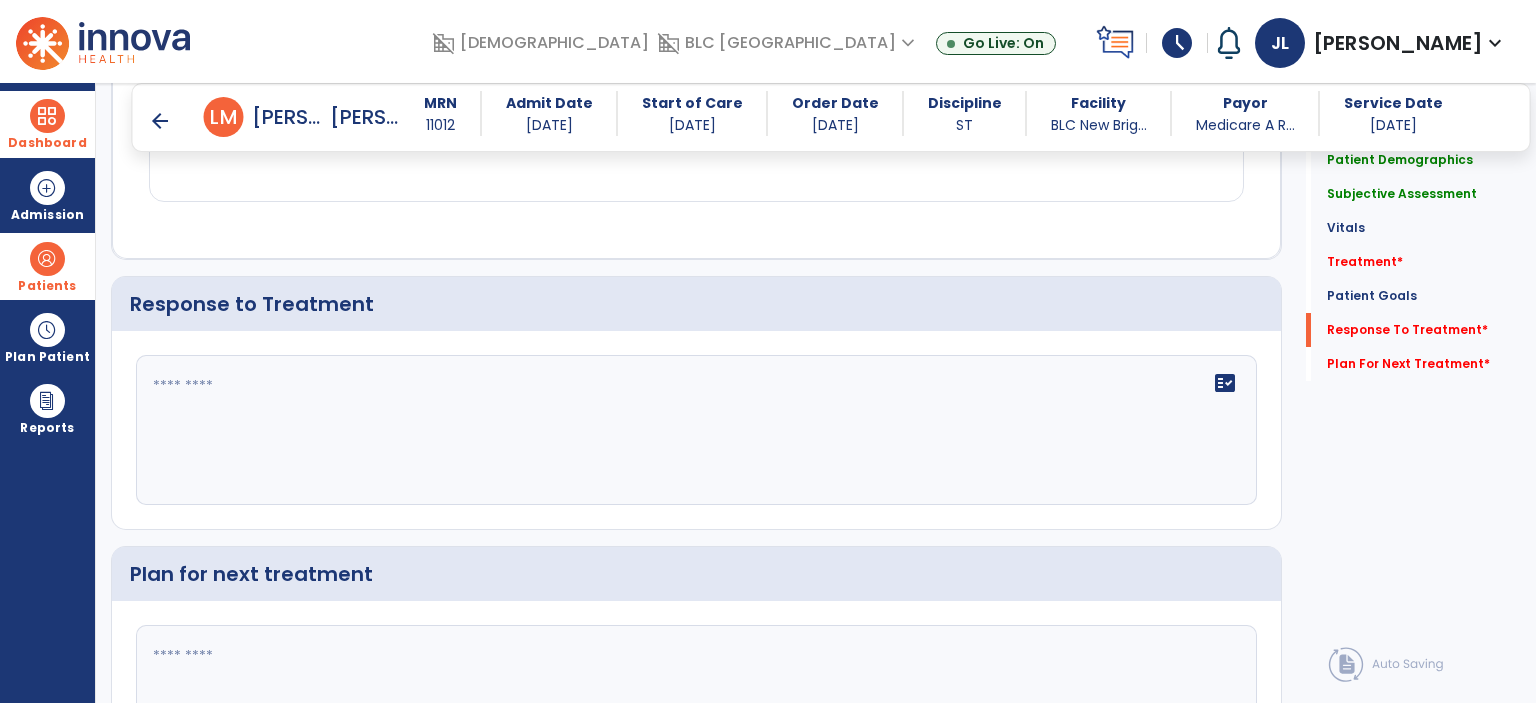 scroll, scrollTop: 2039, scrollLeft: 0, axis: vertical 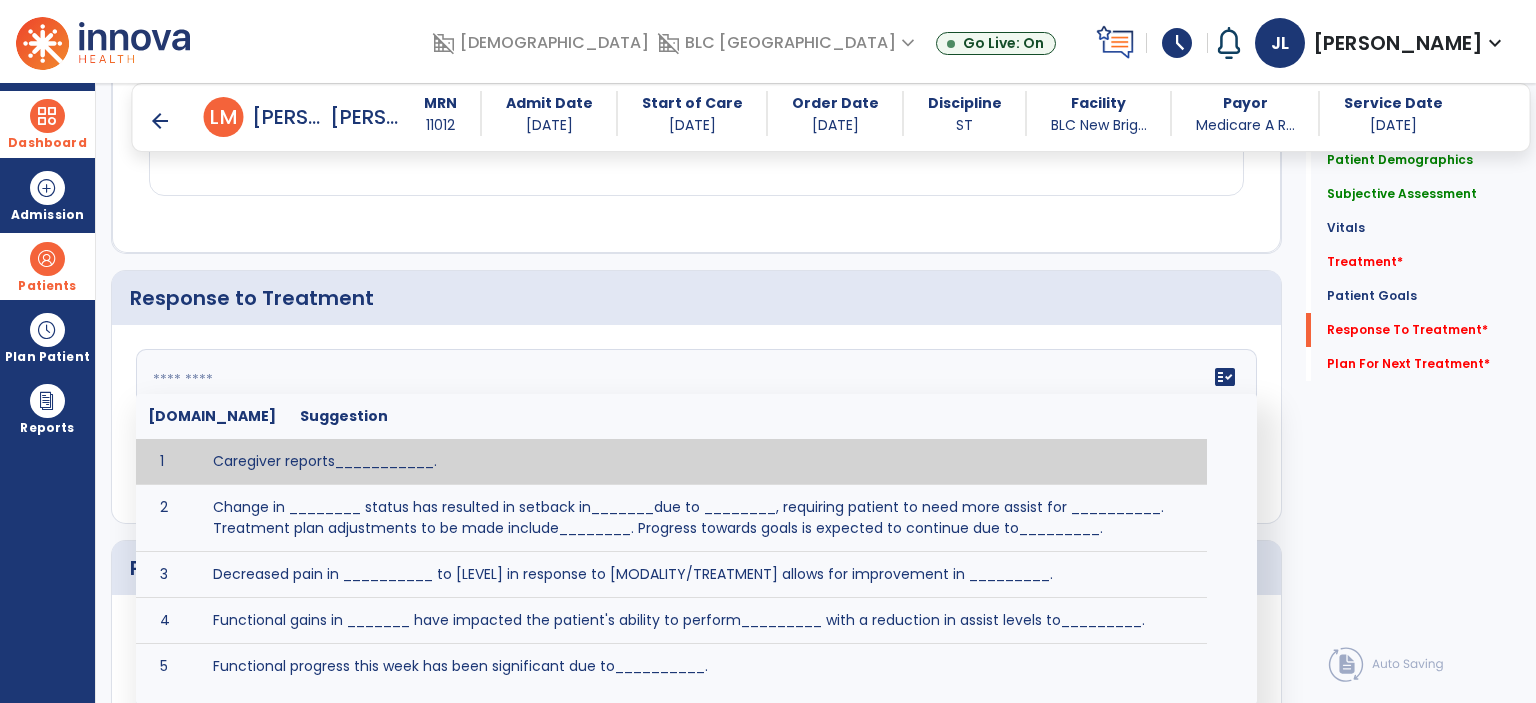 click on "fact_check  [DOMAIN_NAME] Suggestion 1 Caregiver reports___________. 2 Change in ________ status has resulted in setback in_______due to ________, requiring patient to need more assist for __________.   Treatment plan adjustments to be made include________.  Progress towards goals is expected to continue due to_________. 3 Decreased pain in __________ to [LEVEL] in response to [MODALITY/TREATMENT] allows for improvement in _________. 4 Functional gains in _______ have impacted the patient's ability to perform_________ with a reduction in assist levels to_________. 5 Functional progress this week has been significant due to__________. 6 Gains in ________ have improved the patient's ability to perform ______with decreased levels of assist to___________. 7 Improvement in ________allows patient to tolerate higher levels of challenges in_________. 8 Pain in [AREA] has decreased to [LEVEL] in response to [TREATMENT/MODALITY], allowing fore ease in completing__________. 9 10 11 12 13 14 15 16 17 18 19 20 21" 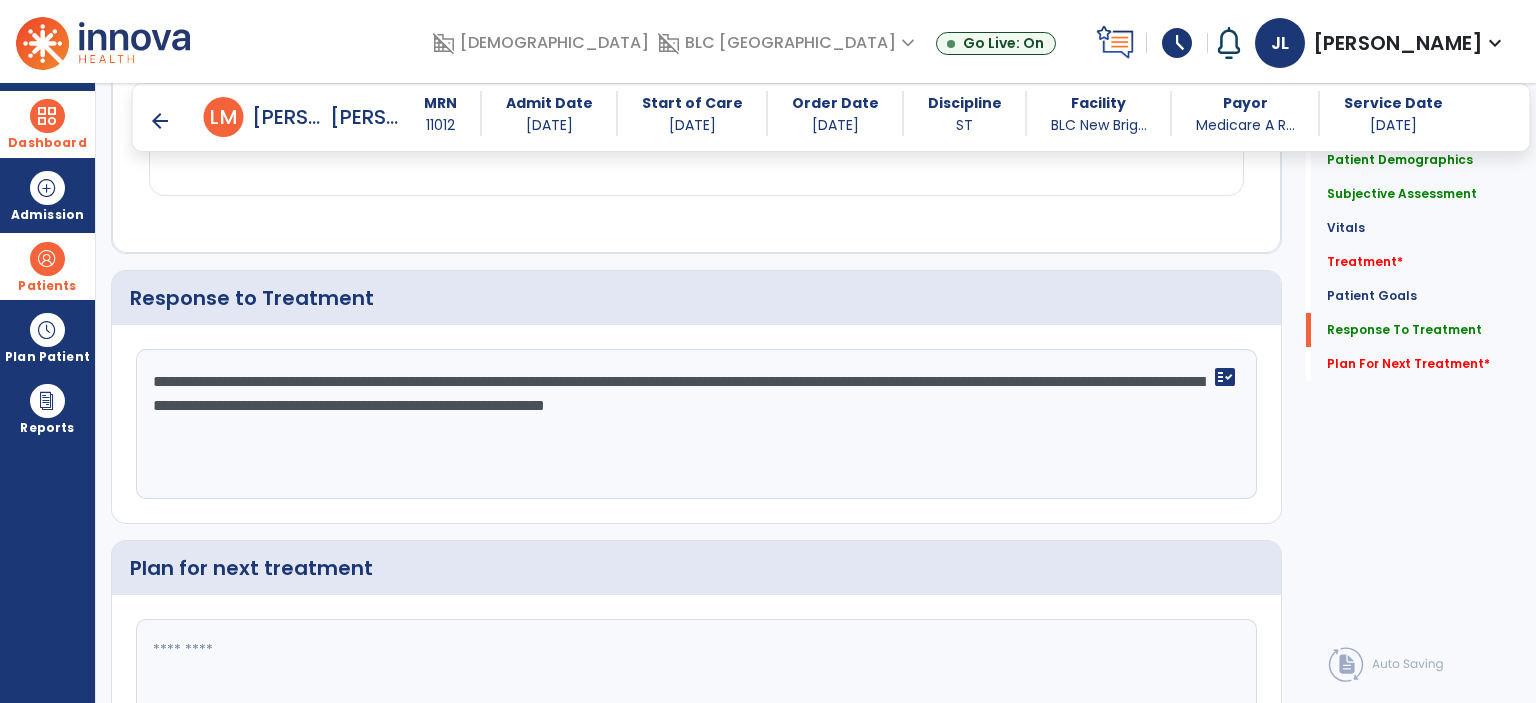 scroll, scrollTop: 2039, scrollLeft: 0, axis: vertical 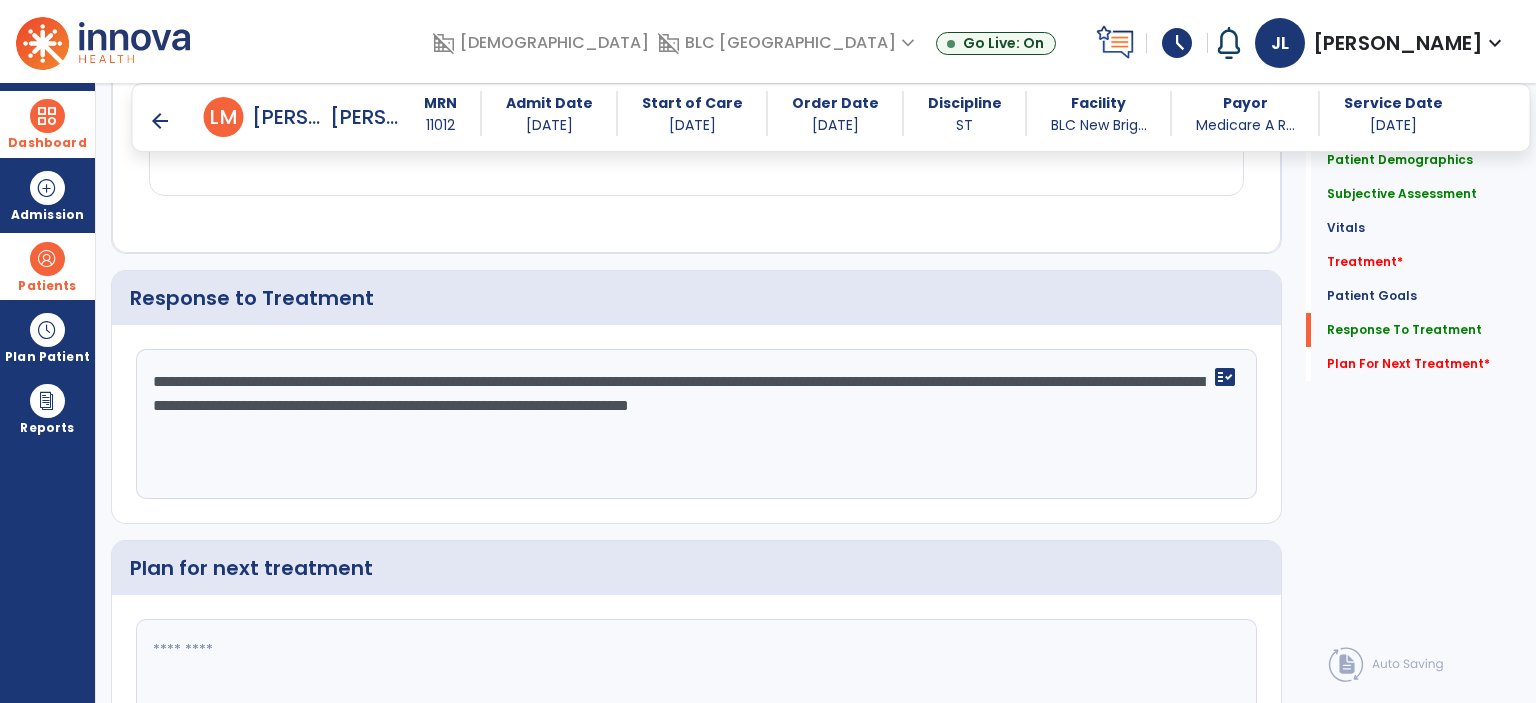 click on "**********" 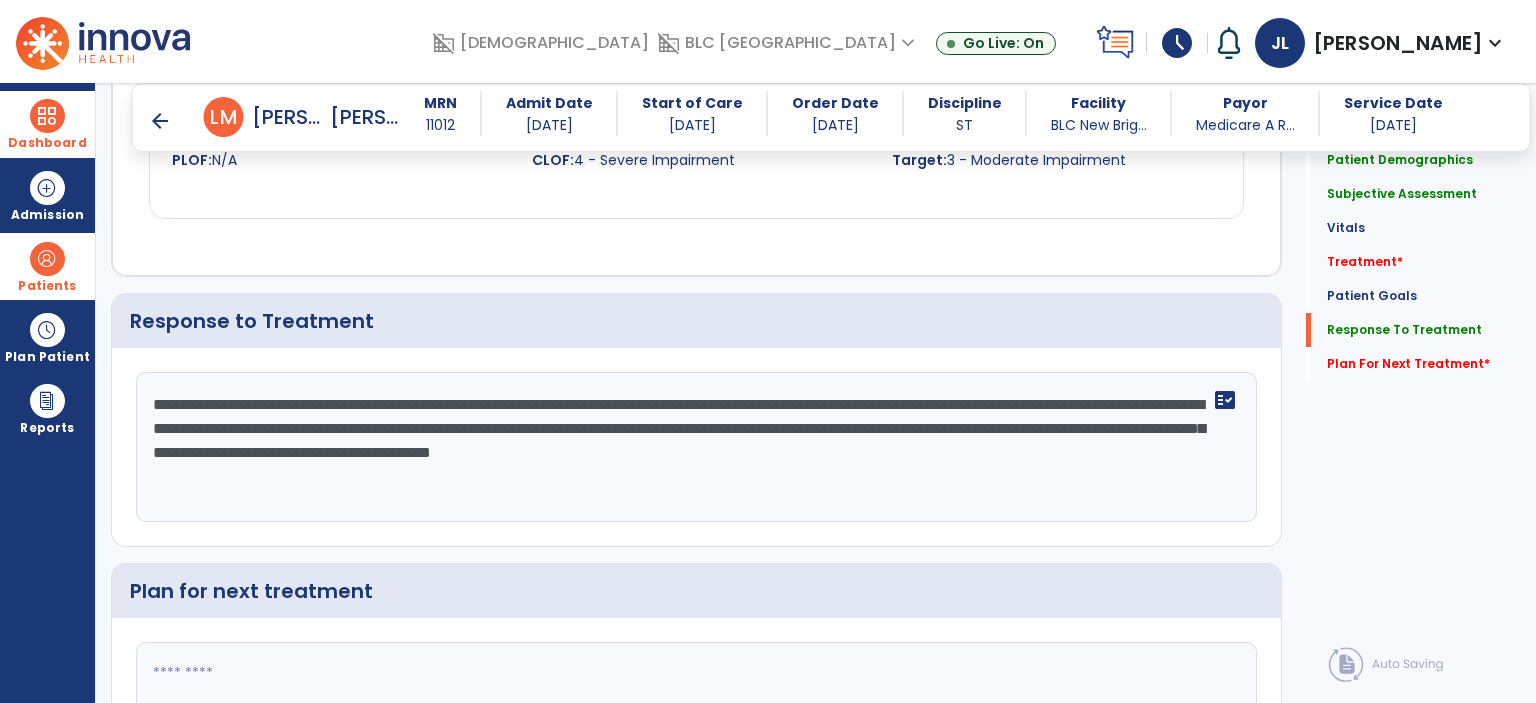 scroll, scrollTop: 2039, scrollLeft: 0, axis: vertical 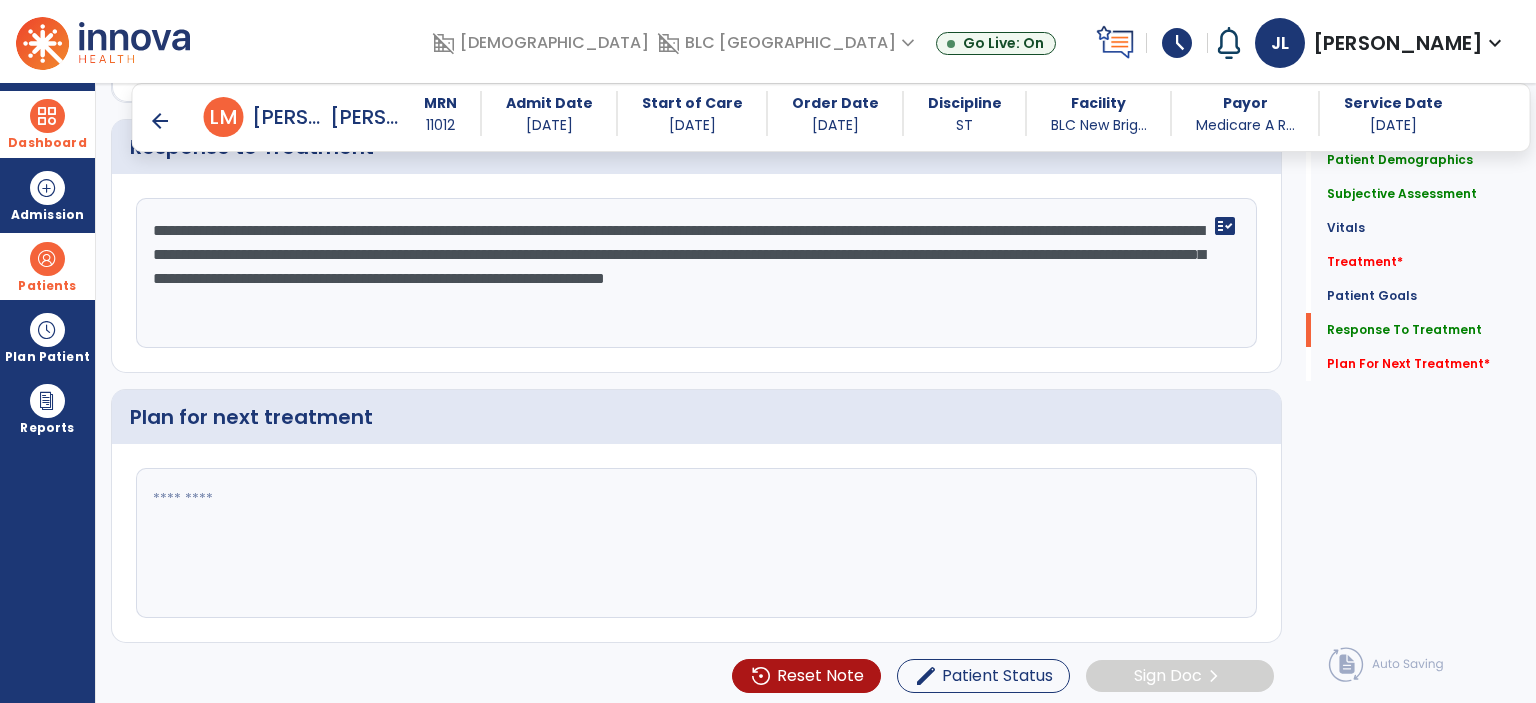 type on "**********" 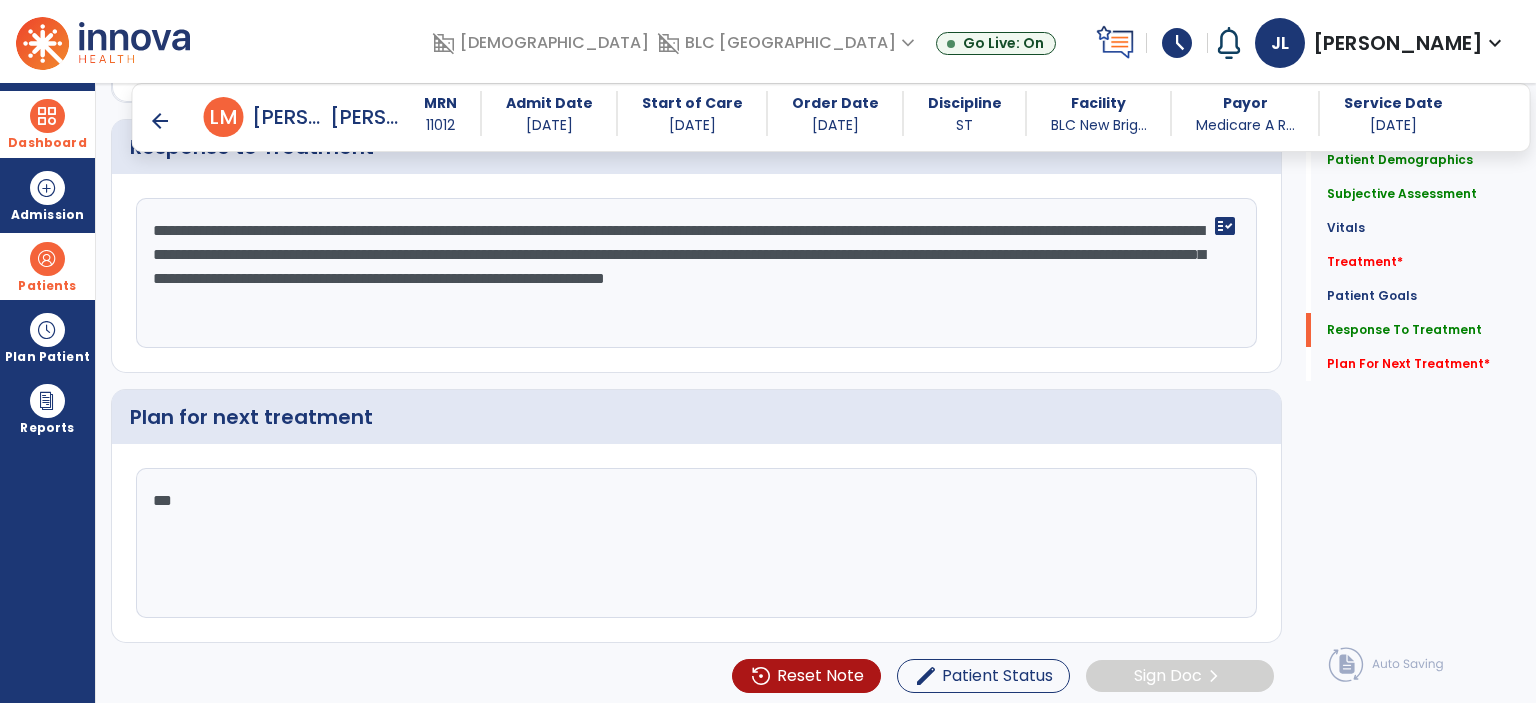 scroll, scrollTop: 2190, scrollLeft: 0, axis: vertical 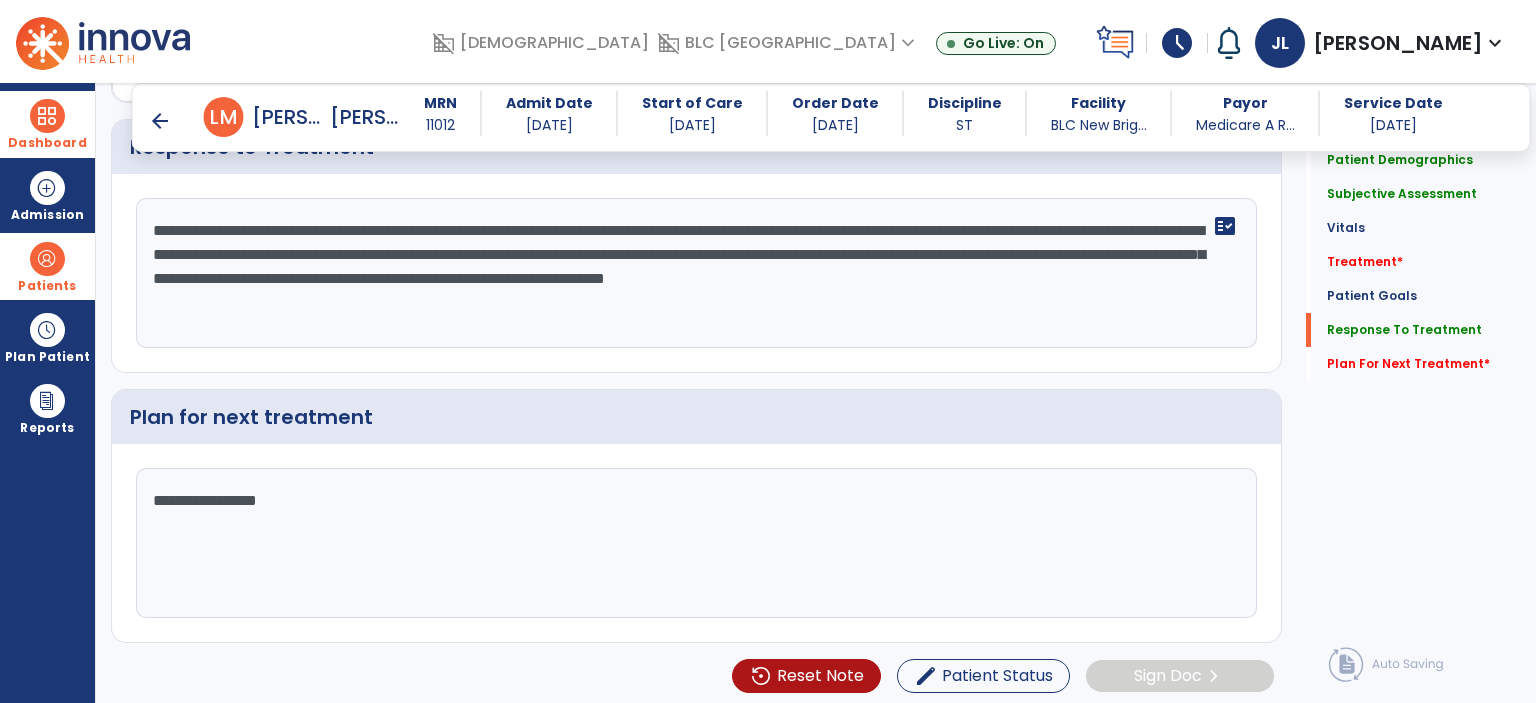 type on "**********" 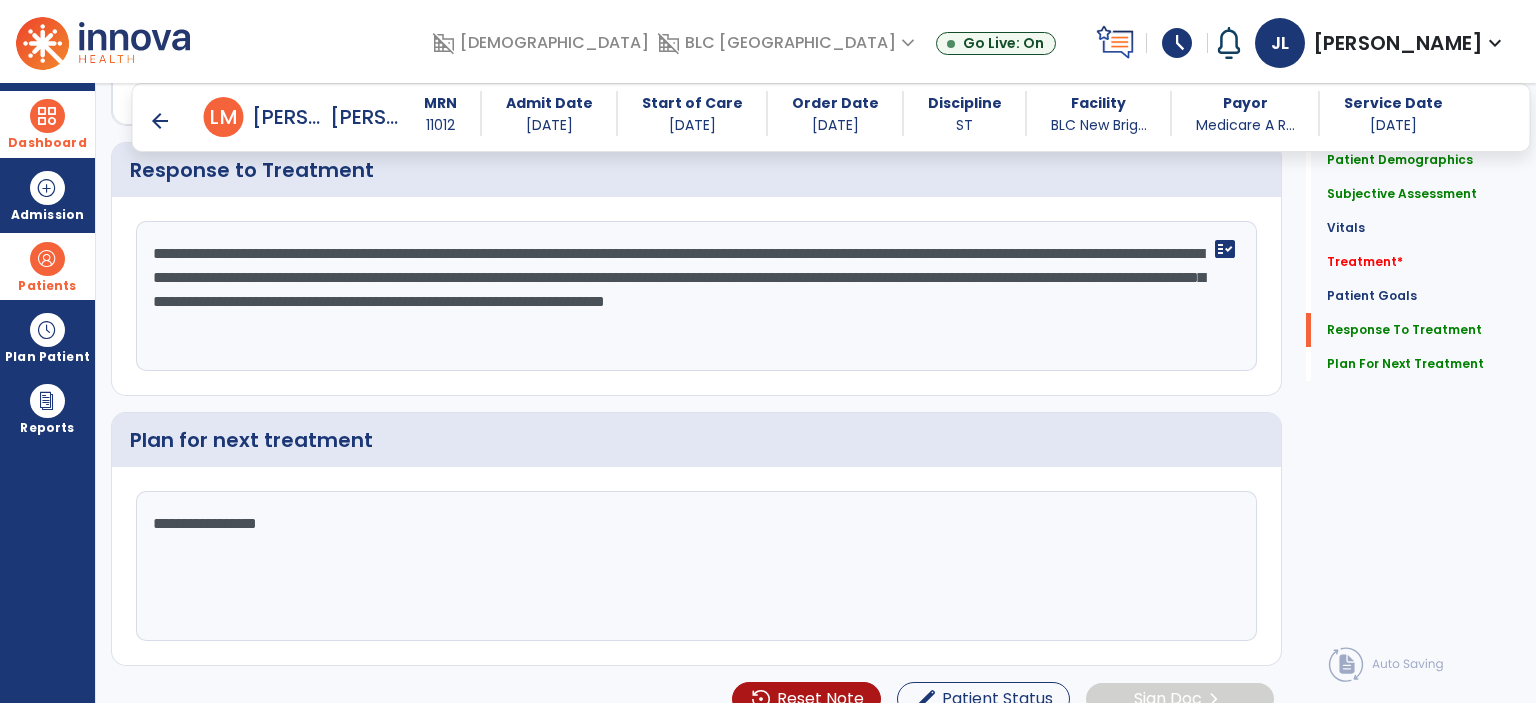 scroll, scrollTop: 2190, scrollLeft: 0, axis: vertical 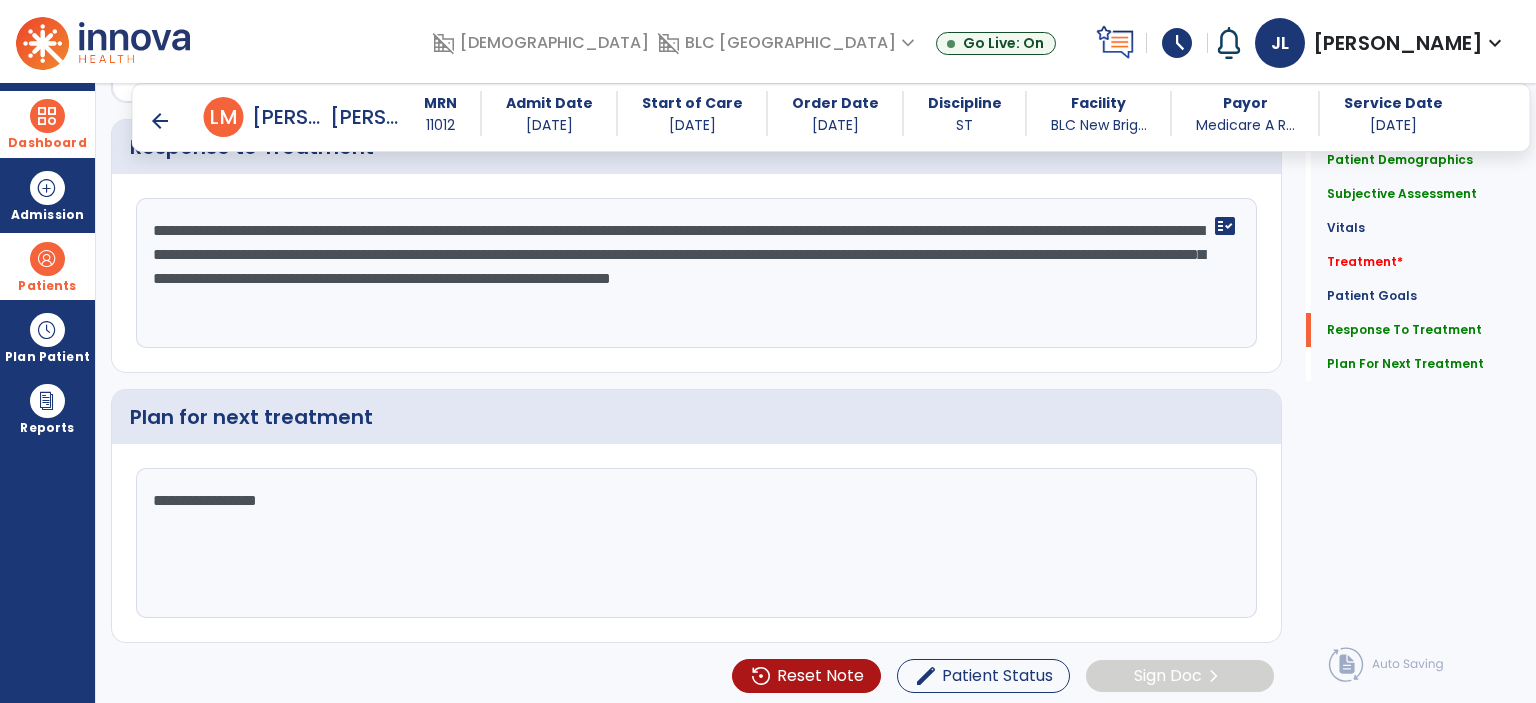type on "**********" 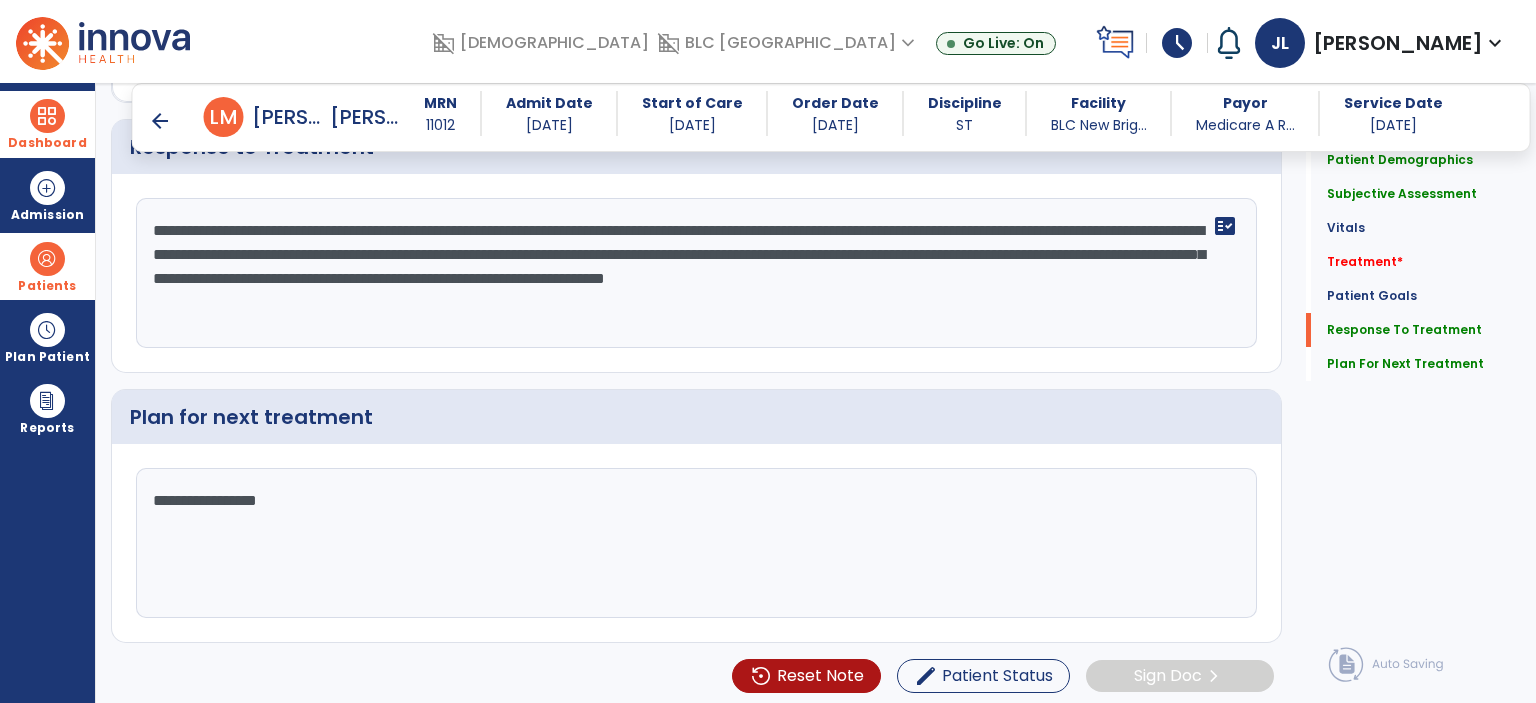 scroll, scrollTop: 2190, scrollLeft: 0, axis: vertical 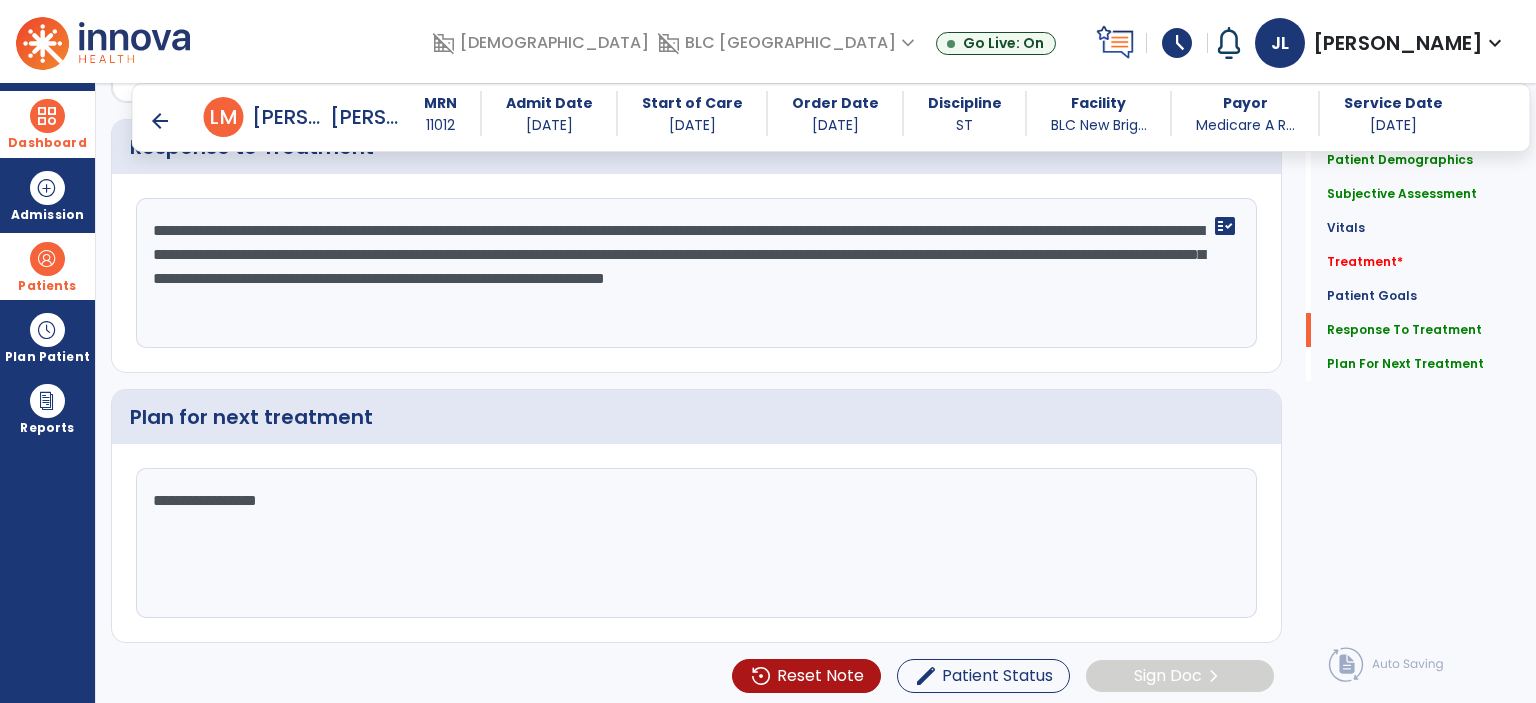 click on "arrow_back" at bounding box center (160, 121) 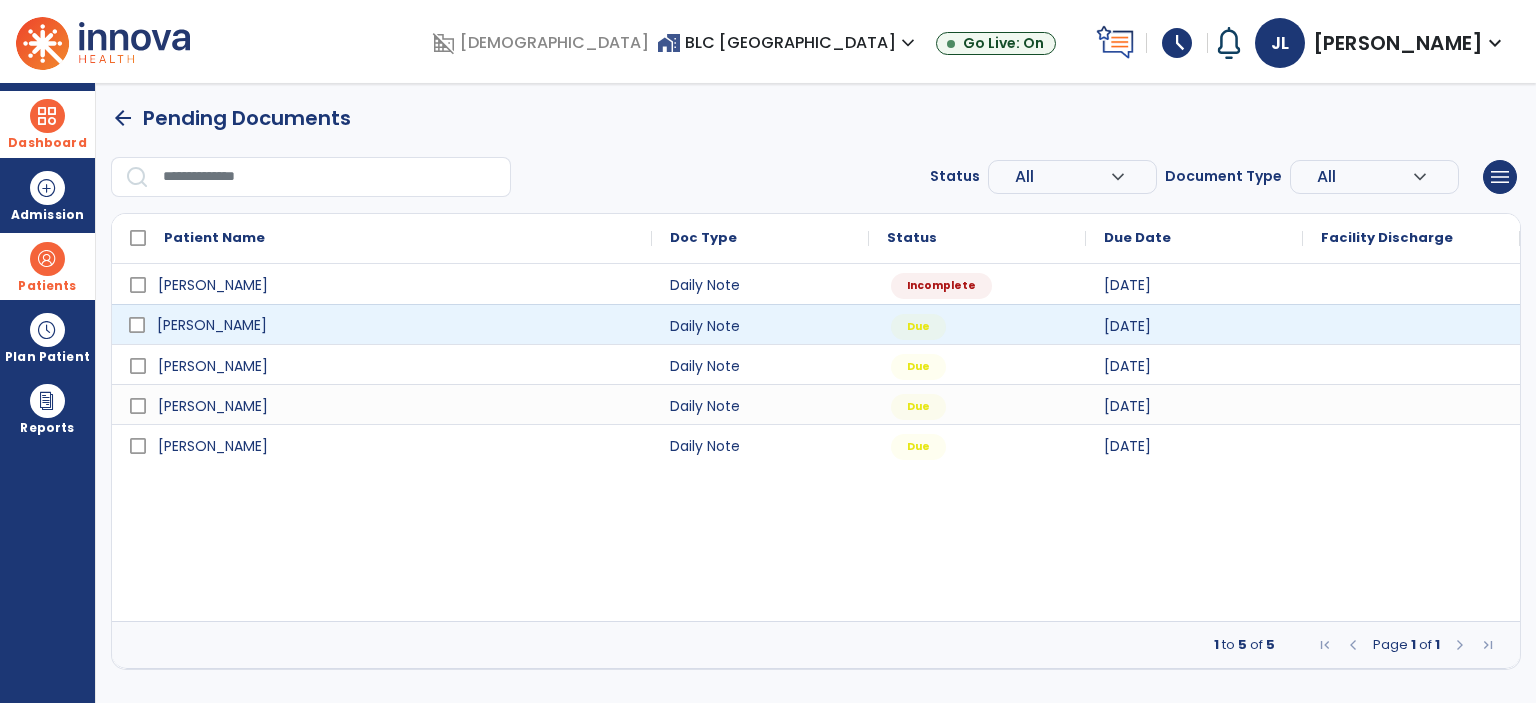 click on "[PERSON_NAME]" at bounding box center (212, 325) 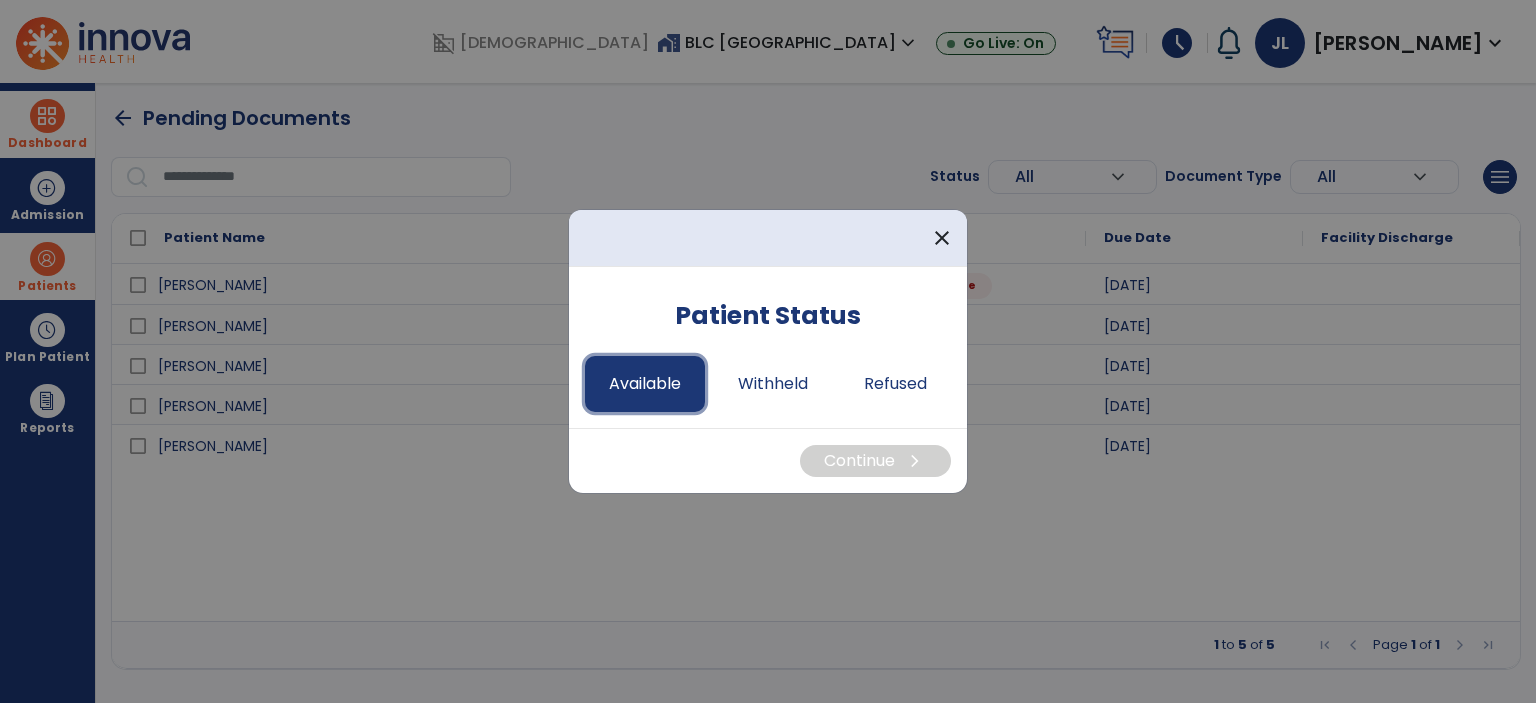 click on "Available" at bounding box center (645, 384) 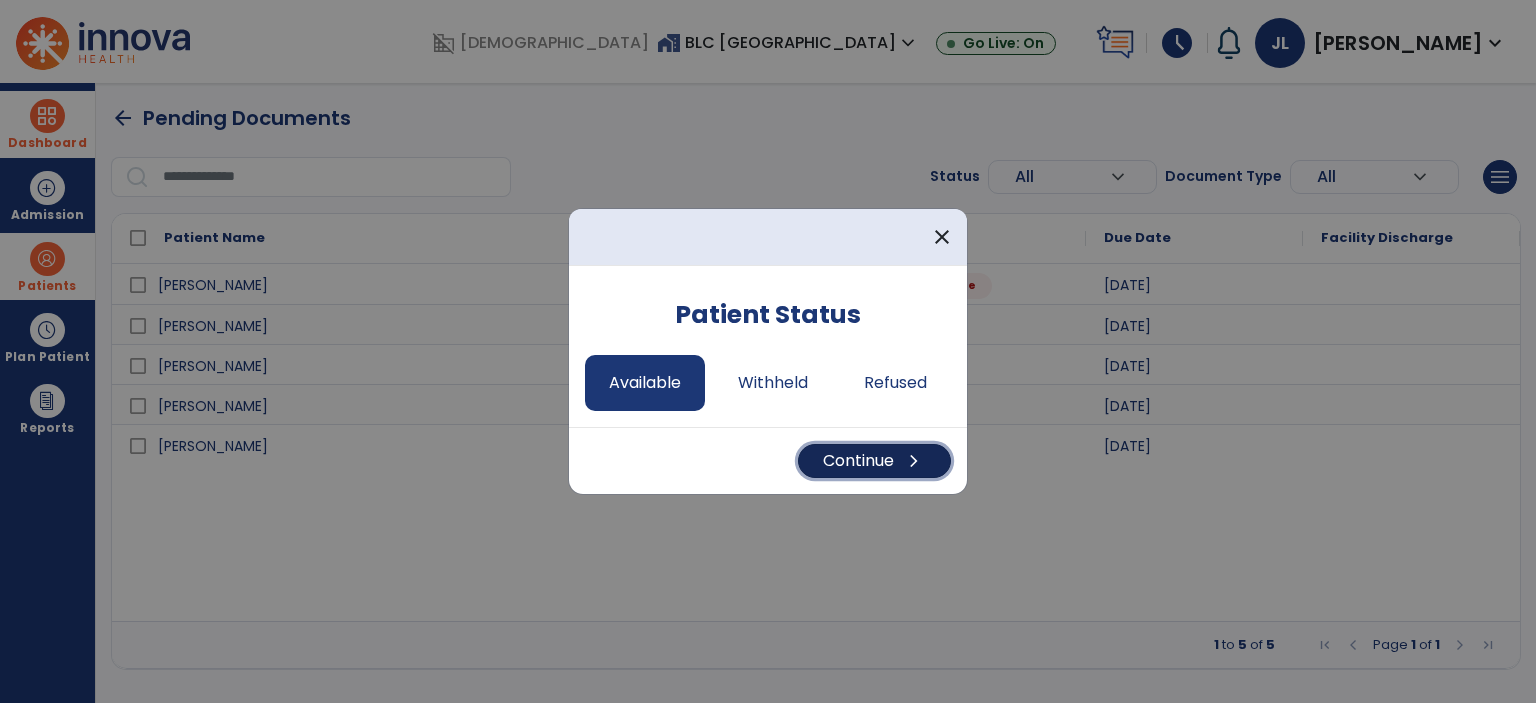 click on "Continue   chevron_right" at bounding box center [874, 461] 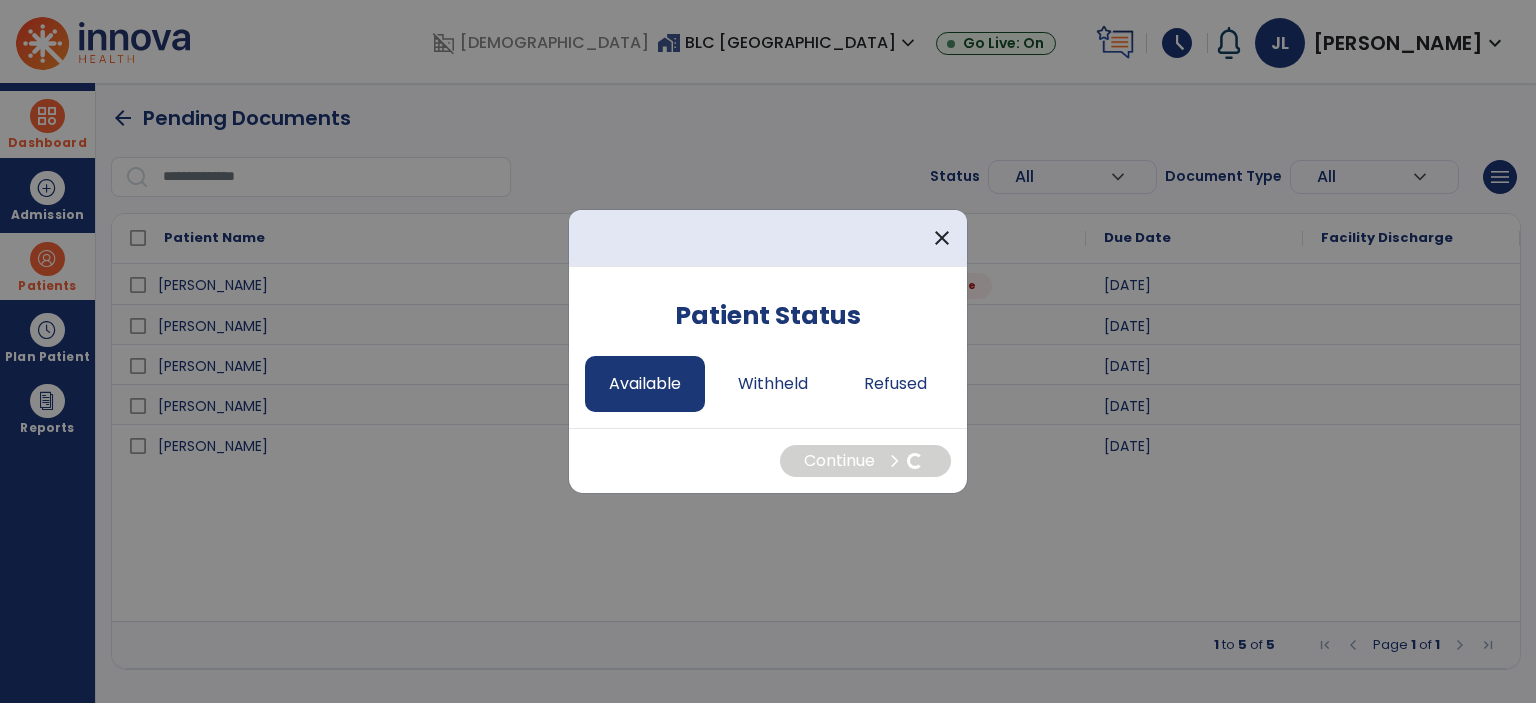 select on "*" 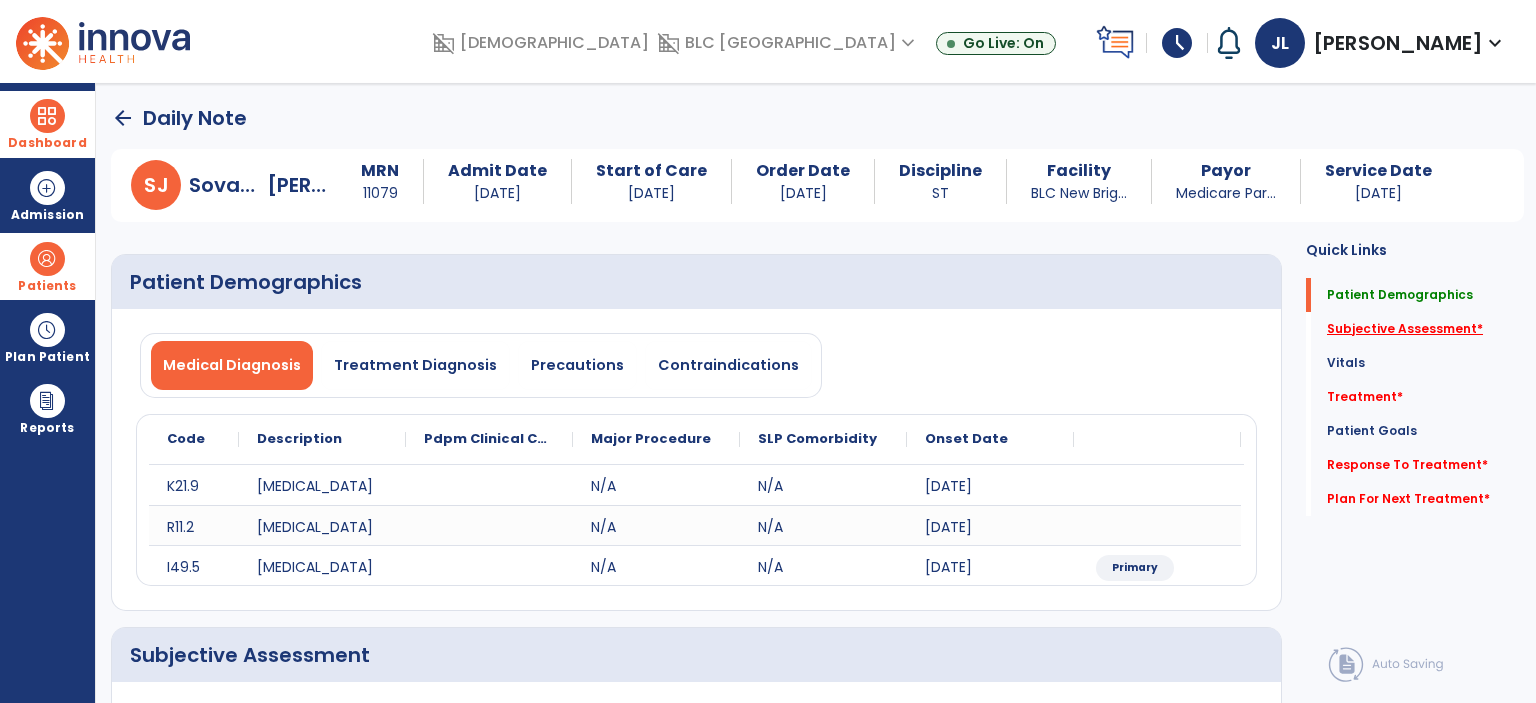click on "Subjective Assessment   *" 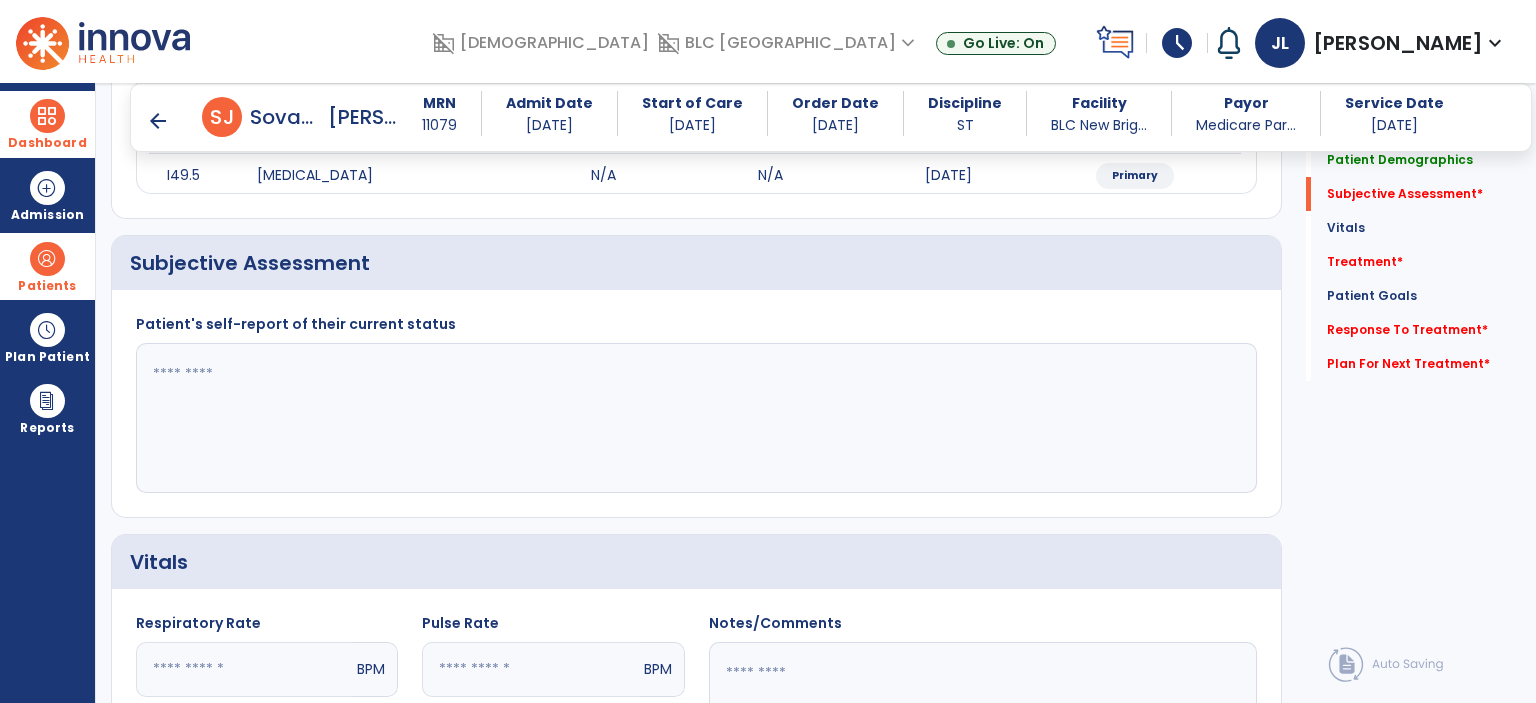 scroll, scrollTop: 374, scrollLeft: 0, axis: vertical 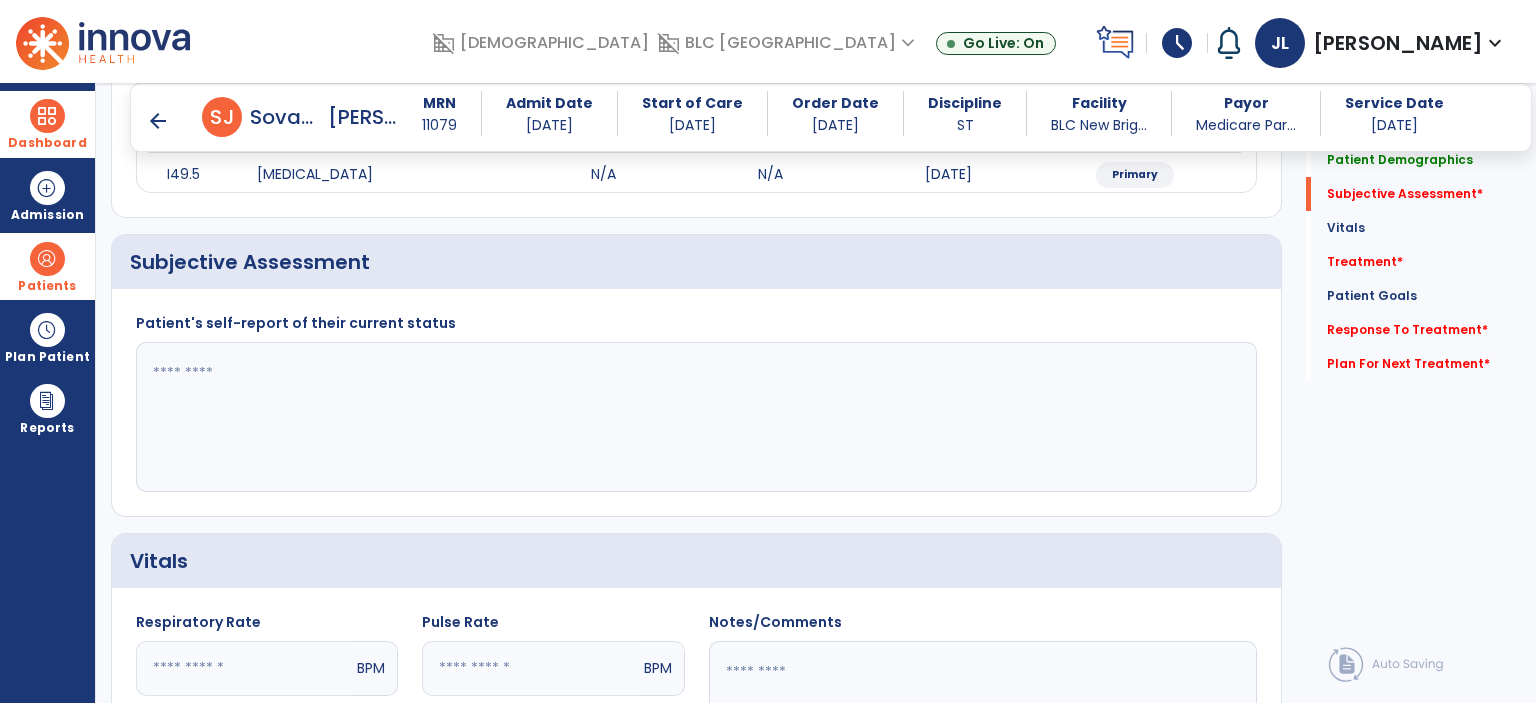 click 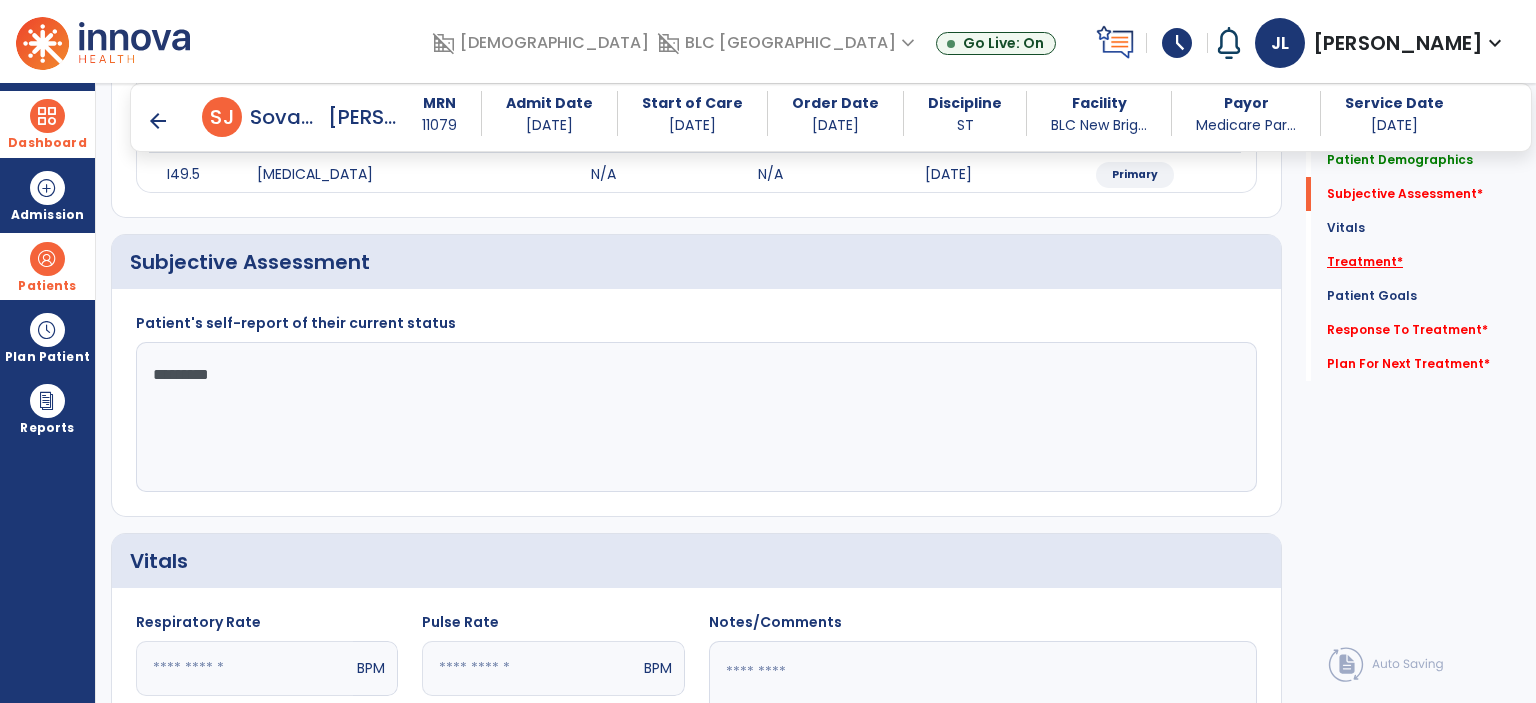 type on "*********" 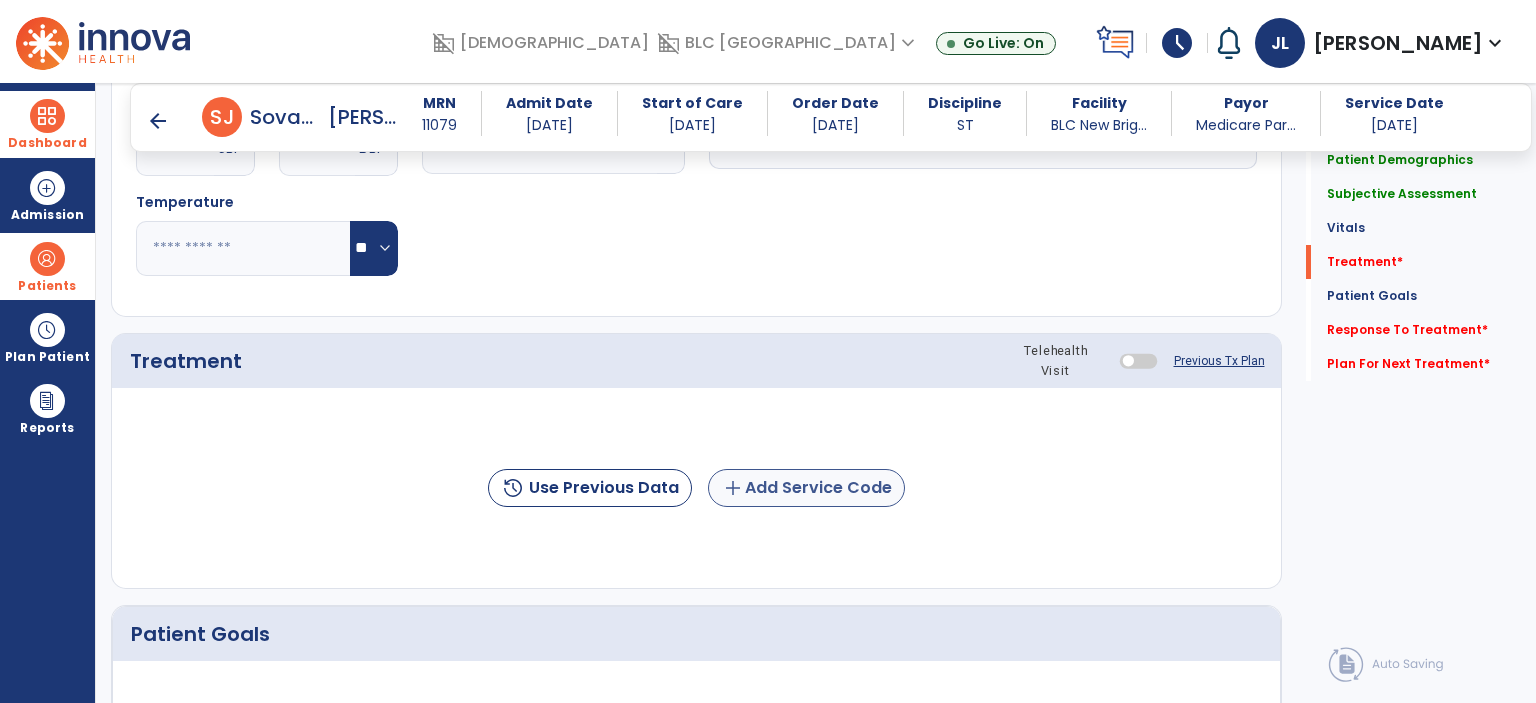 scroll, scrollTop: 1063, scrollLeft: 0, axis: vertical 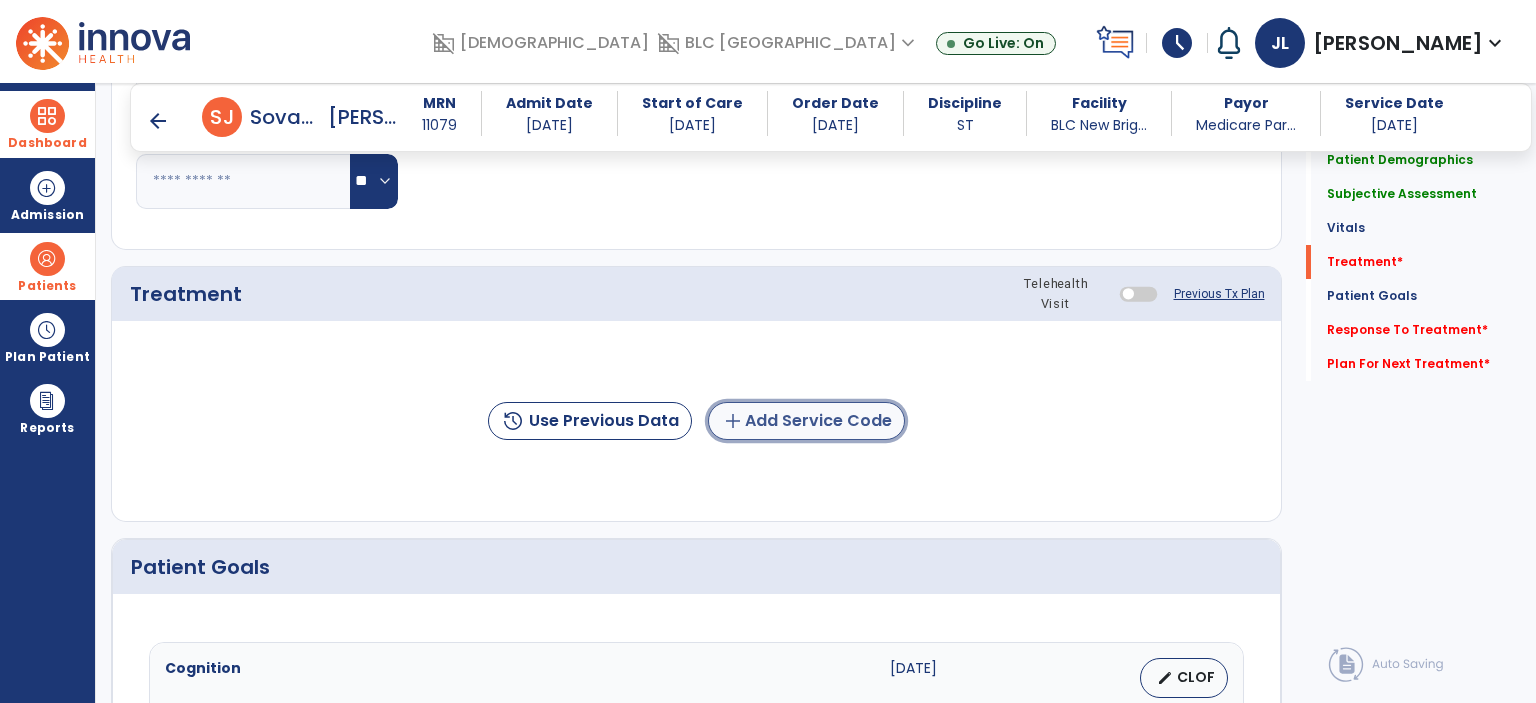 click on "add  Add Service Code" 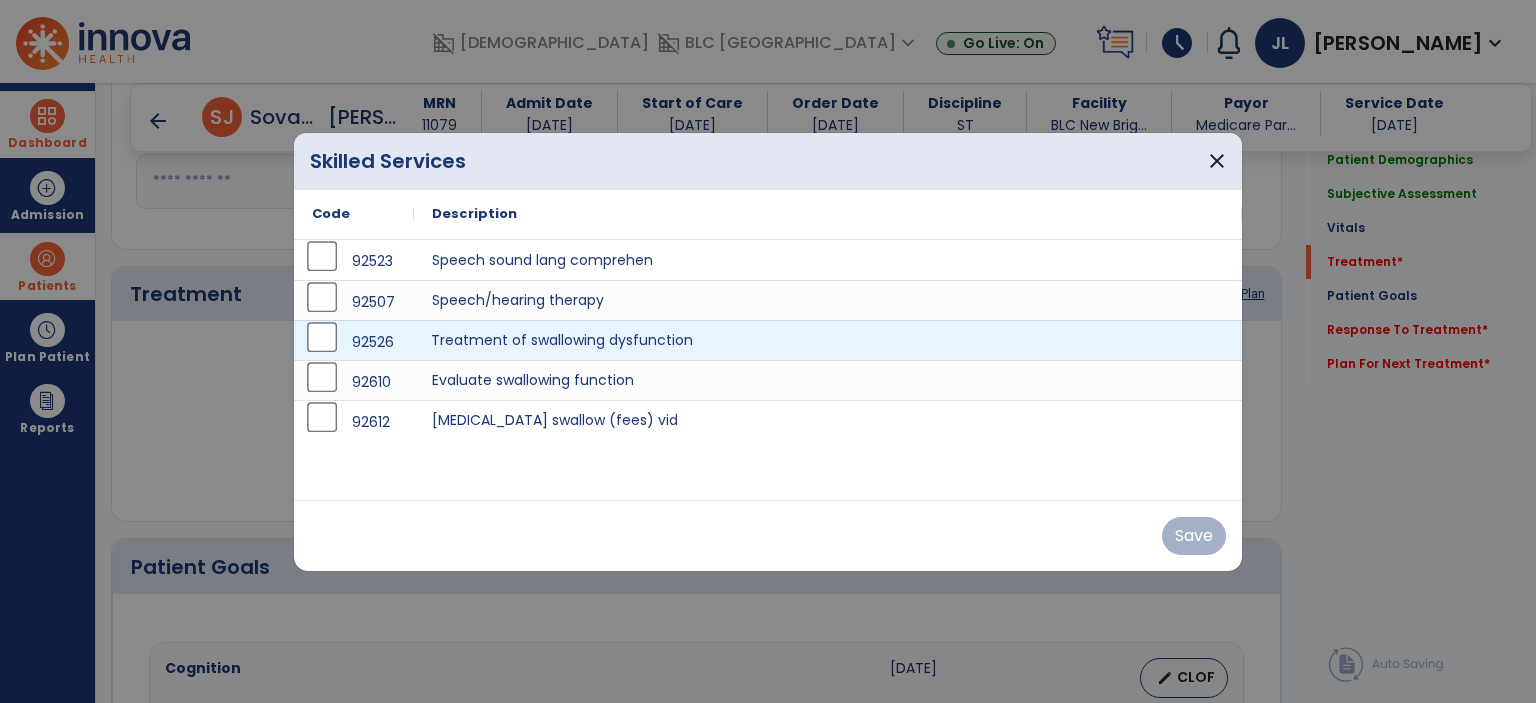 click on "Treatment of swallowing dysfunction" at bounding box center [828, 340] 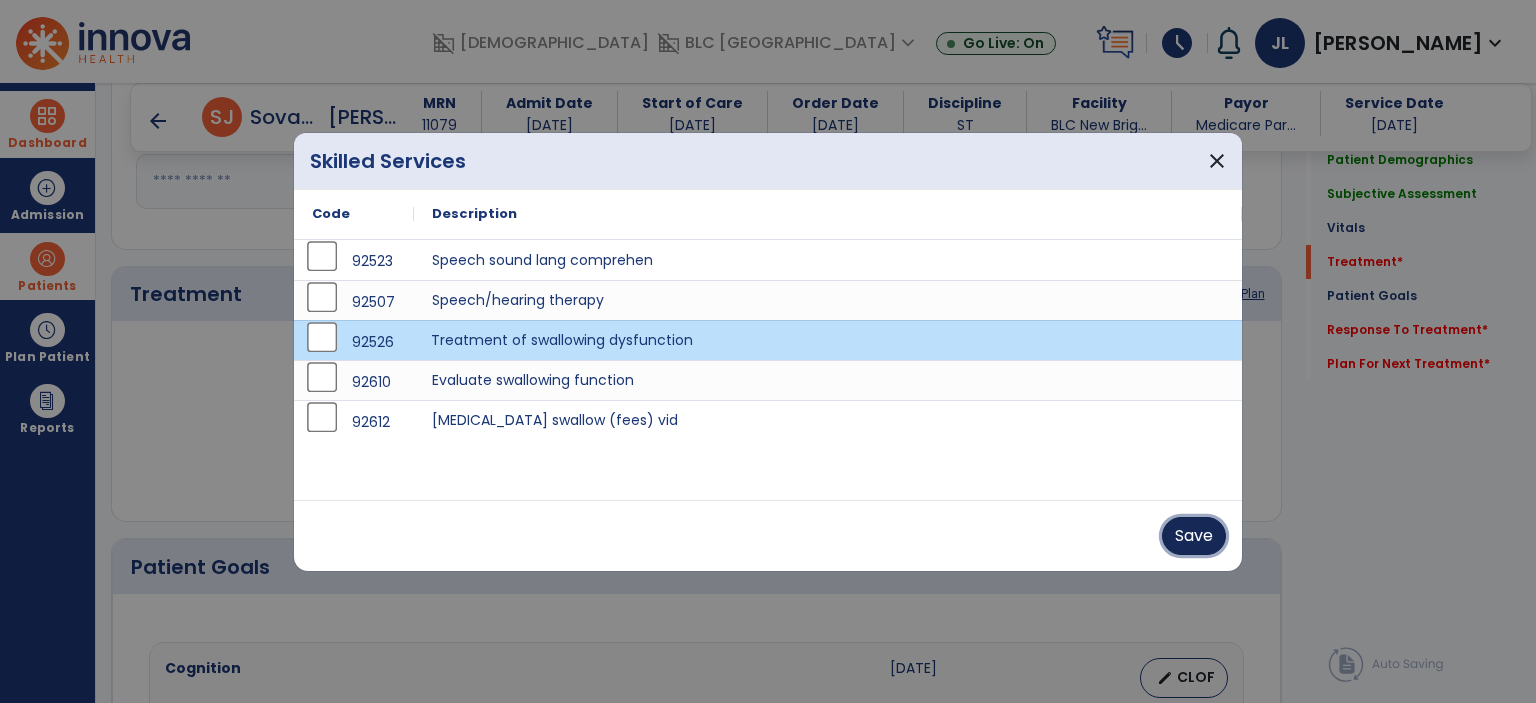 click on "Save" at bounding box center [1194, 536] 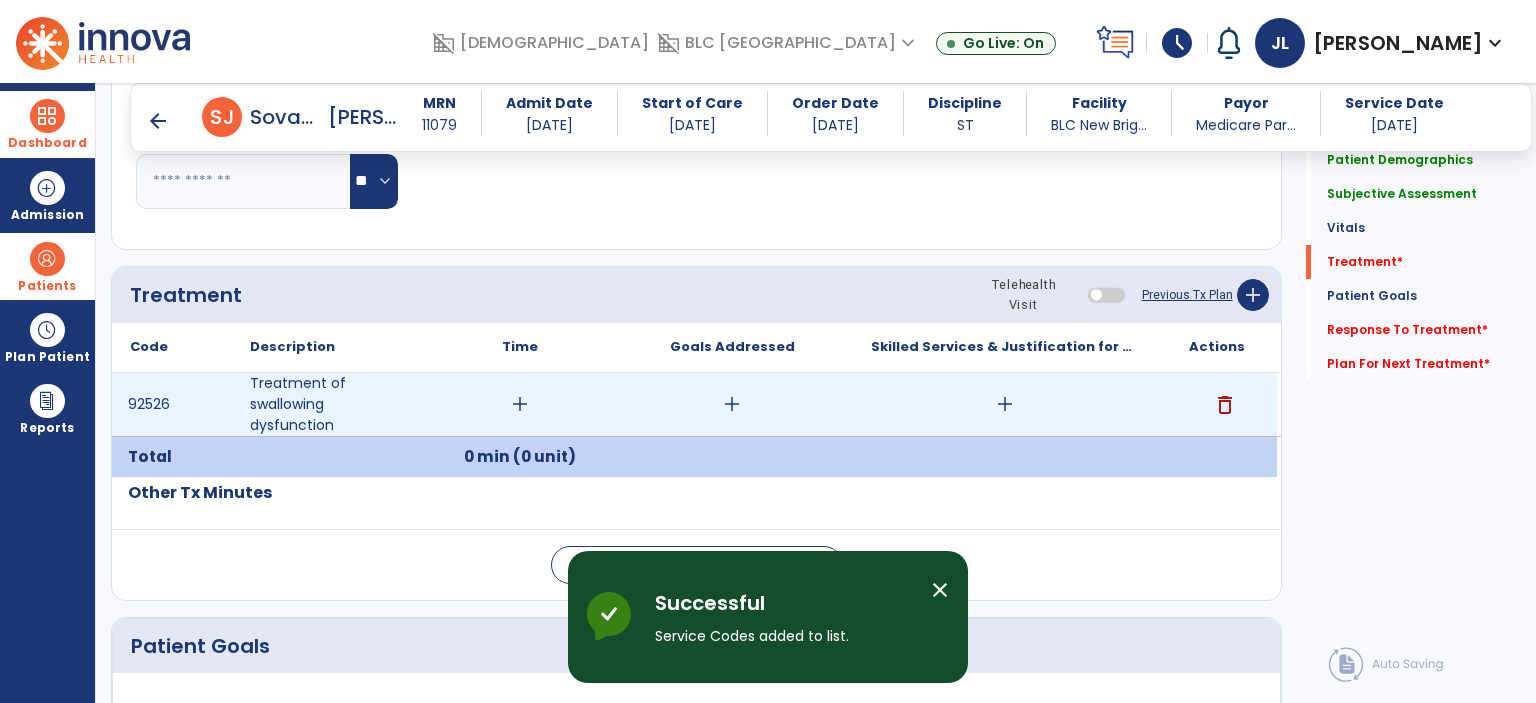 click on "add" at bounding box center (1005, 404) 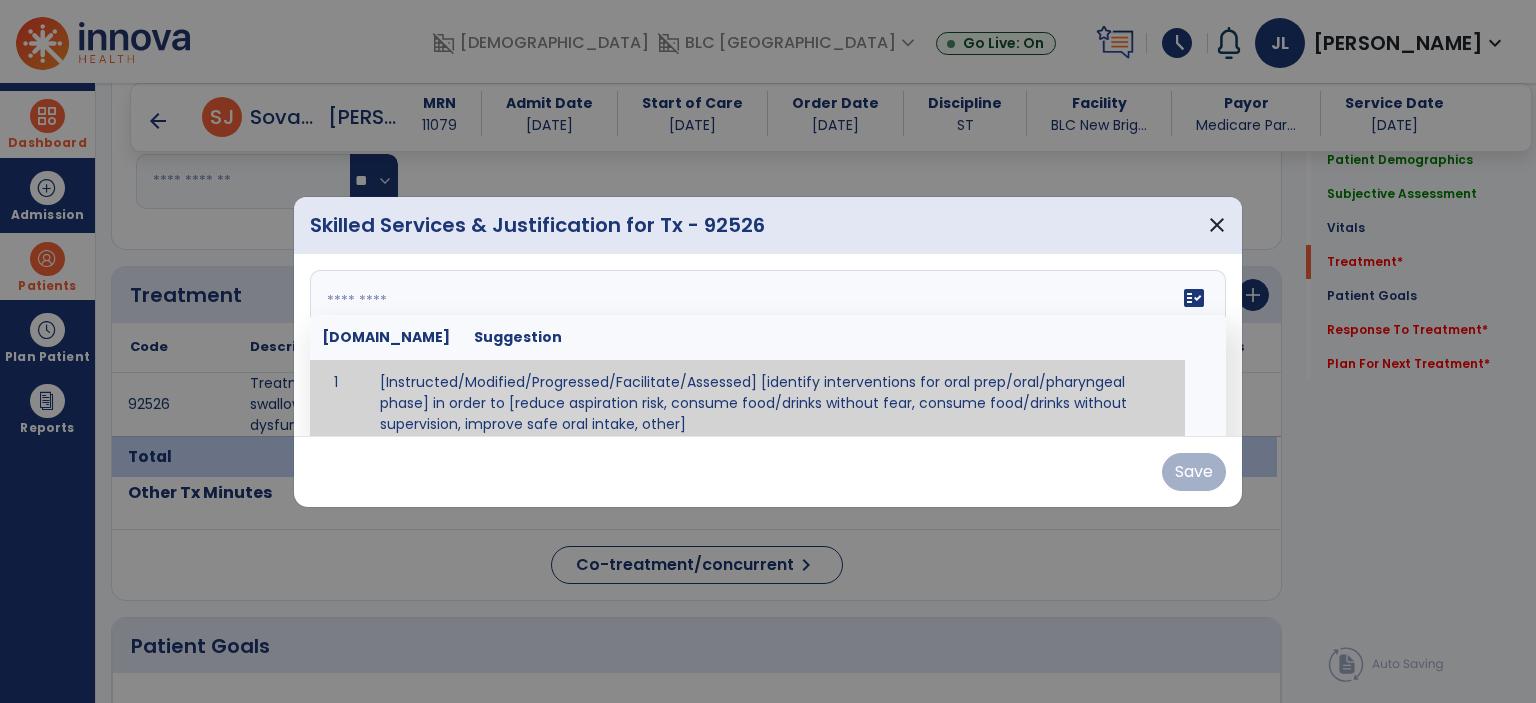 click at bounding box center (766, 345) 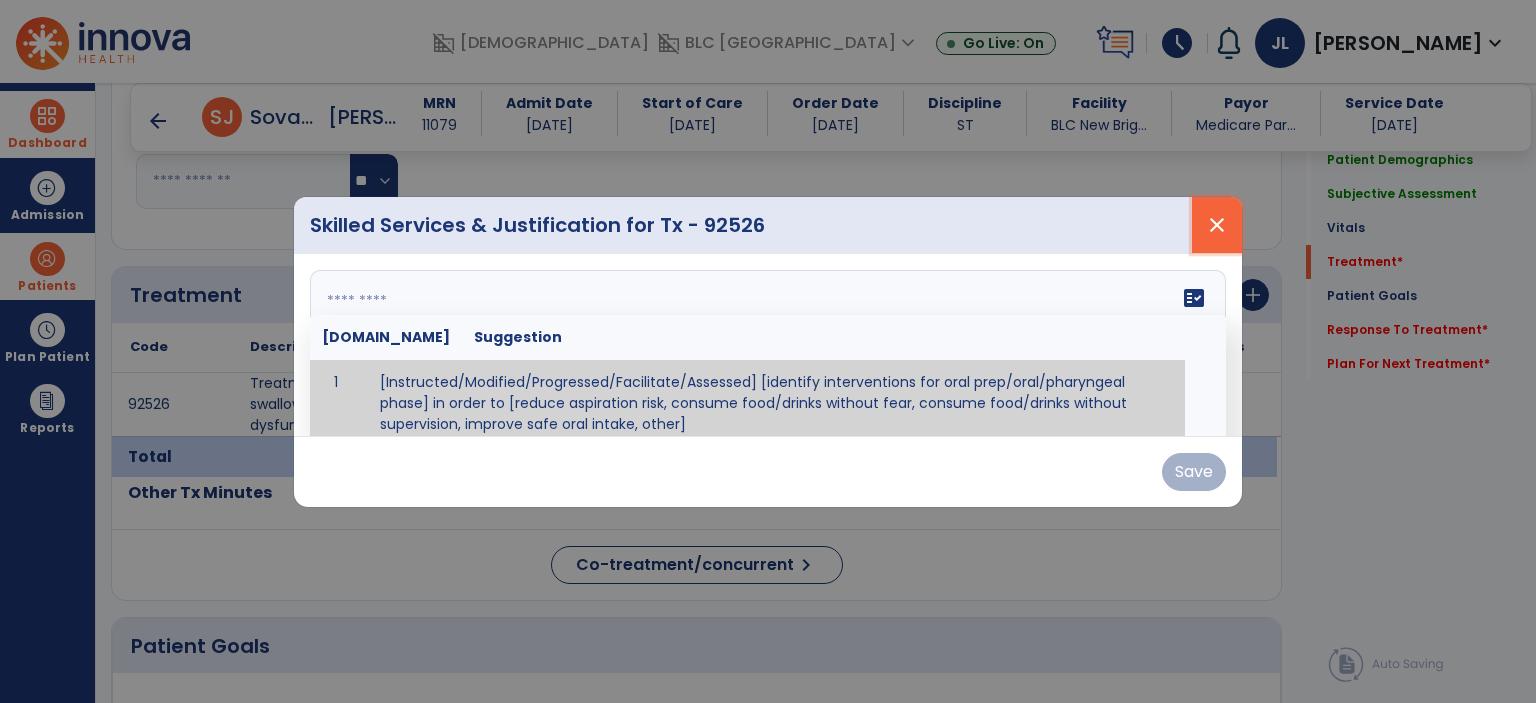 click on "close" at bounding box center [1217, 225] 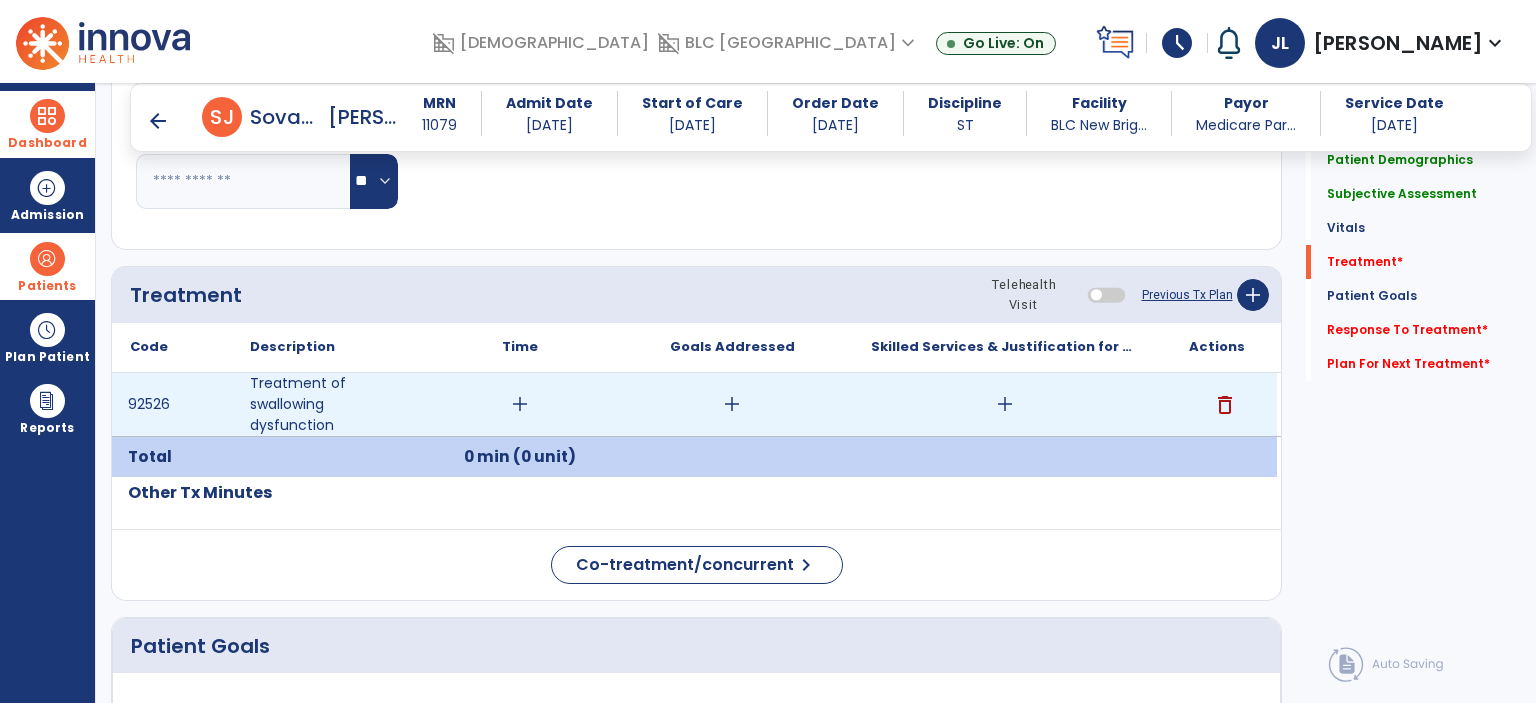 click on "add" at bounding box center (1005, 404) 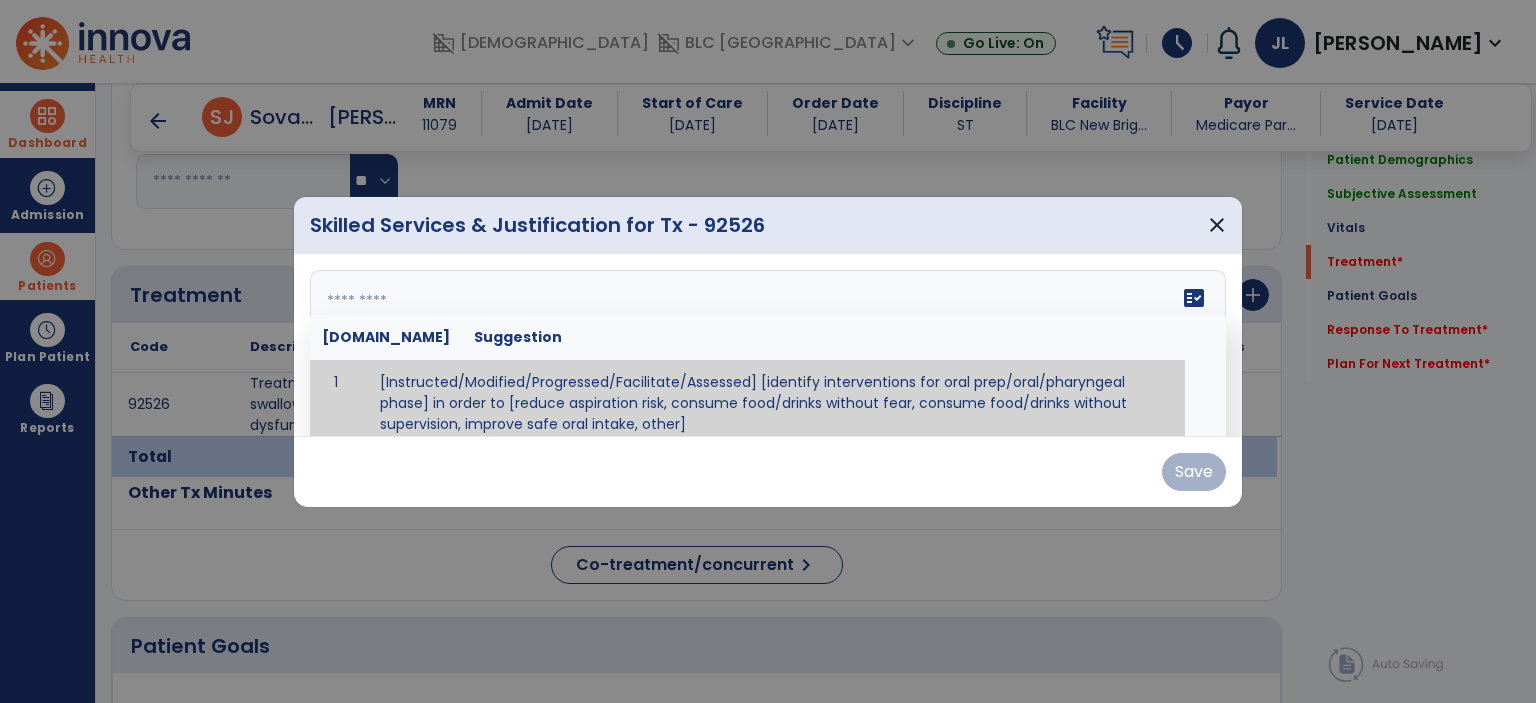 click on "fact_check  [DOMAIN_NAME] Suggestion 1 [Instructed/Modified/Progressed/Facilitate/Assessed] [identify interventions for oral prep/oral/pharyngeal phase] in order to [reduce aspiration risk, consume food/drinks without fear, consume food/drinks without supervision, improve safe oral intake, other] 2 [Instructed/Modified/Progressed/Facilitate/Assessed] [identify compensatory methods such as alternating bites/sips, effortful swallow, other] in order to [reduce aspiration risk, consume food/drinks without fear, consume food/drinks without supervision, improve safe oral intake, other] 3 [Instructed/Modified/Progressed/Assessed] trials of [identify IDDSI Food/Drink Level or NDD Solid/Liquid Level] in order to [reduce aspiration risk, consume food/drinks without fear, consume food/drinks without supervision, improve safe oral intake, other] 4 5 Assessed swallow with administration of [identify test]" at bounding box center (768, 345) 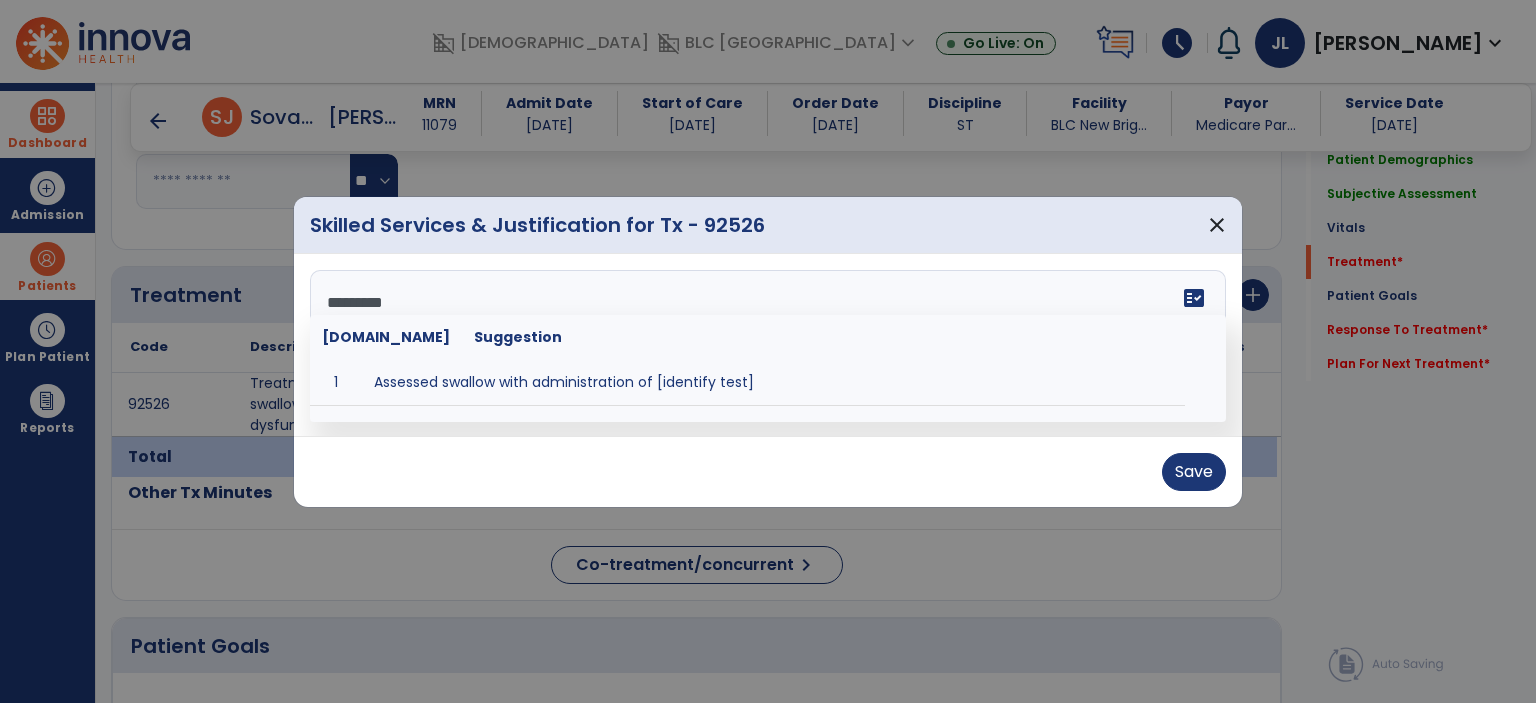 scroll, scrollTop: 0, scrollLeft: 0, axis: both 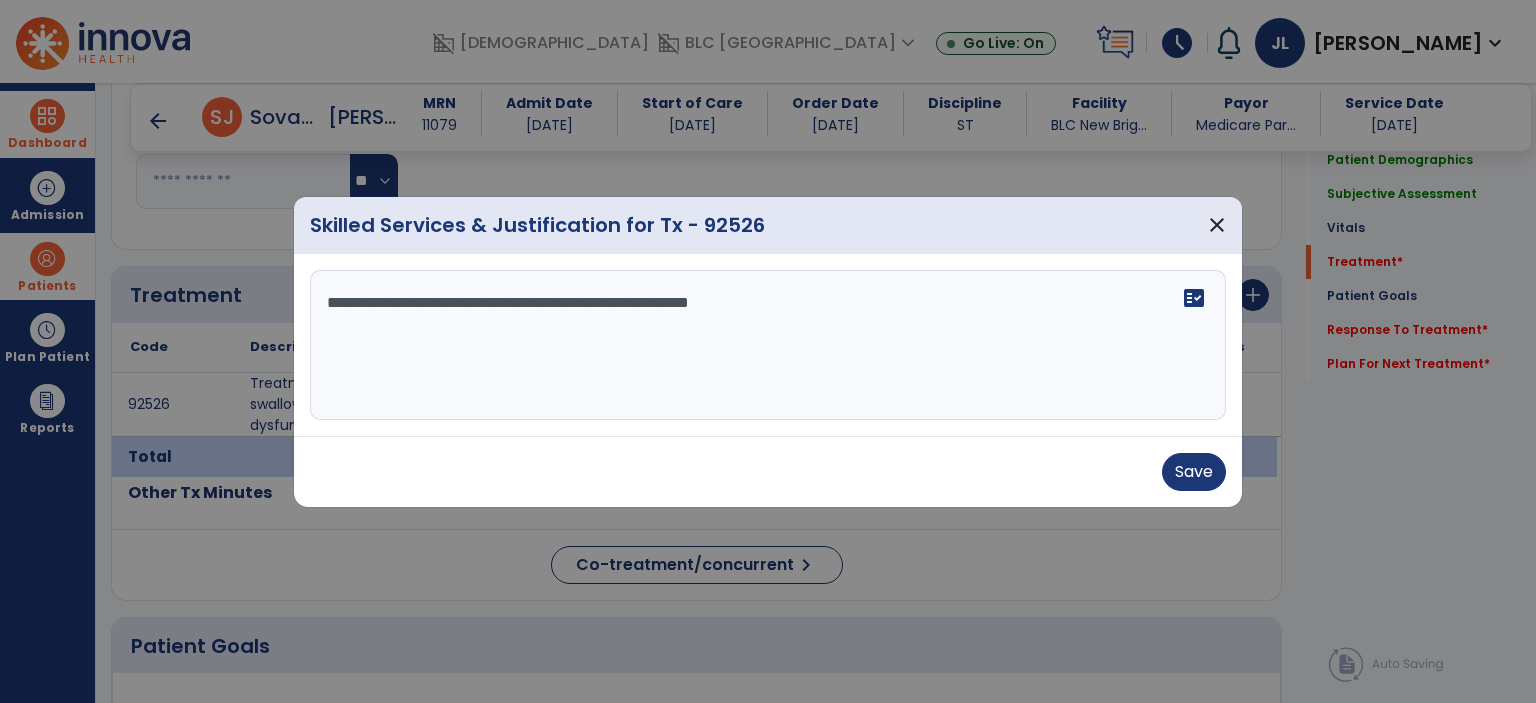 paste on "**********" 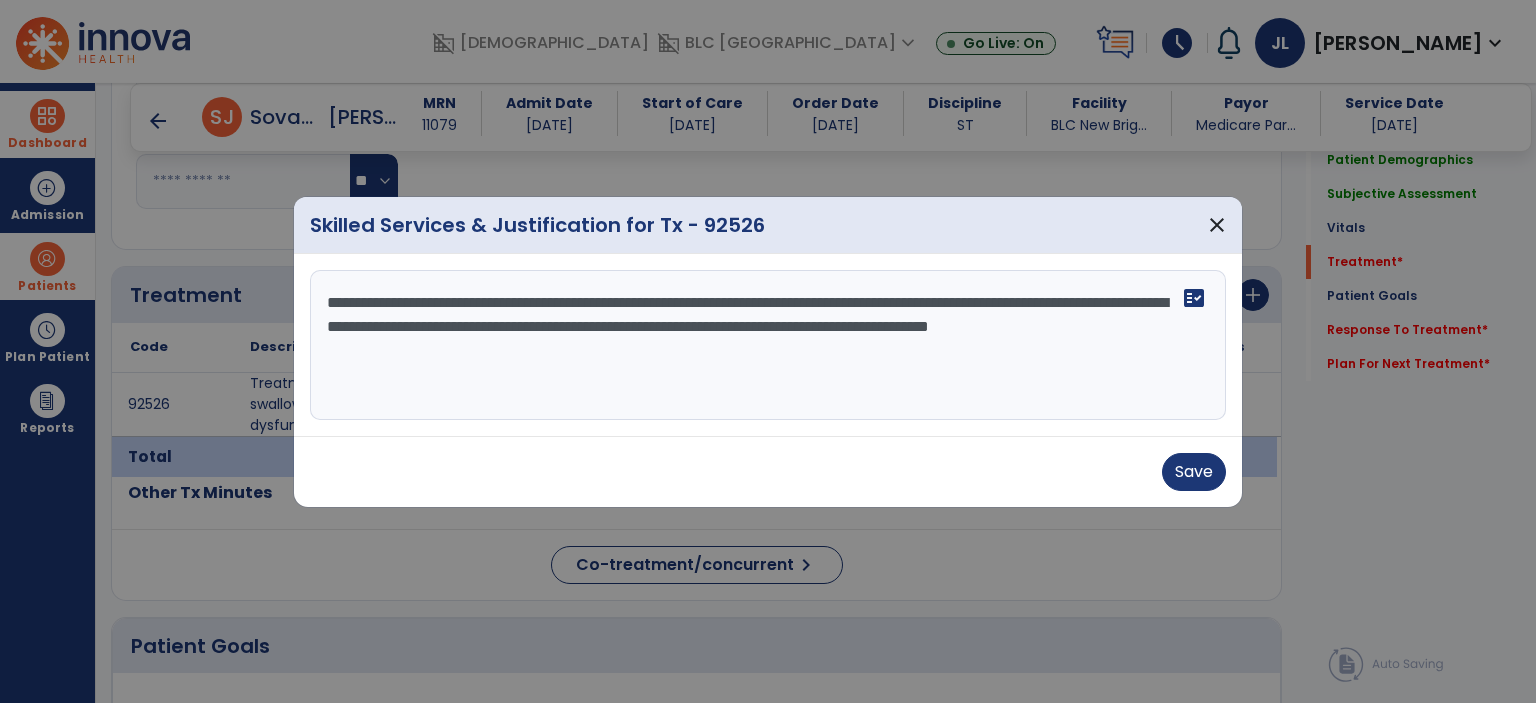 drag, startPoint x: 404, startPoint y: 328, endPoint x: 586, endPoint y: 331, distance: 182.02472 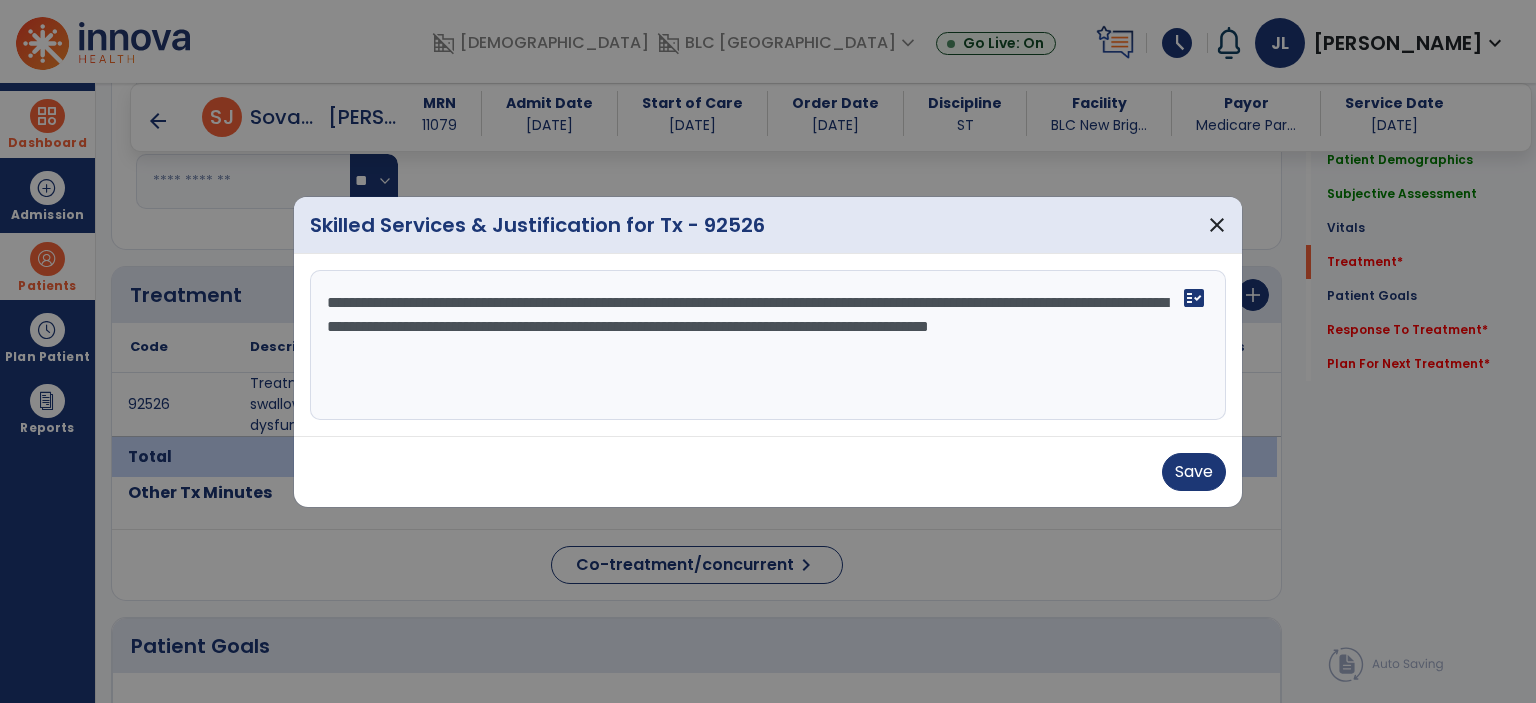click on "**********" at bounding box center [768, 345] 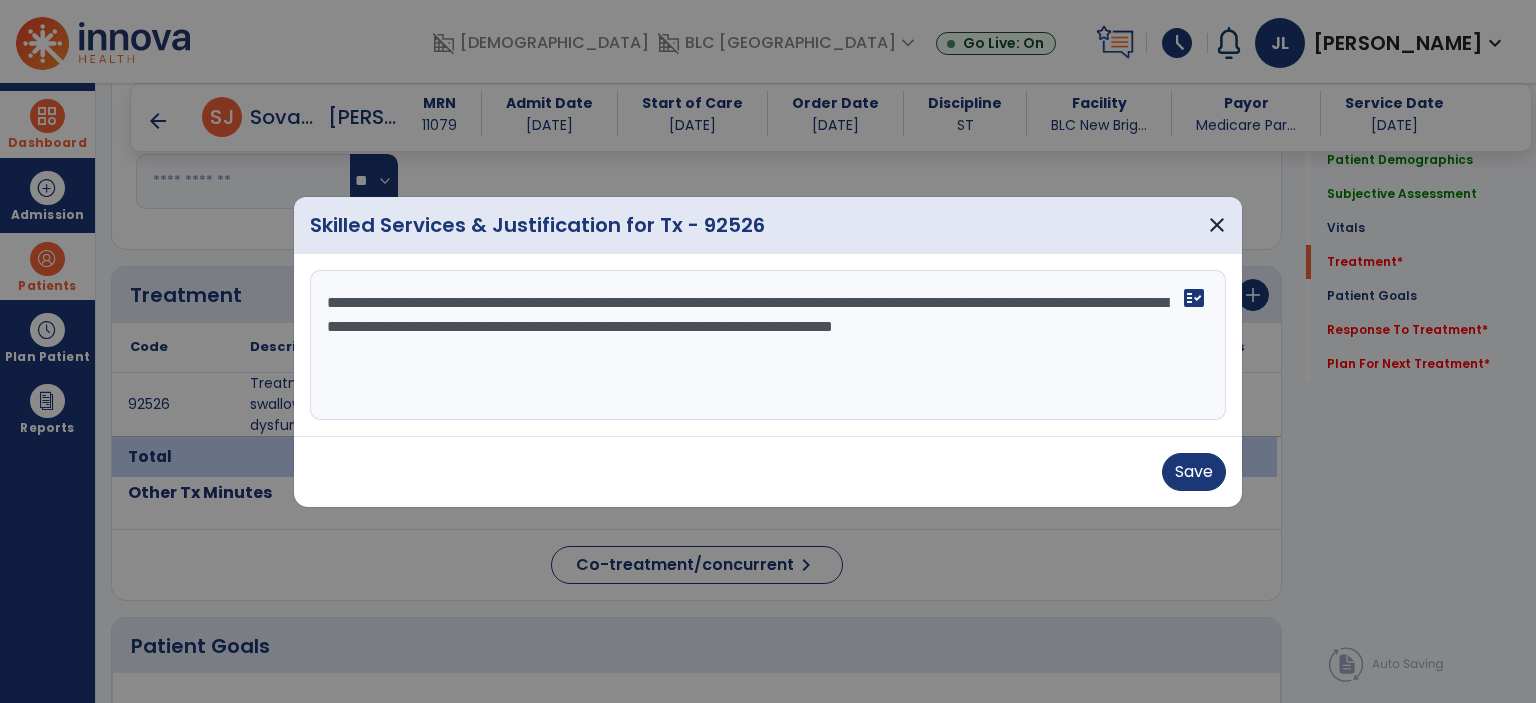 drag, startPoint x: 562, startPoint y: 323, endPoint x: 574, endPoint y: 374, distance: 52.392746 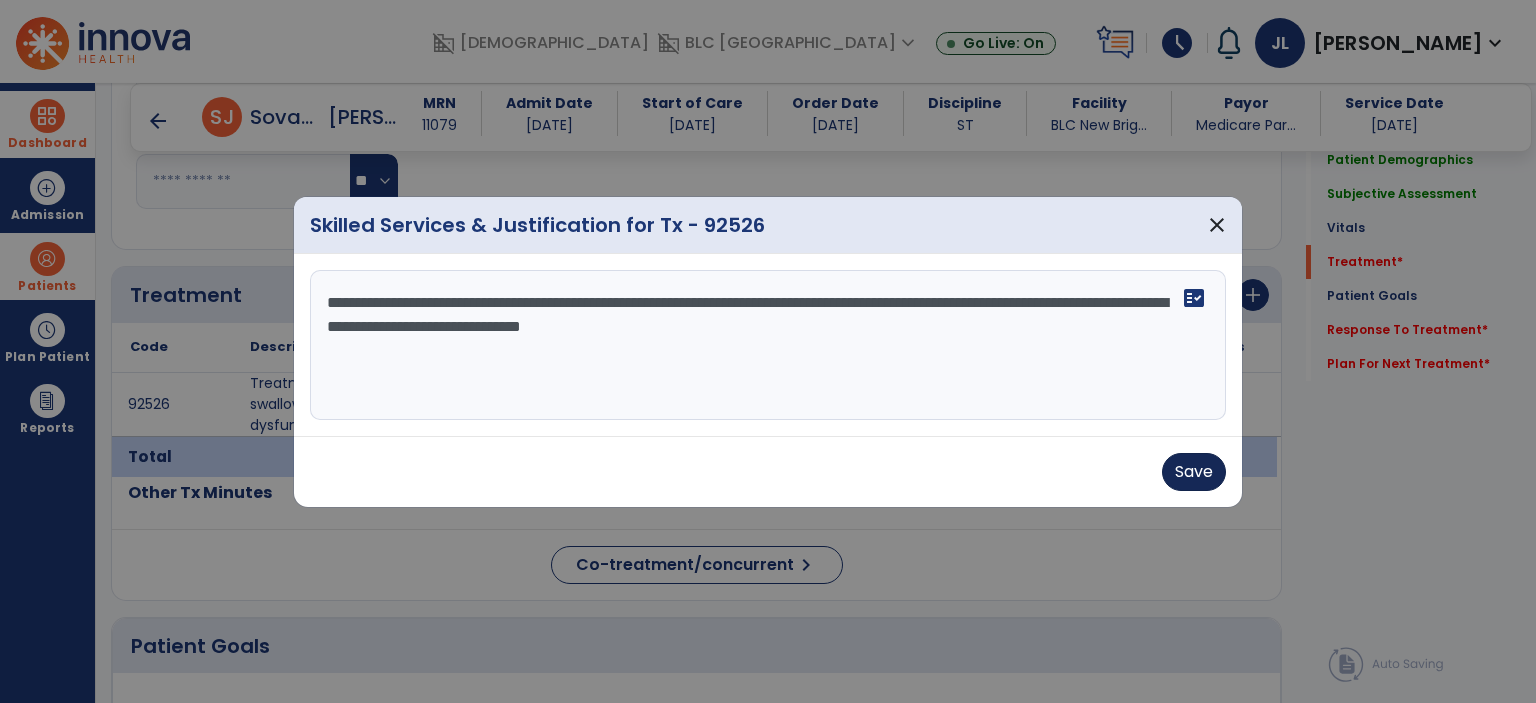 type on "**********" 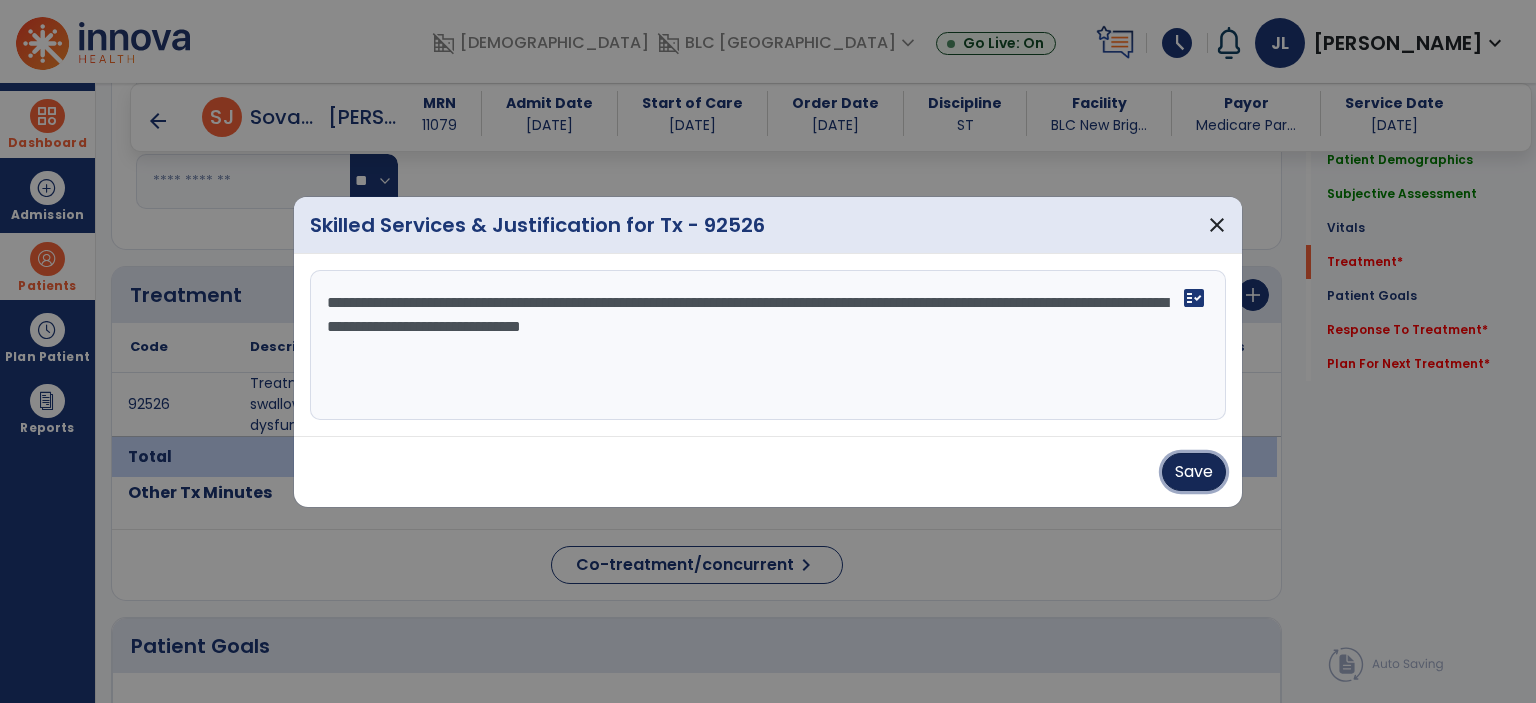 click on "Save" at bounding box center (1194, 472) 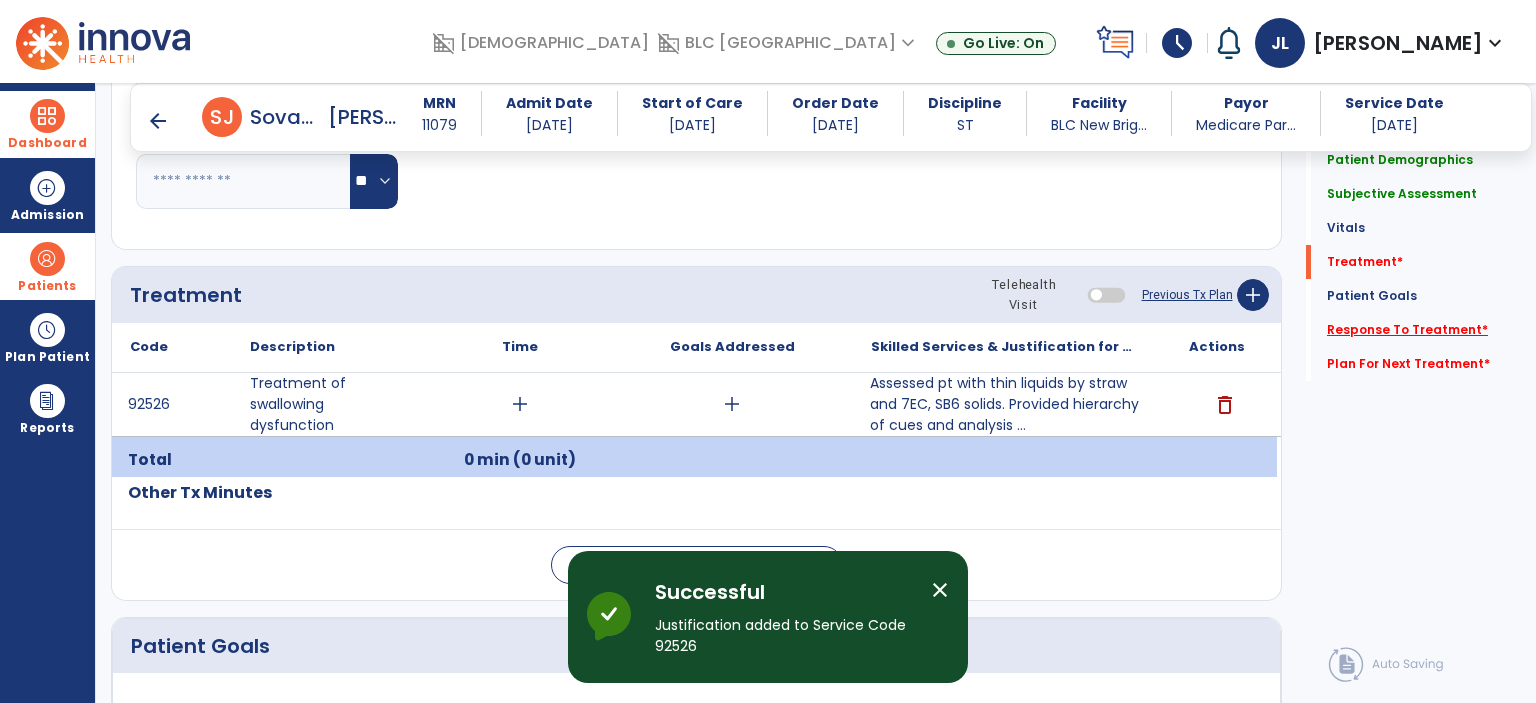click on "Response To Treatment   *" 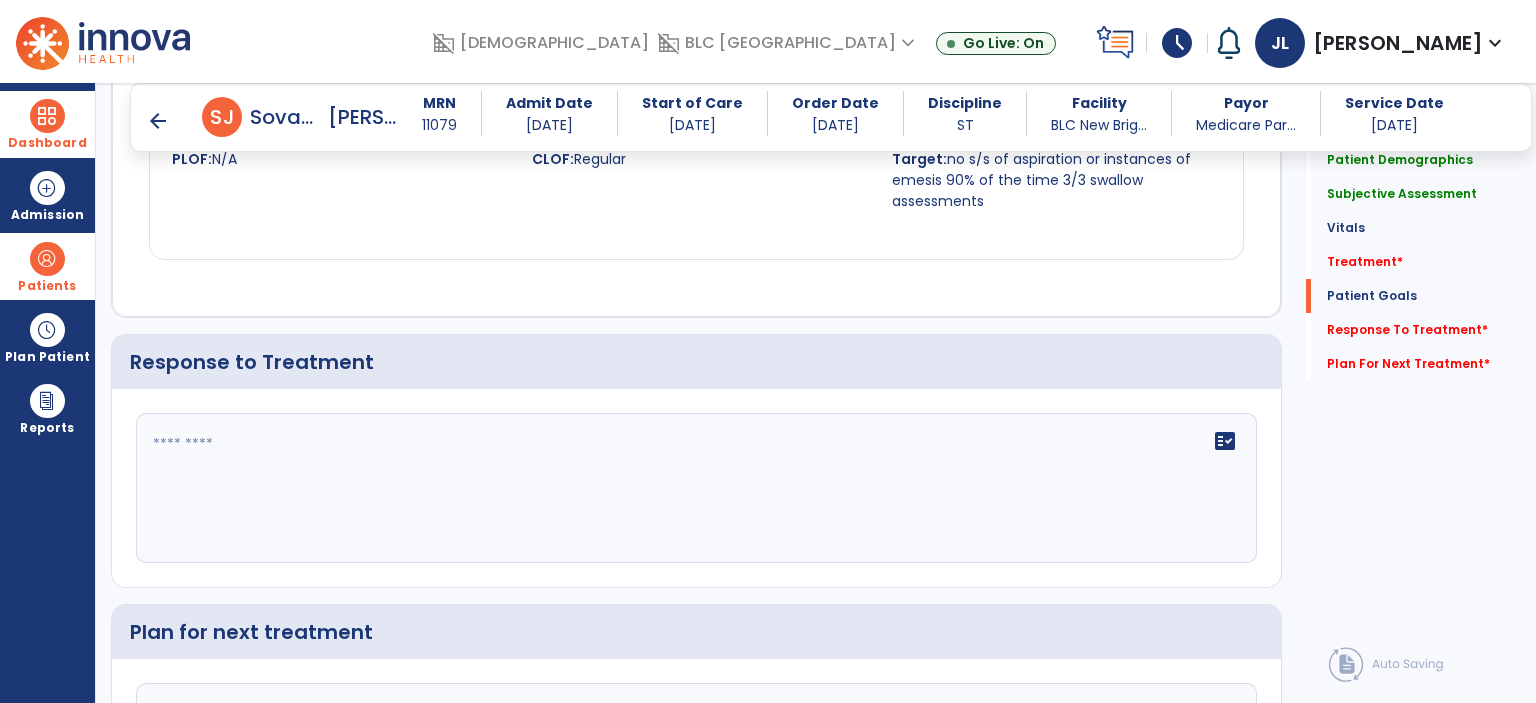 scroll, scrollTop: 2624, scrollLeft: 0, axis: vertical 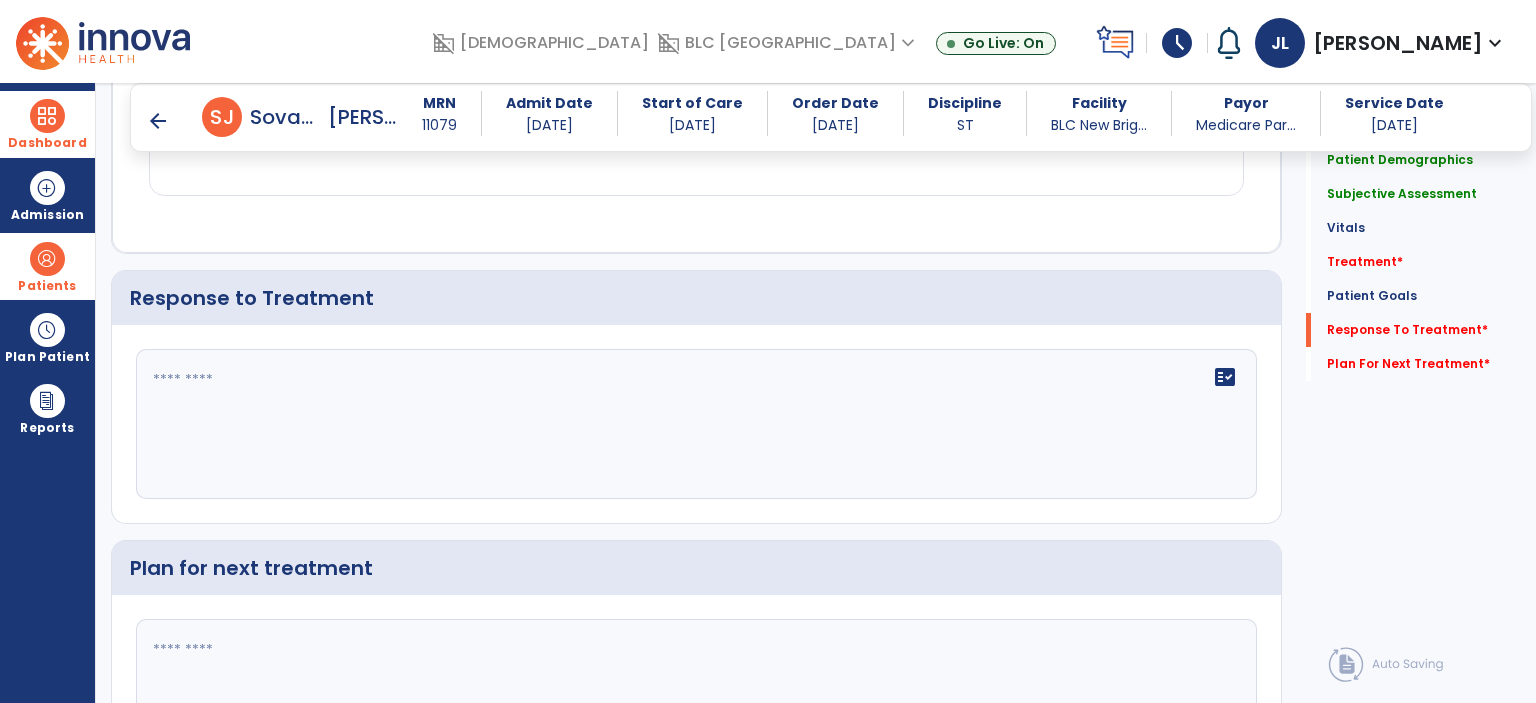 click on "fact_check" 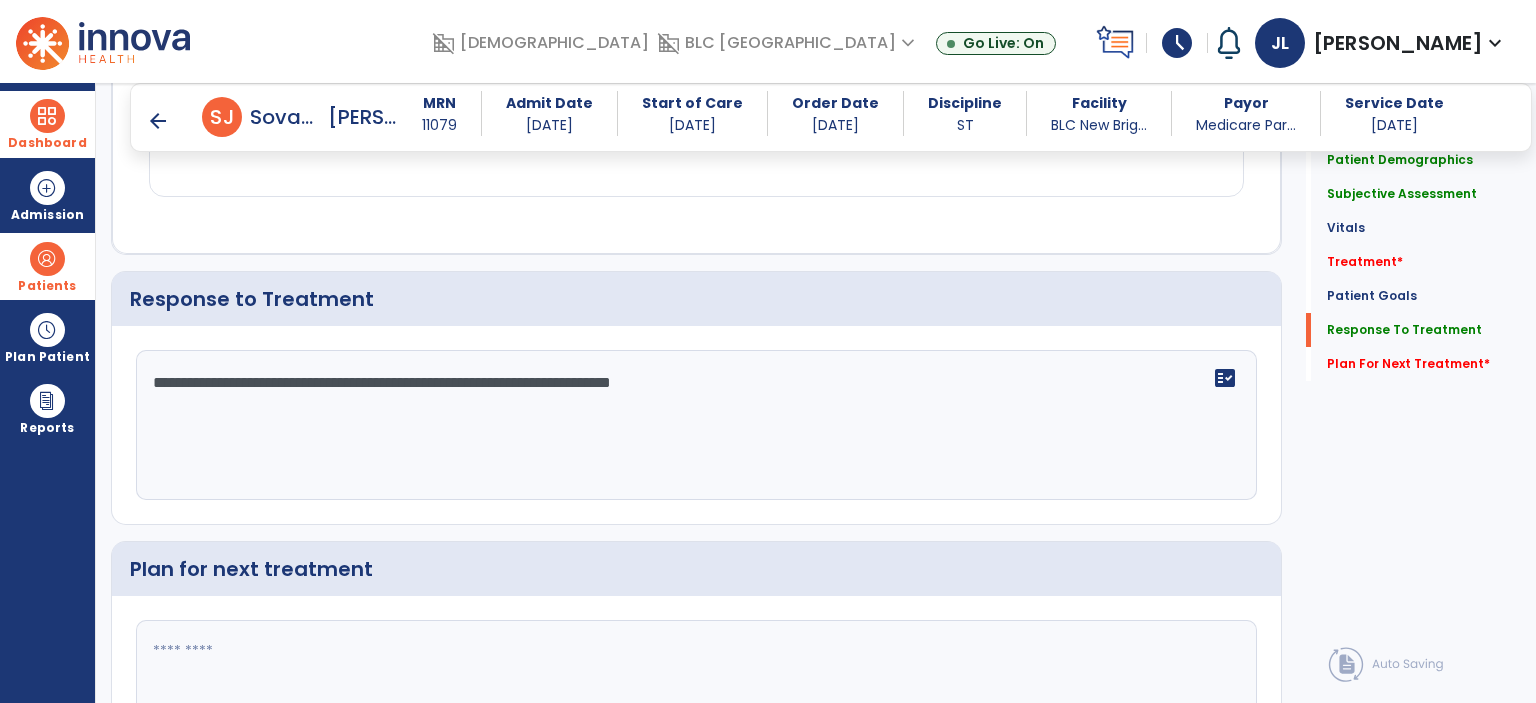 scroll, scrollTop: 2624, scrollLeft: 0, axis: vertical 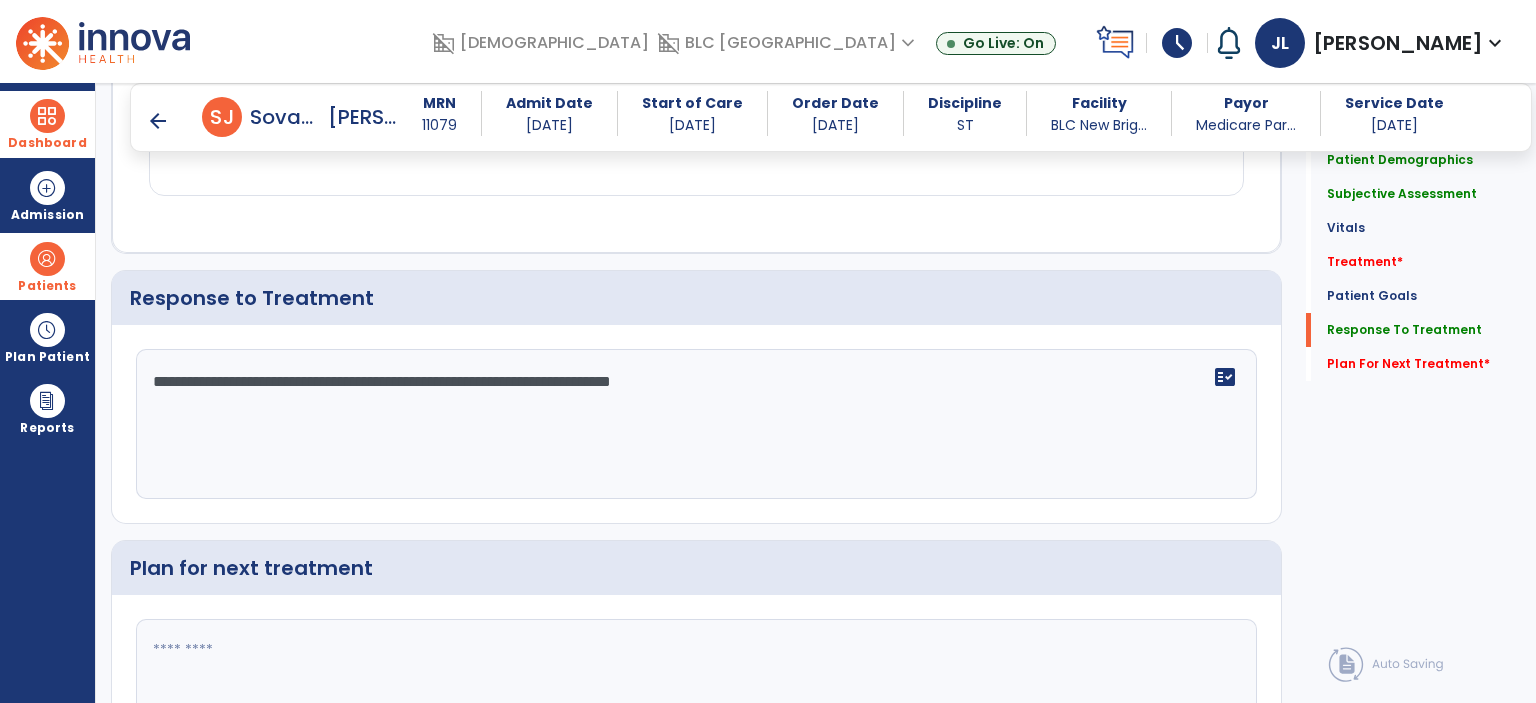 click on "**********" 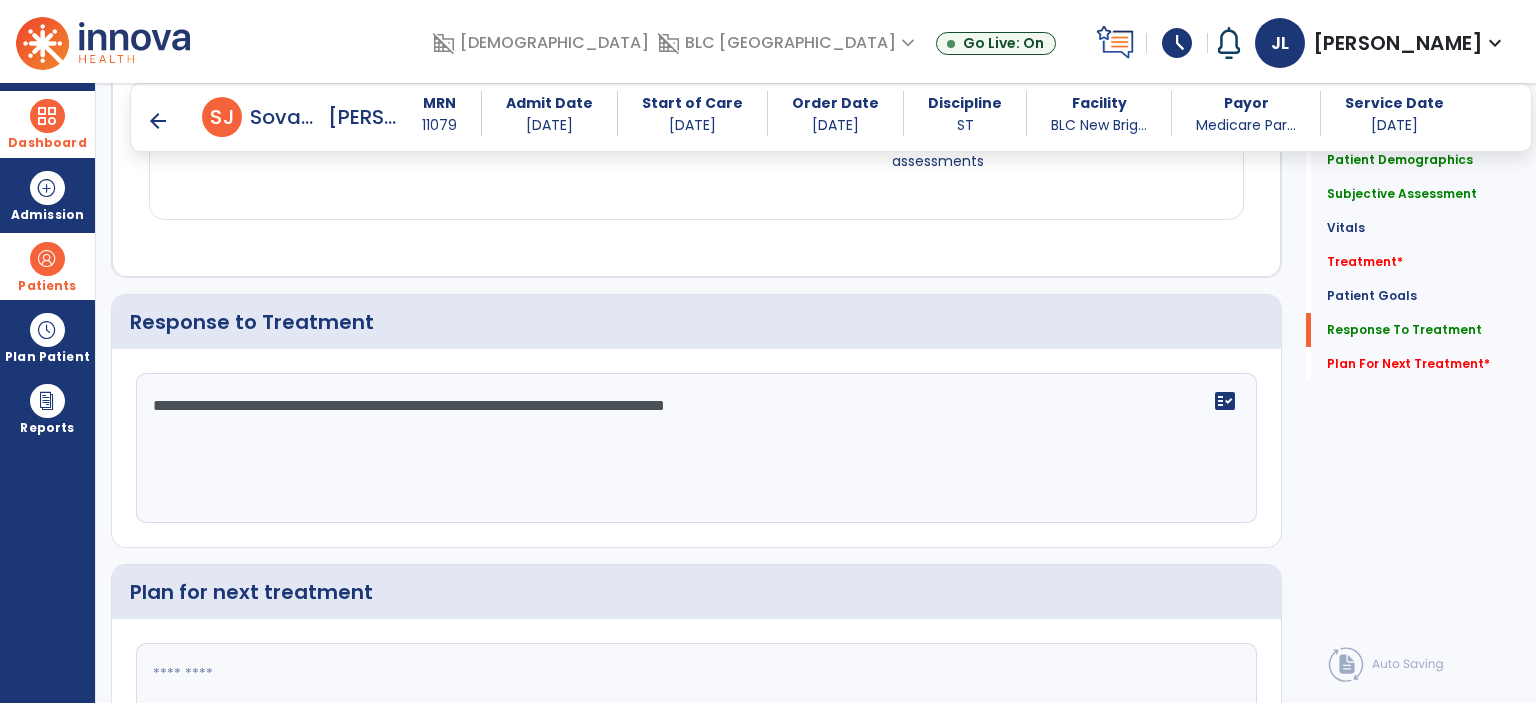 scroll, scrollTop: 2624, scrollLeft: 0, axis: vertical 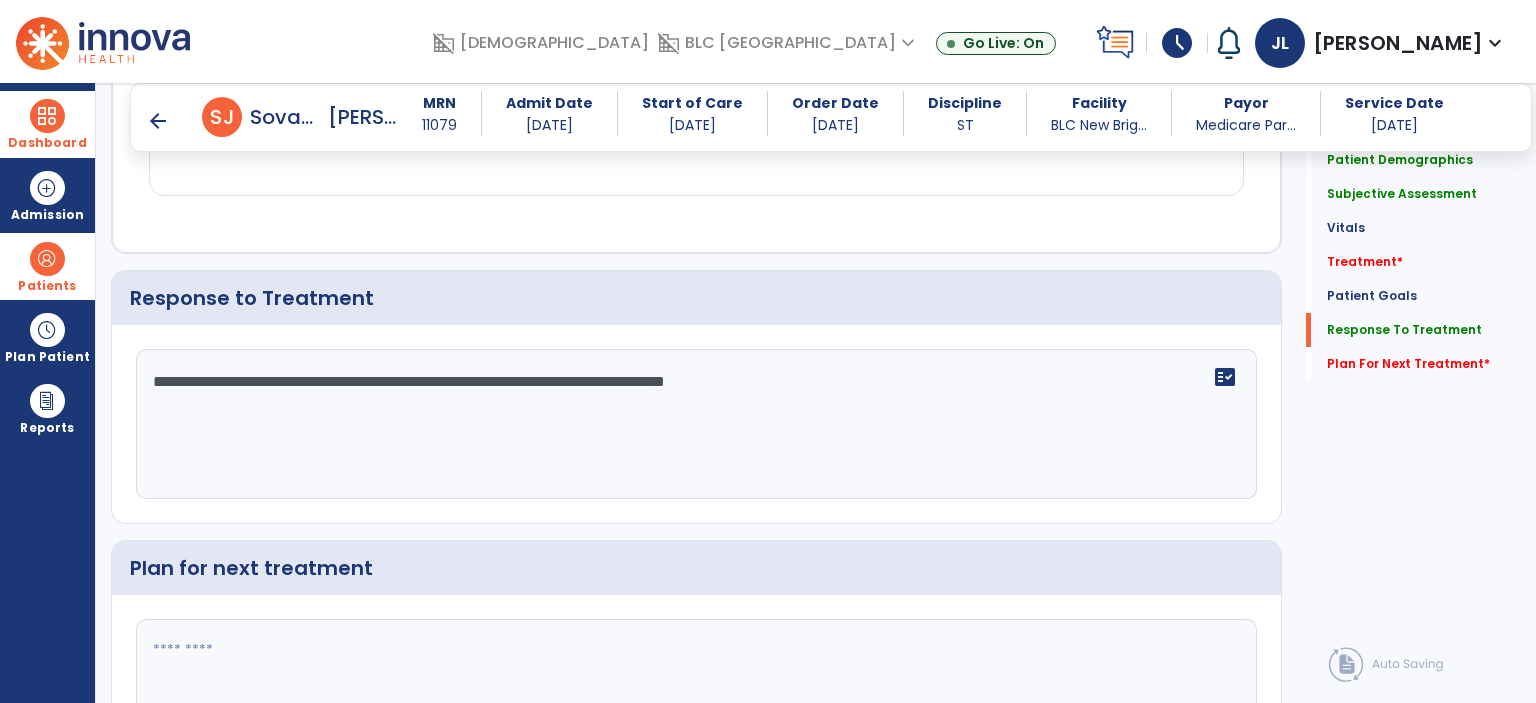 click on "**********" 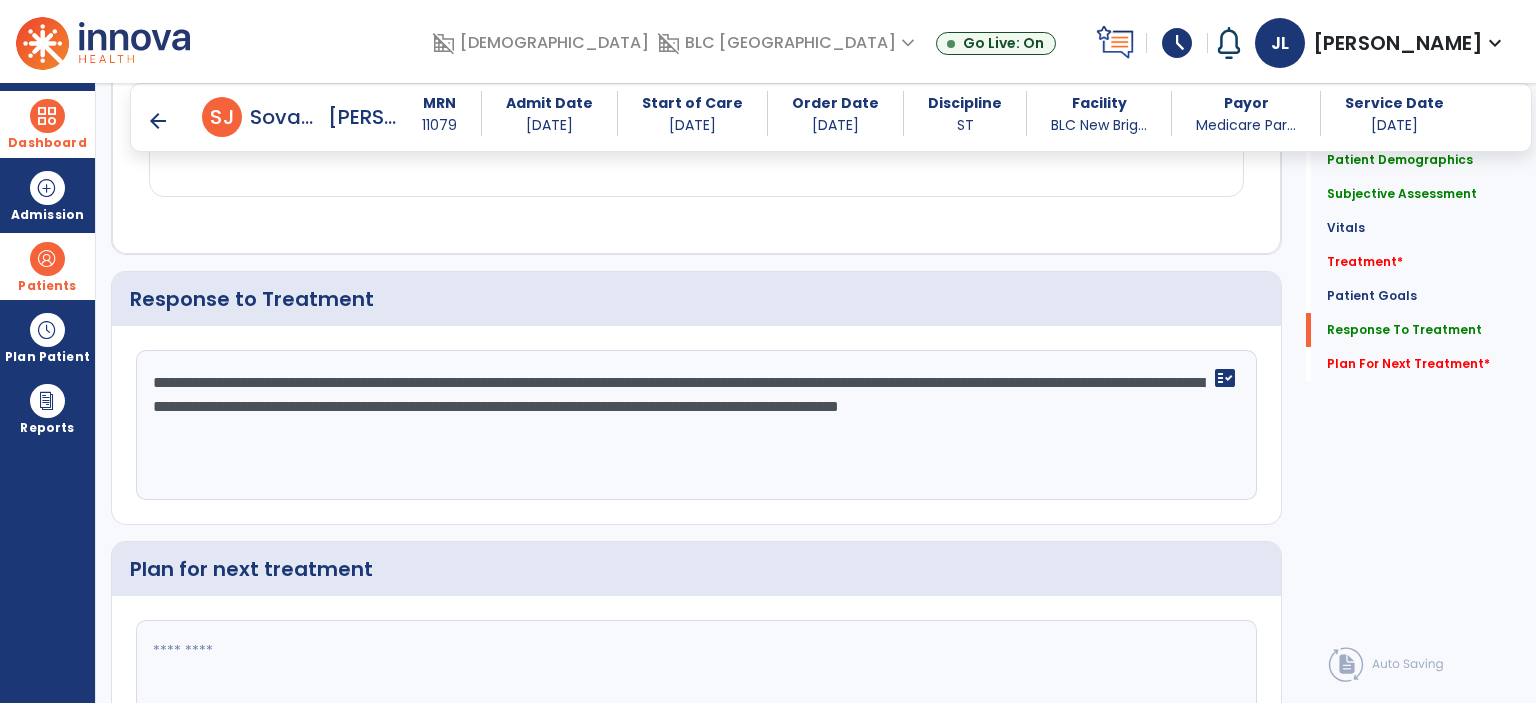 scroll, scrollTop: 2624, scrollLeft: 0, axis: vertical 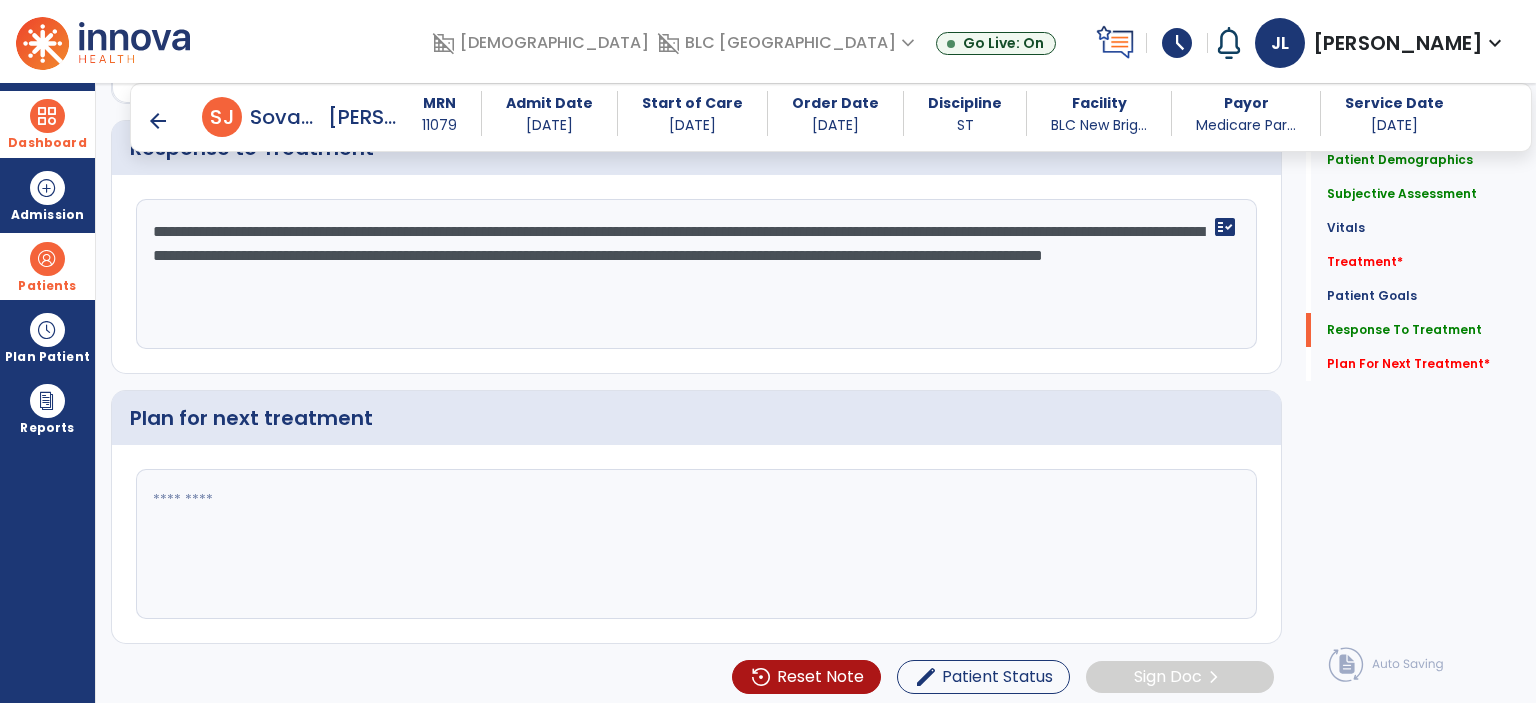 type on "**********" 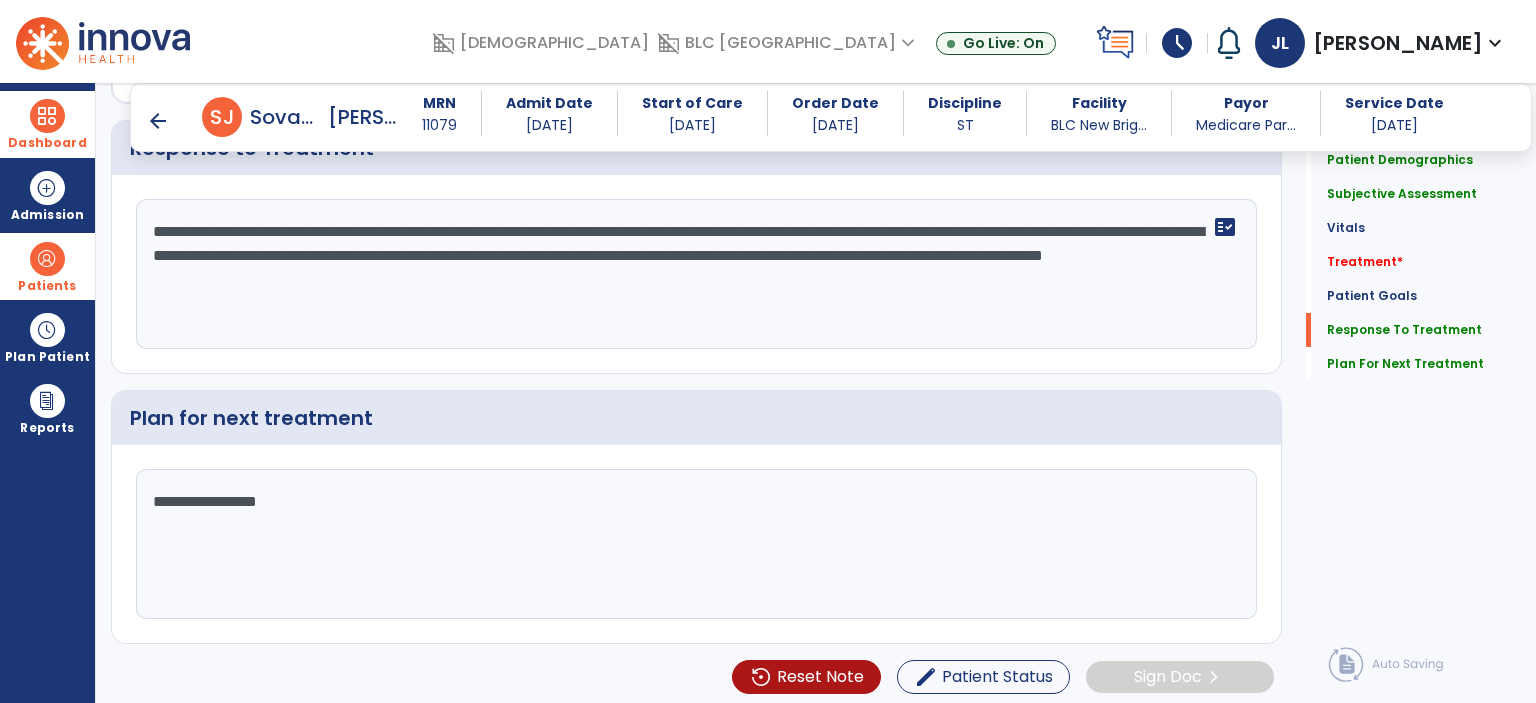 scroll, scrollTop: 2774, scrollLeft: 0, axis: vertical 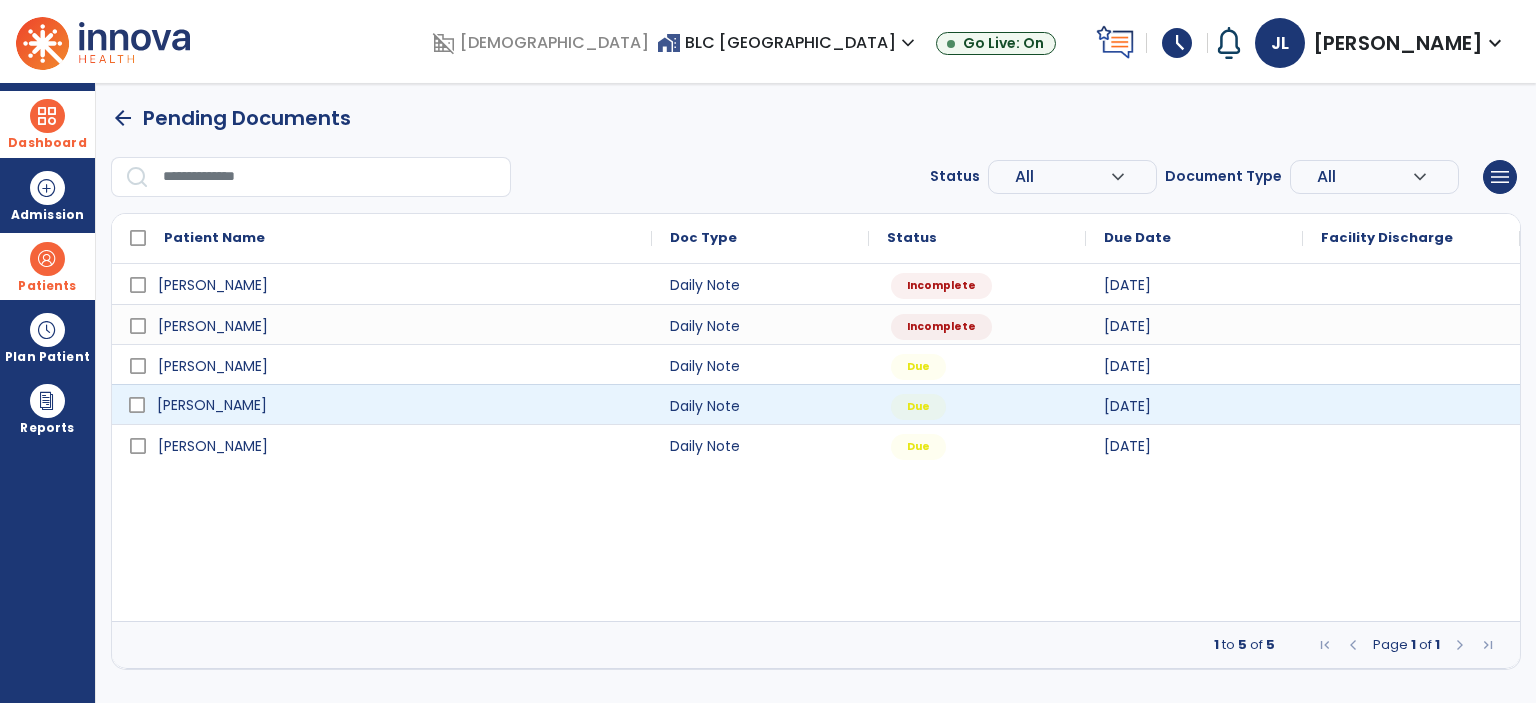 click on "[PERSON_NAME]" at bounding box center [212, 405] 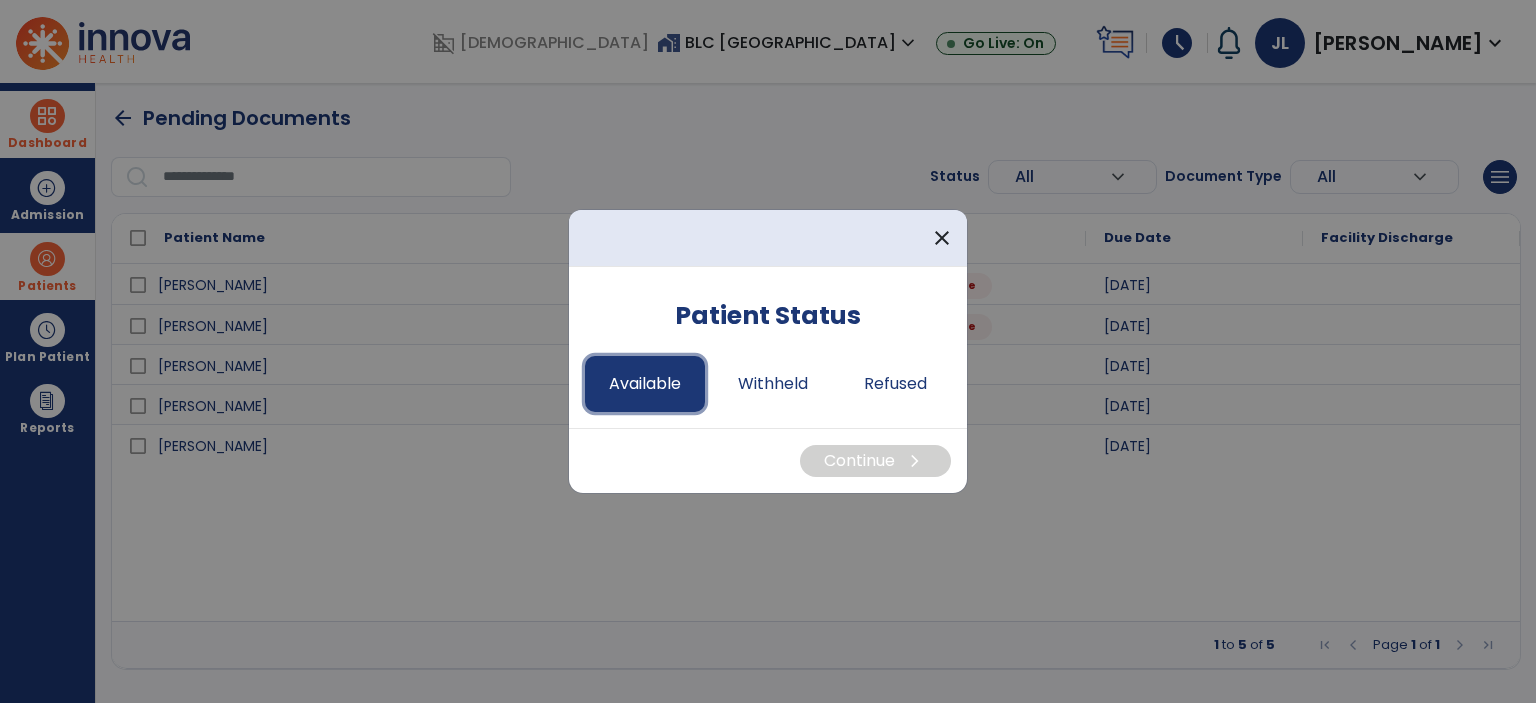 click on "Available" at bounding box center [645, 384] 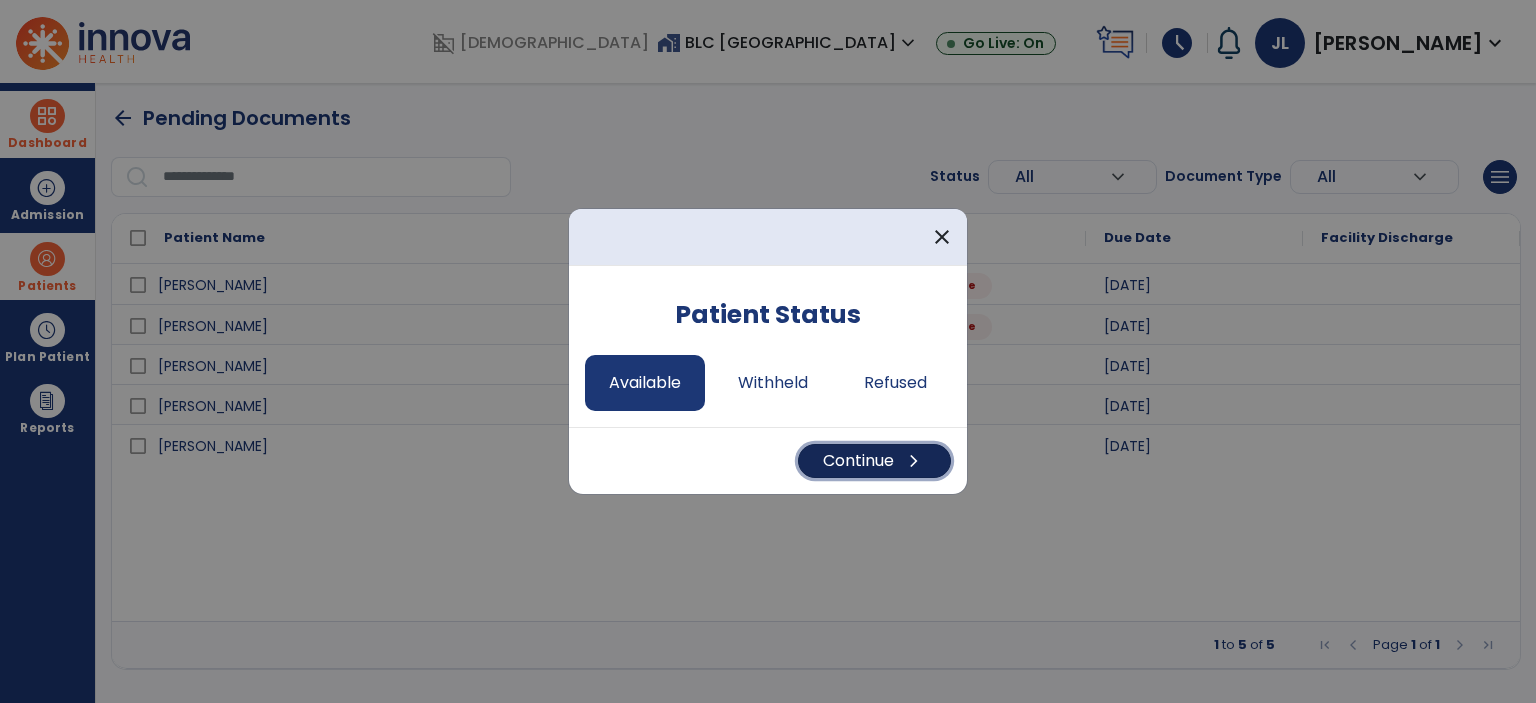 click on "Continue   chevron_right" at bounding box center (874, 461) 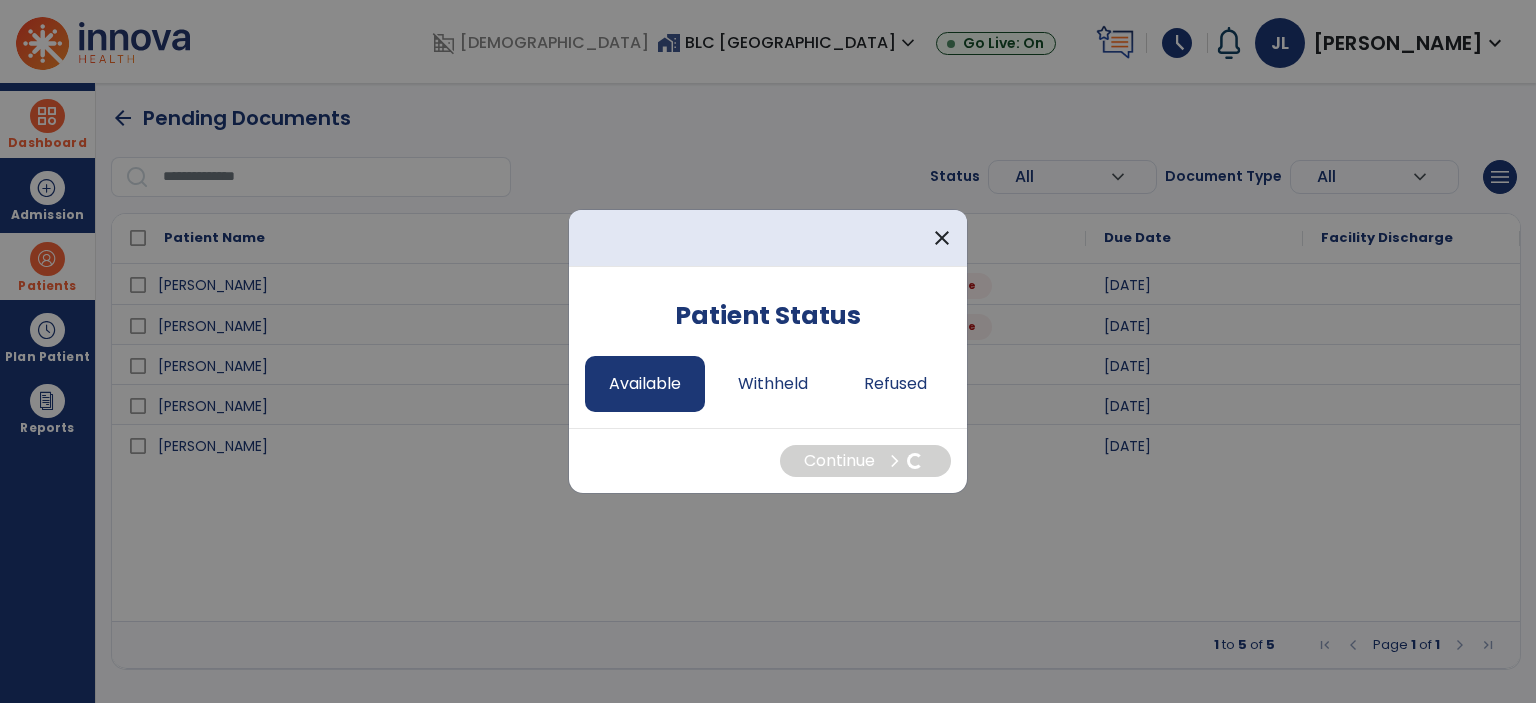 select on "*" 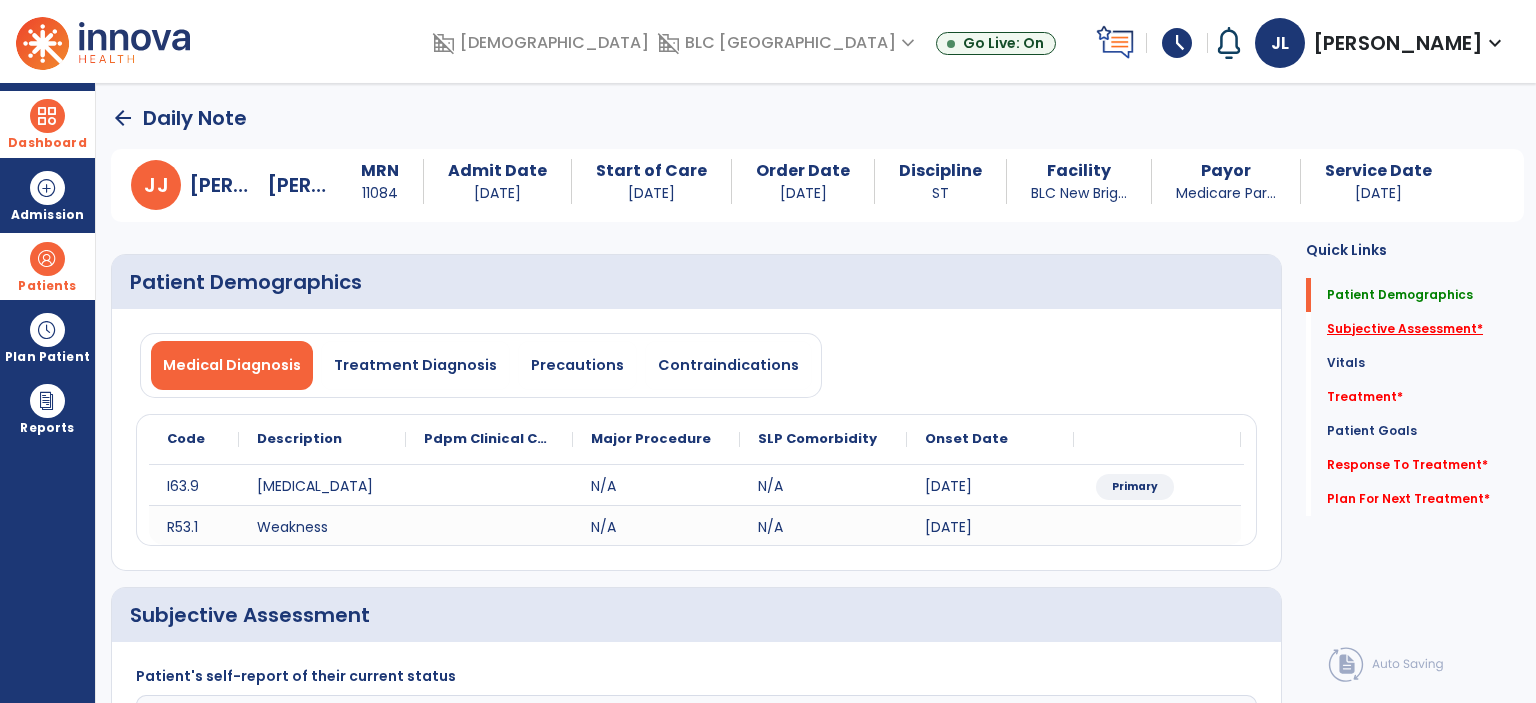 click on "Subjective Assessment   *" 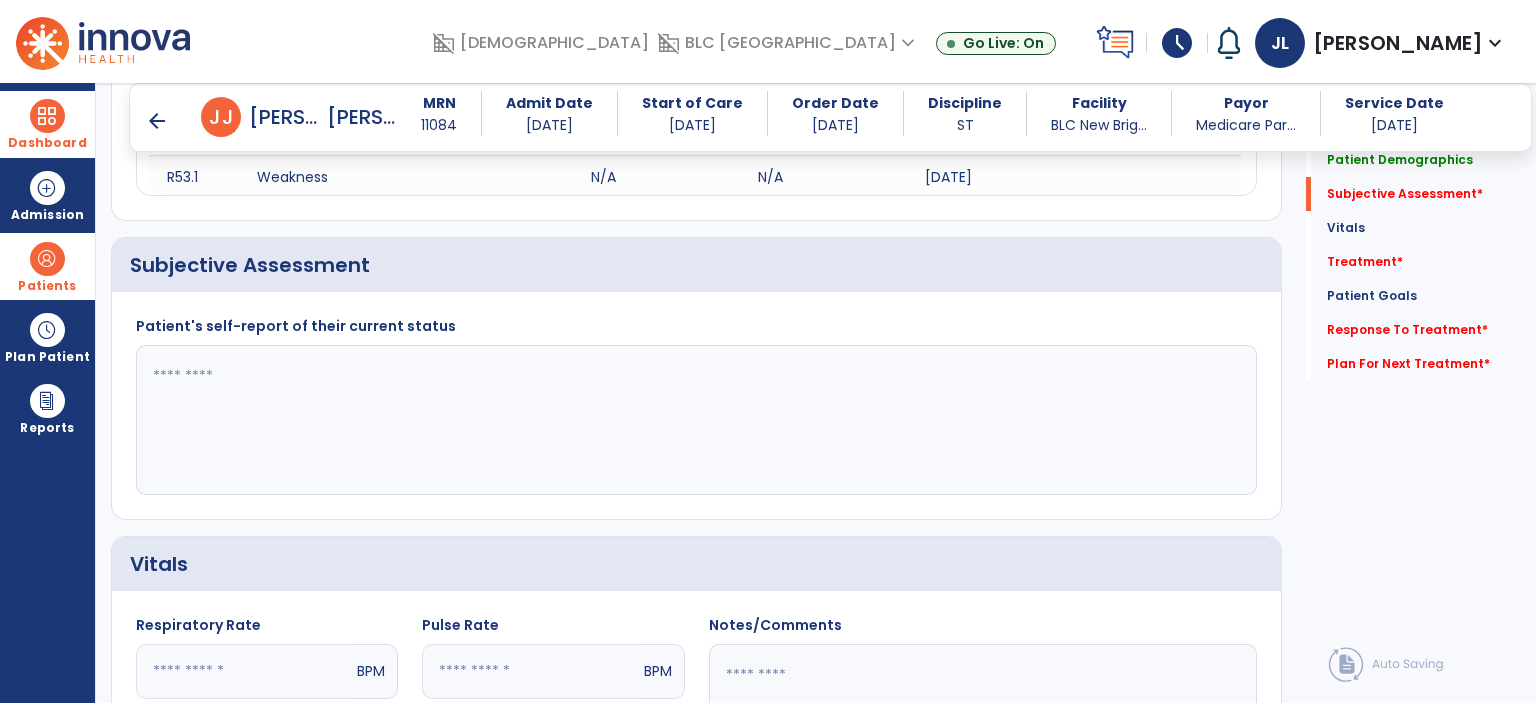 scroll, scrollTop: 334, scrollLeft: 0, axis: vertical 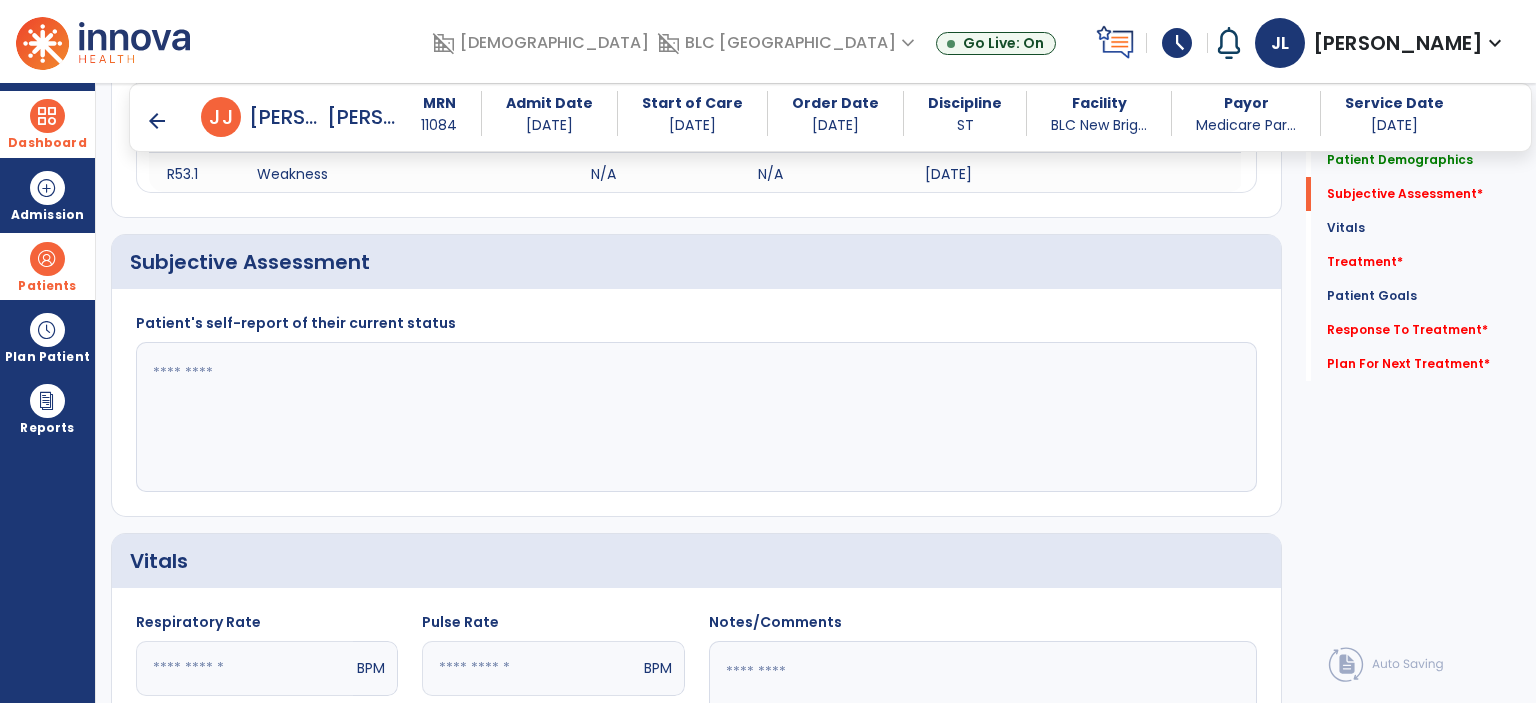 click 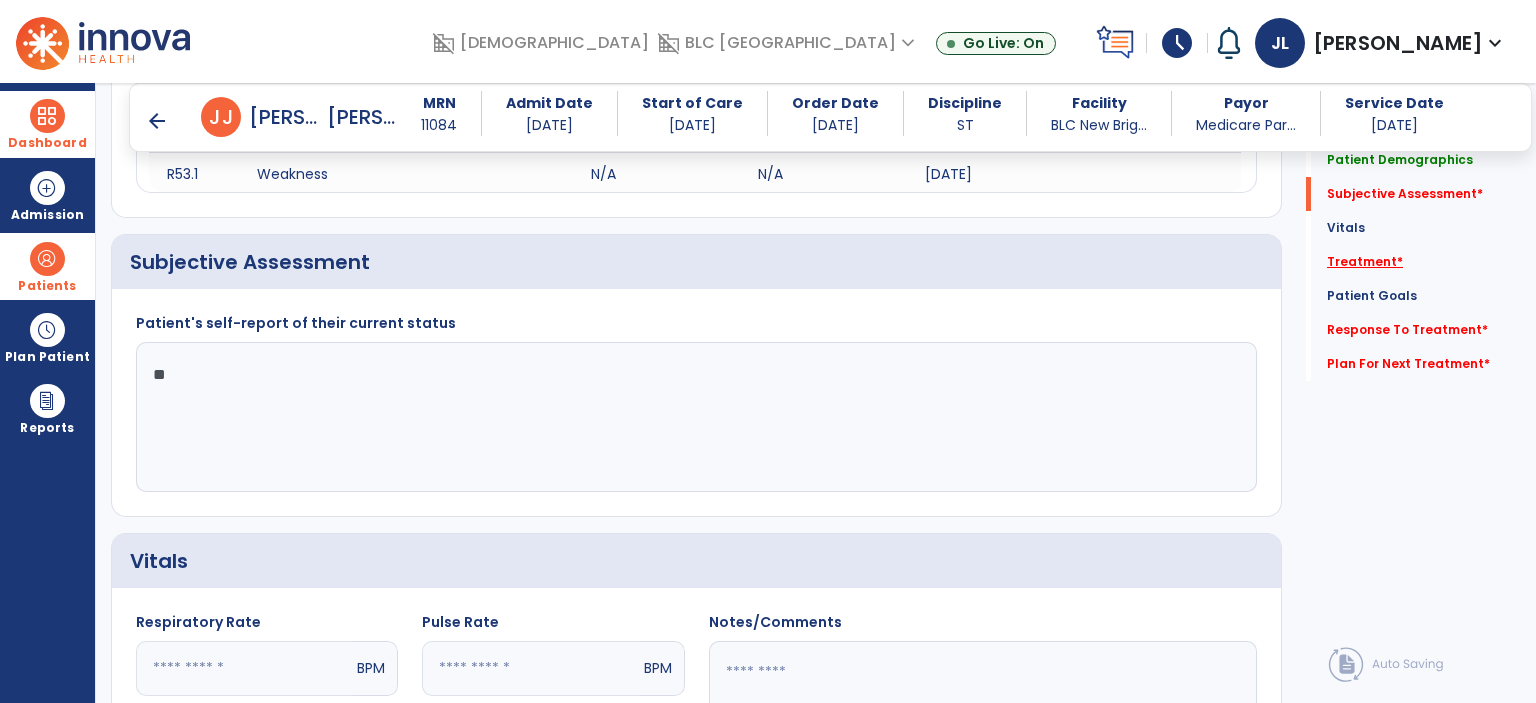 type on "**" 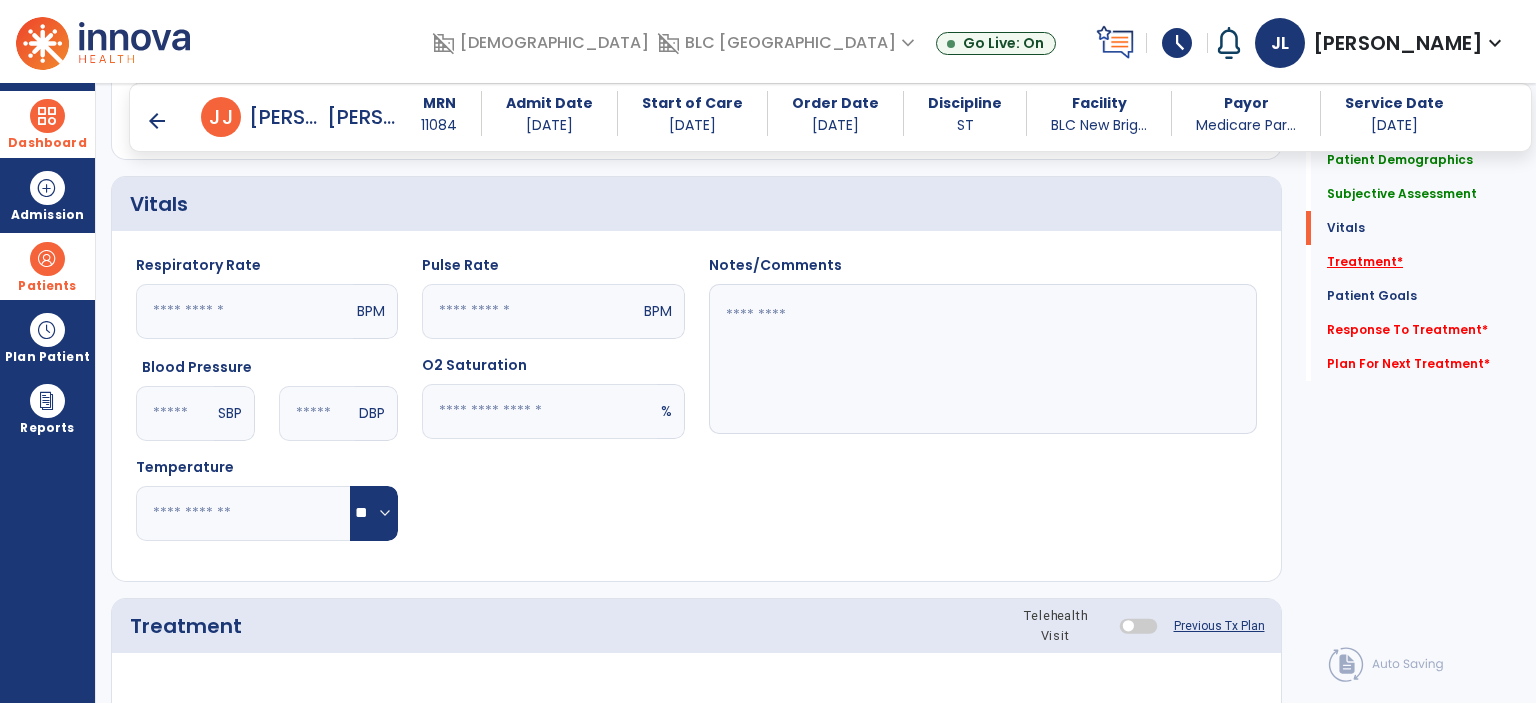 scroll, scrollTop: 1023, scrollLeft: 0, axis: vertical 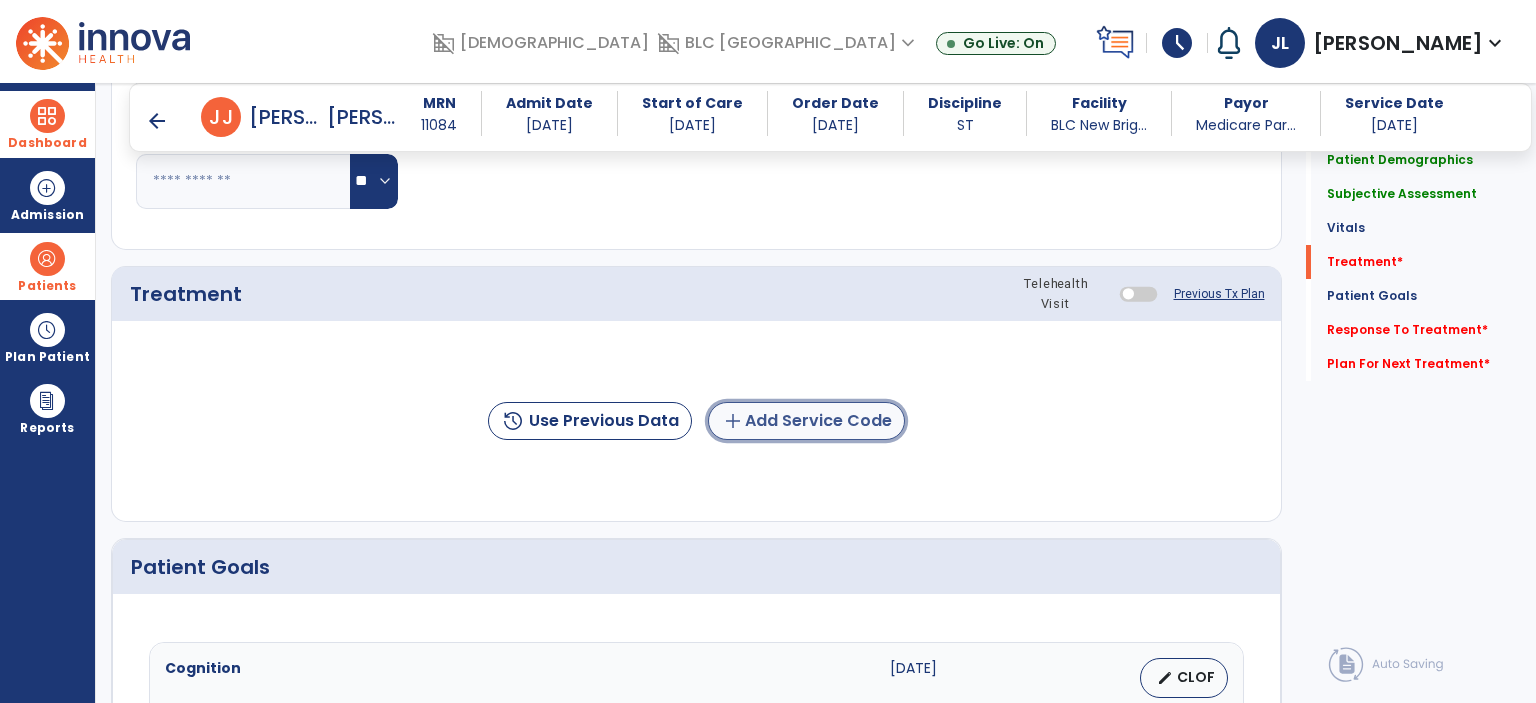 click on "add  Add Service Code" 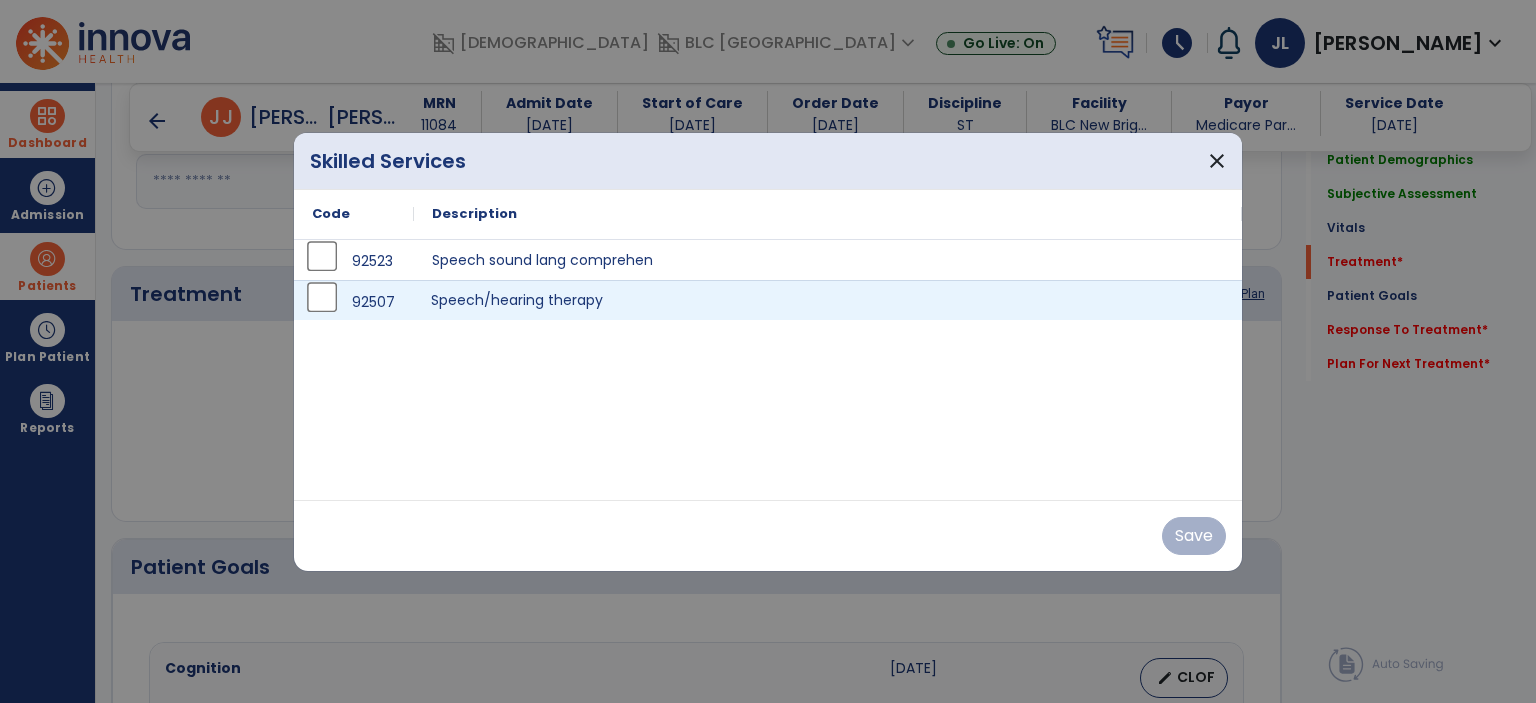 drag, startPoint x: 450, startPoint y: 296, endPoint x: 773, endPoint y: 334, distance: 325.2276 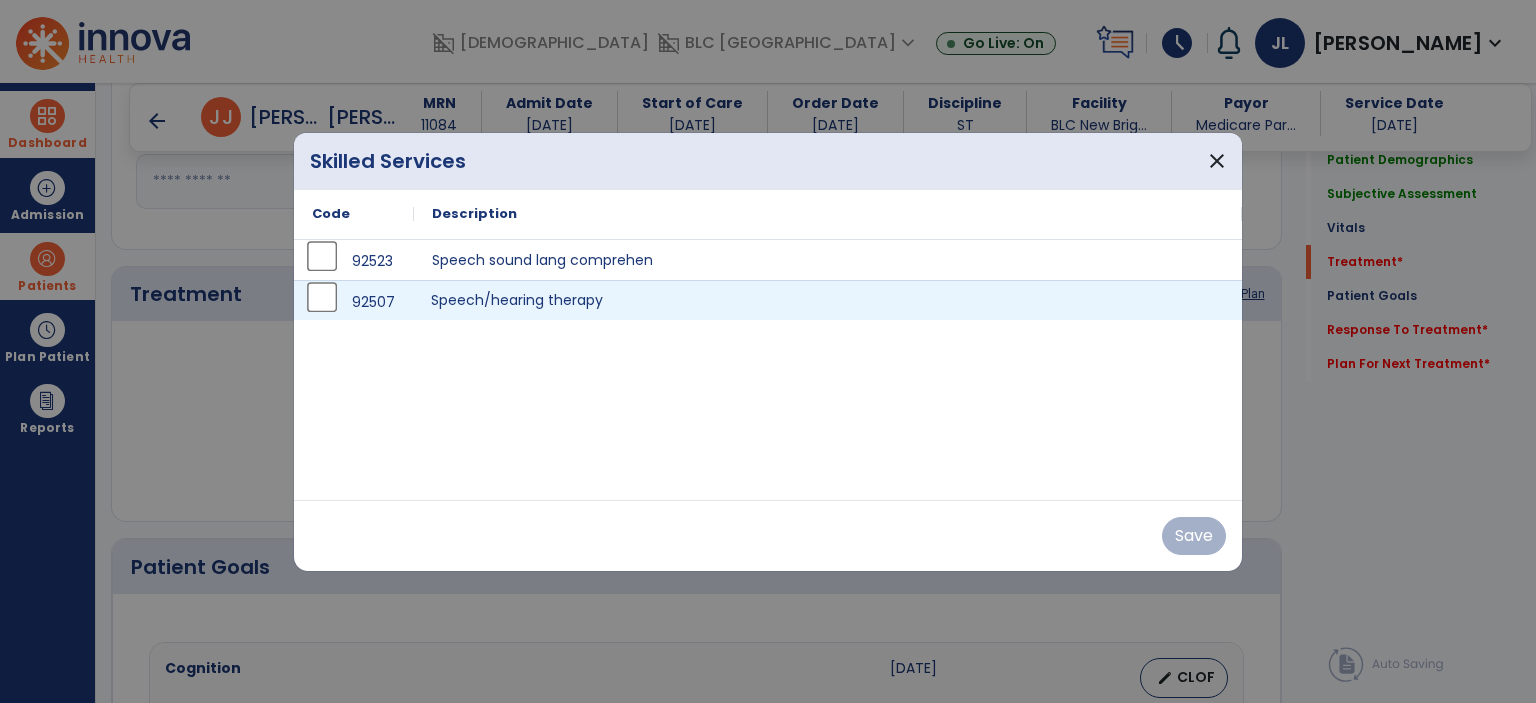 click on "Speech/hearing therapy" at bounding box center (828, 300) 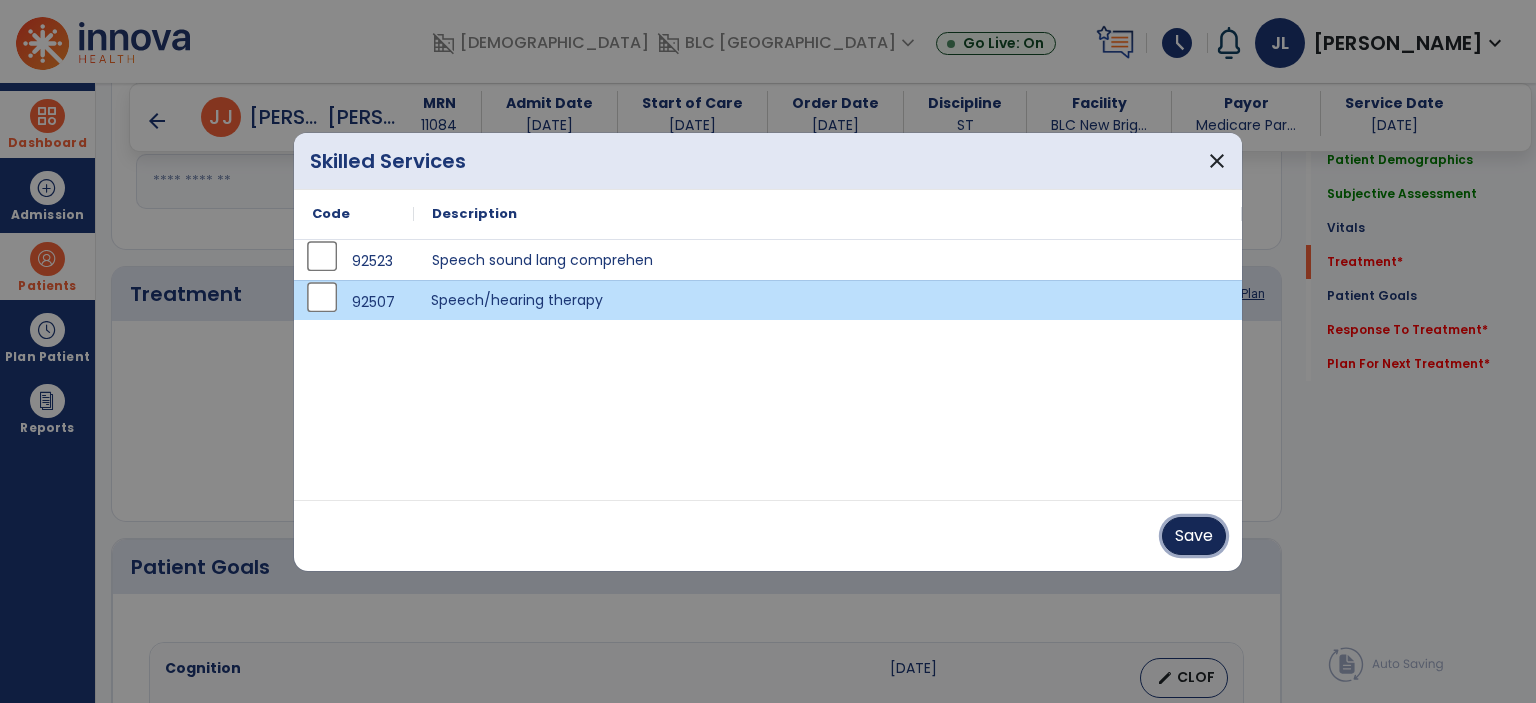 click on "Save" at bounding box center (1194, 536) 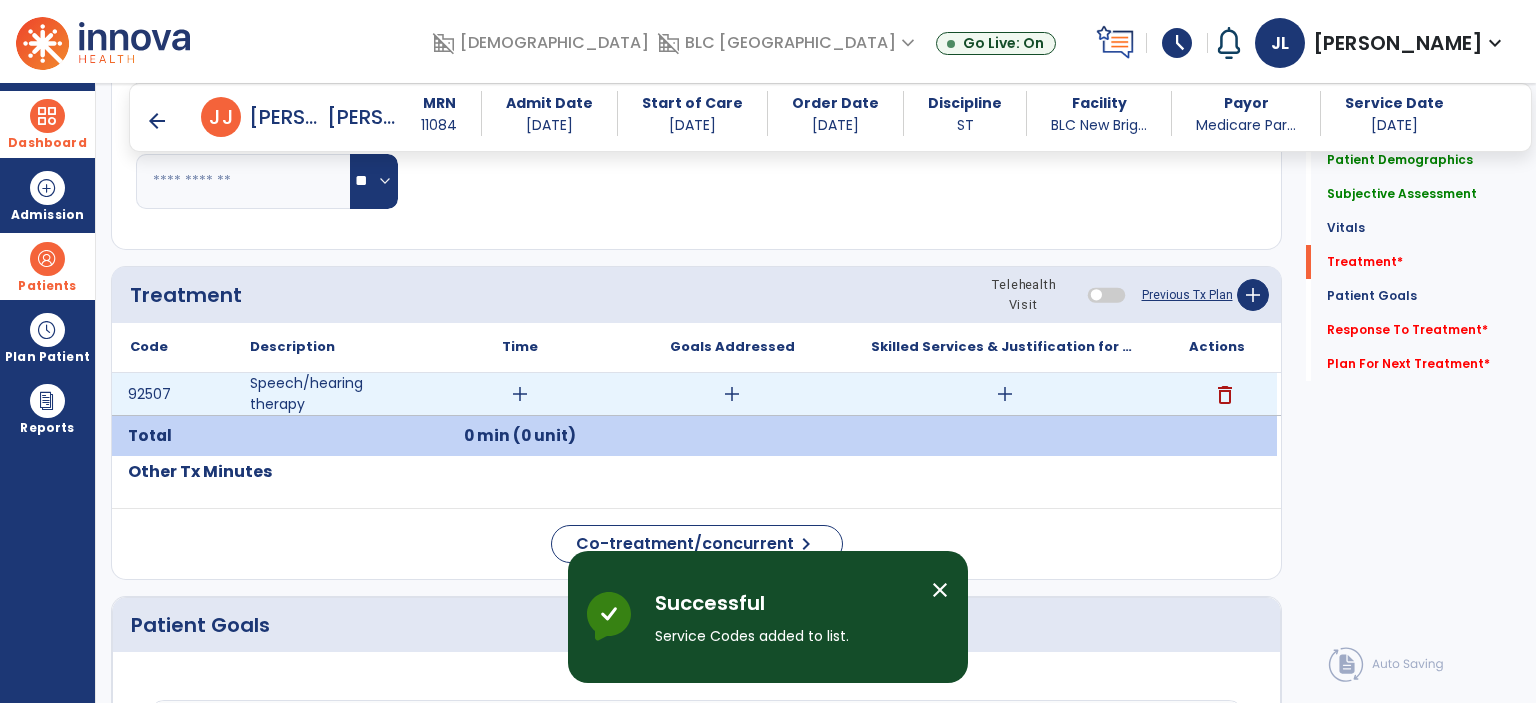click on "add" at bounding box center (1005, 394) 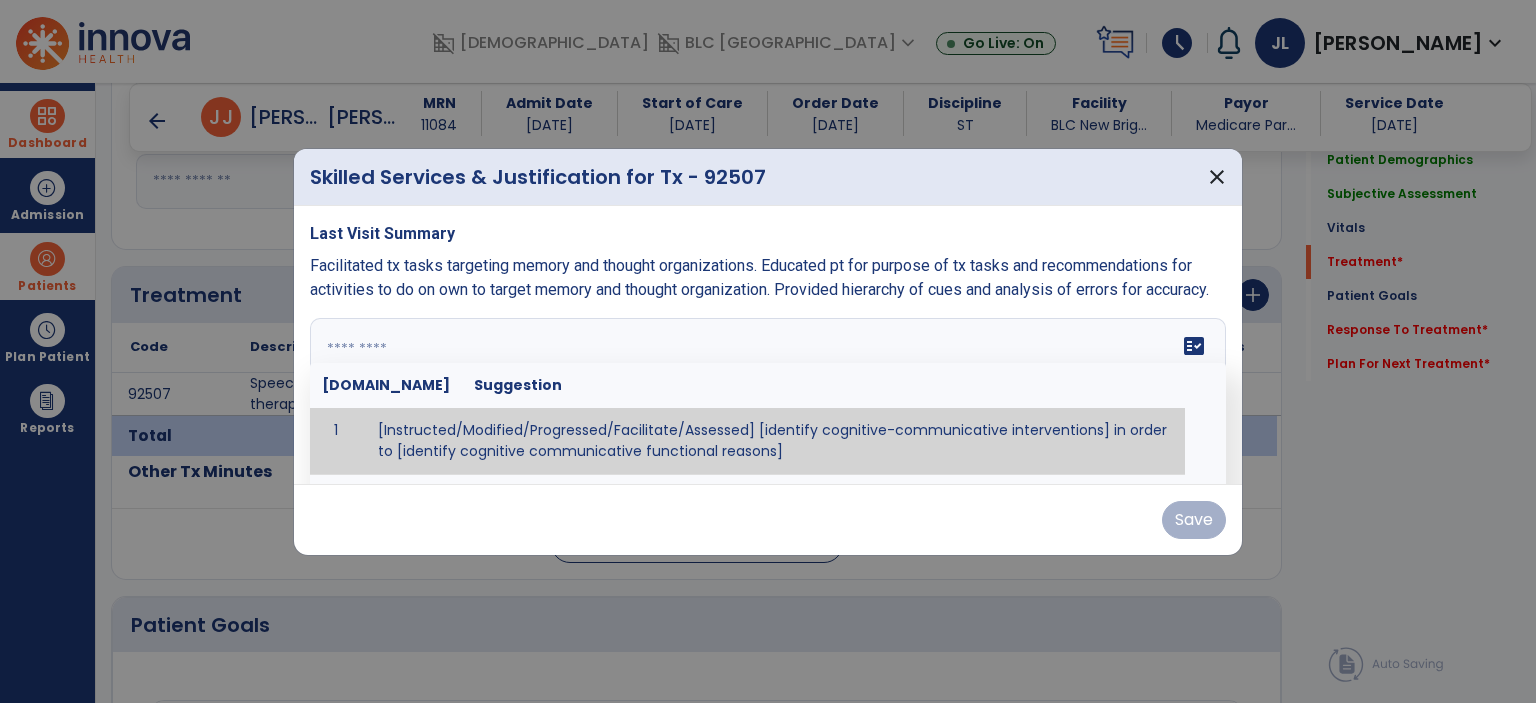 click at bounding box center [766, 393] 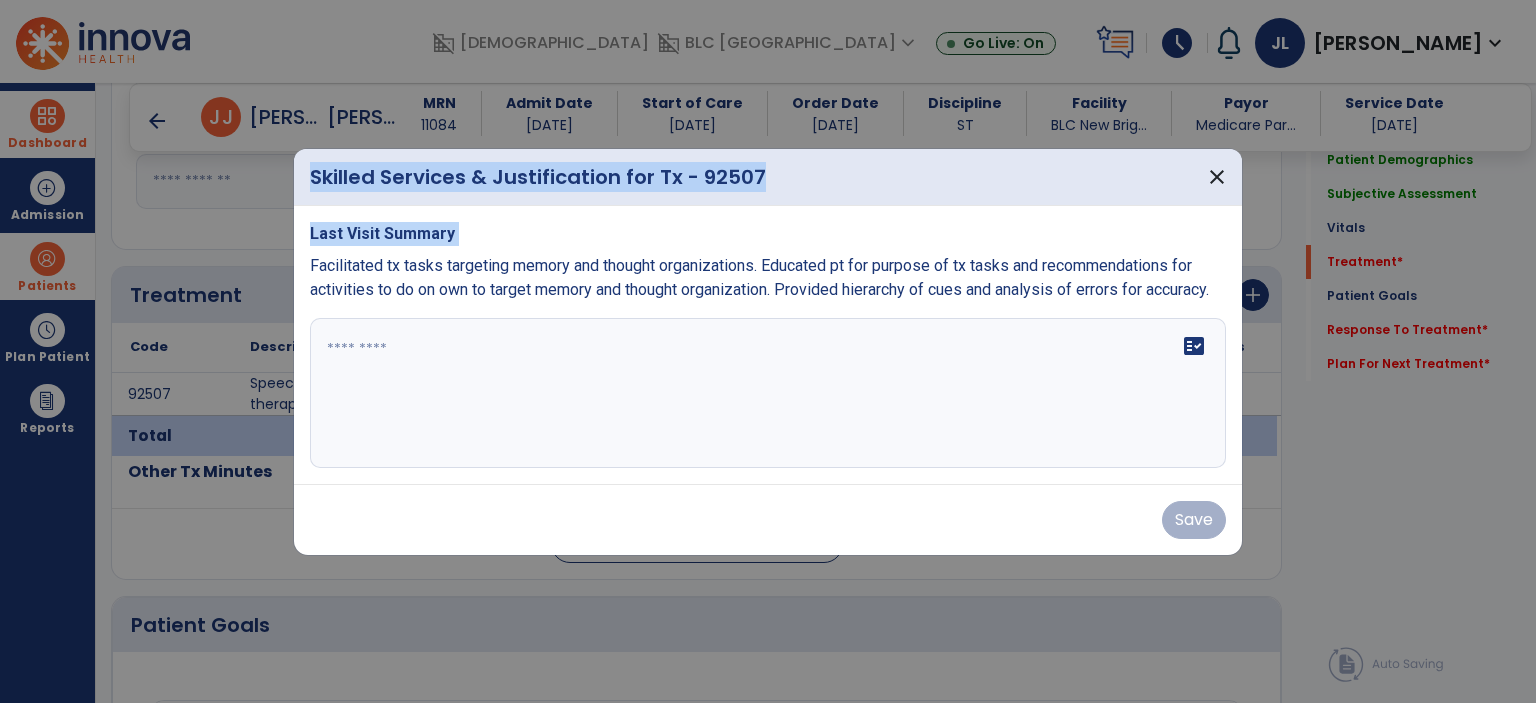 drag, startPoint x: 311, startPoint y: 252, endPoint x: 1244, endPoint y: 284, distance: 933.5486 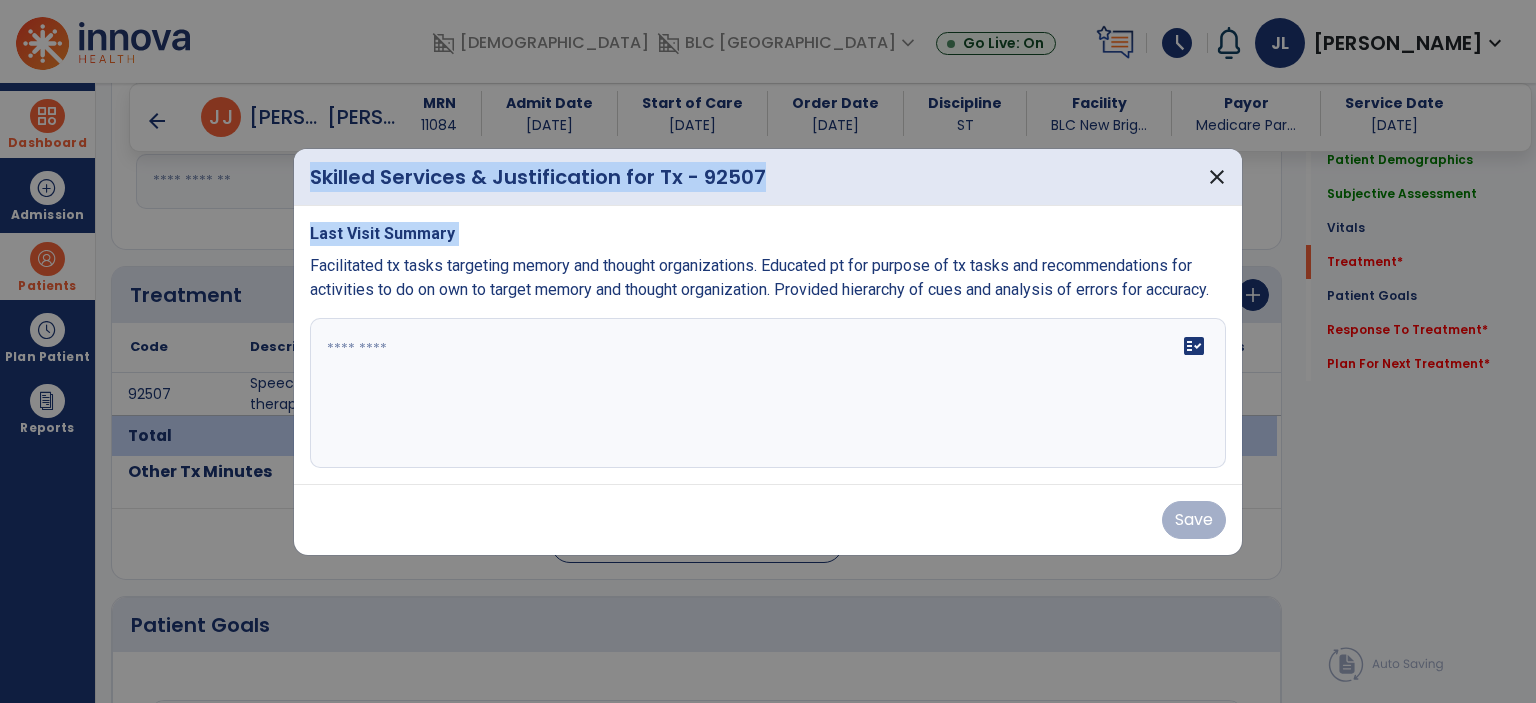 click on "Skilled Services & Justification for Tx - 92507   close   Last Visit Summary Facilitated tx tasks targeting memory and thought organizations. Educated pt for purpose of tx tasks and recommendations for activities to do on own to target memory and thought organization. Provided hierarchy of cues and analysis of errors for accuracy.    fact_check   Save" at bounding box center (768, 351) 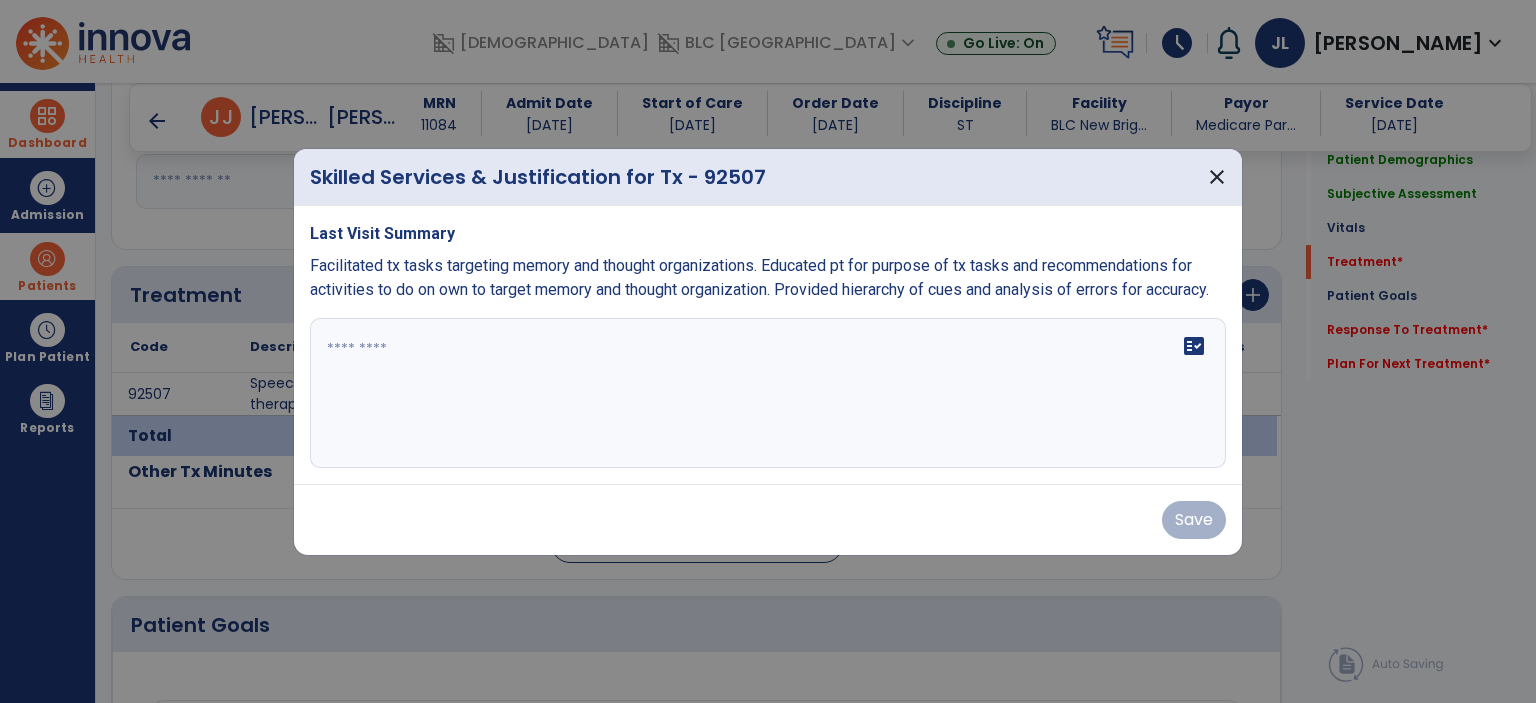 click on "Facilitated tx tasks targeting memory and thought organizations. Educated pt for purpose of tx tasks and recommendations for activities to do on own to target memory and thought organization. Provided hierarchy of cues and analysis of errors for accuracy." at bounding box center [759, 277] 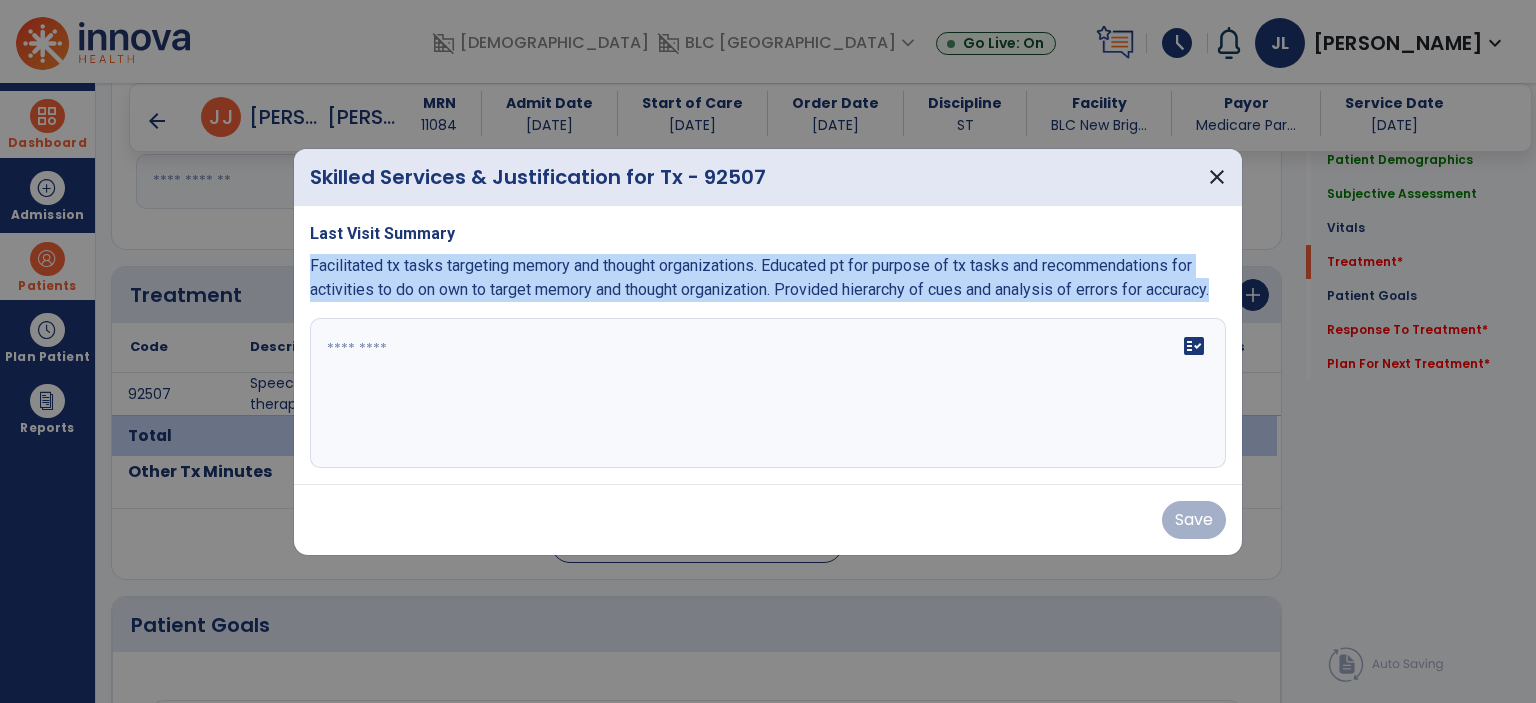 drag, startPoint x: 1228, startPoint y: 294, endPoint x: 304, endPoint y: 265, distance: 924.45496 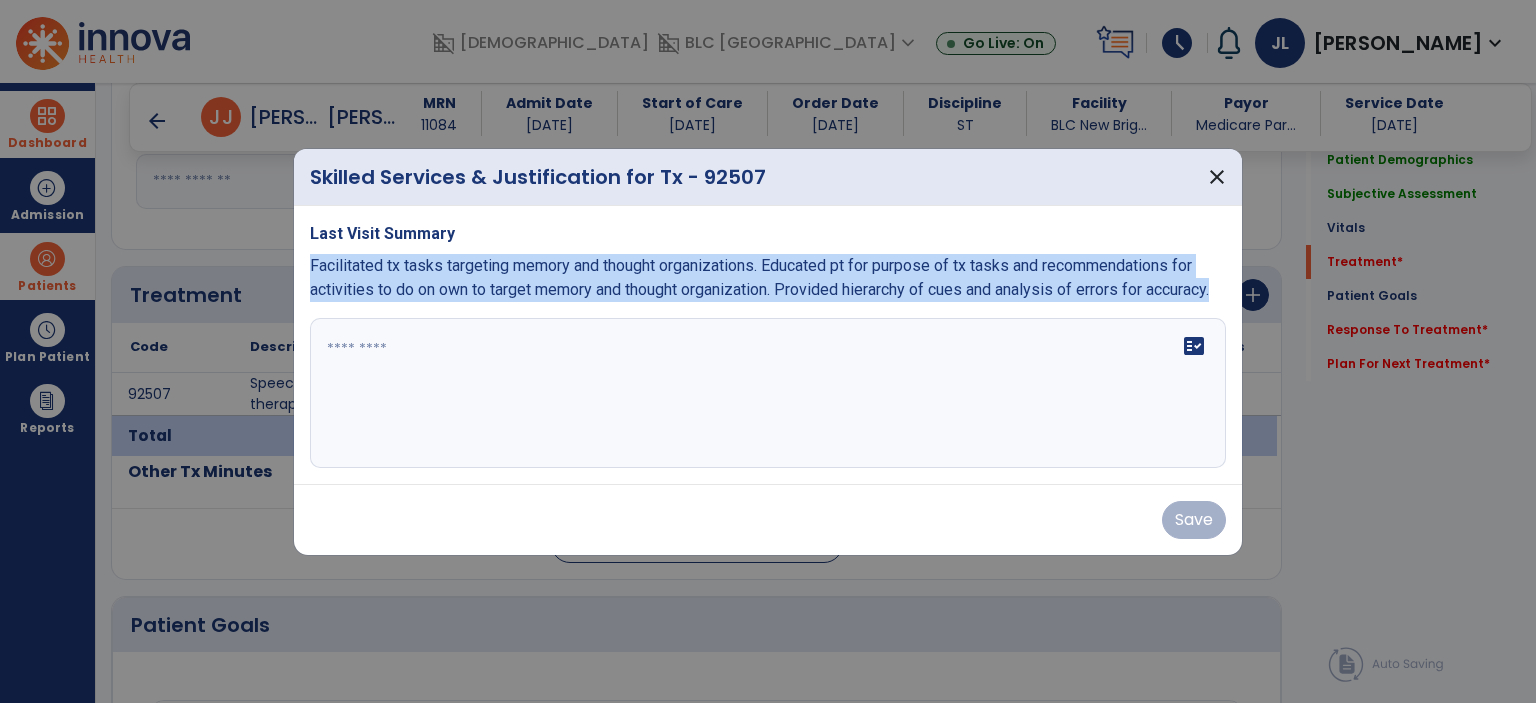 click on "Last Visit Summary Facilitated tx tasks targeting memory and thought organizations. Educated pt for purpose of tx tasks and recommendations for activities to do on own to target memory and thought organization. Provided hierarchy of cues and analysis of errors for accuracy.    fact_check" at bounding box center [768, 345] 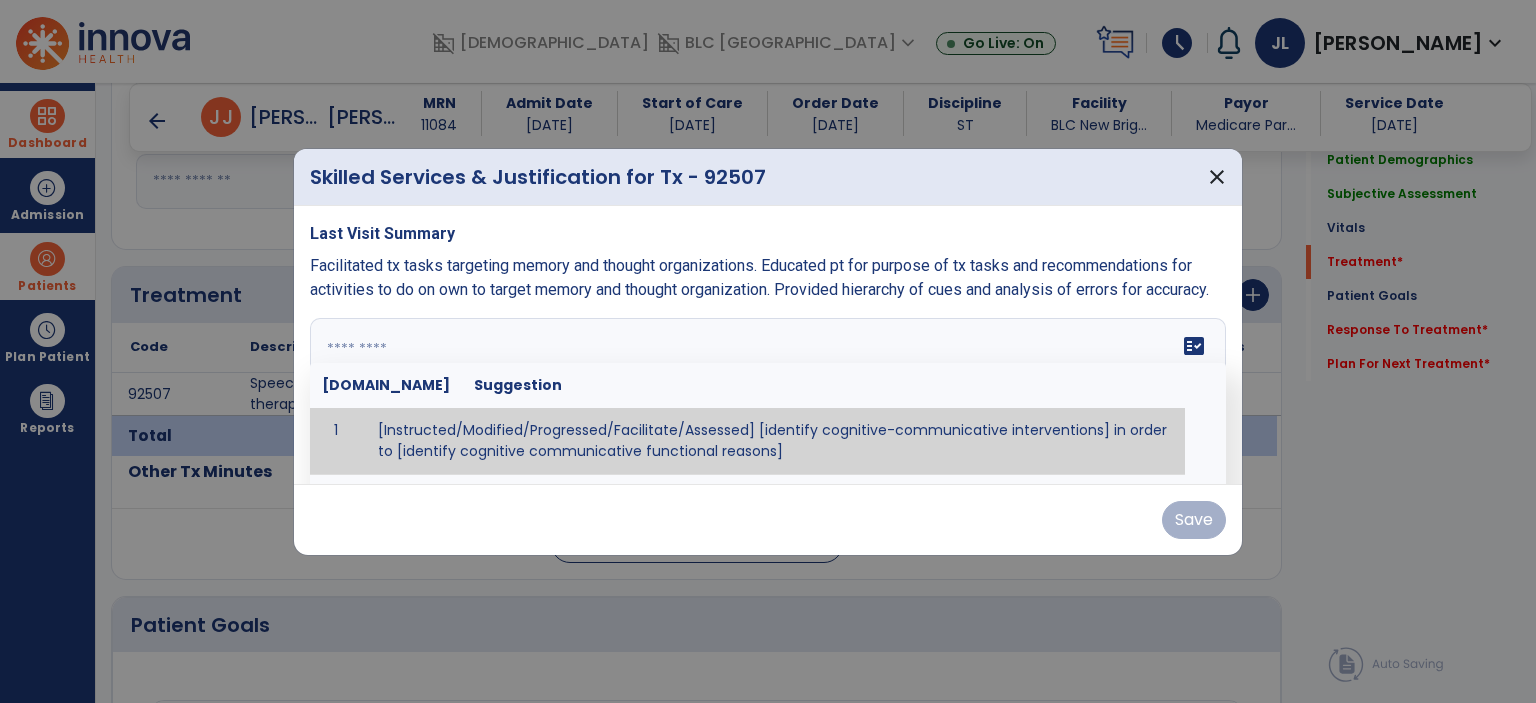 click on "Last Visit Summary Facilitated tx tasks targeting memory and thought organizations. Educated pt for purpose of tx tasks and recommendations for activities to do on own to target memory and thought organization. Provided hierarchy of cues and analysis of errors for accuracy.    fact_check  [DOMAIN_NAME] Suggestion 1 [Instructed/Modified/Progressed/Facilitate/Assessed] [identify cognitive-communicative interventions] in order to [identify cognitive communicative functional reasons] 2 Assessed cognitive-communicative skills using [identify test]." at bounding box center [768, 345] 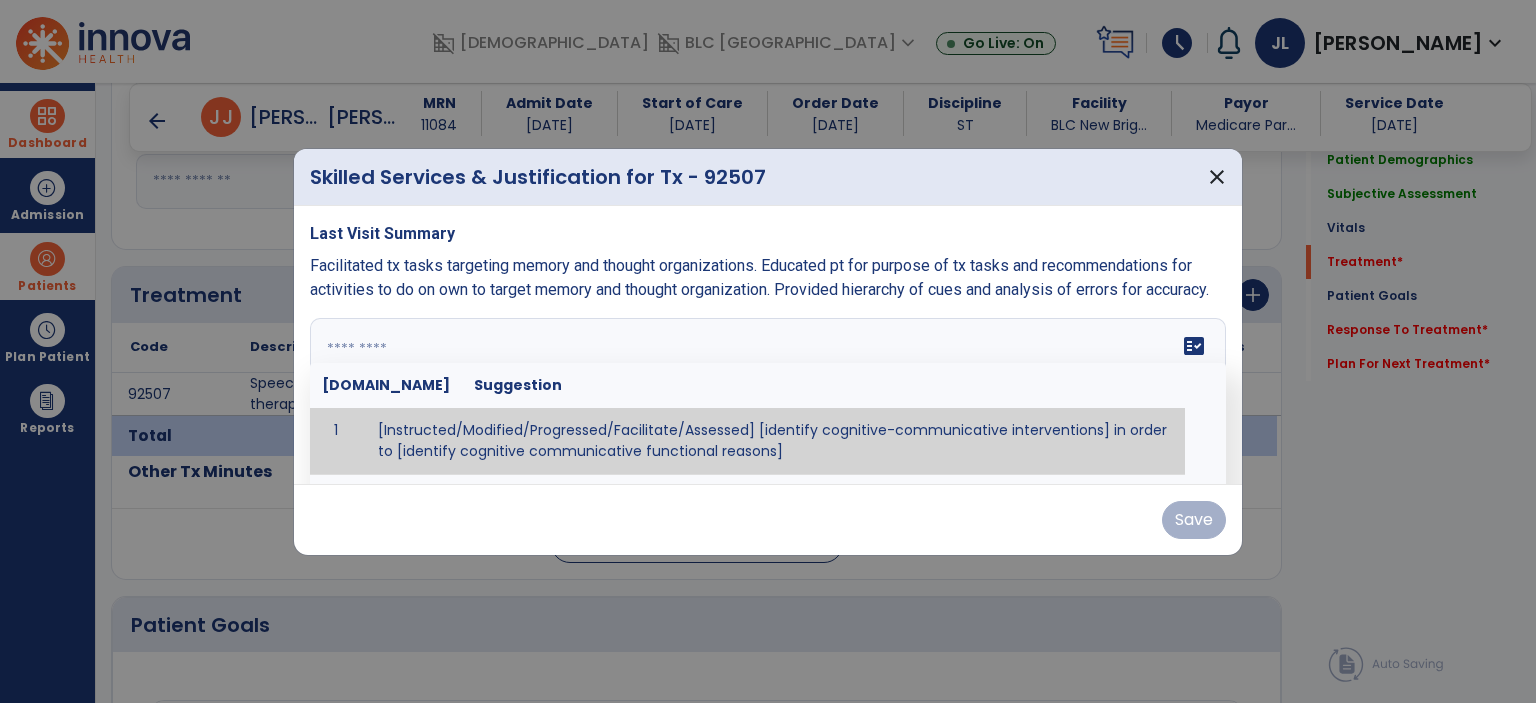 paste on "**********" 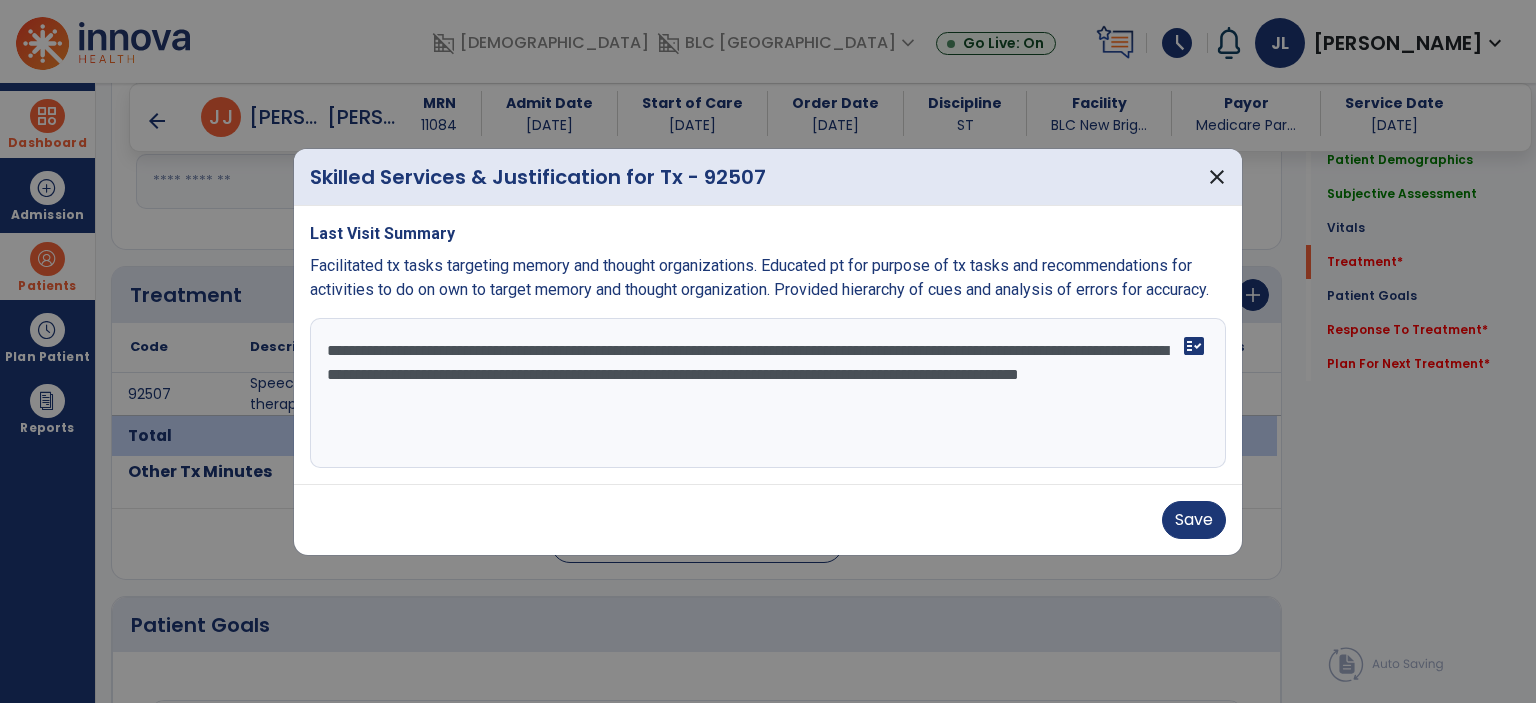 click on "**********" at bounding box center (768, 393) 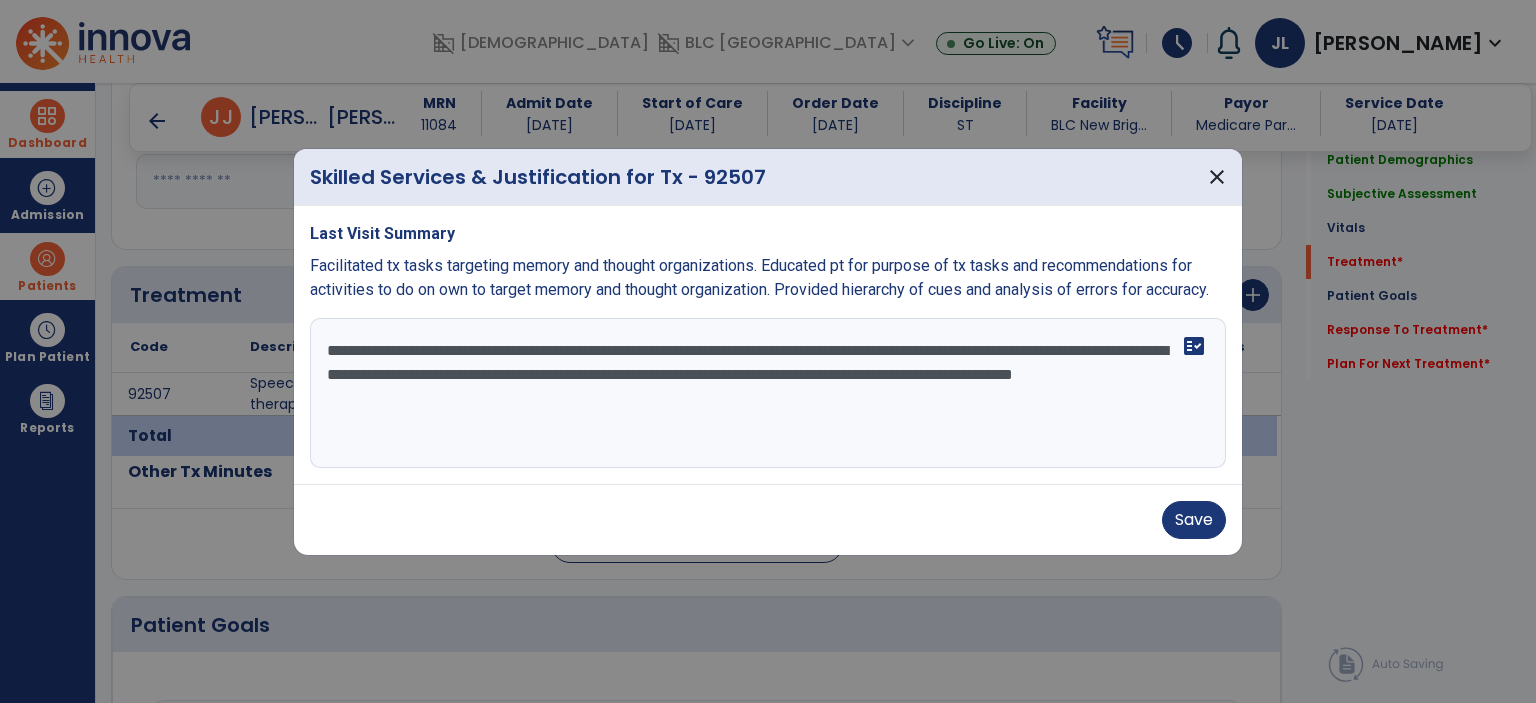 drag, startPoint x: 970, startPoint y: 347, endPoint x: 1160, endPoint y: 344, distance: 190.02368 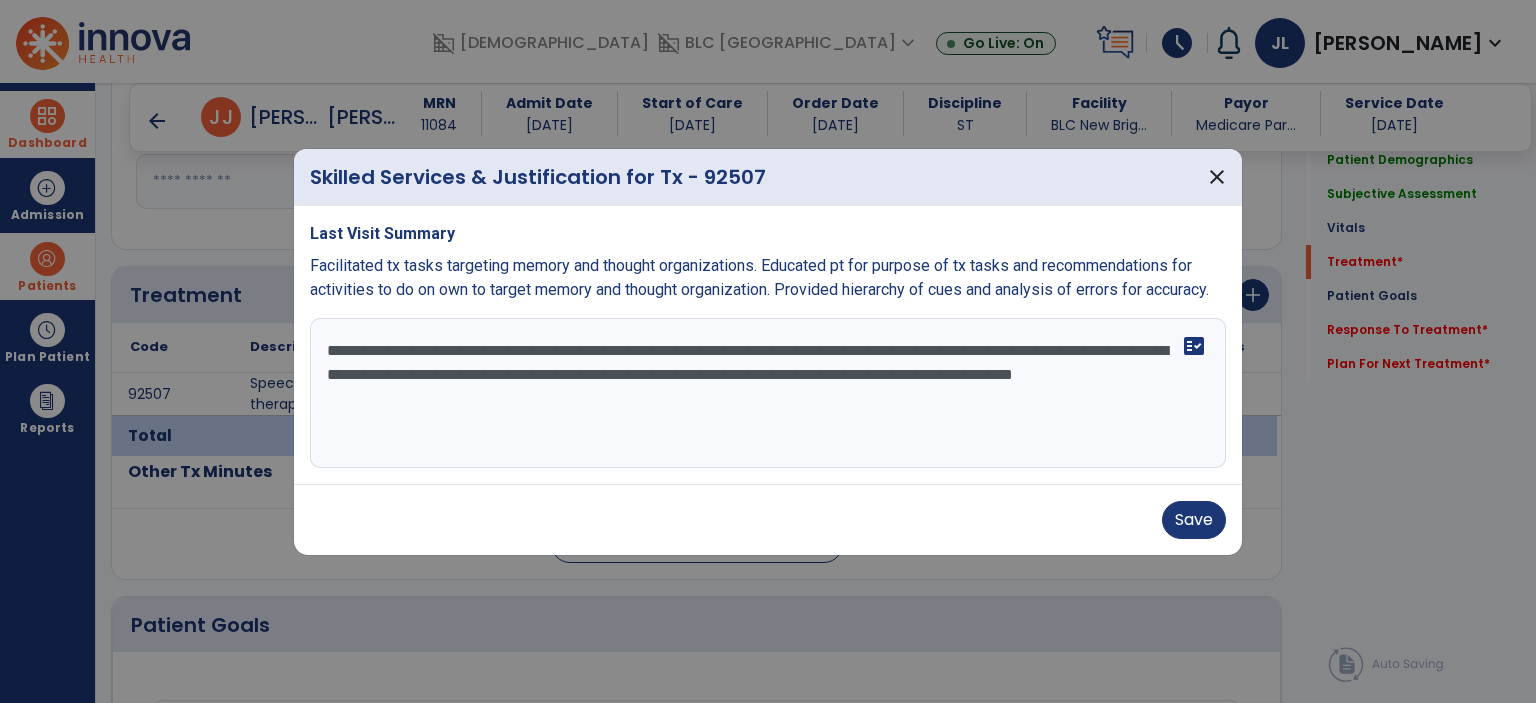 click on "**********" at bounding box center [768, 393] 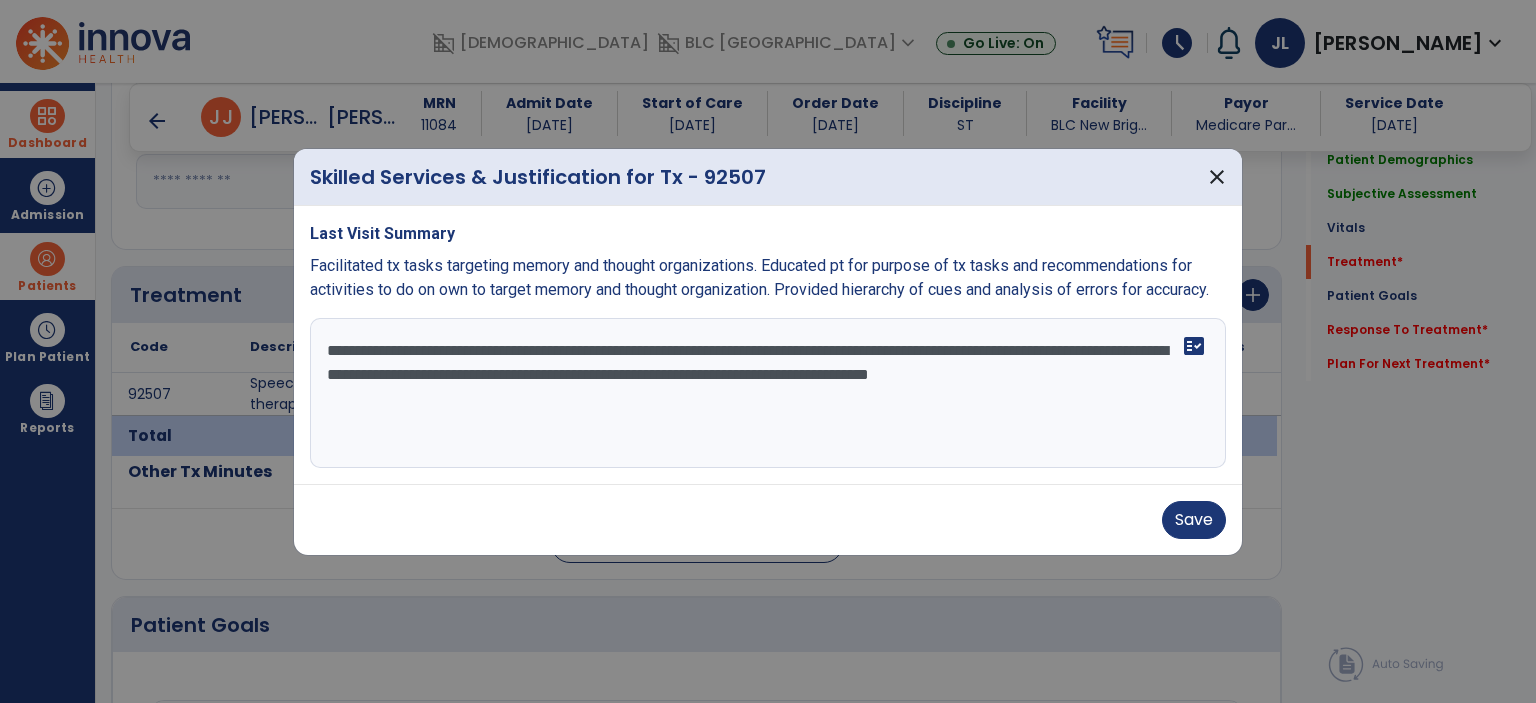 drag, startPoint x: 327, startPoint y: 374, endPoint x: 504, endPoint y: 373, distance: 177.00282 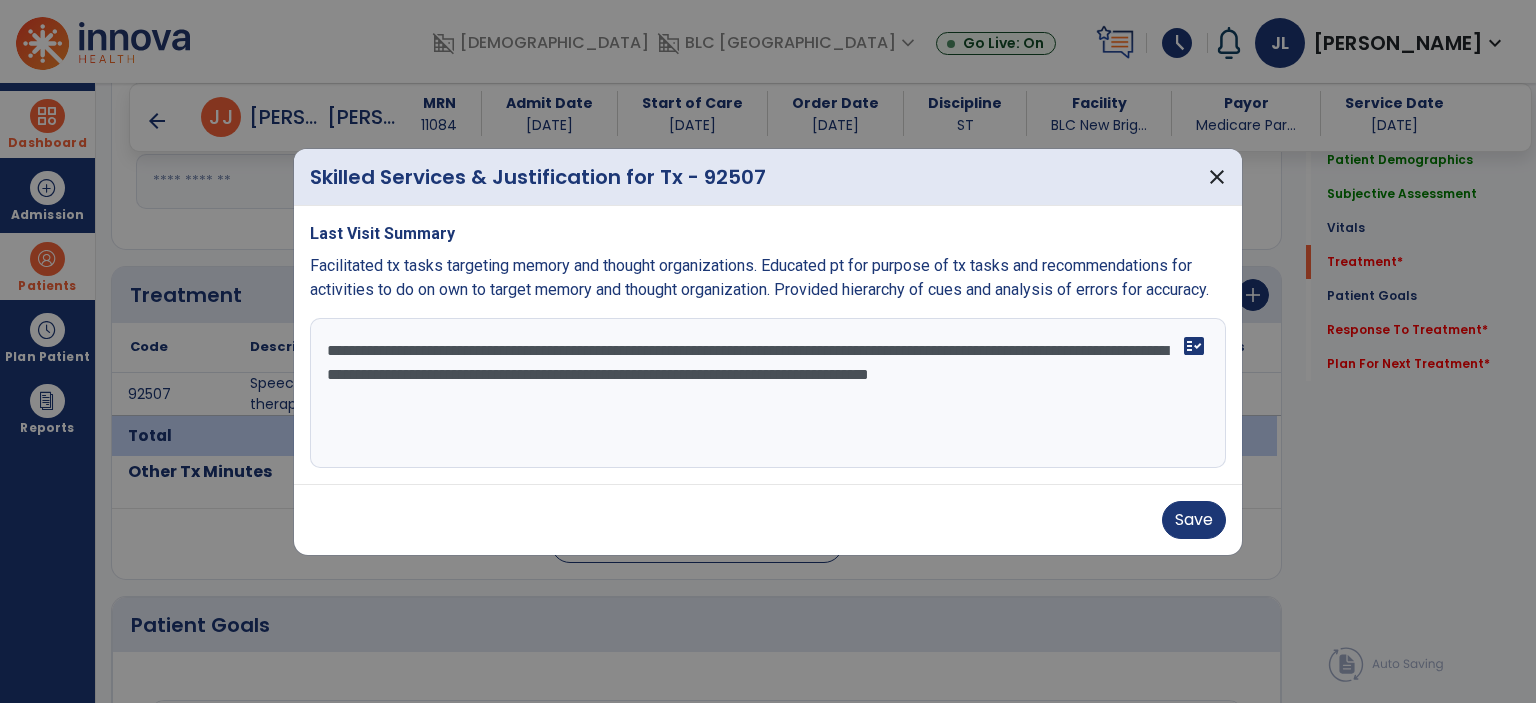 click on "**********" at bounding box center (768, 393) 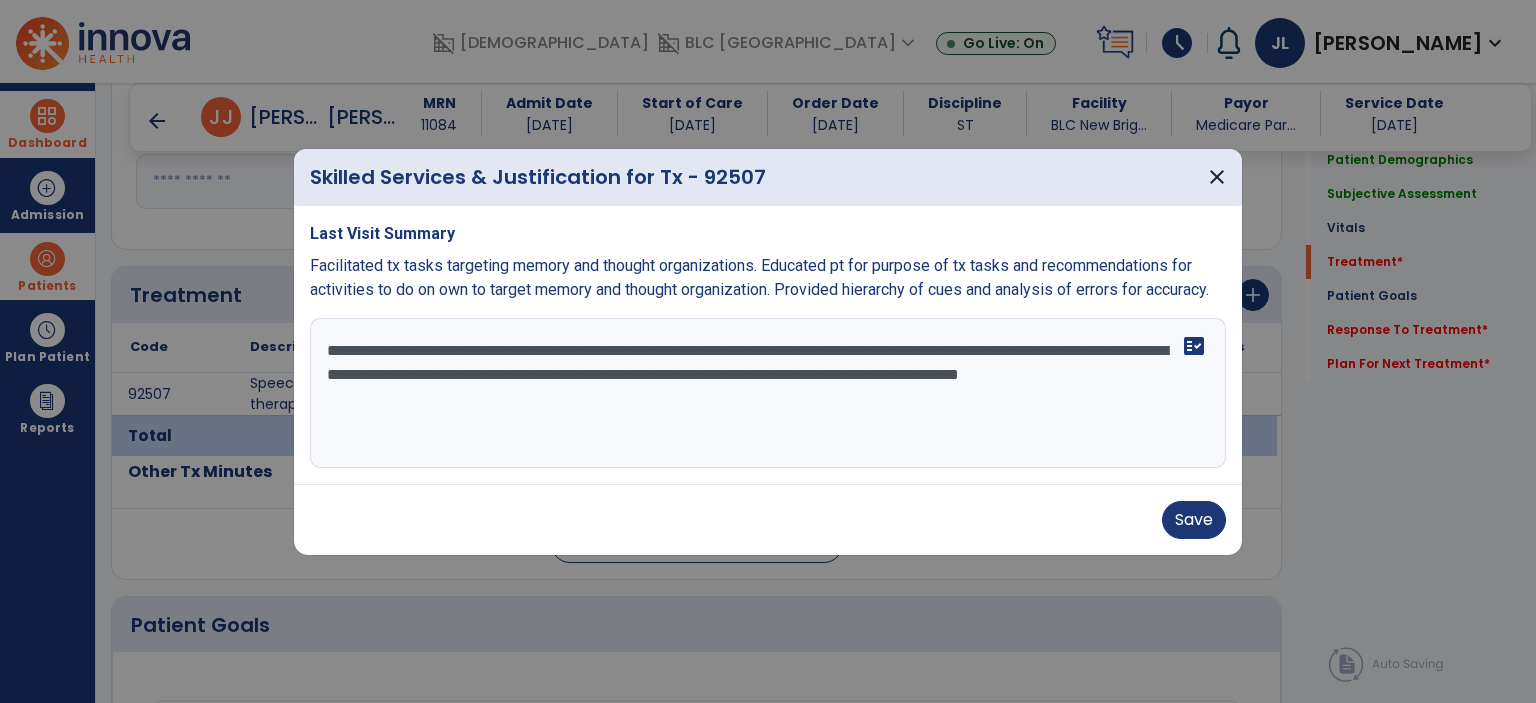 drag, startPoint x: 682, startPoint y: 375, endPoint x: 732, endPoint y: 374, distance: 50.01 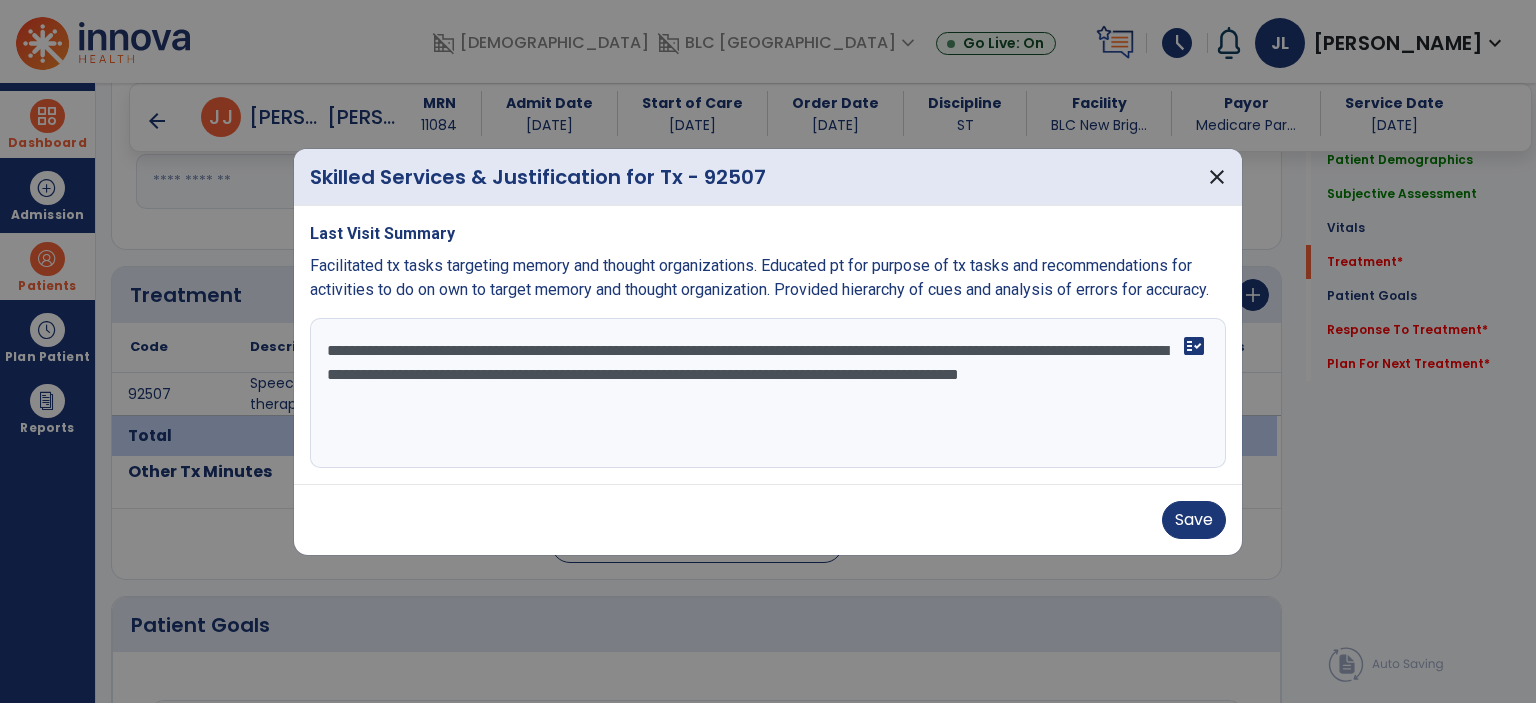 click on "**********" at bounding box center (768, 393) 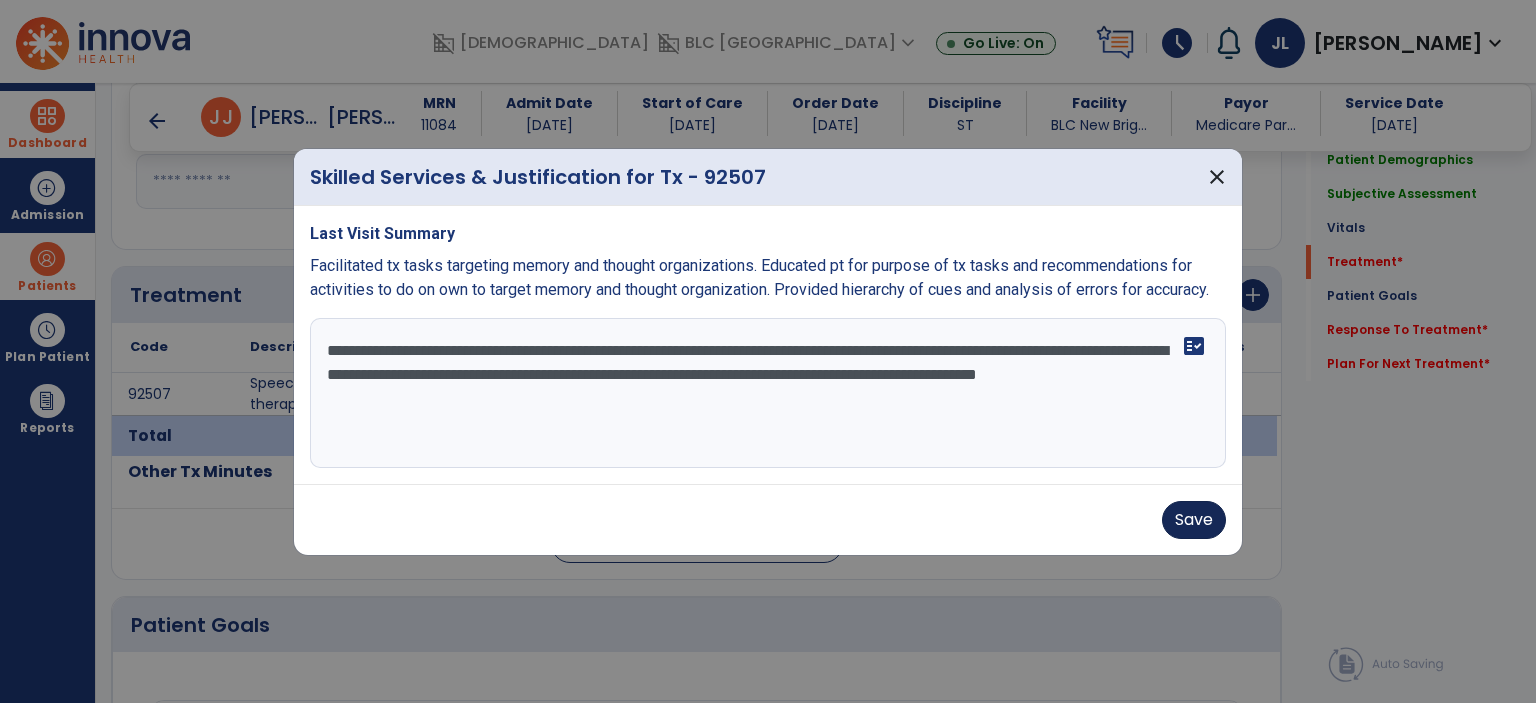 type on "**********" 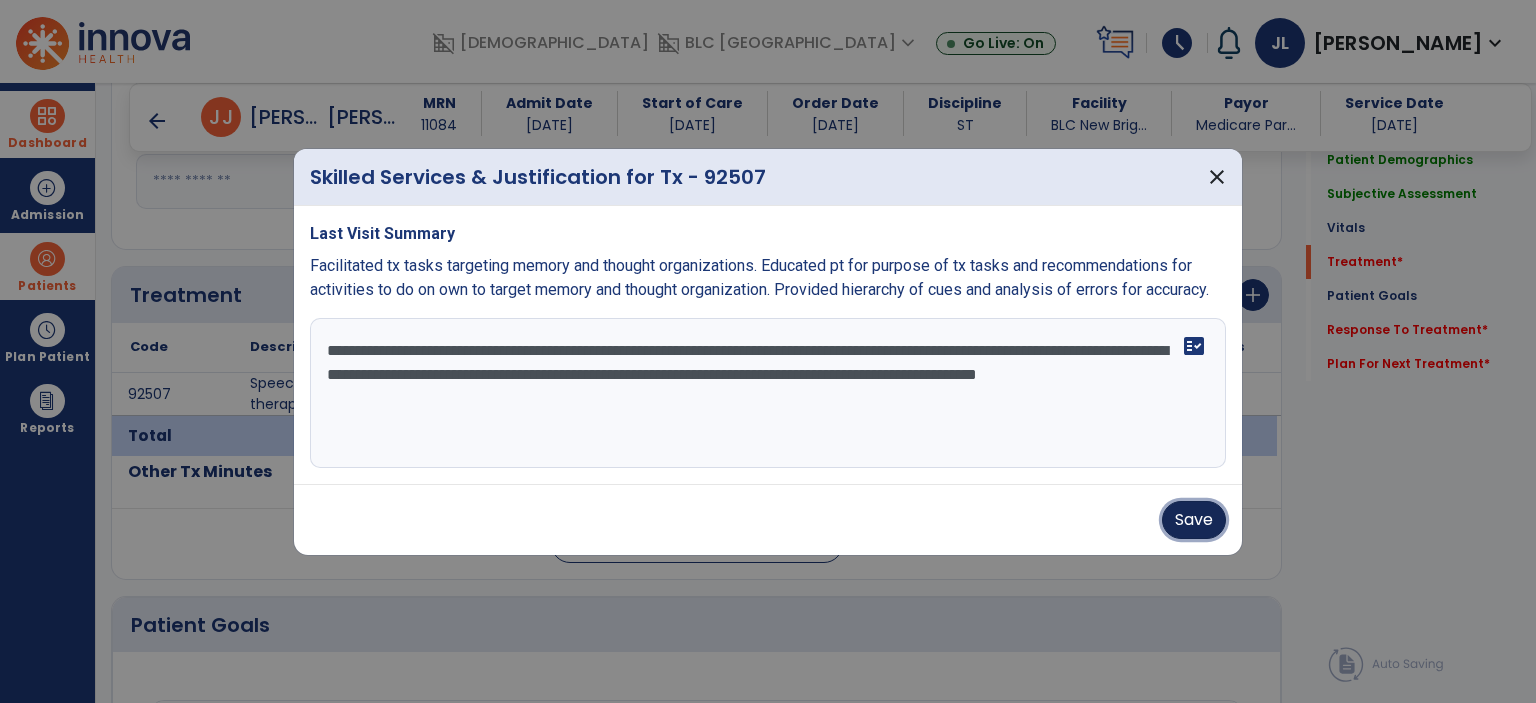 click on "Save" at bounding box center [1194, 520] 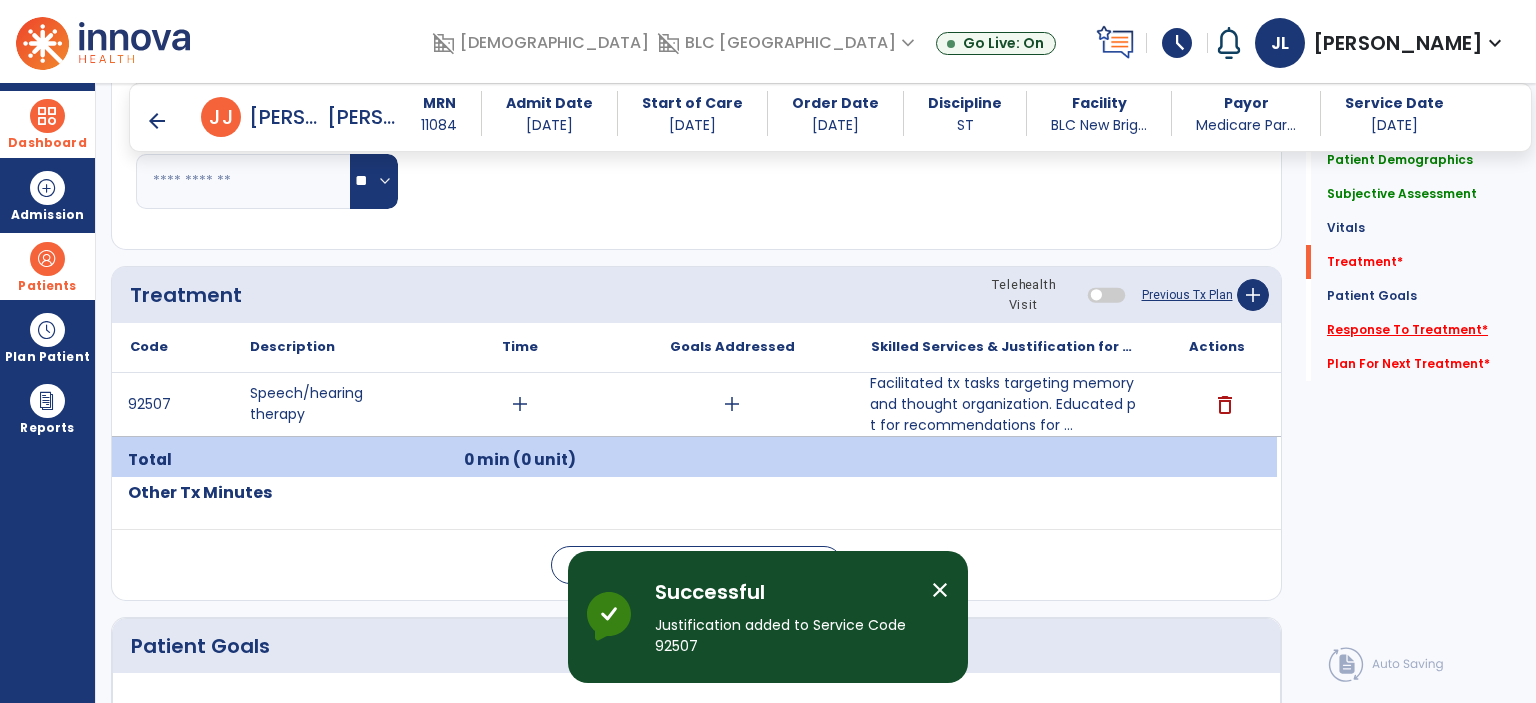 click on "Response To Treatment   *" 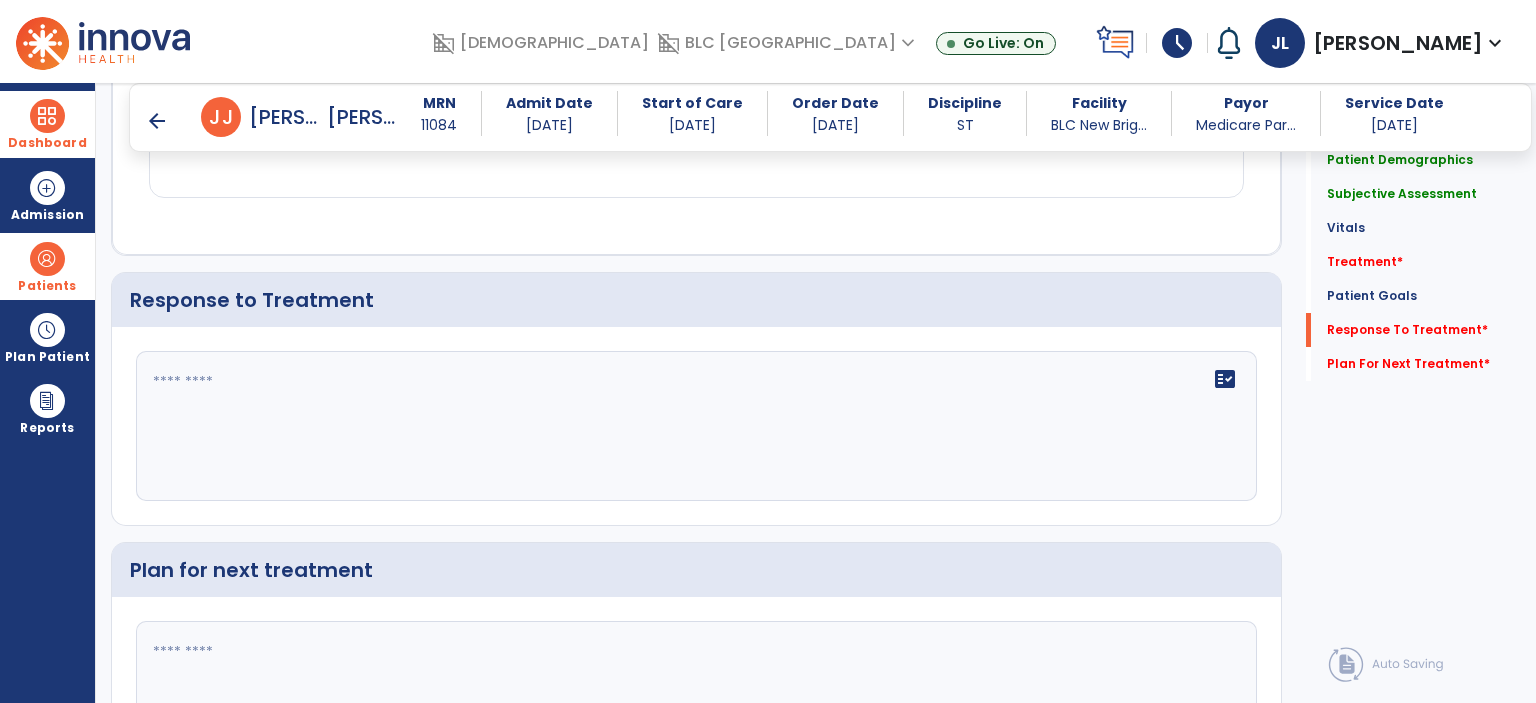 scroll, scrollTop: 1999, scrollLeft: 0, axis: vertical 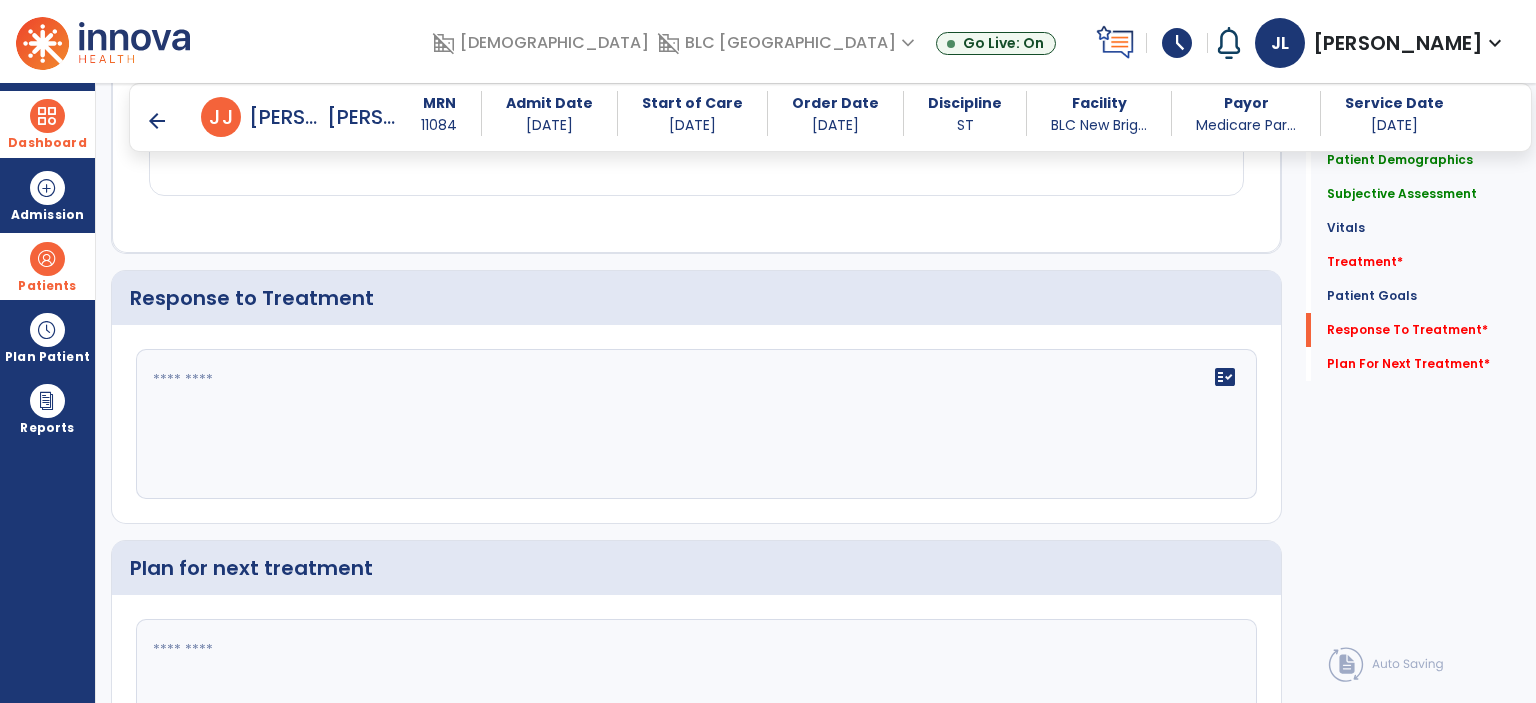 click on "fact_check" 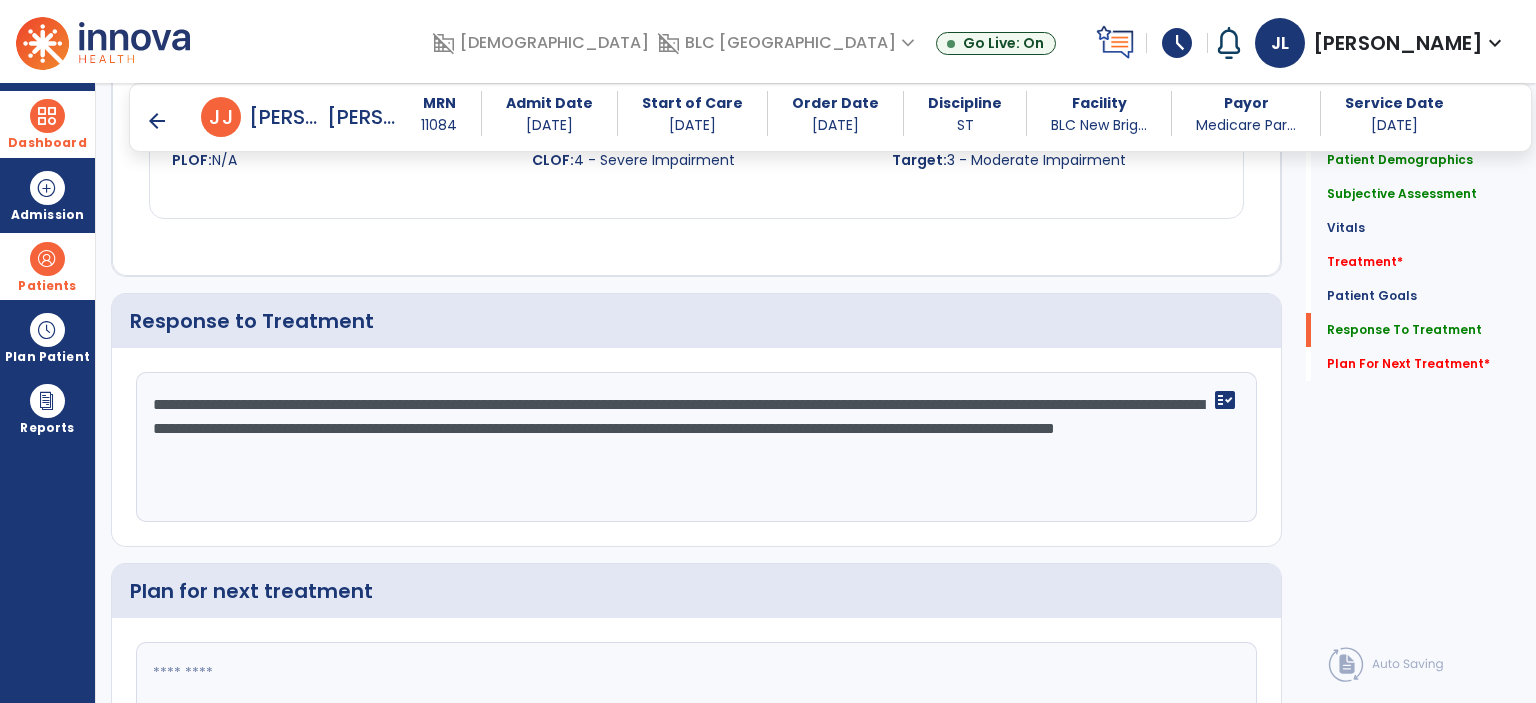 scroll, scrollTop: 1999, scrollLeft: 0, axis: vertical 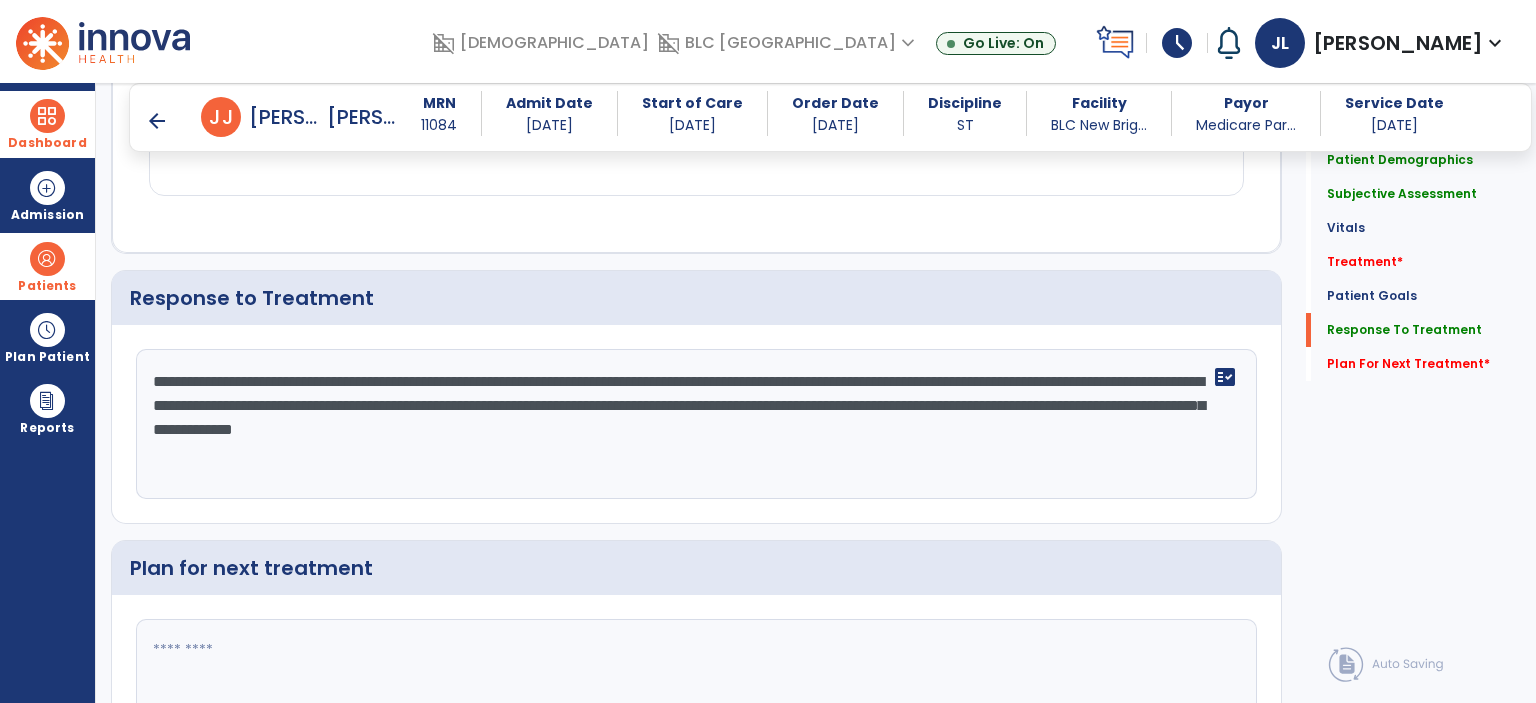 drag, startPoint x: 984, startPoint y: 423, endPoint x: 828, endPoint y: 433, distance: 156.32019 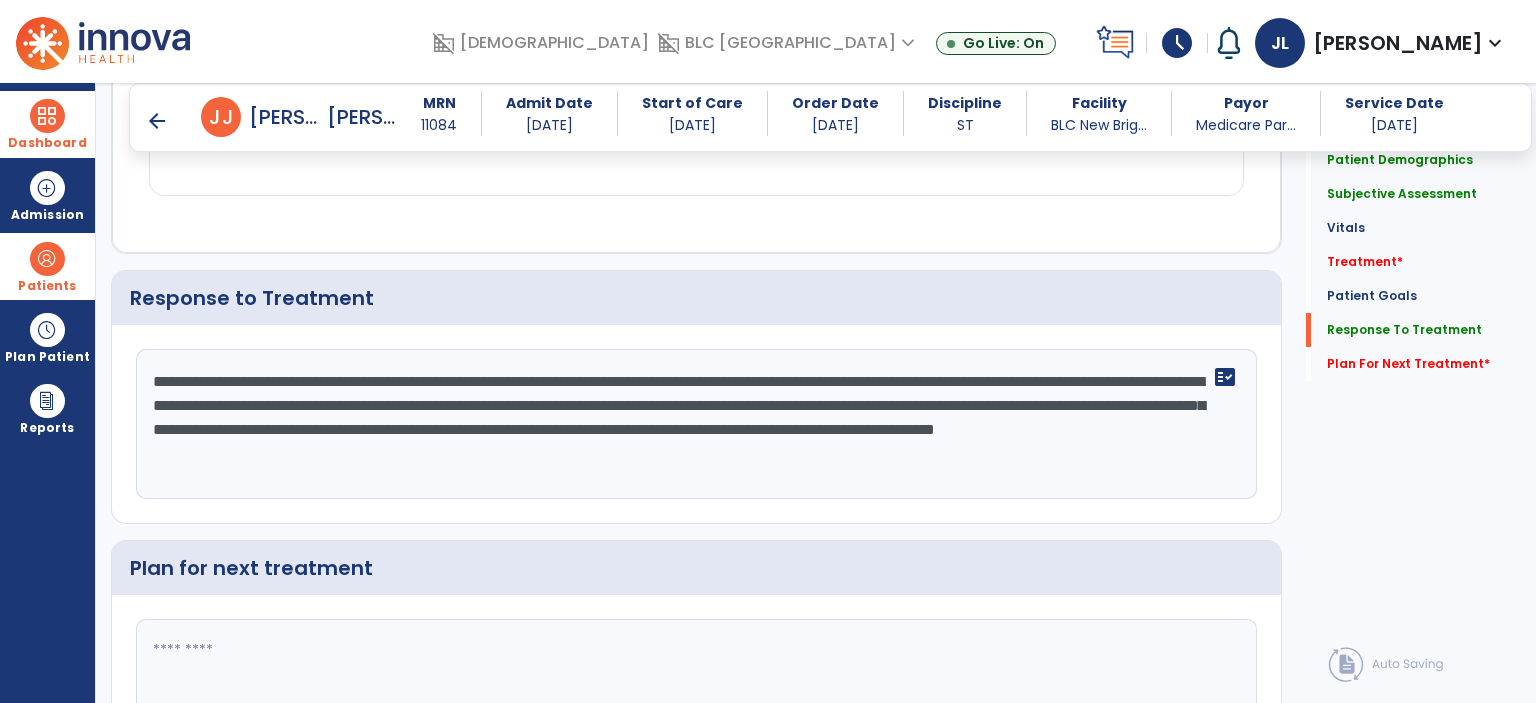scroll, scrollTop: 1999, scrollLeft: 0, axis: vertical 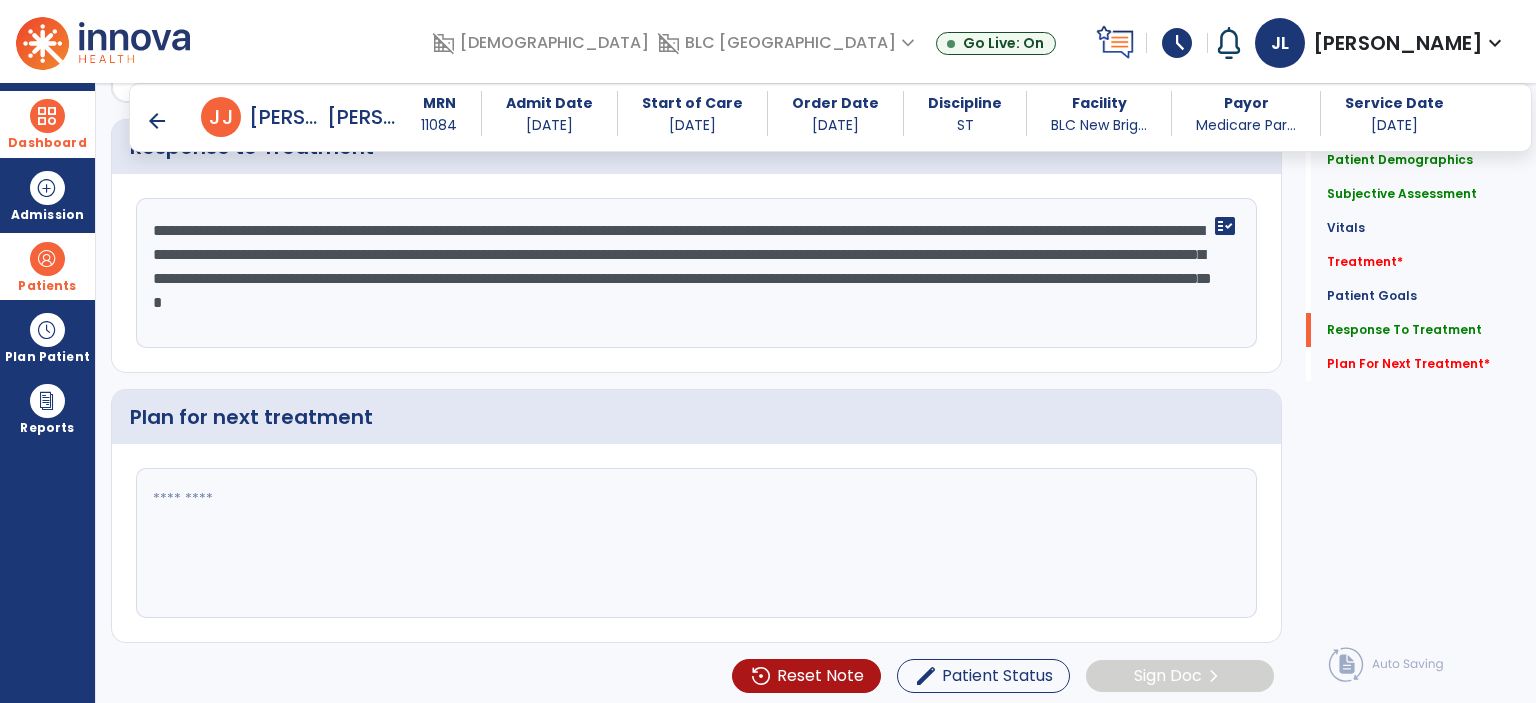 type on "**********" 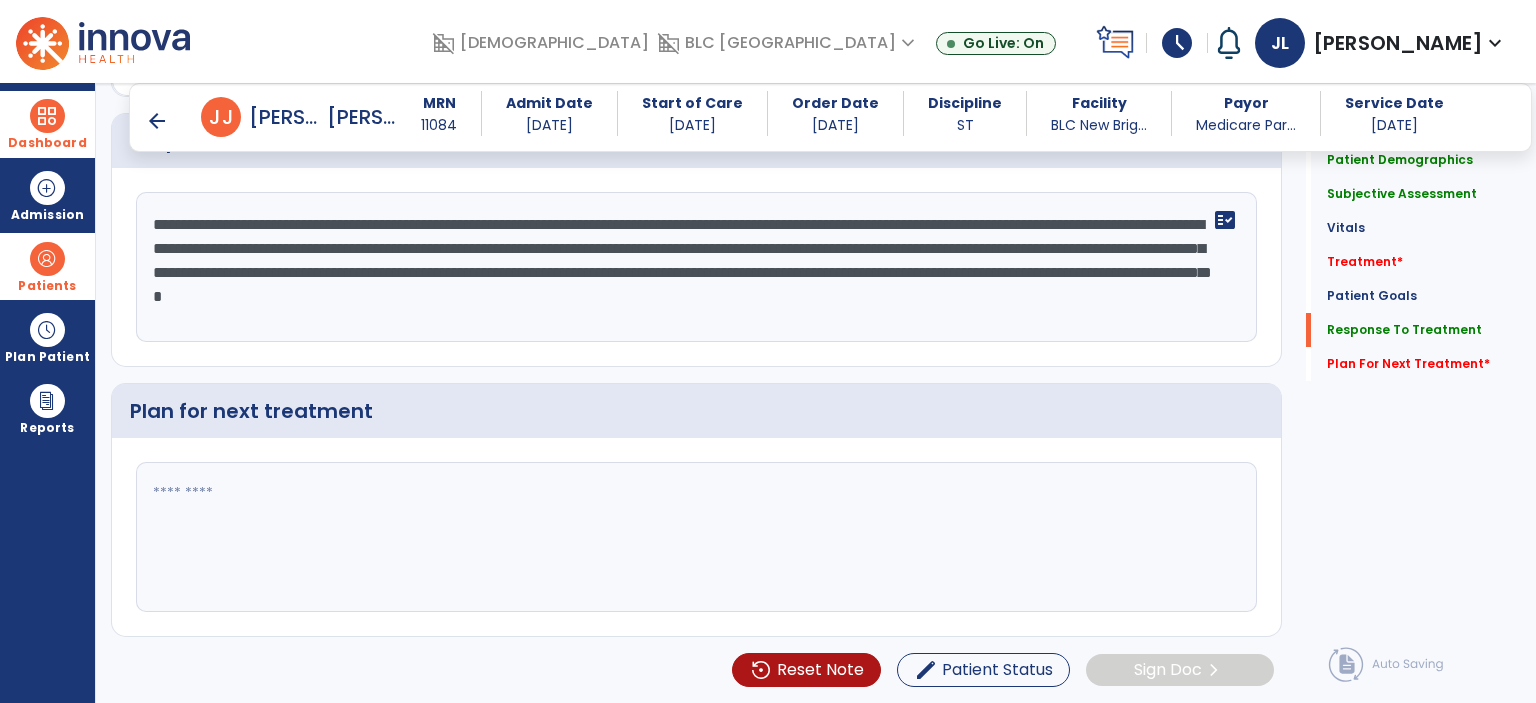 click 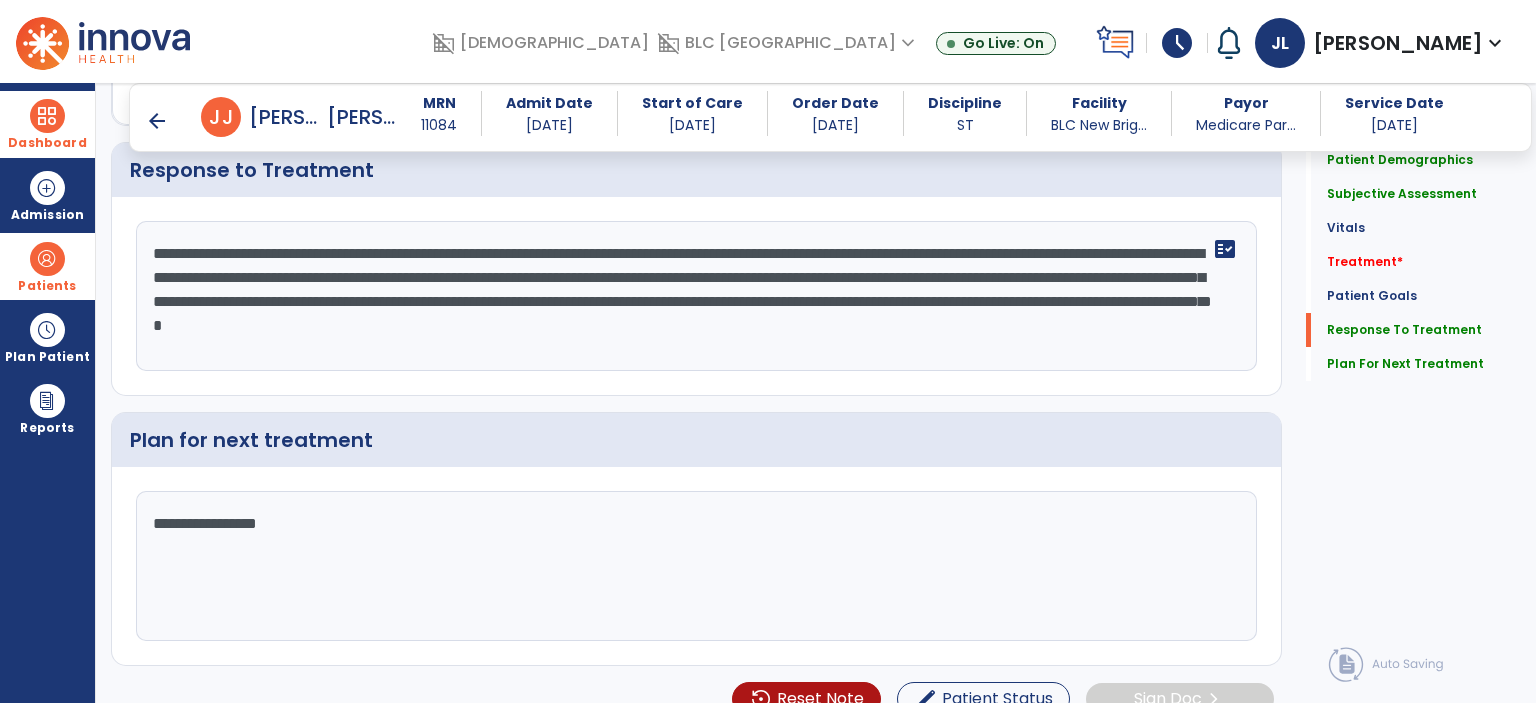 scroll, scrollTop: 2150, scrollLeft: 0, axis: vertical 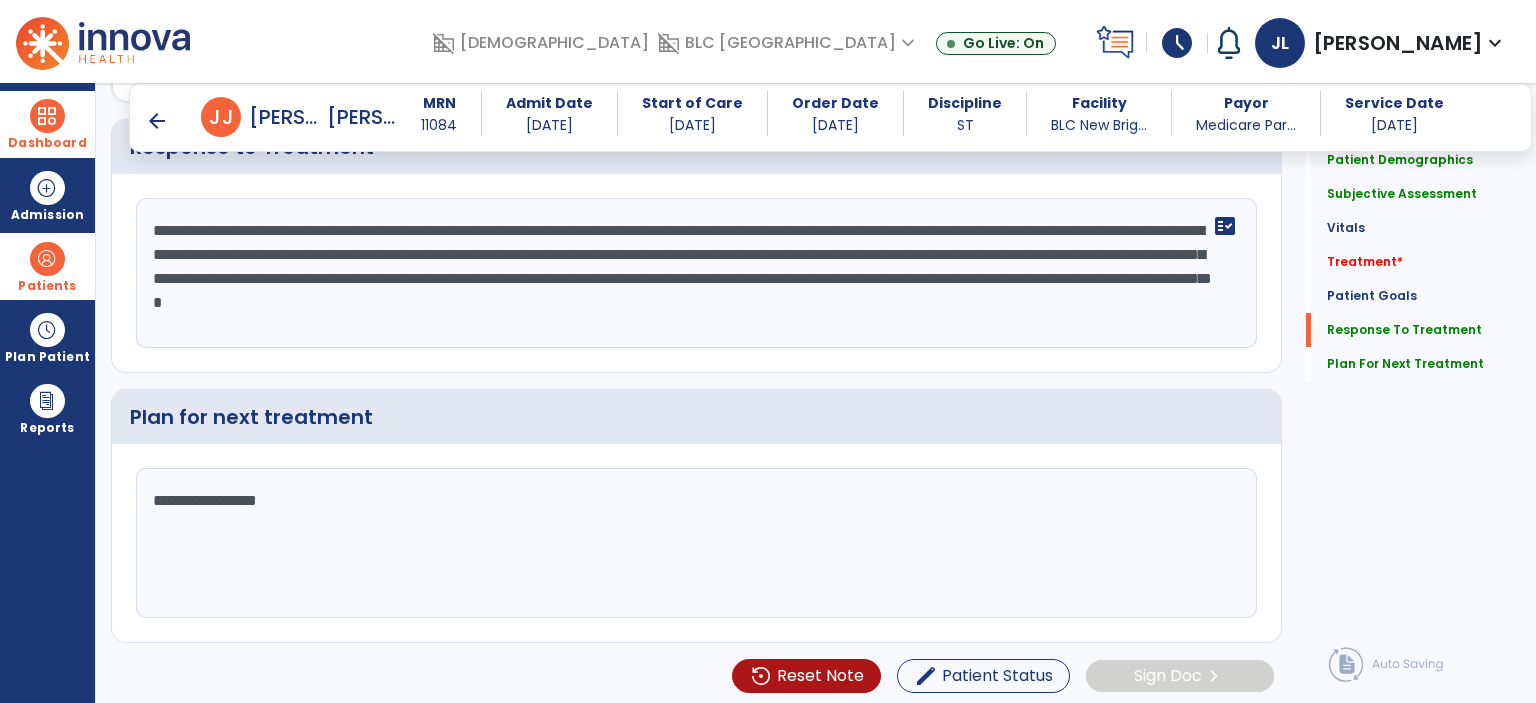 type on "**********" 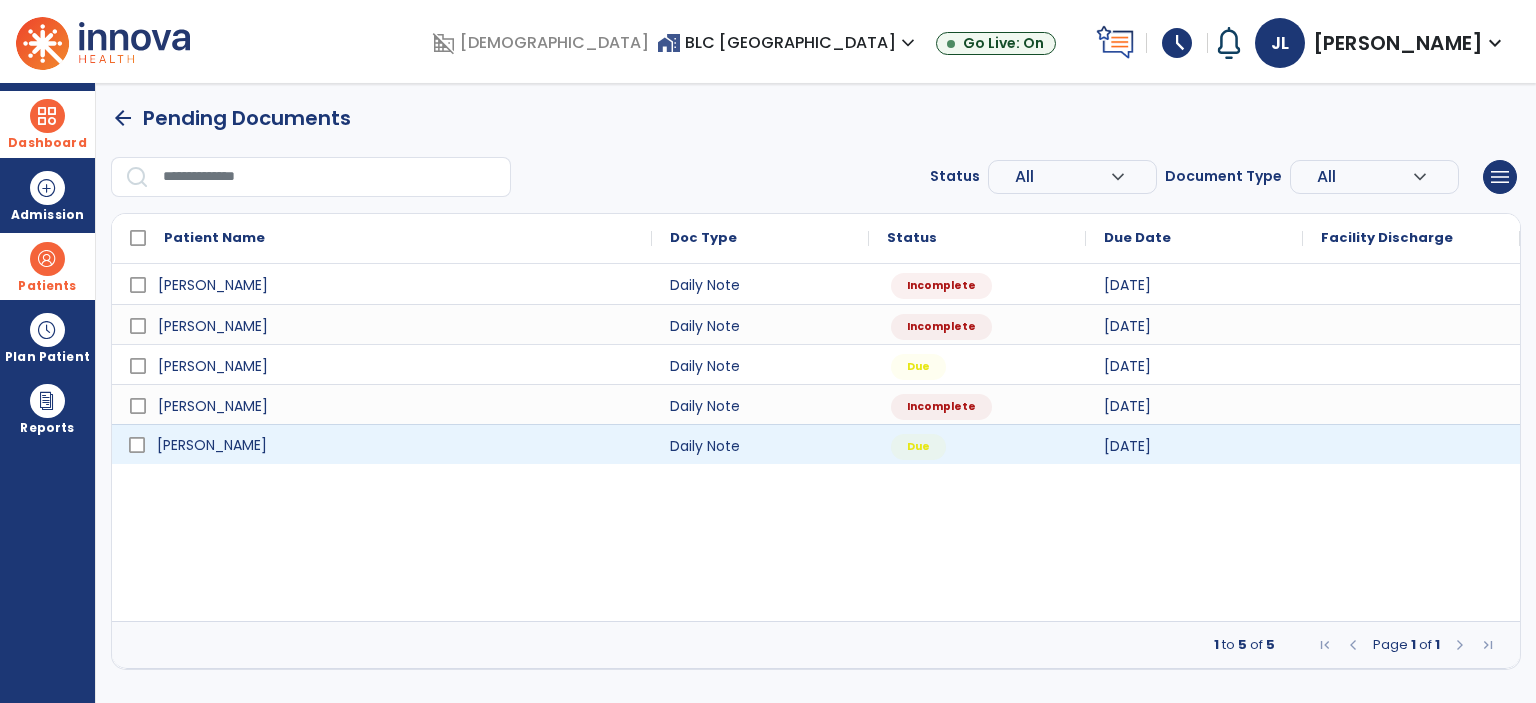 click on "[PERSON_NAME]" at bounding box center (212, 445) 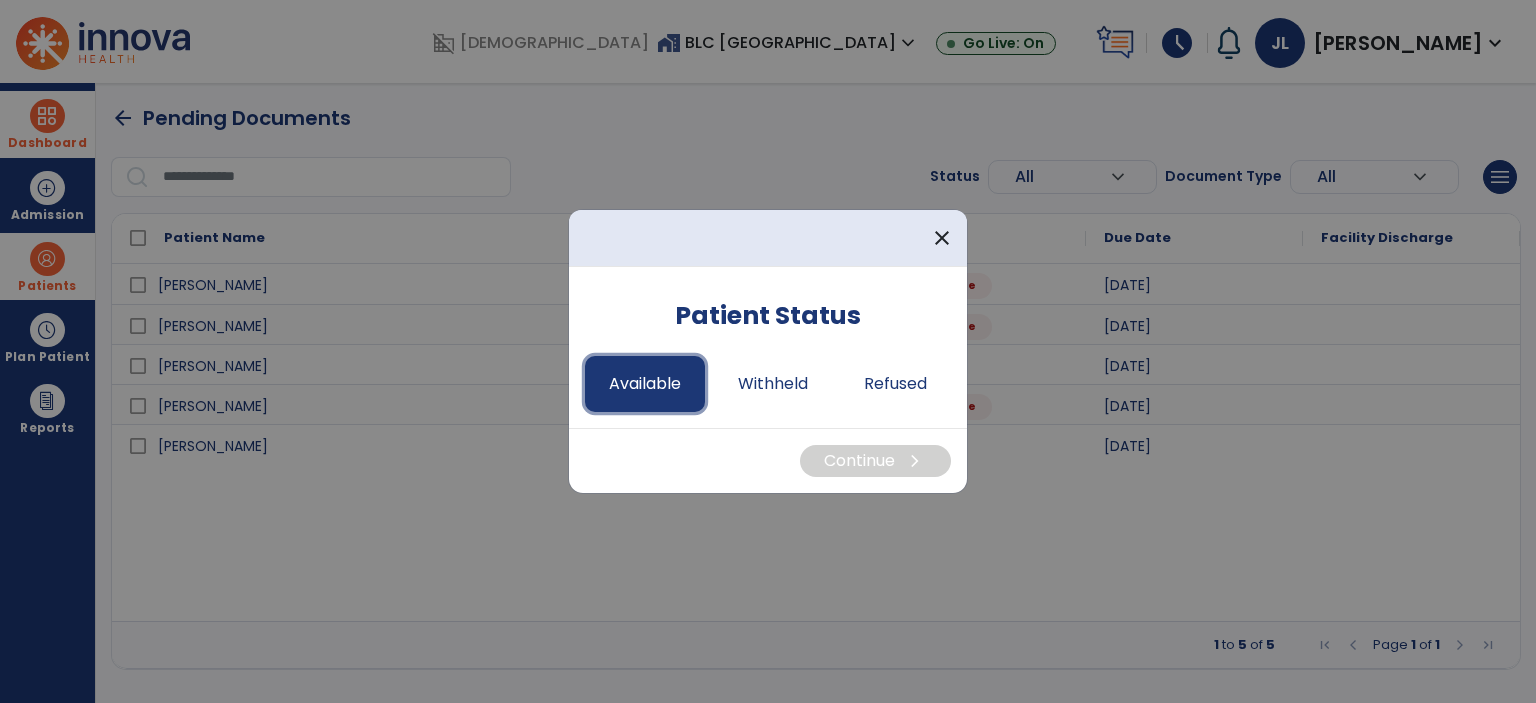 click on "Available" at bounding box center [645, 384] 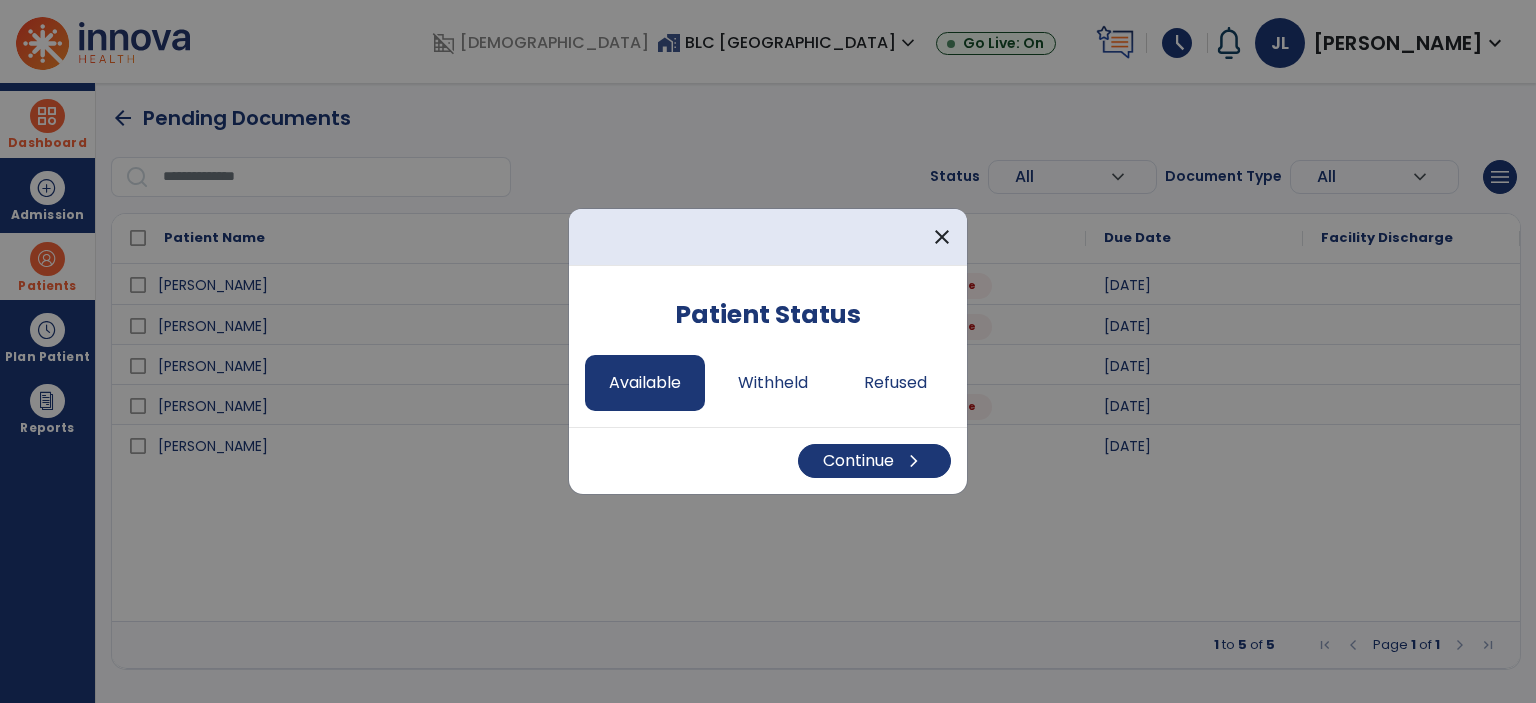click on "Continue   chevron_right" at bounding box center [768, 460] 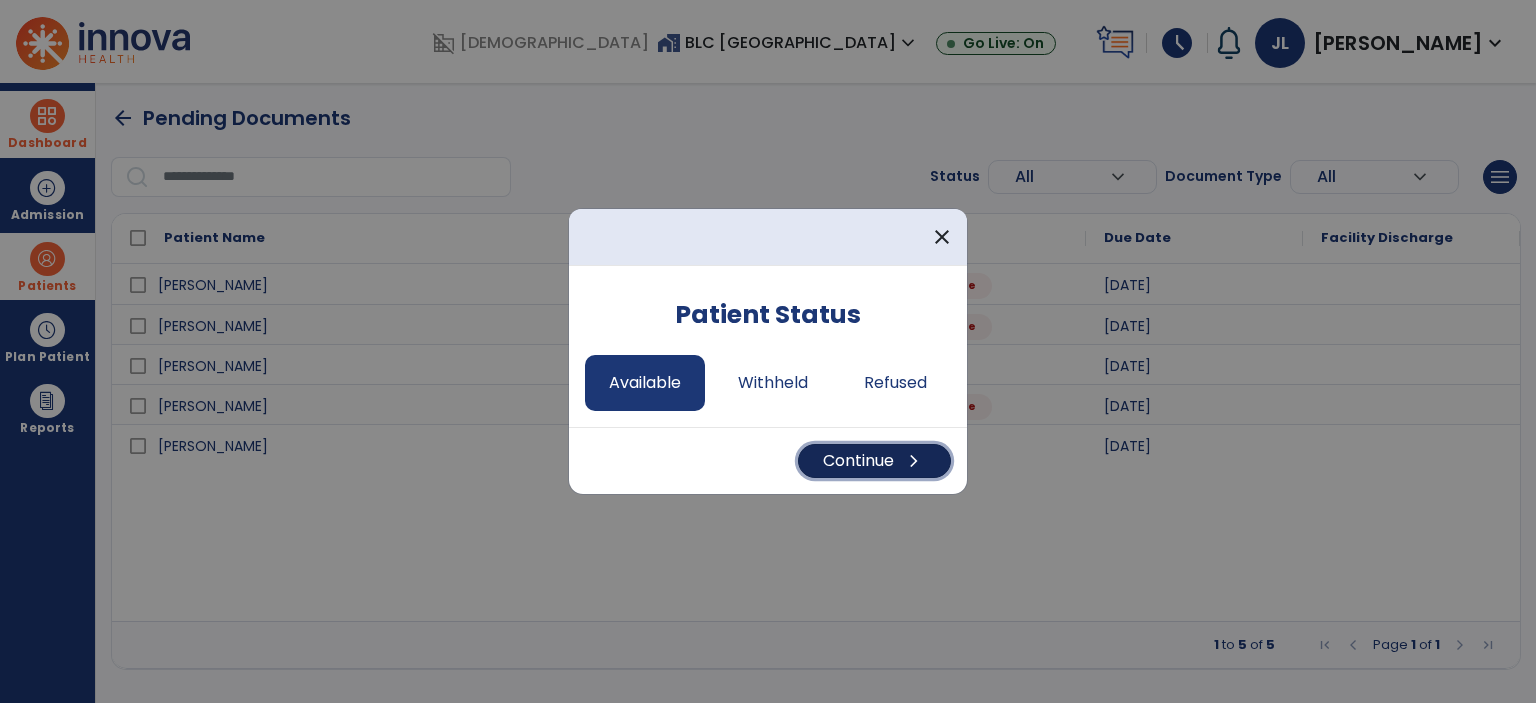click on "Continue   chevron_right" at bounding box center [874, 461] 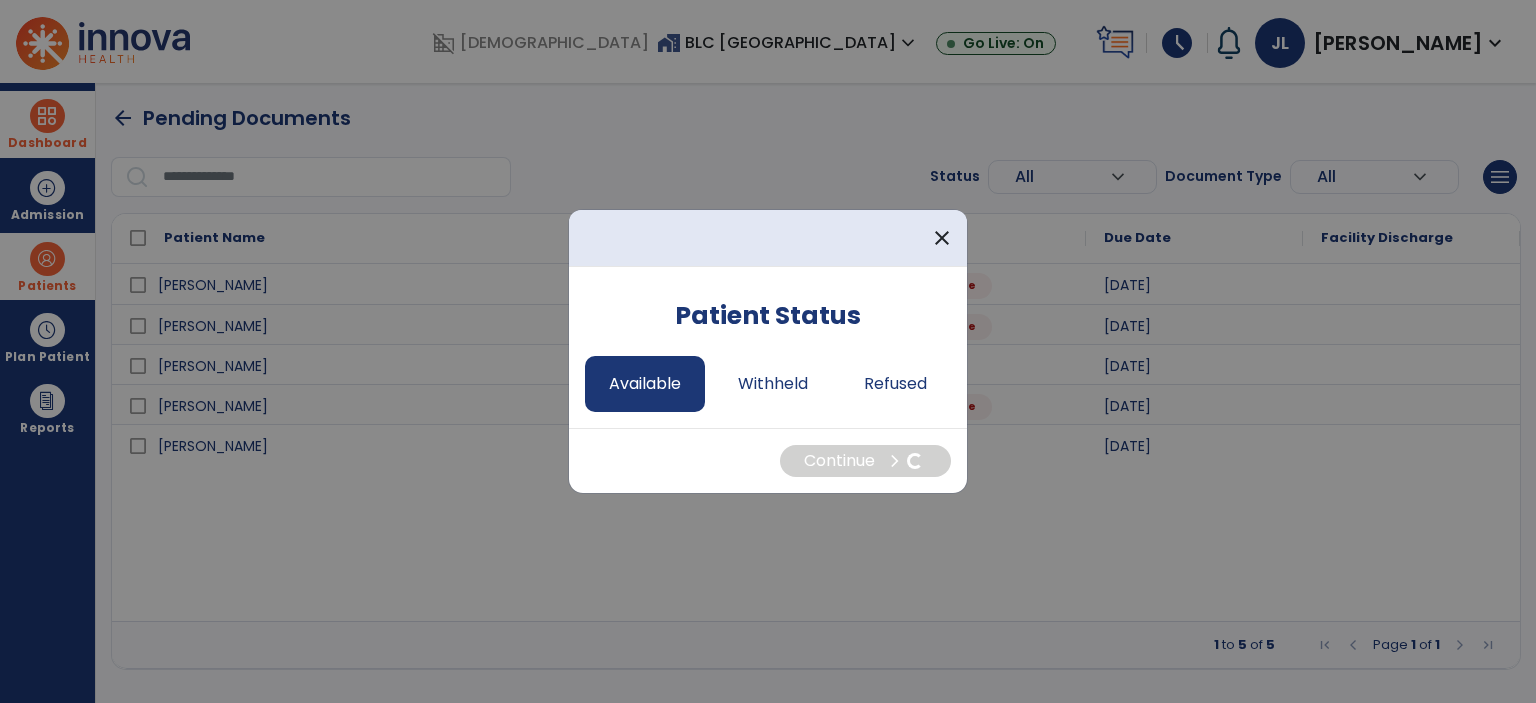 select on "*" 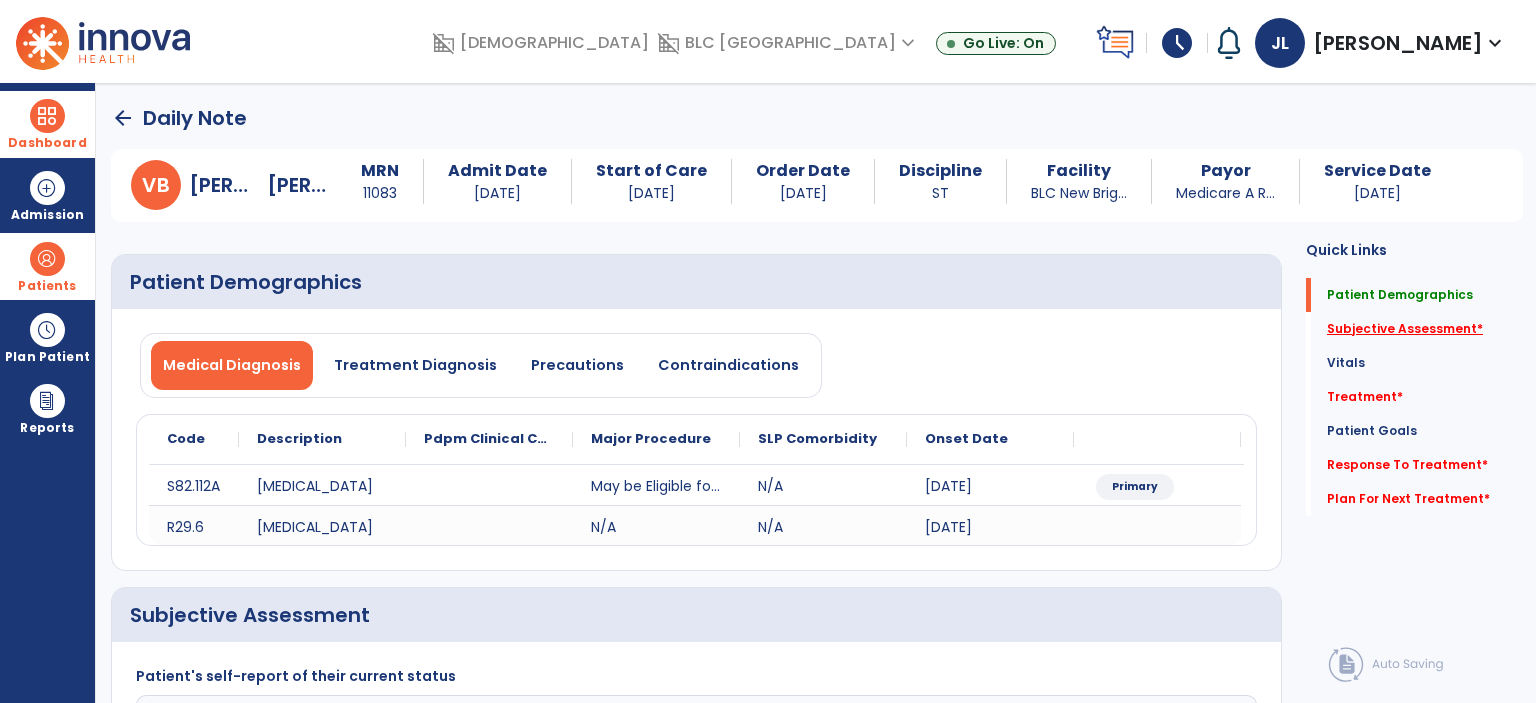 click on "Subjective Assessment   *" 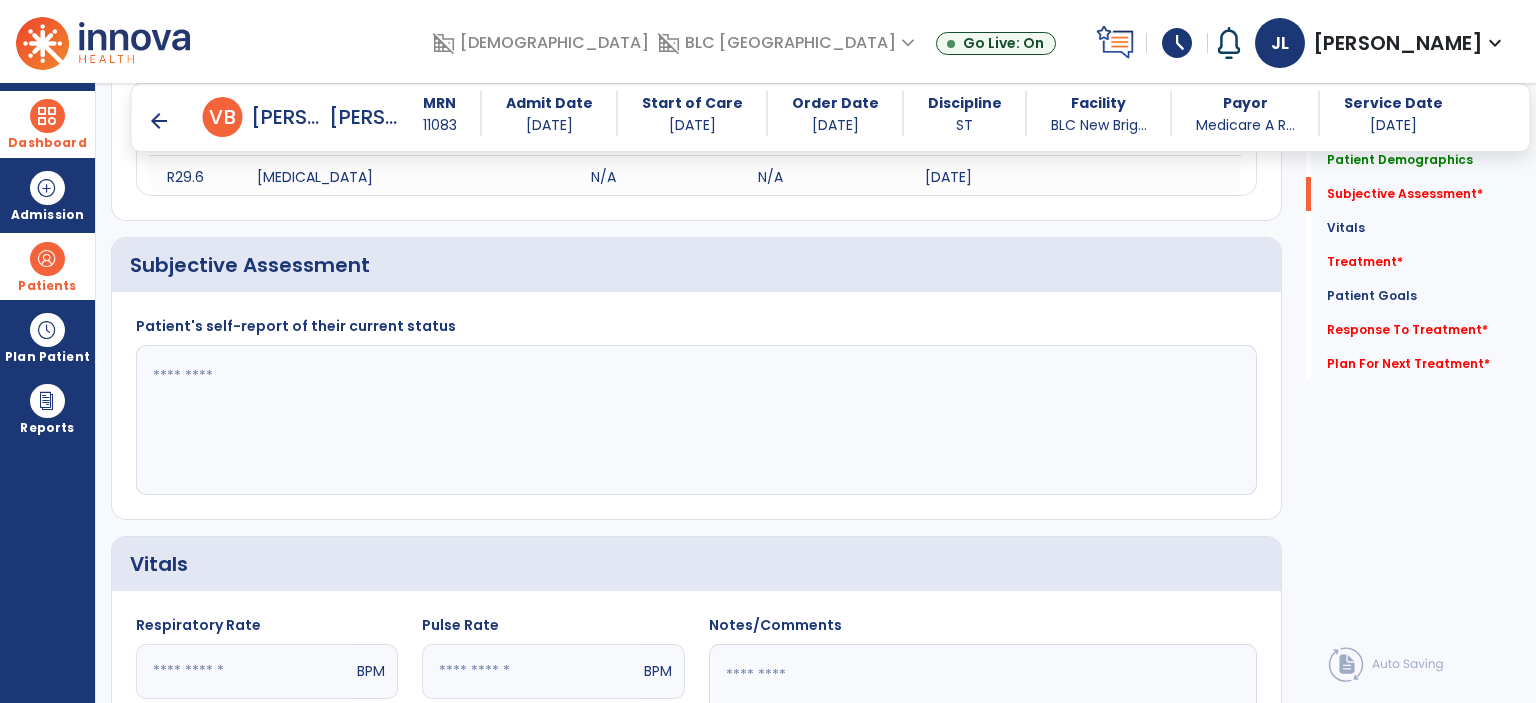 scroll, scrollTop: 334, scrollLeft: 0, axis: vertical 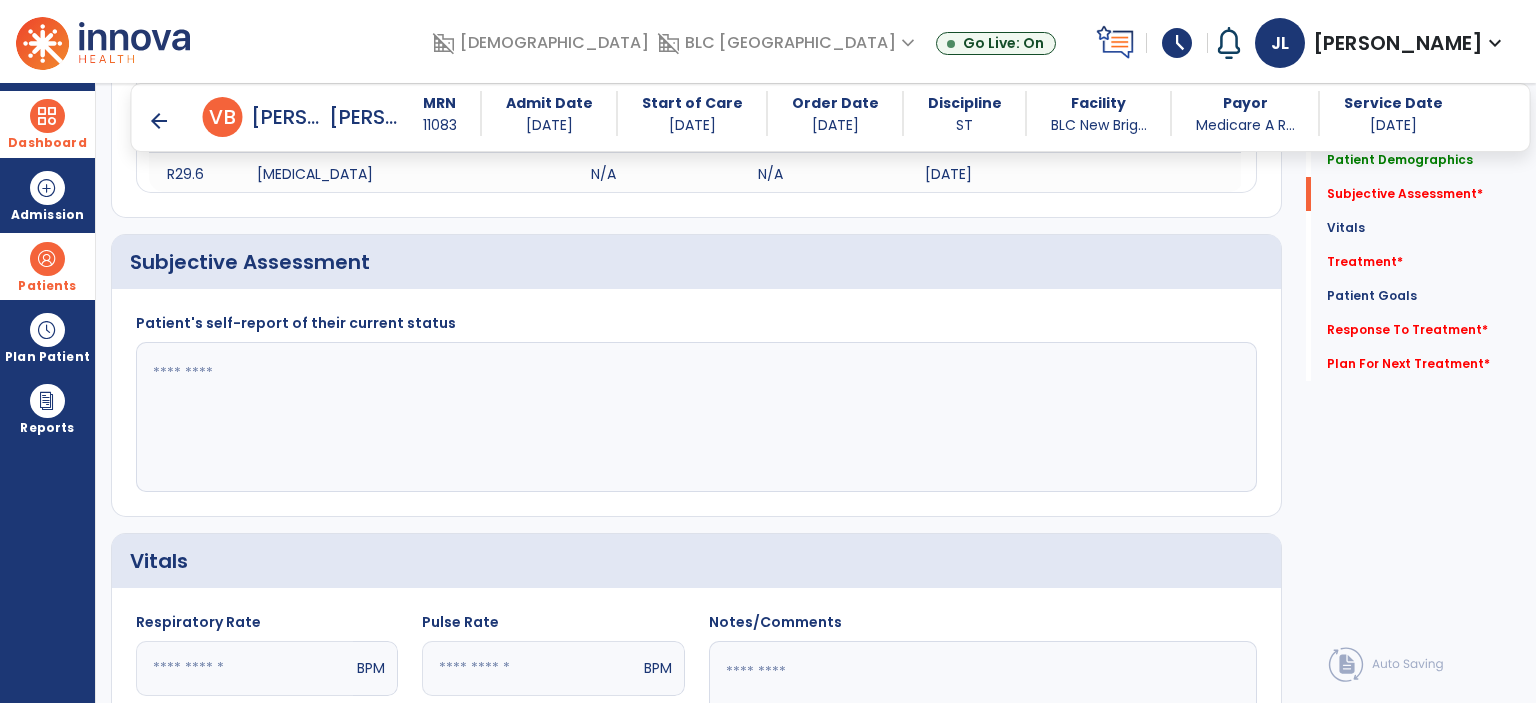 click 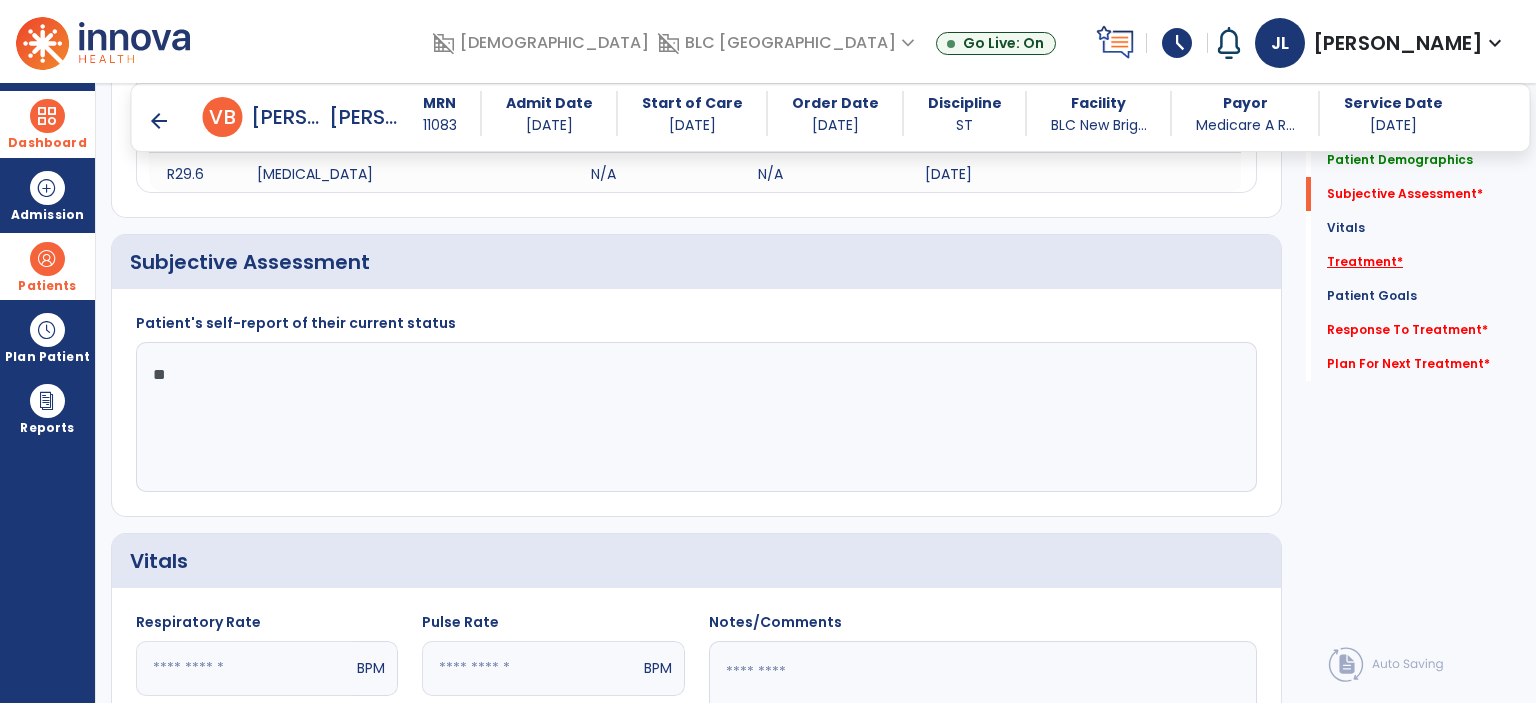 type on "**" 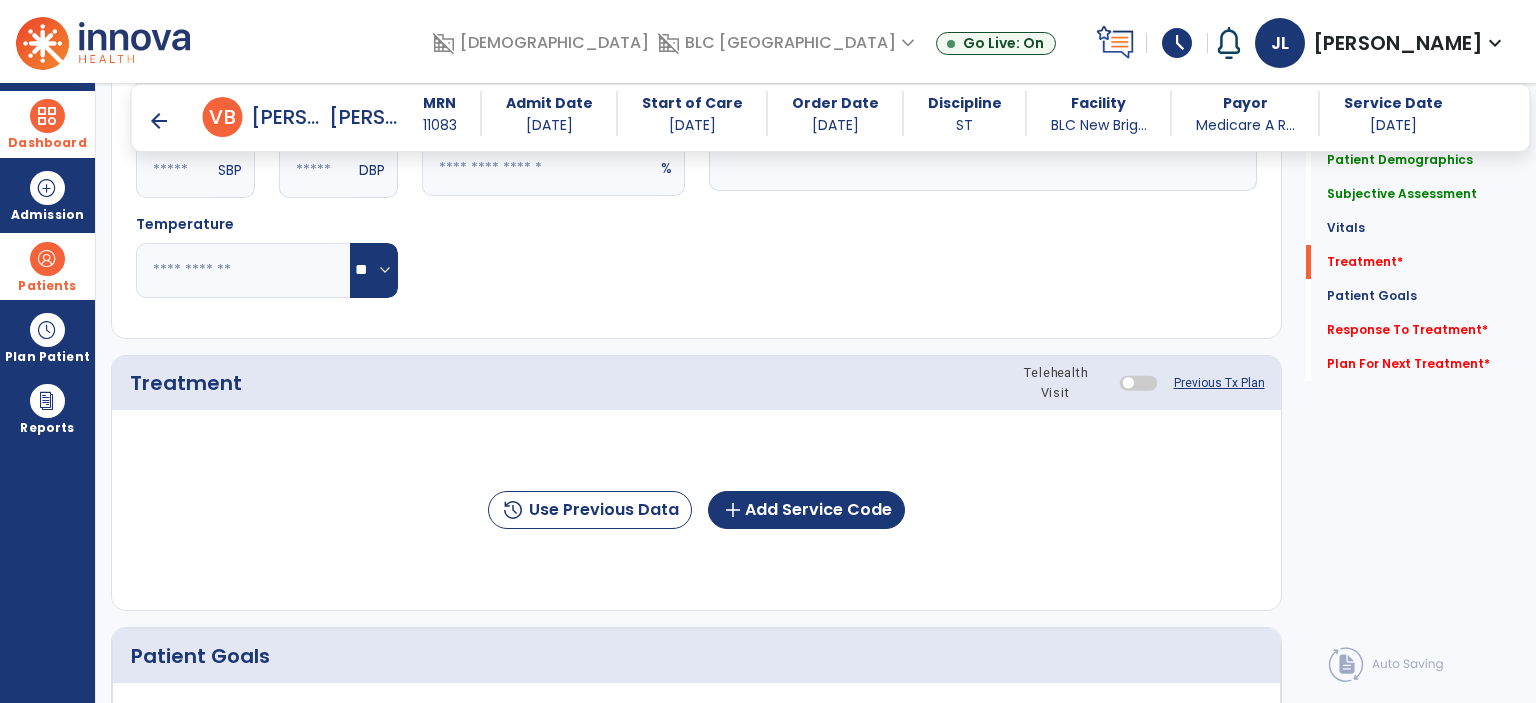 scroll, scrollTop: 1023, scrollLeft: 0, axis: vertical 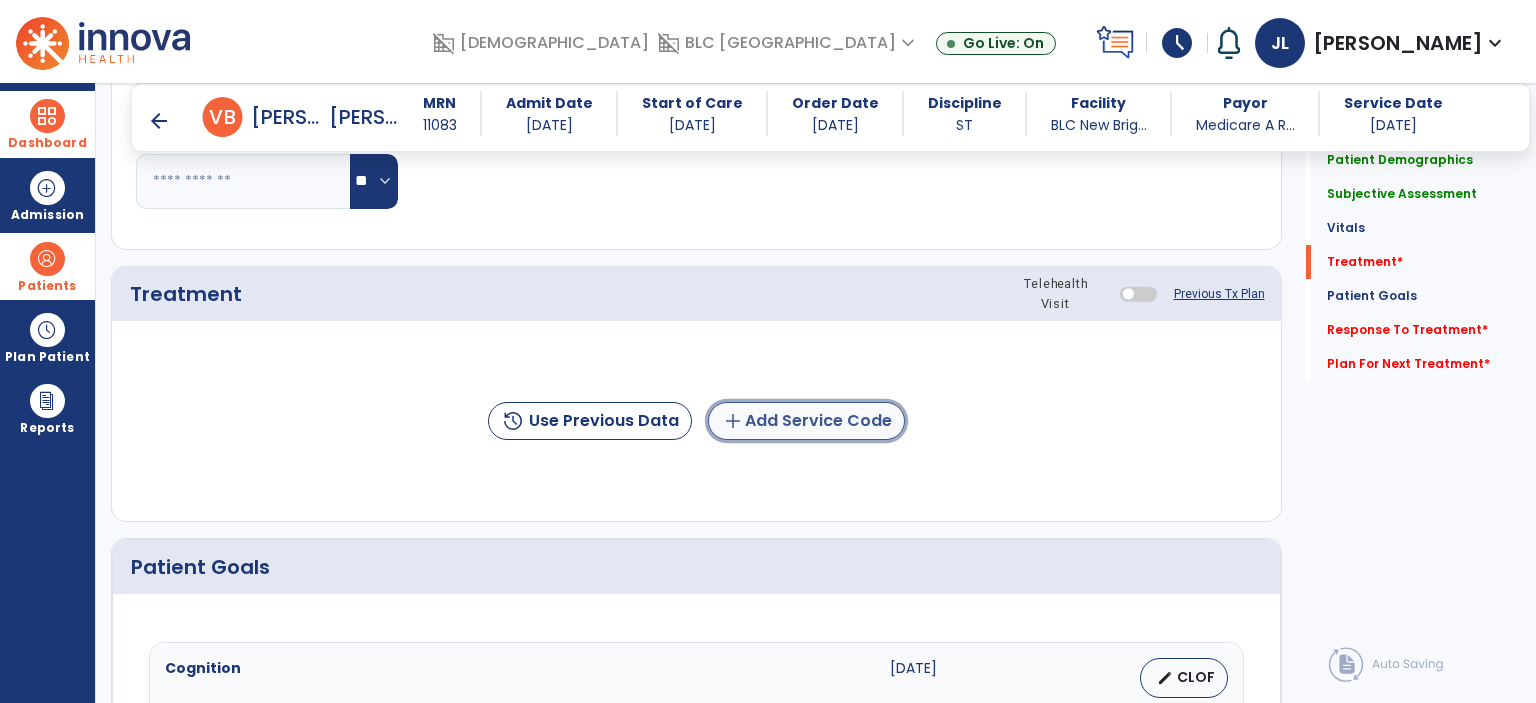 click on "add  Add Service Code" 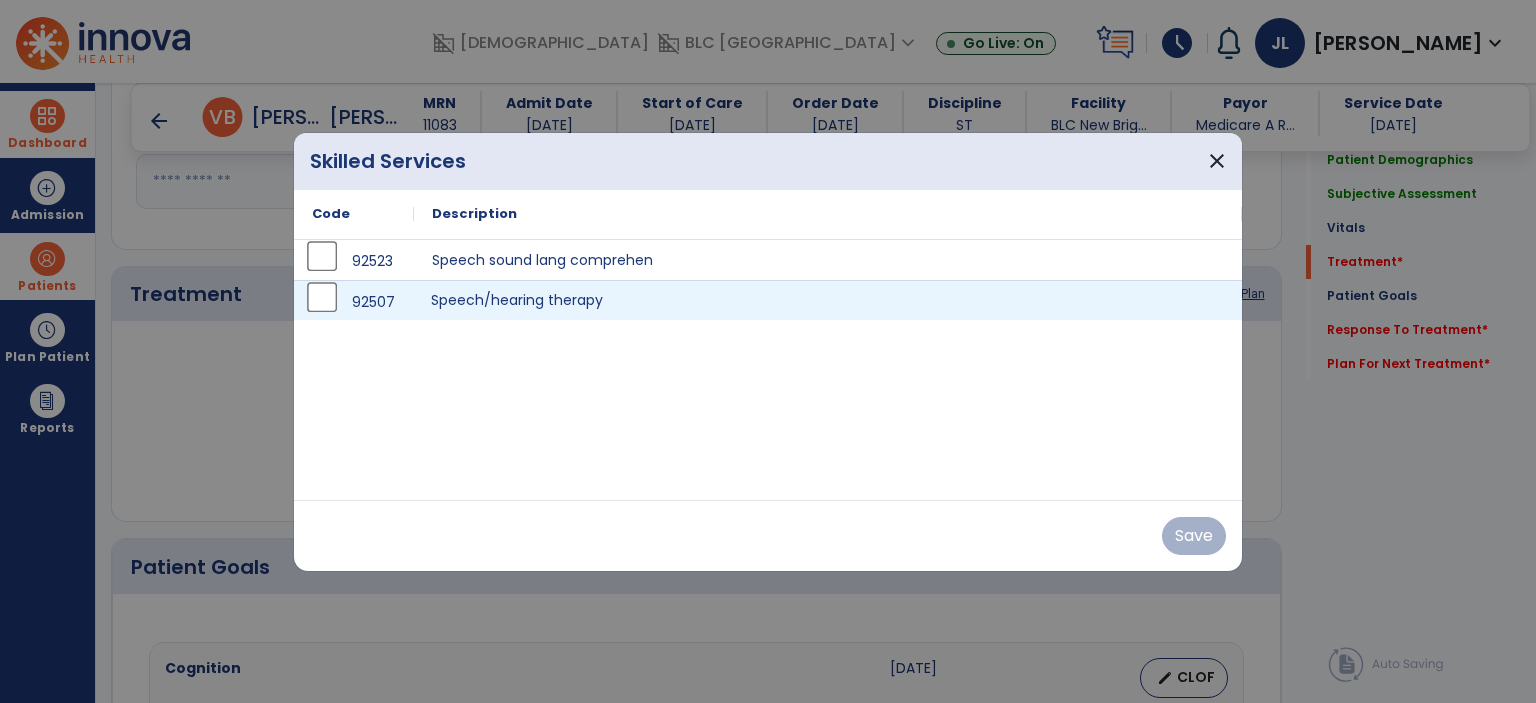 click on "Speech/hearing therapy" at bounding box center [828, 300] 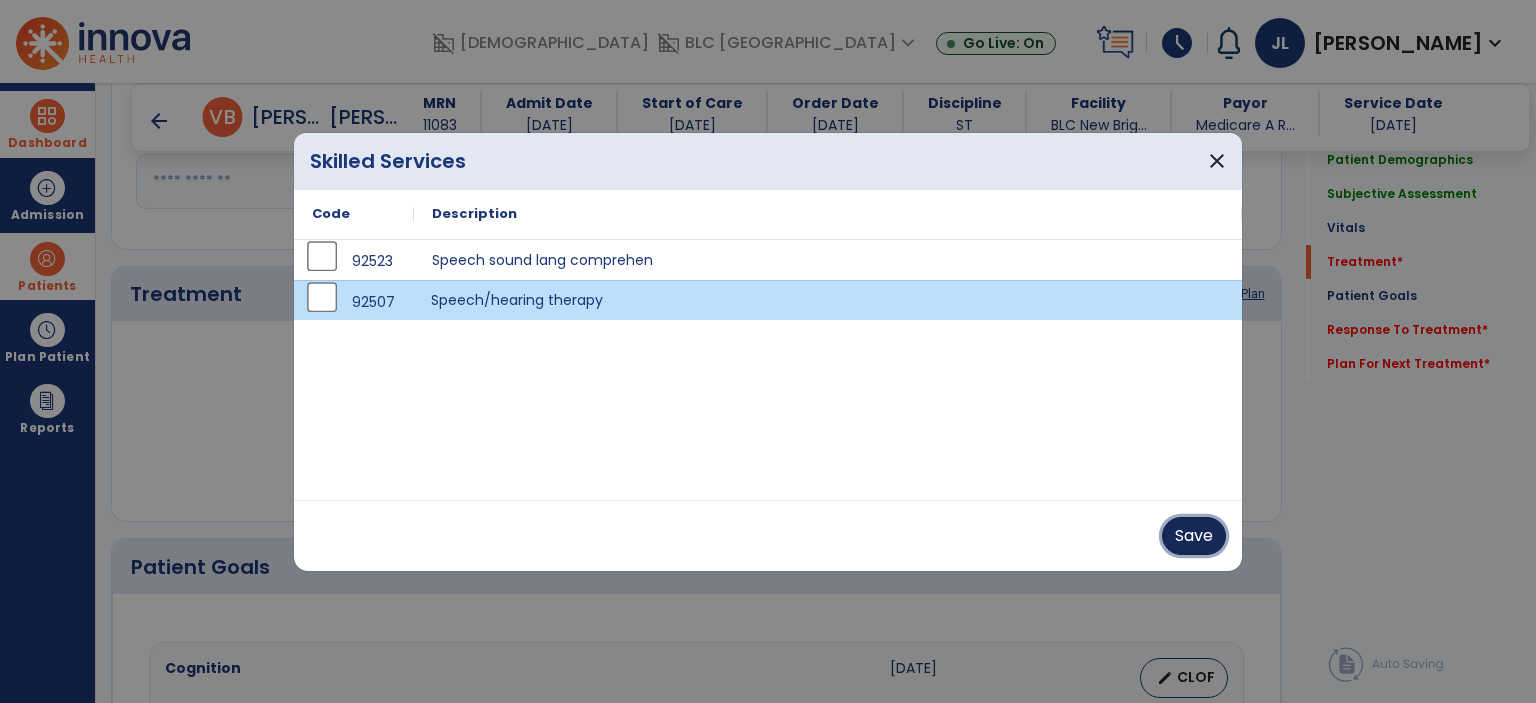 click on "Save" at bounding box center (1194, 536) 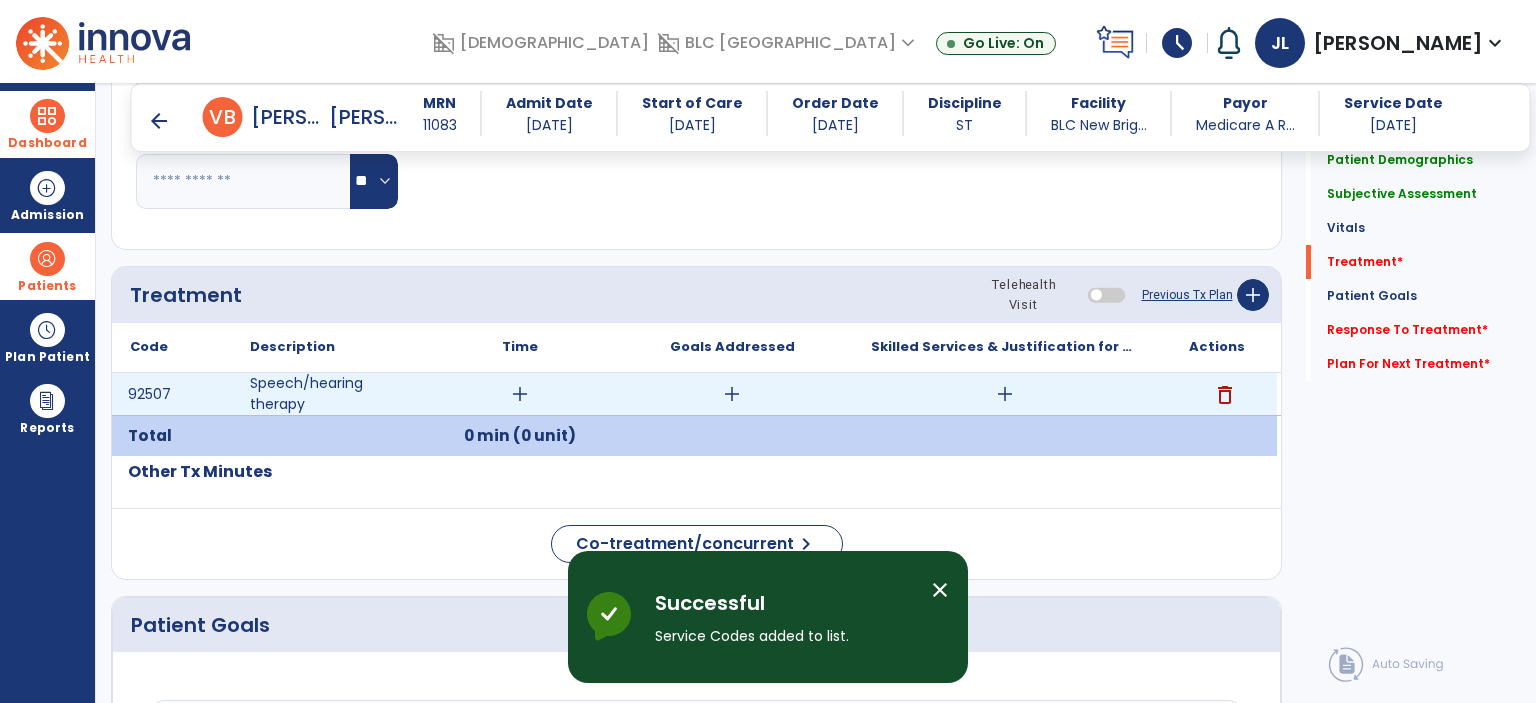 click on "add" at bounding box center [1005, 394] 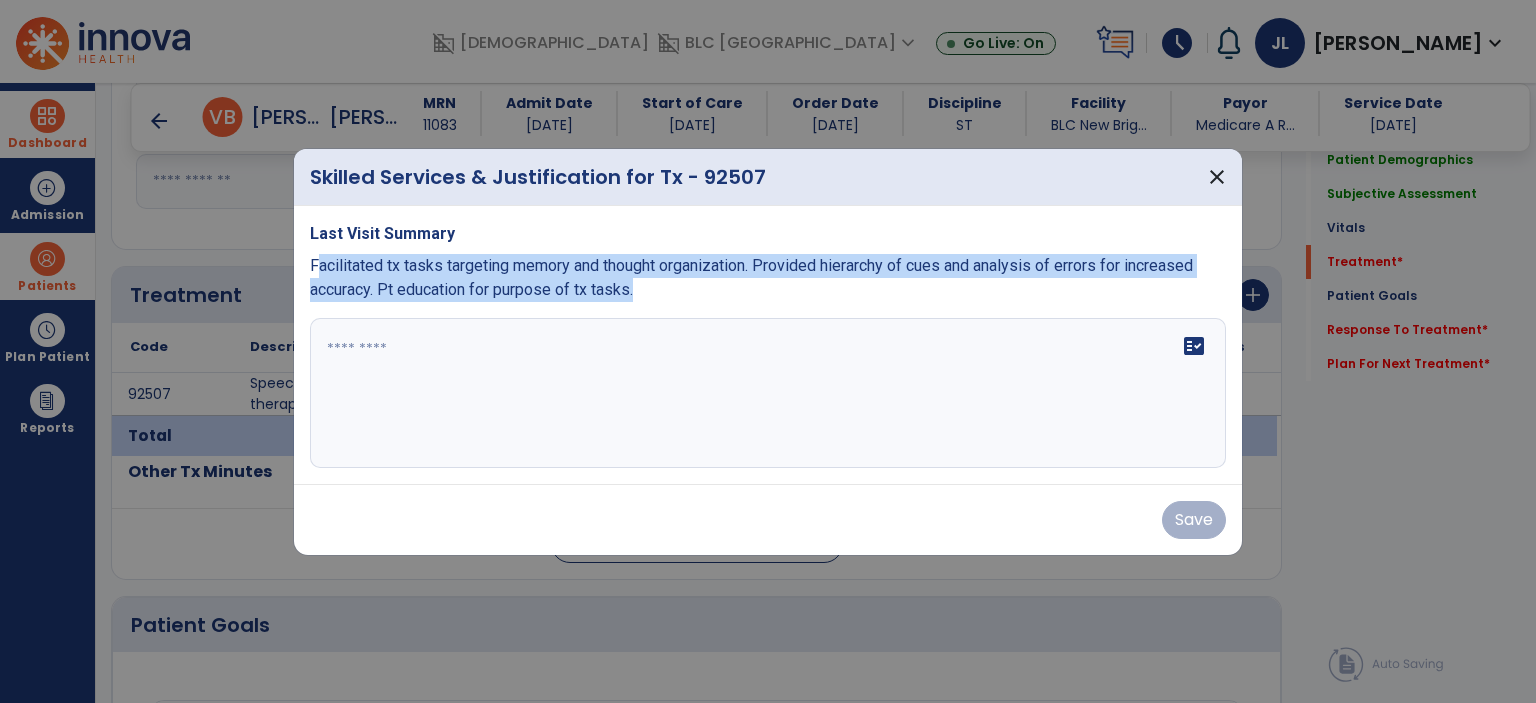 drag, startPoint x: 313, startPoint y: 267, endPoint x: 688, endPoint y: 294, distance: 375.97073 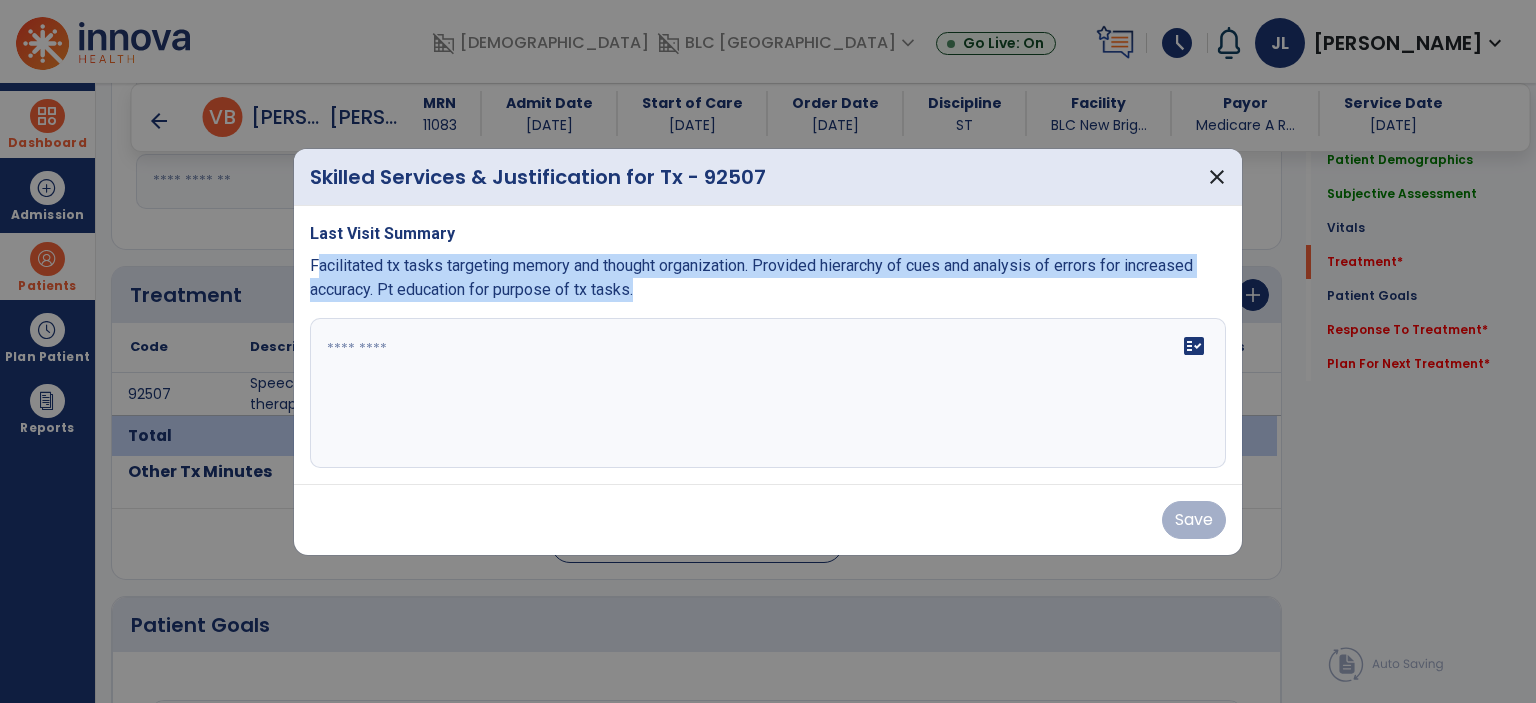 click on "Facilitated tx tasks targeting memory and thought organization. Provided hierarchy of cues and analysis of errors for increased accuracy. Pt education for purpose of tx tasks." at bounding box center [768, 278] 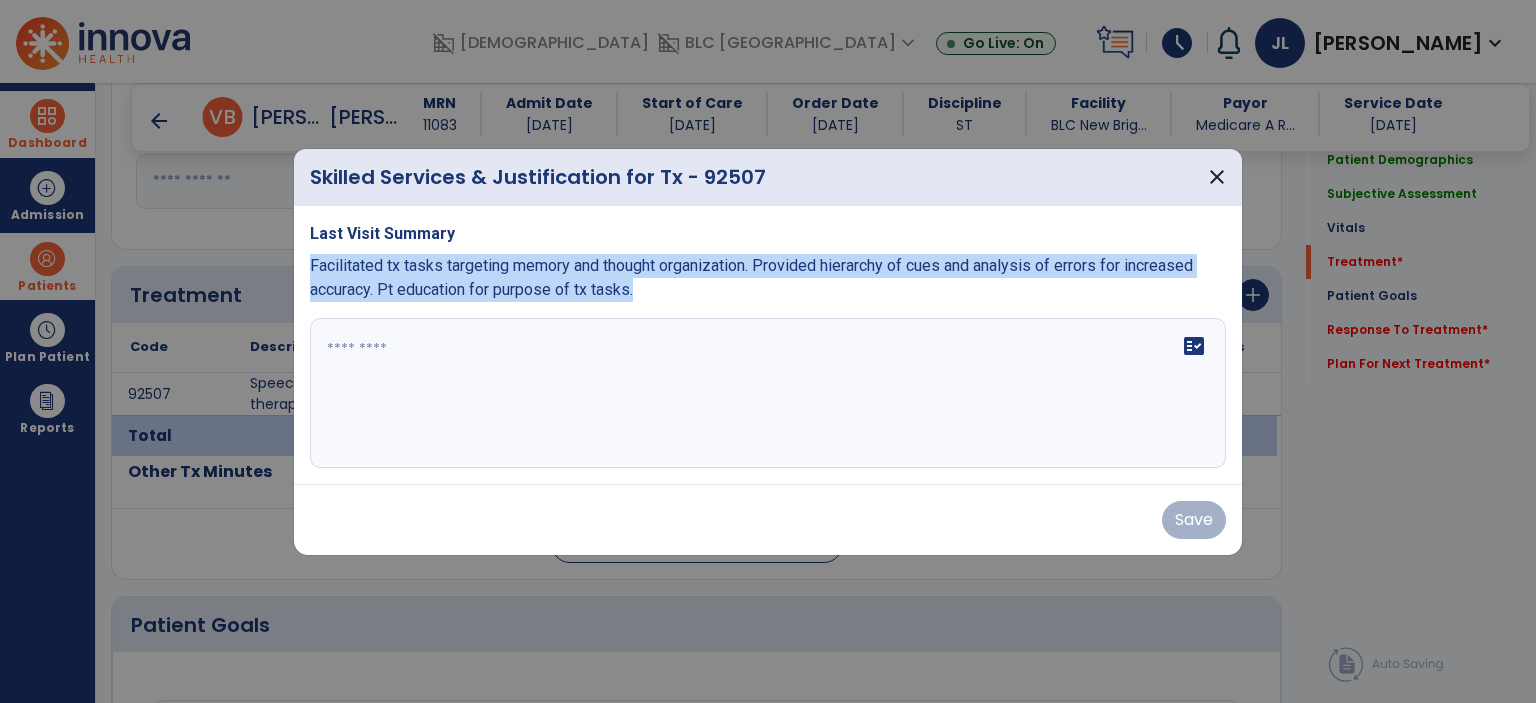 drag, startPoint x: 644, startPoint y: 295, endPoint x: 308, endPoint y: 261, distance: 337.71585 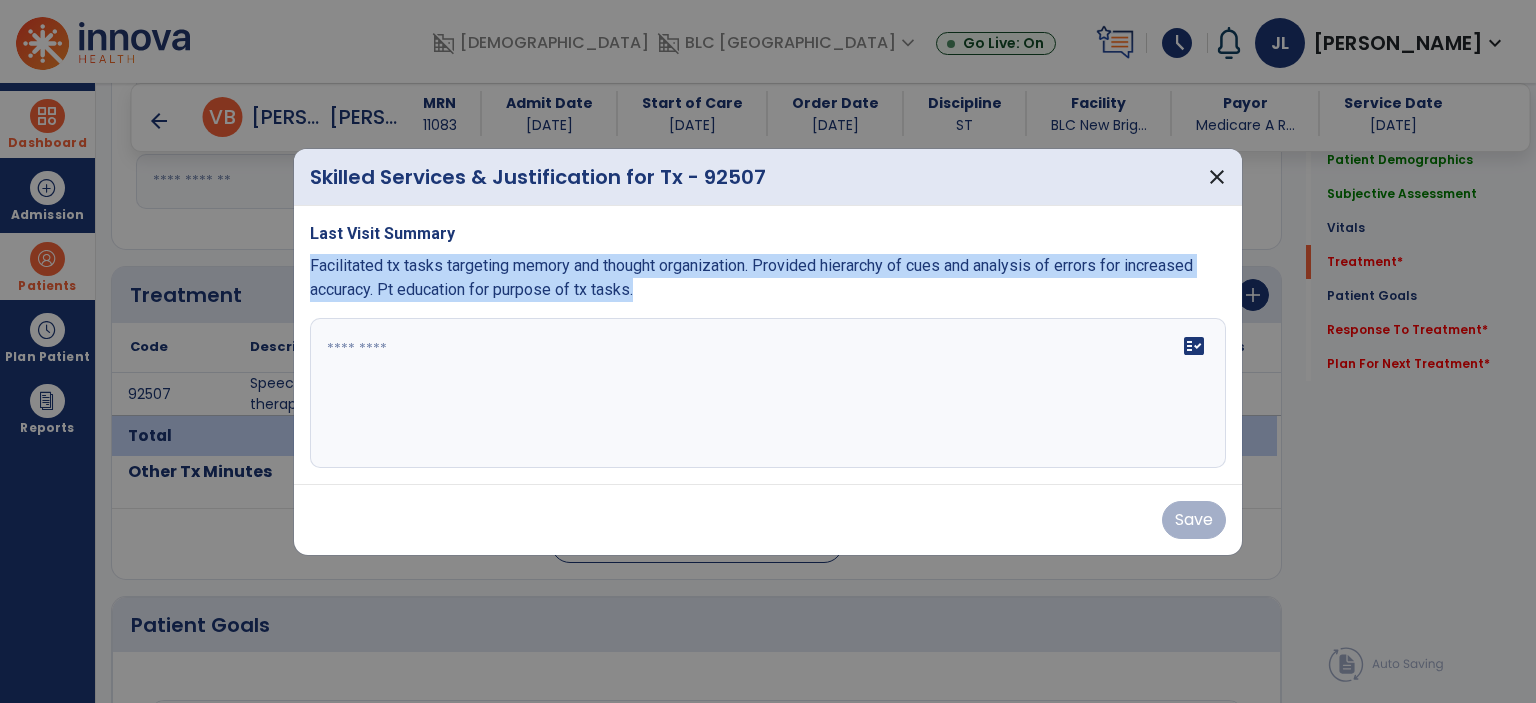 click on "Last Visit Summary Facilitated tx tasks targeting memory and thought organization. Provided hierarchy of cues and analysis of errors for increased accuracy. Pt education for purpose of tx tasks.   fact_check" at bounding box center [768, 345] 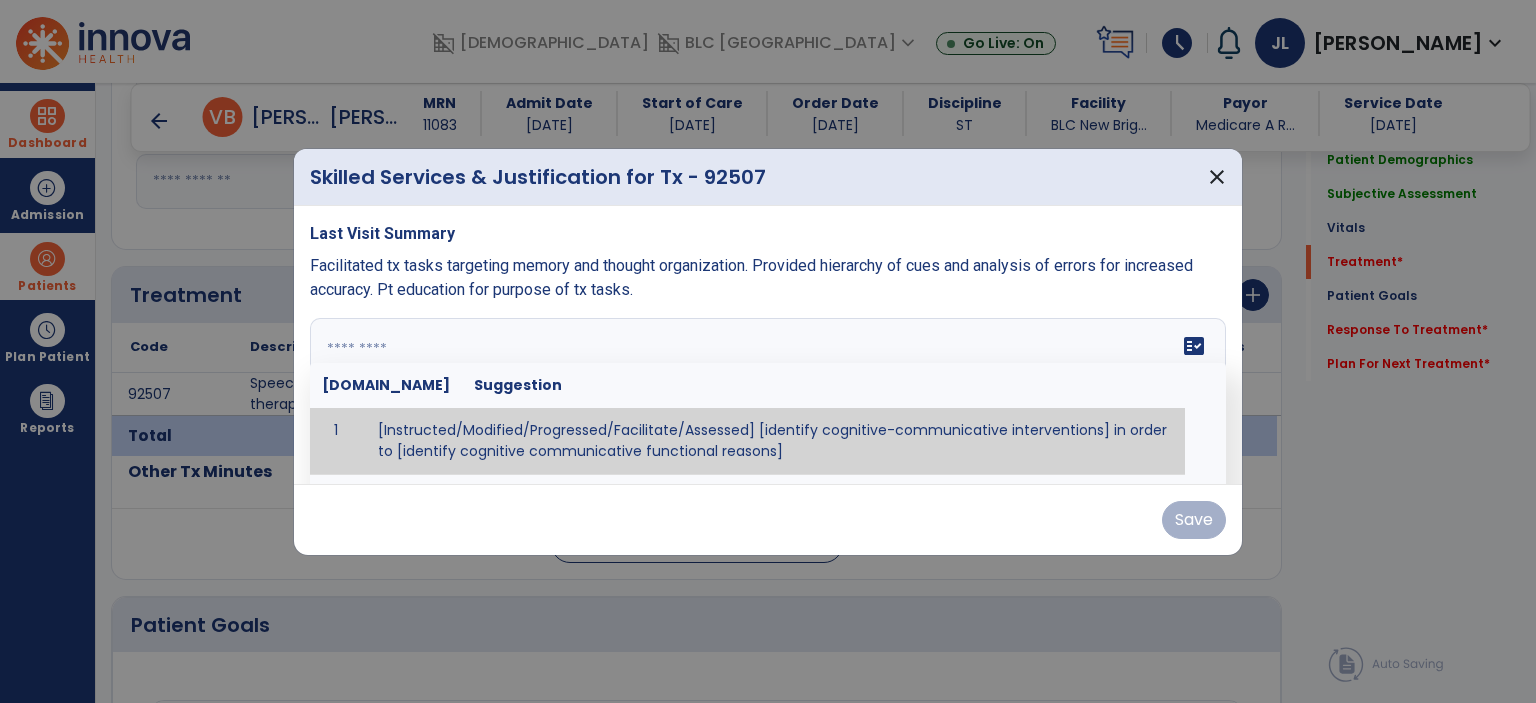 drag, startPoint x: 400, startPoint y: 352, endPoint x: 388, endPoint y: 351, distance: 12.0415945 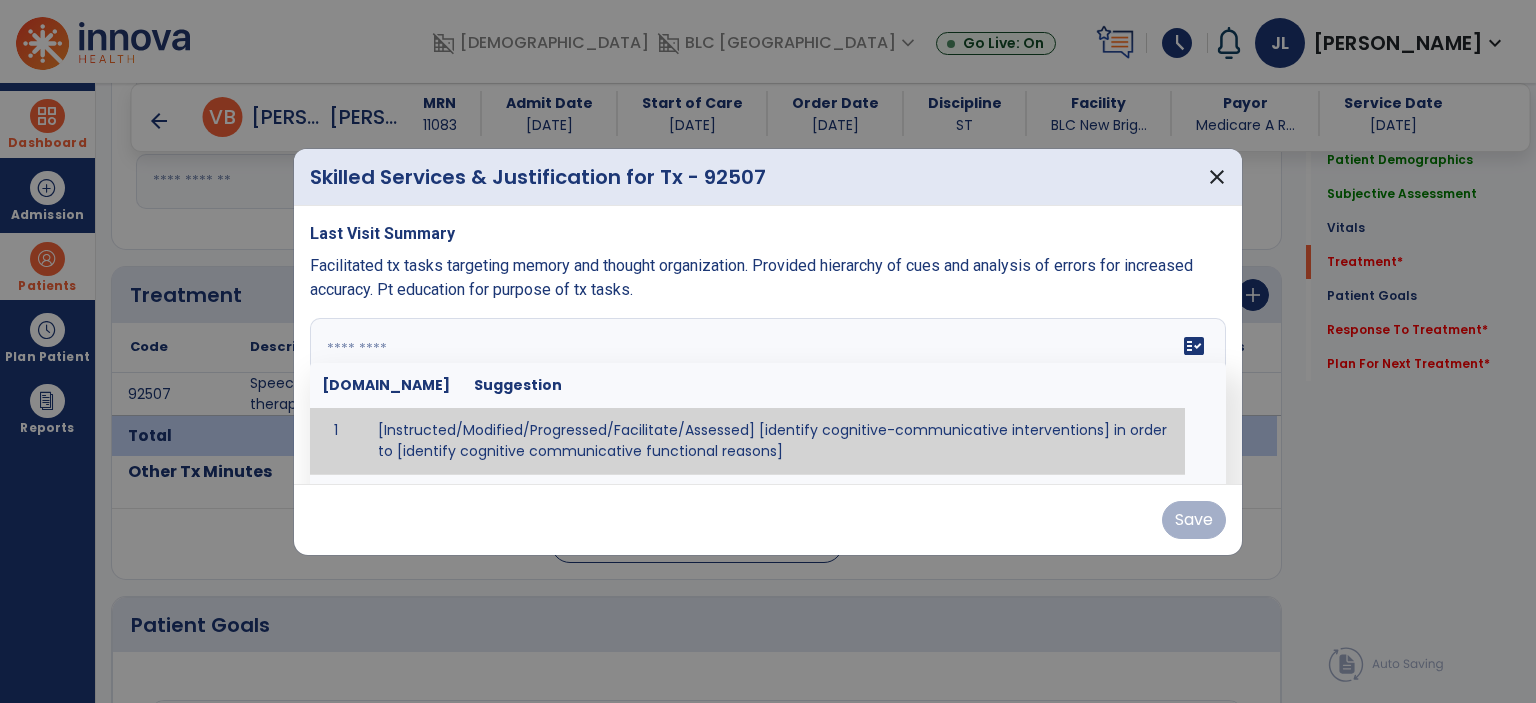 click at bounding box center (766, 393) 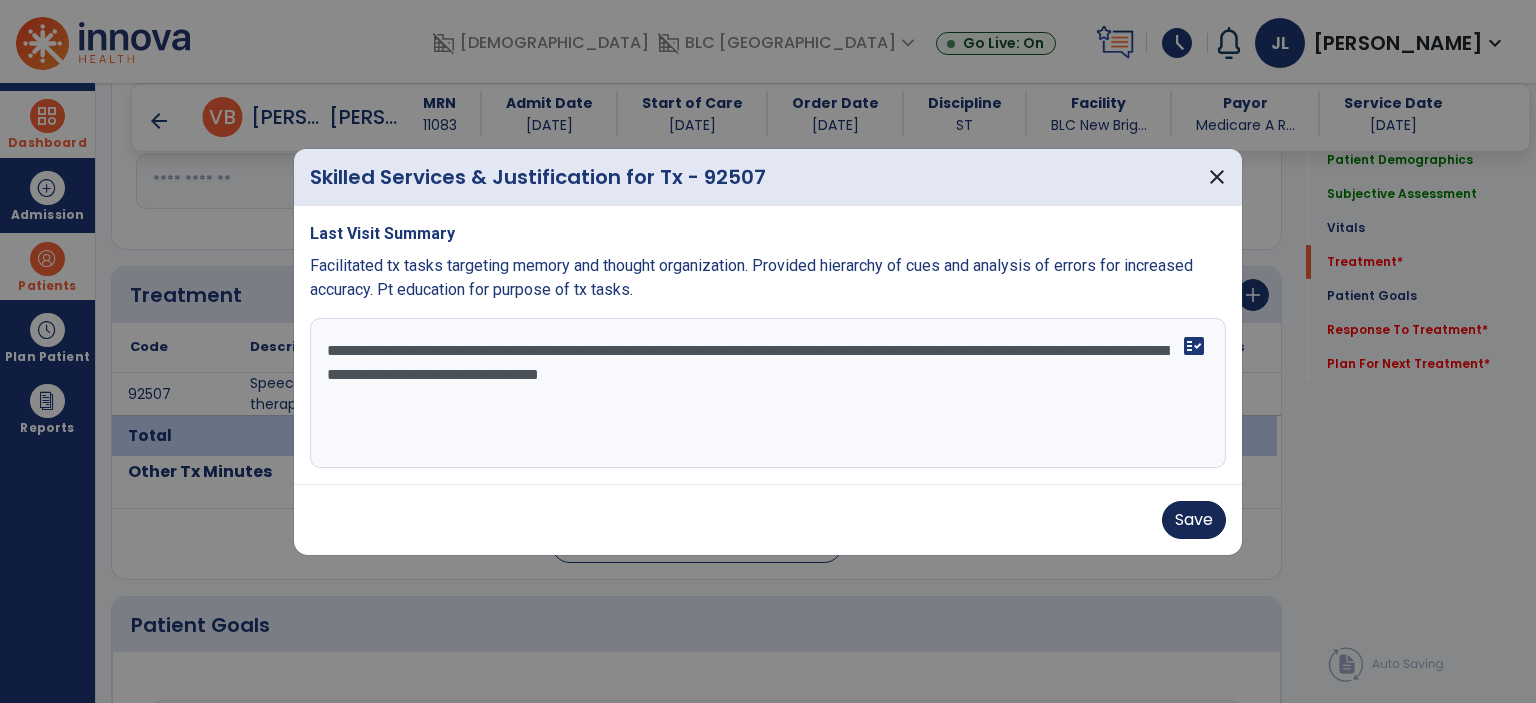 type on "**********" 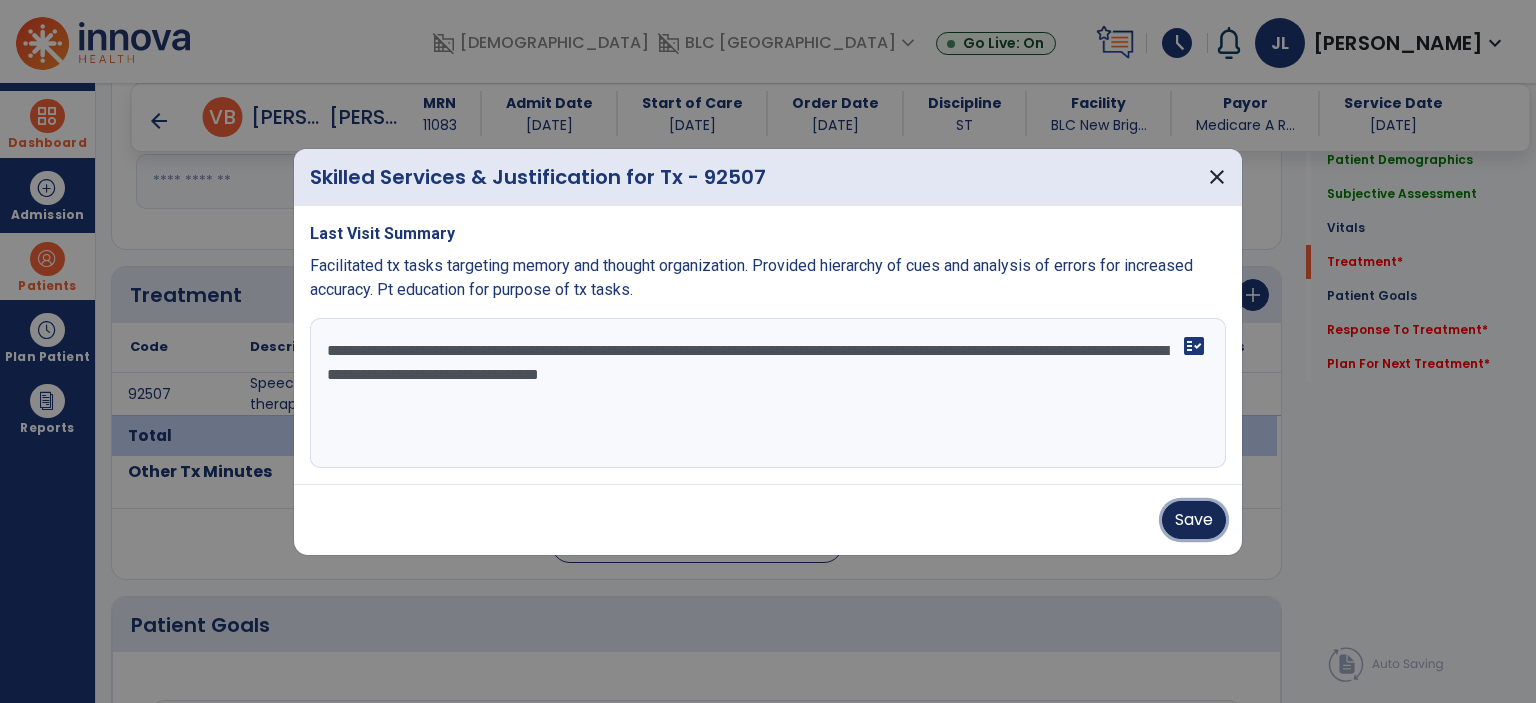 click on "Save" at bounding box center (1194, 520) 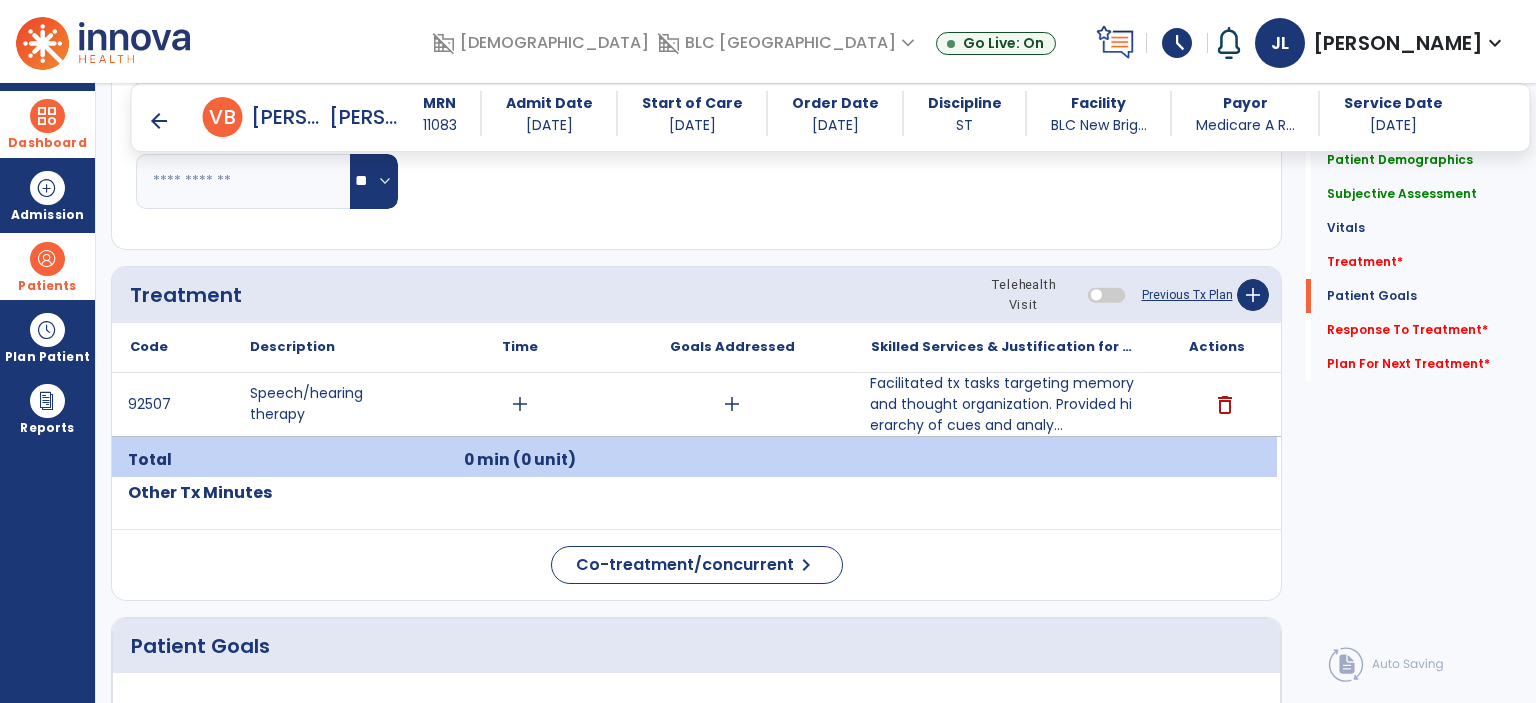 scroll, scrollTop: 1623, scrollLeft: 0, axis: vertical 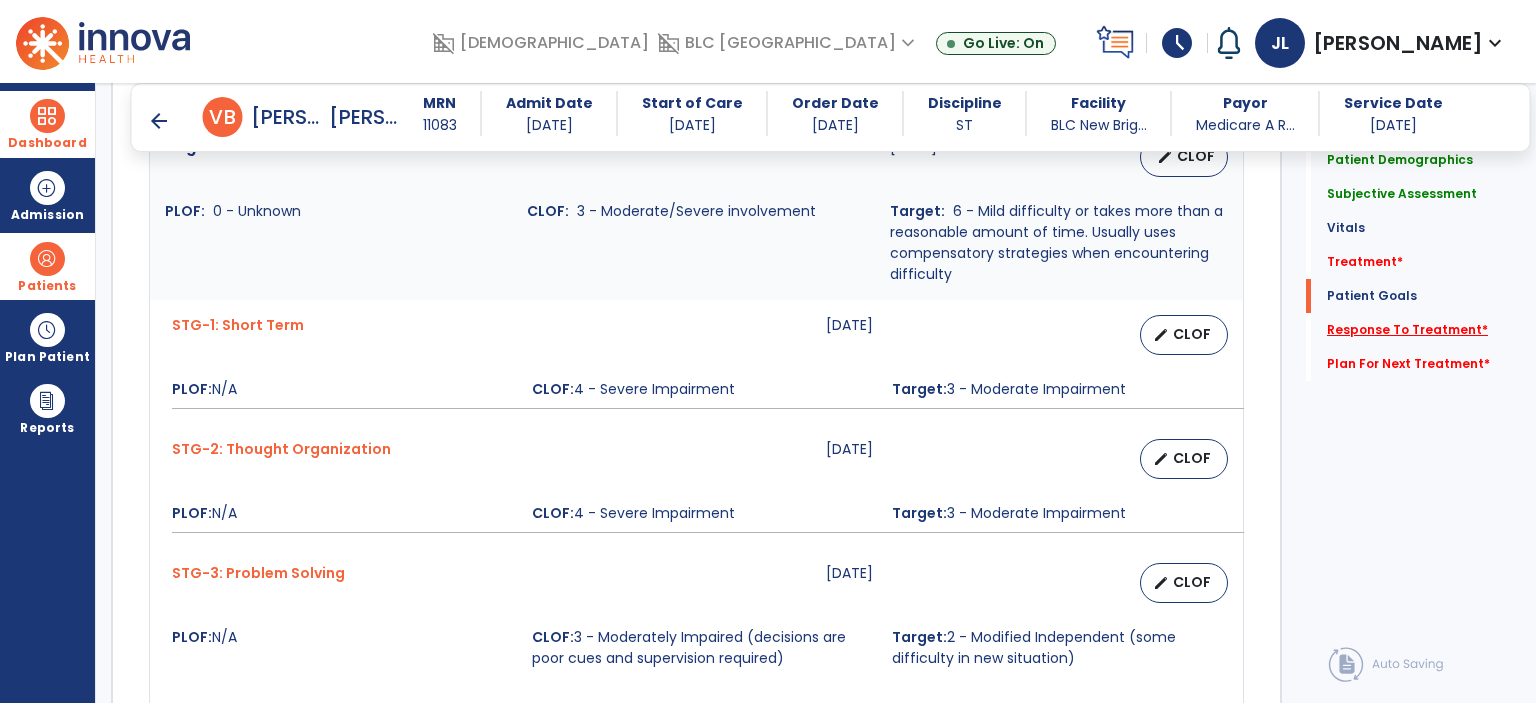 click on "Response To Treatment   *" 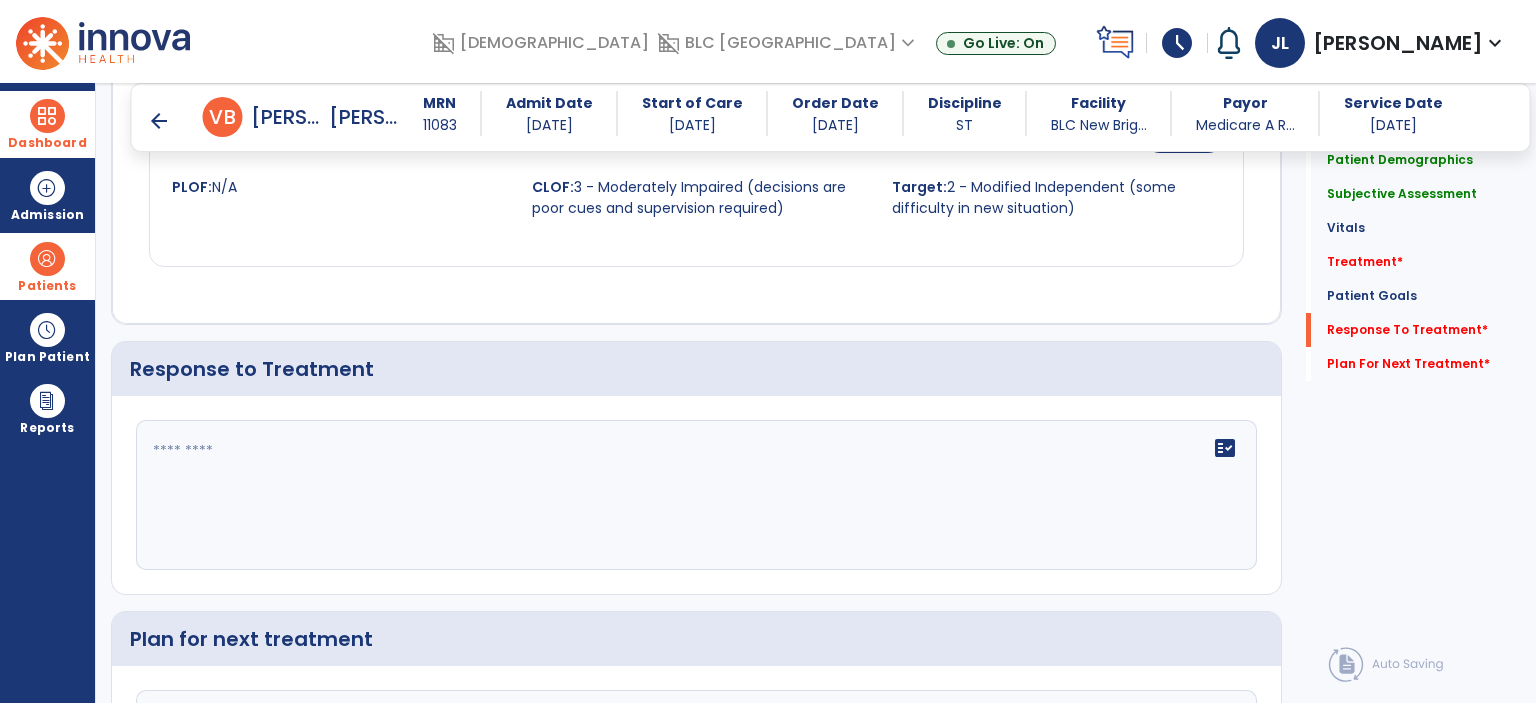 scroll, scrollTop: 2144, scrollLeft: 0, axis: vertical 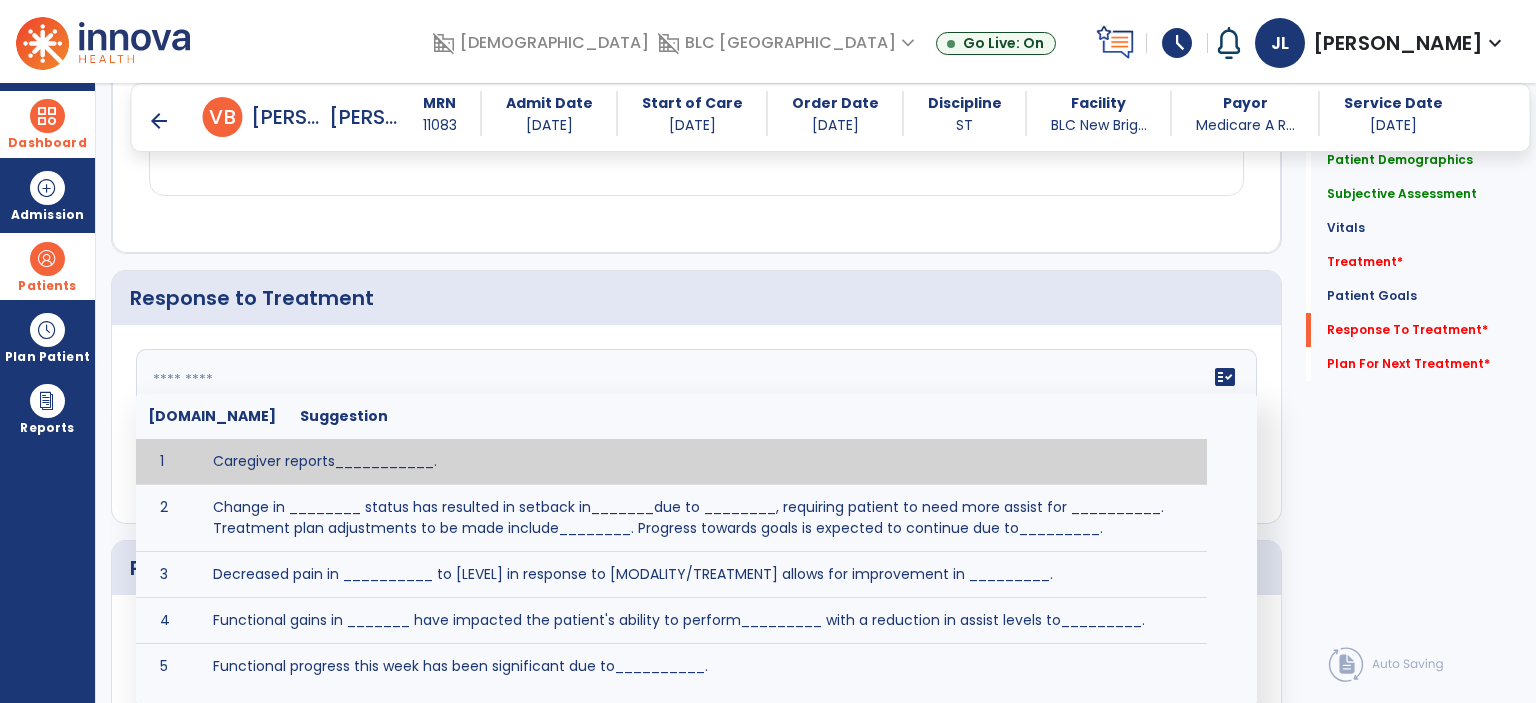 click on "fact_check  [DOMAIN_NAME] Suggestion 1 Caregiver reports___________. 2 Change in ________ status has resulted in setback in_______due to ________, requiring patient to need more assist for __________.   Treatment plan adjustments to be made include________.  Progress towards goals is expected to continue due to_________. 3 Decreased pain in __________ to [LEVEL] in response to [MODALITY/TREATMENT] allows for improvement in _________. 4 Functional gains in _______ have impacted the patient's ability to perform_________ with a reduction in assist levels to_________. 5 Functional progress this week has been significant due to__________. 6 Gains in ________ have improved the patient's ability to perform ______with decreased levels of assist to___________. 7 Improvement in ________allows patient to tolerate higher levels of challenges in_________. 8 Pain in [AREA] has decreased to [LEVEL] in response to [TREATMENT/MODALITY], allowing fore ease in completing__________. 9 10 11 12 13 14 15 16 17 18 19 20 21" 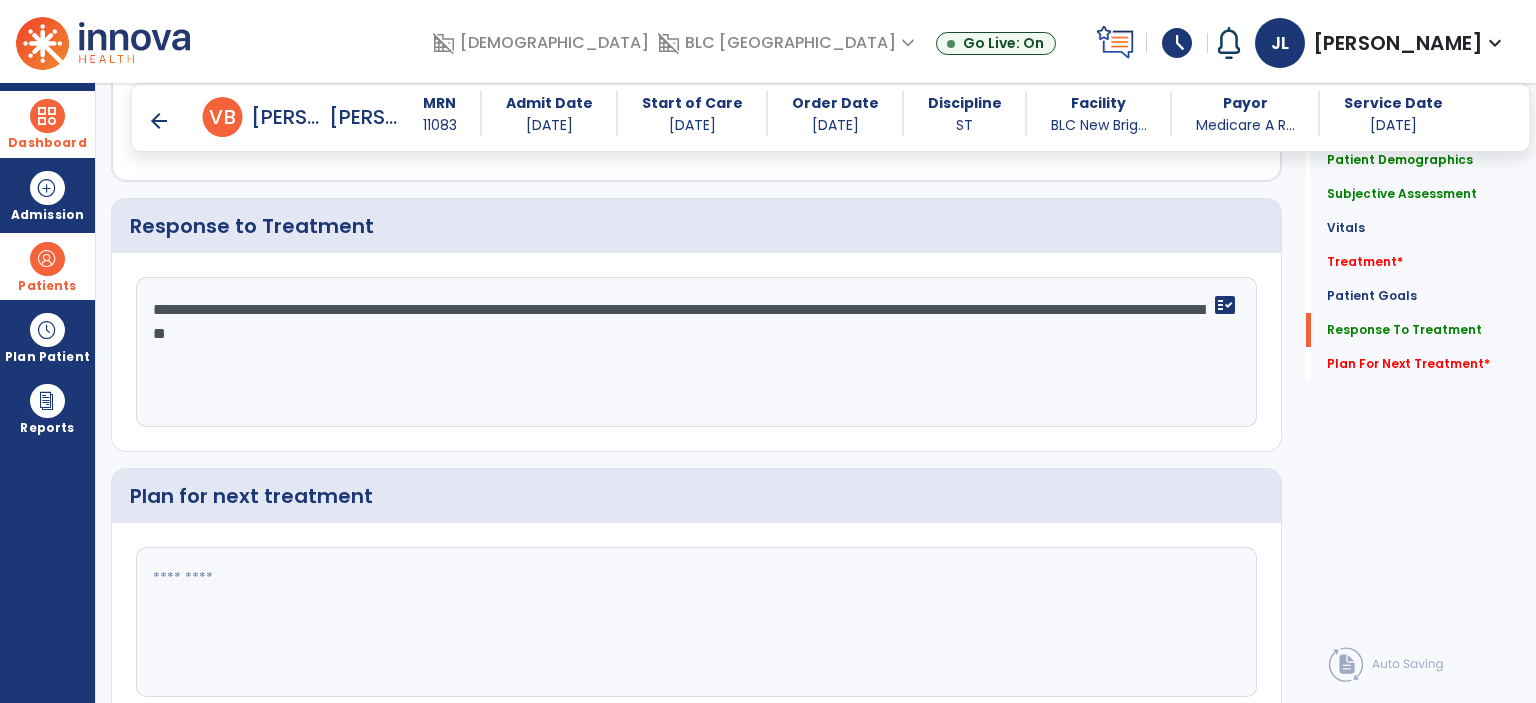 scroll, scrollTop: 2295, scrollLeft: 0, axis: vertical 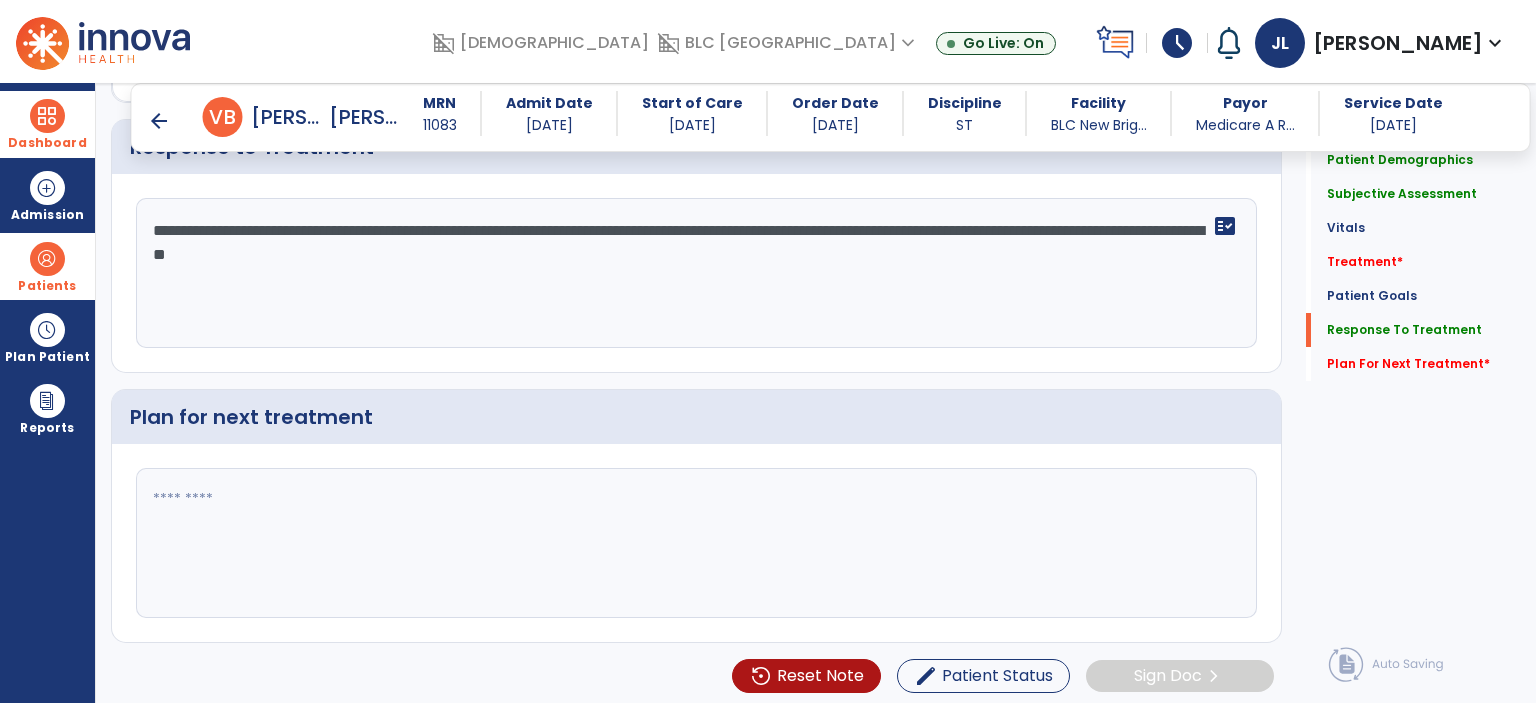 type on "**********" 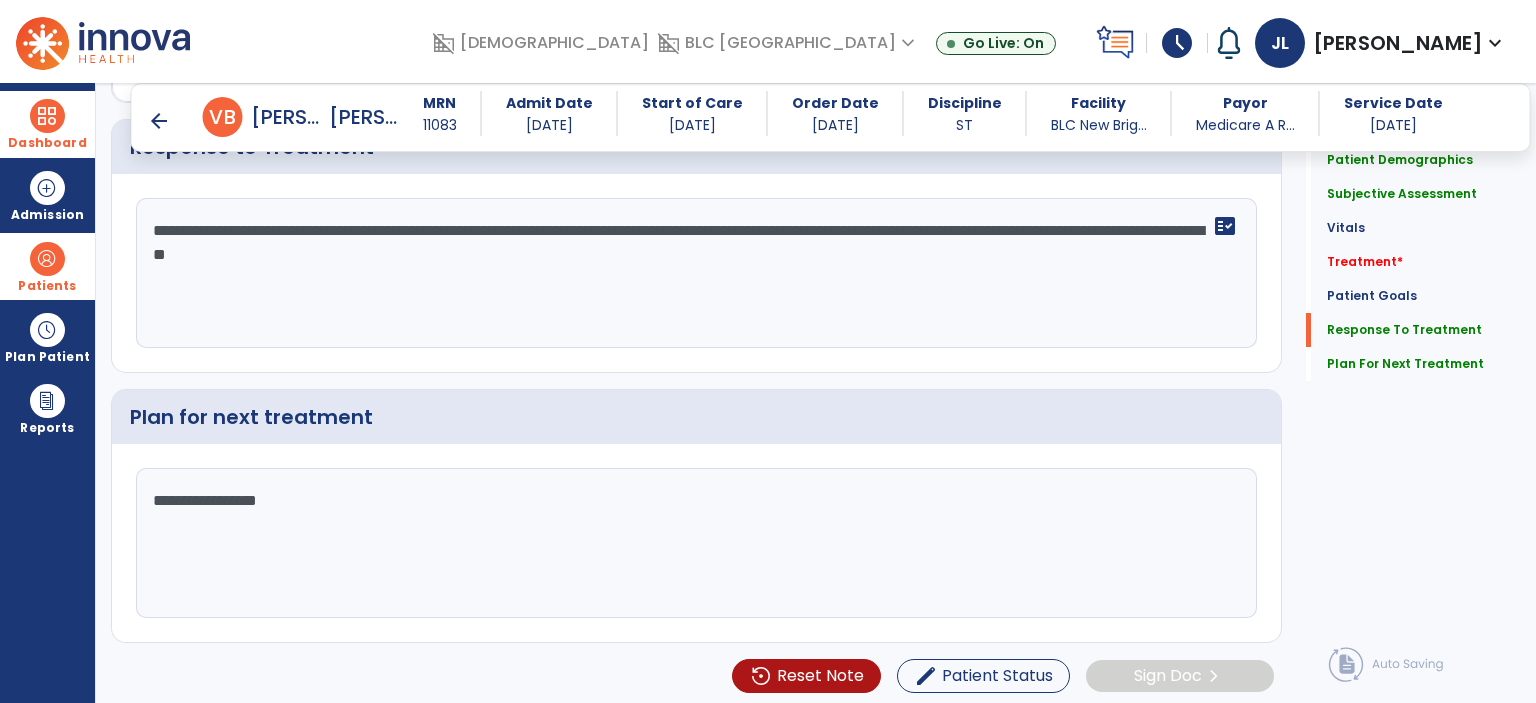 scroll, scrollTop: 2295, scrollLeft: 0, axis: vertical 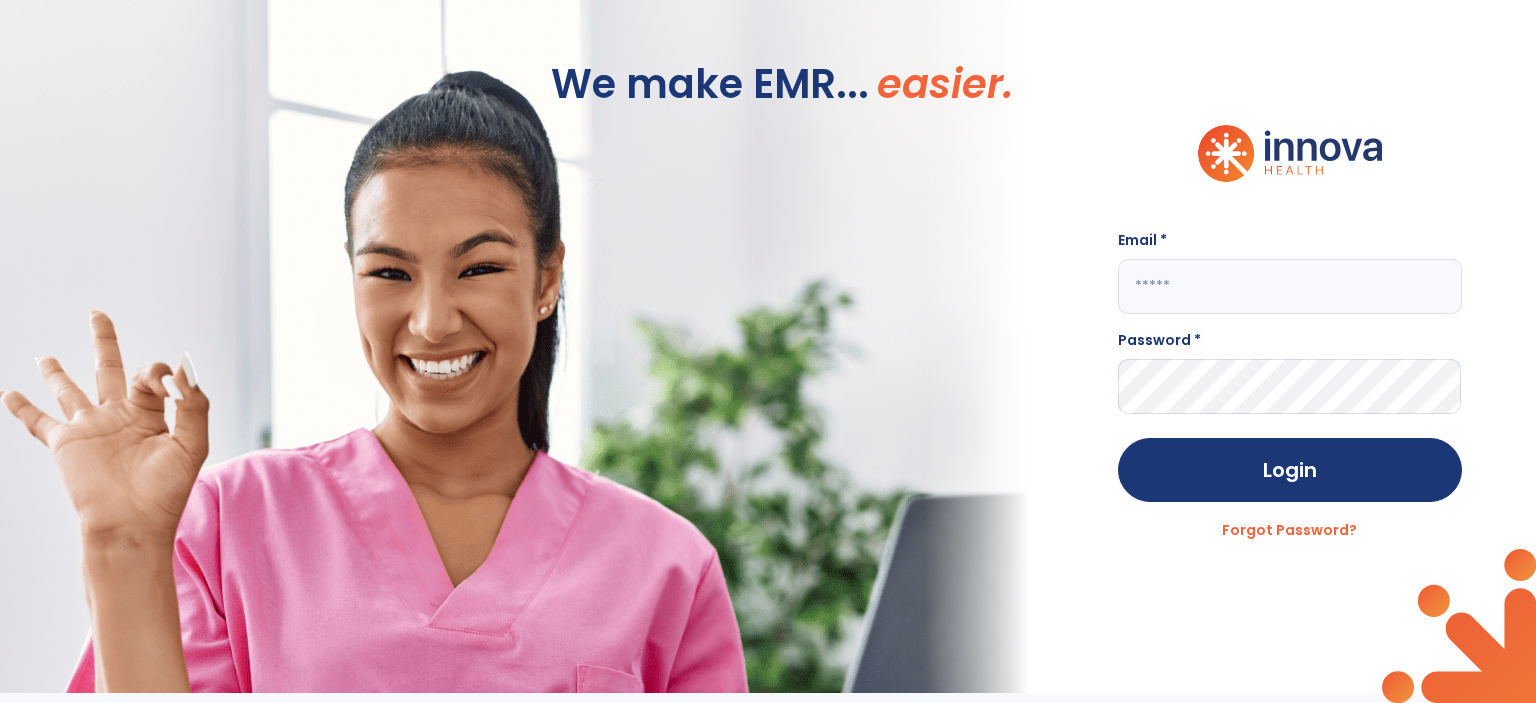 click 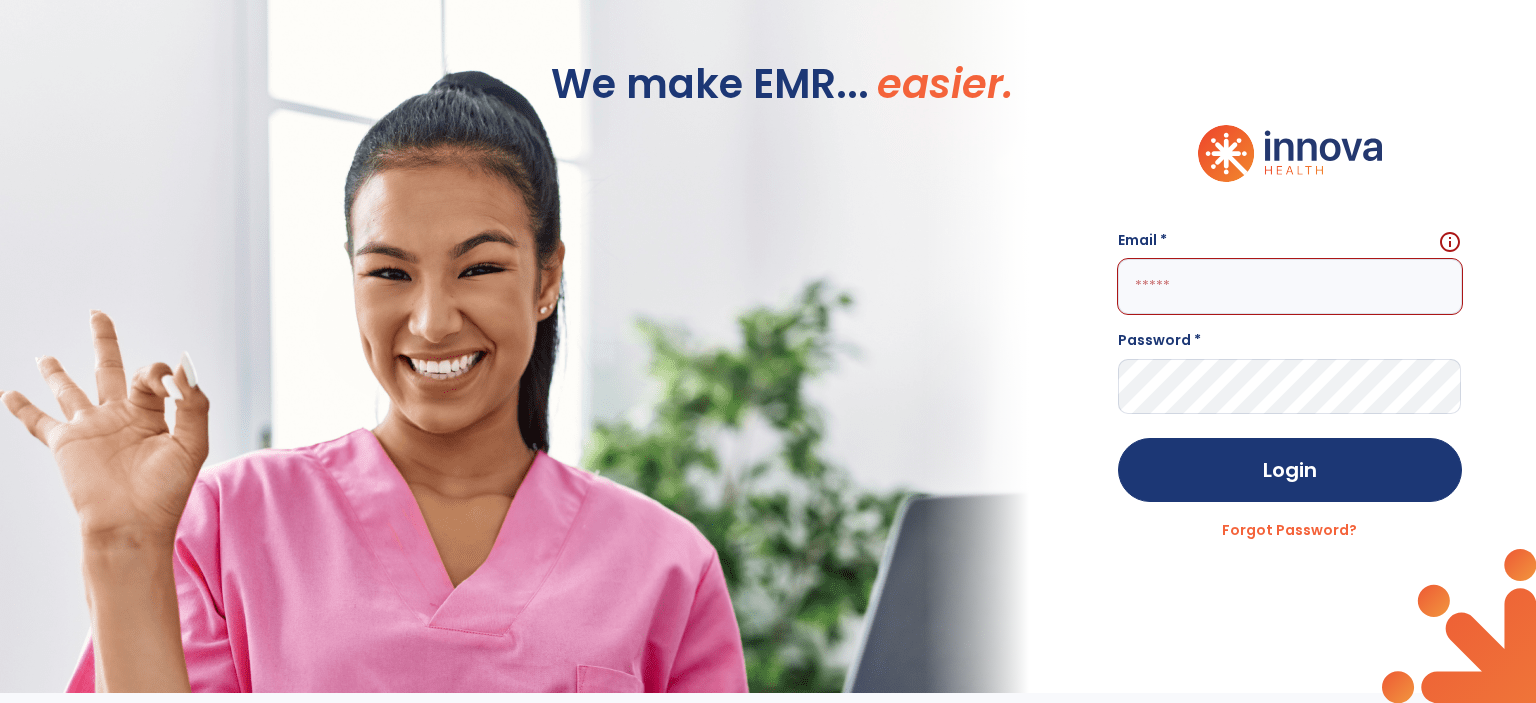 drag, startPoint x: 987, startPoint y: 217, endPoint x: 1113, endPoint y: 250, distance: 130.24976 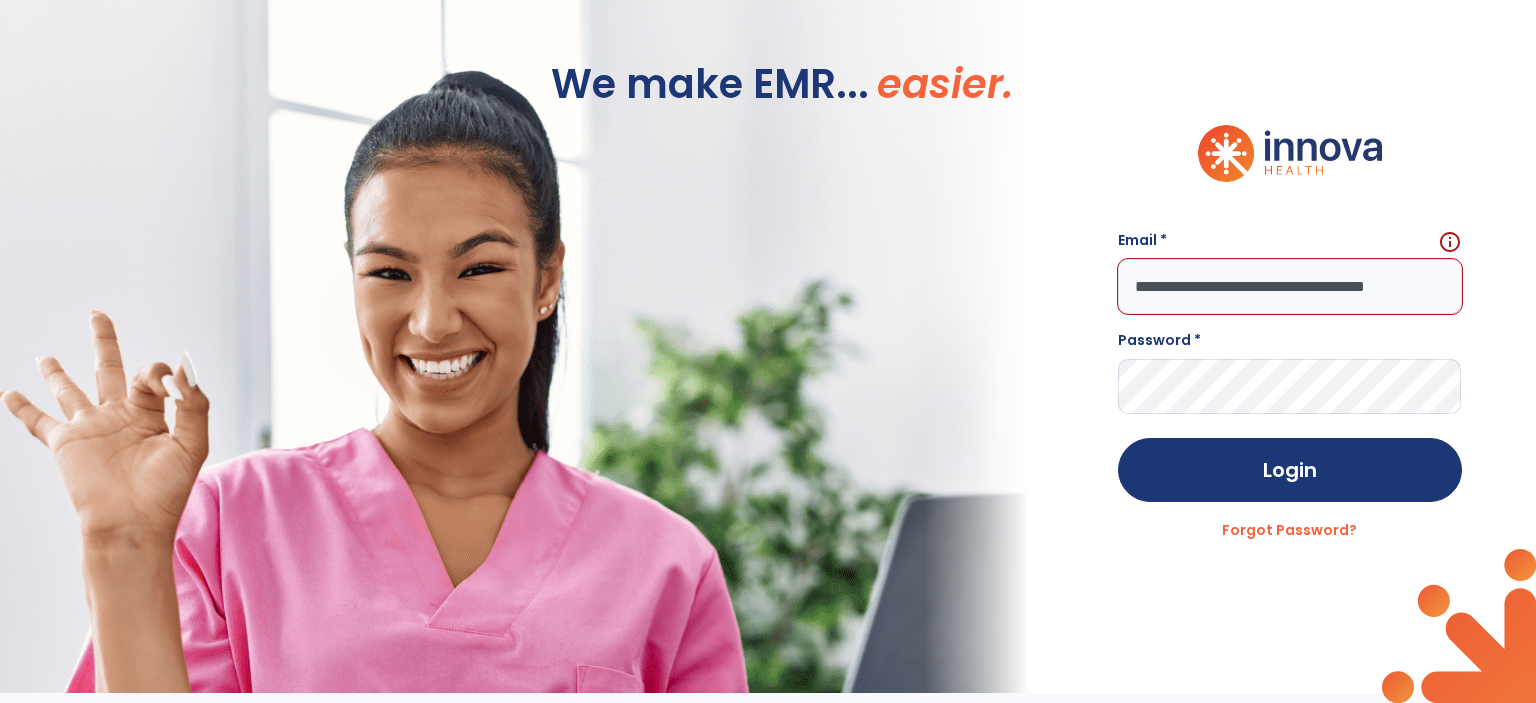 scroll, scrollTop: 0, scrollLeft: 17, axis: horizontal 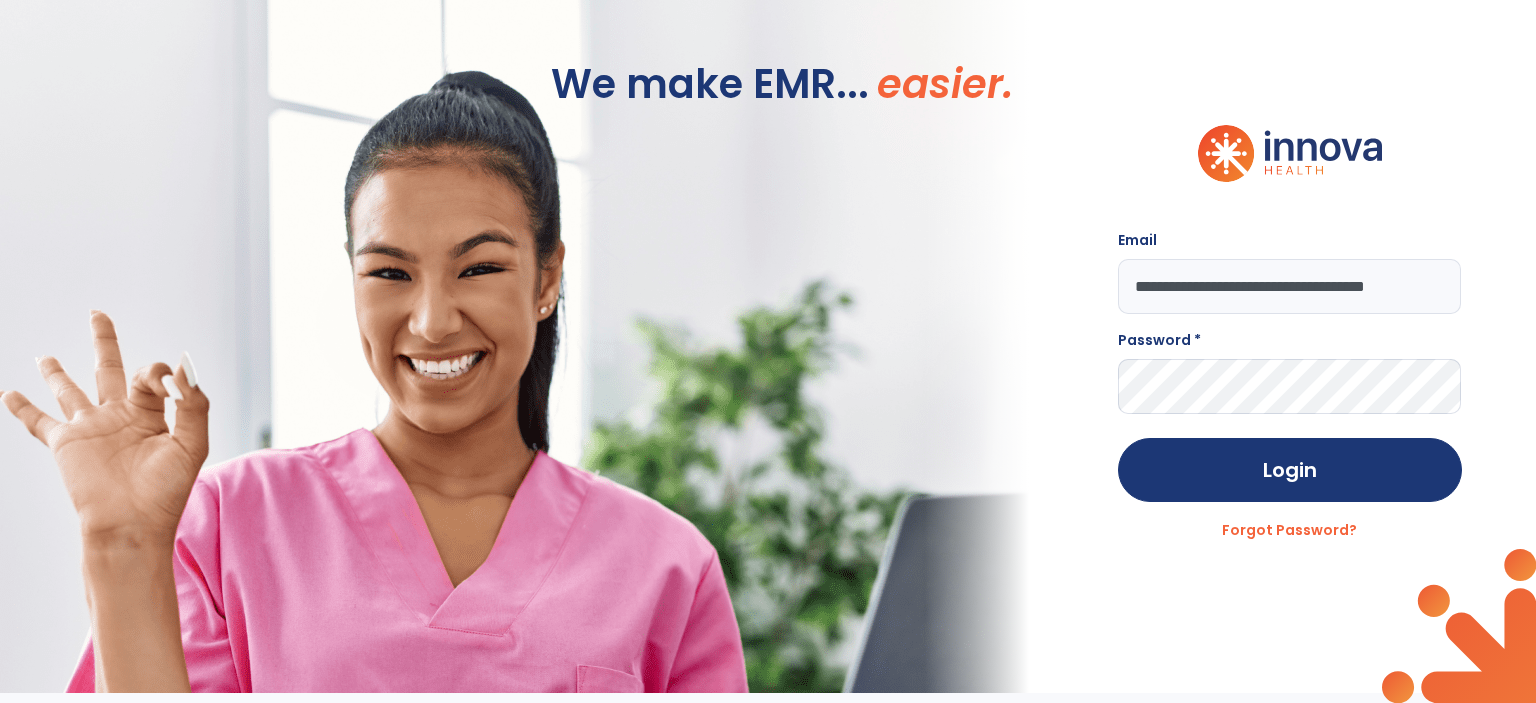 type on "**********" 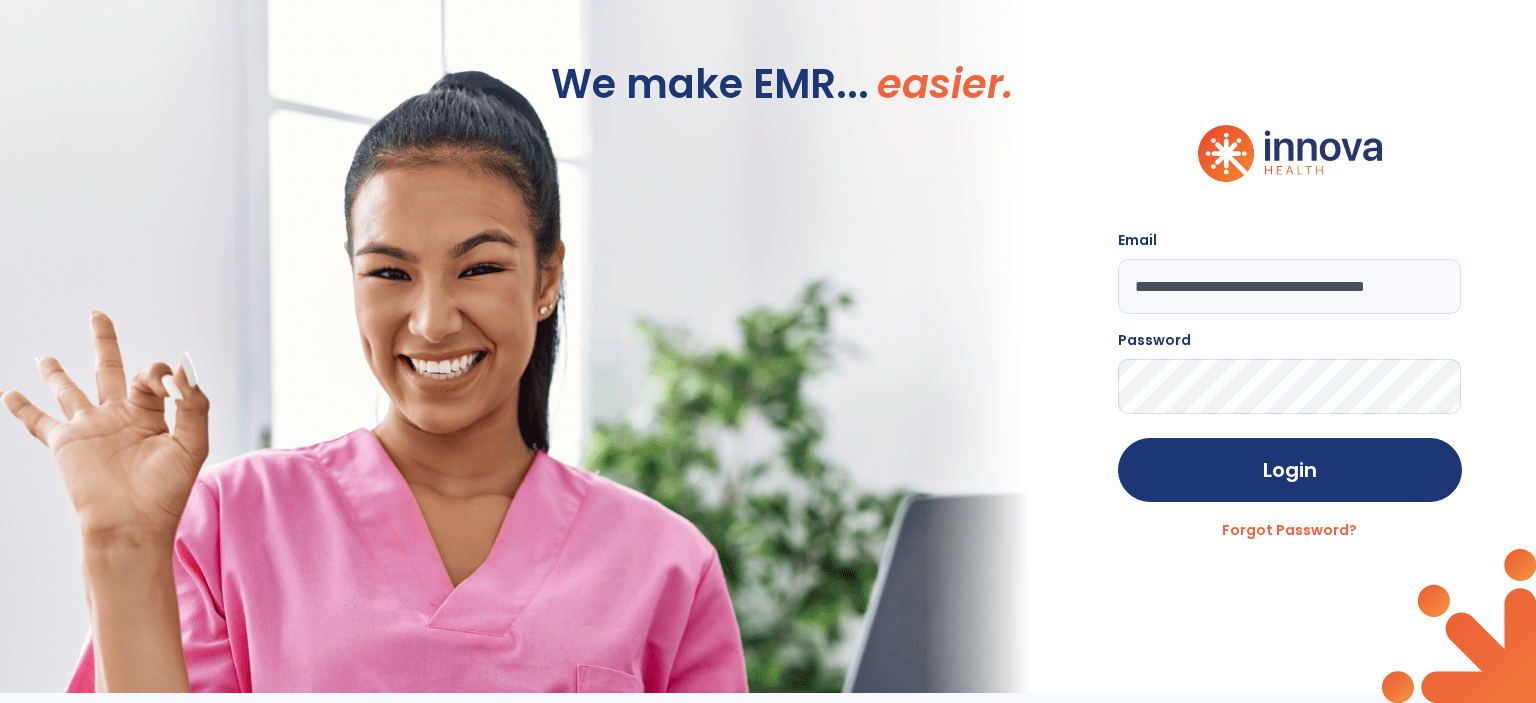 click on "Login" 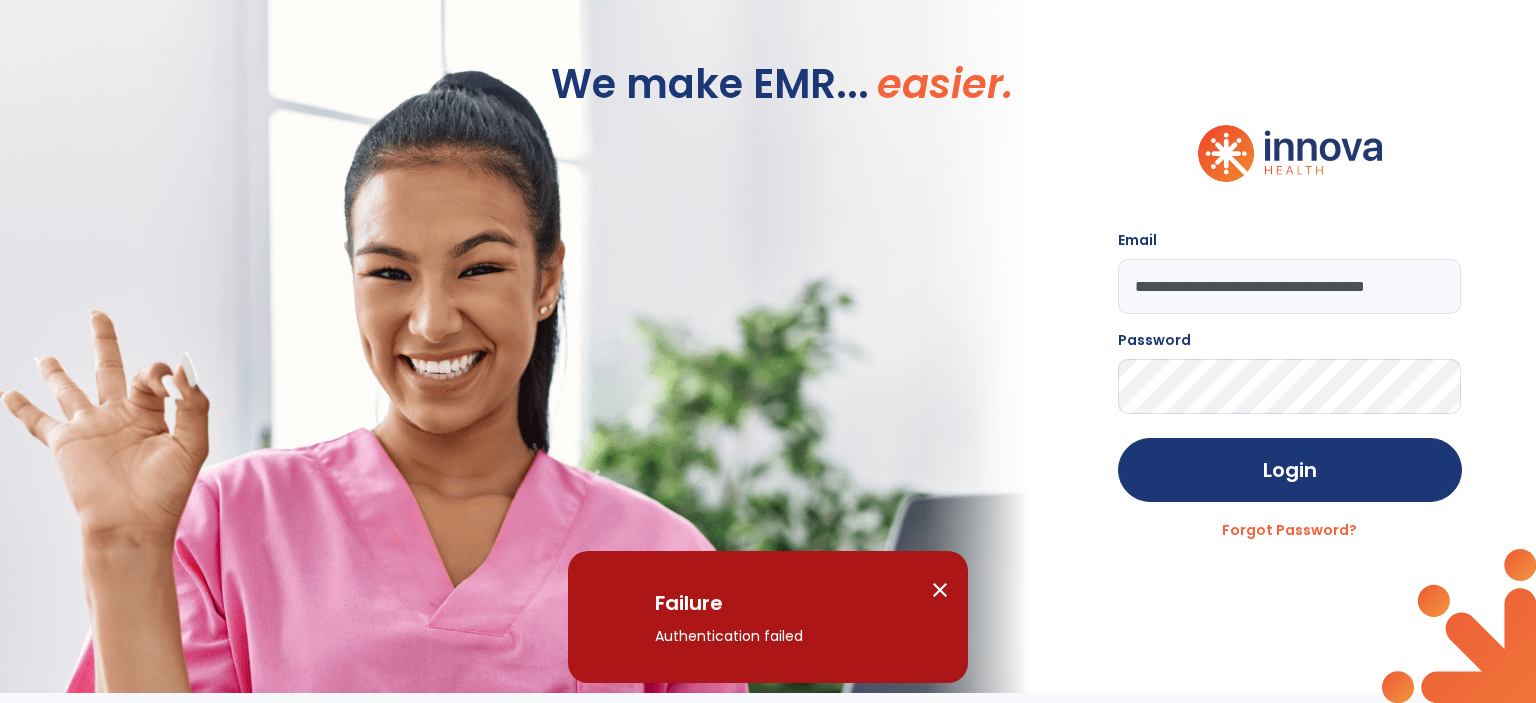 click on "Login" 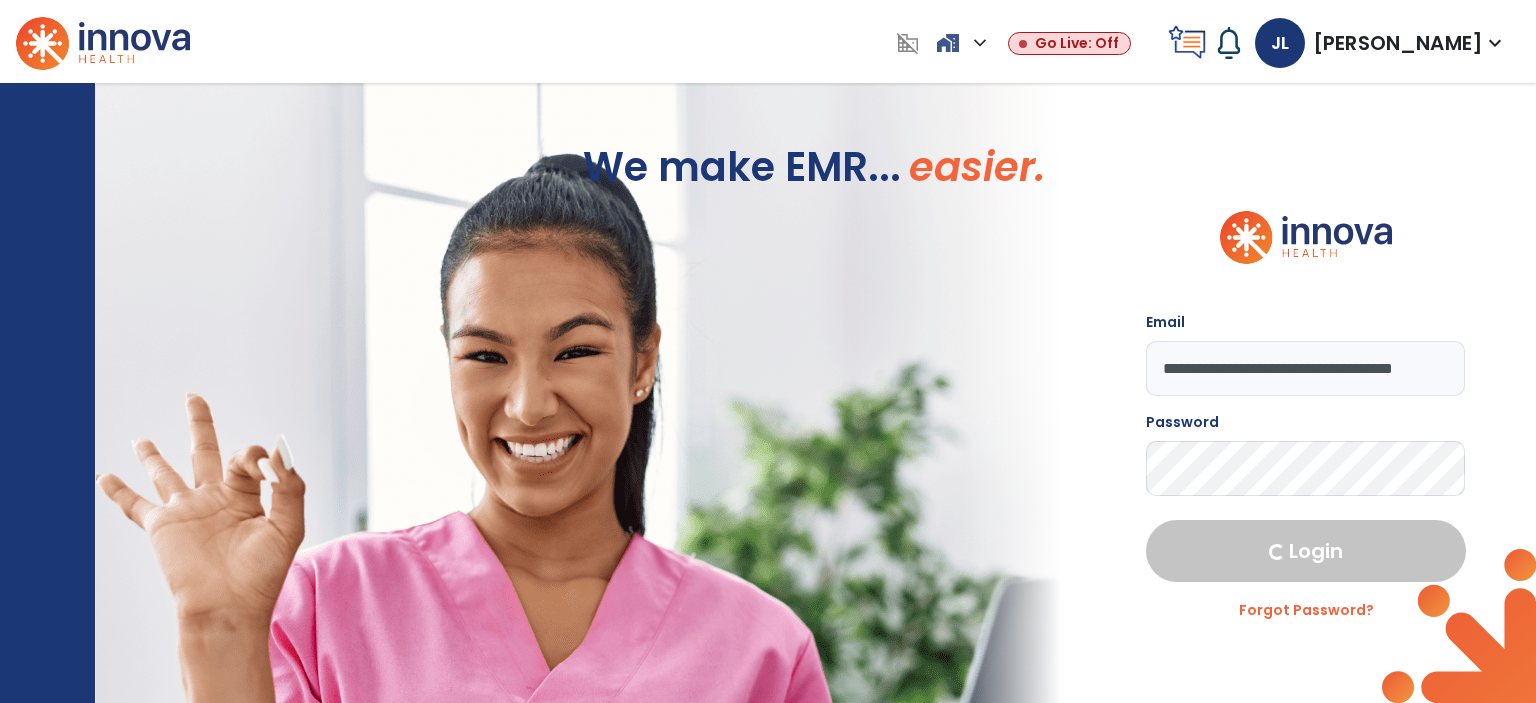 select on "****" 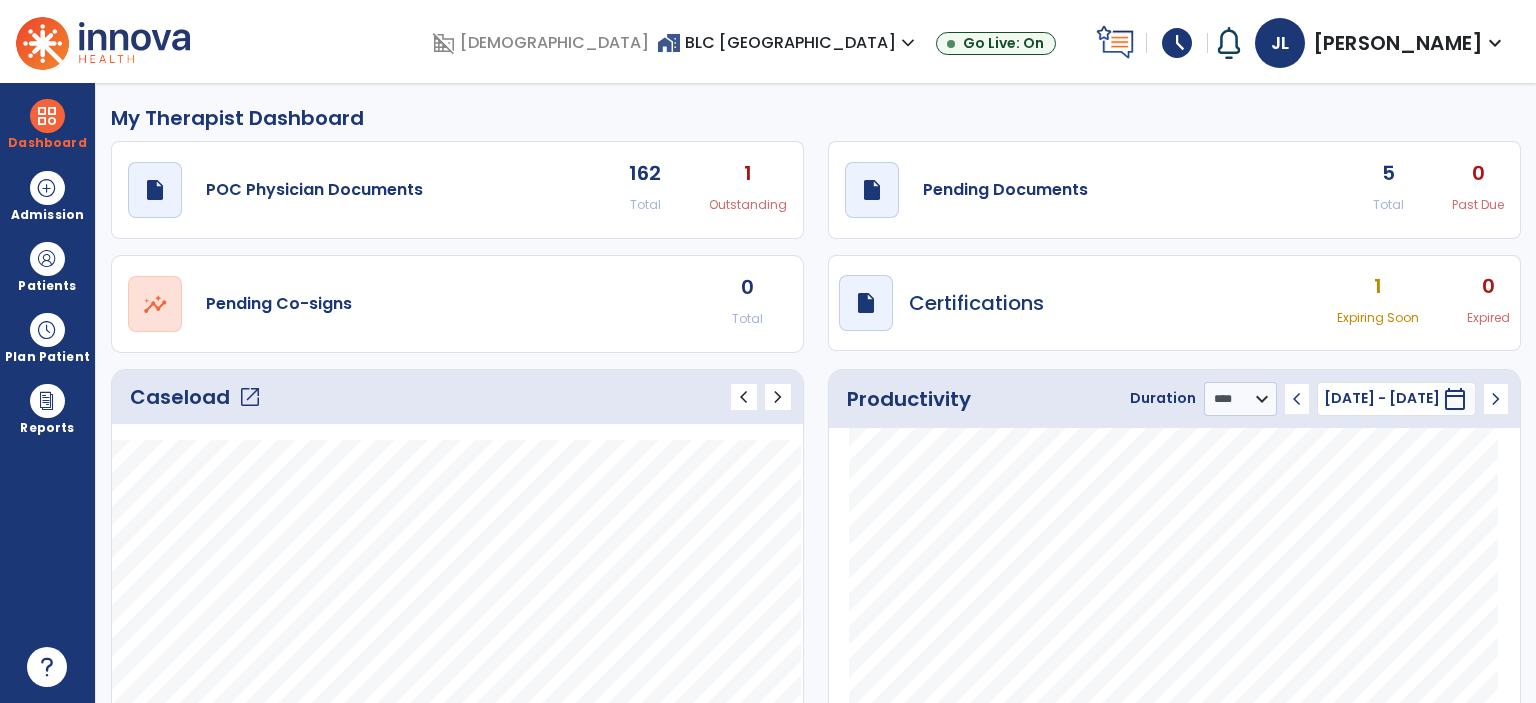 click on "draft   open_in_new  Pending Documents 5 Total 0 Past Due" 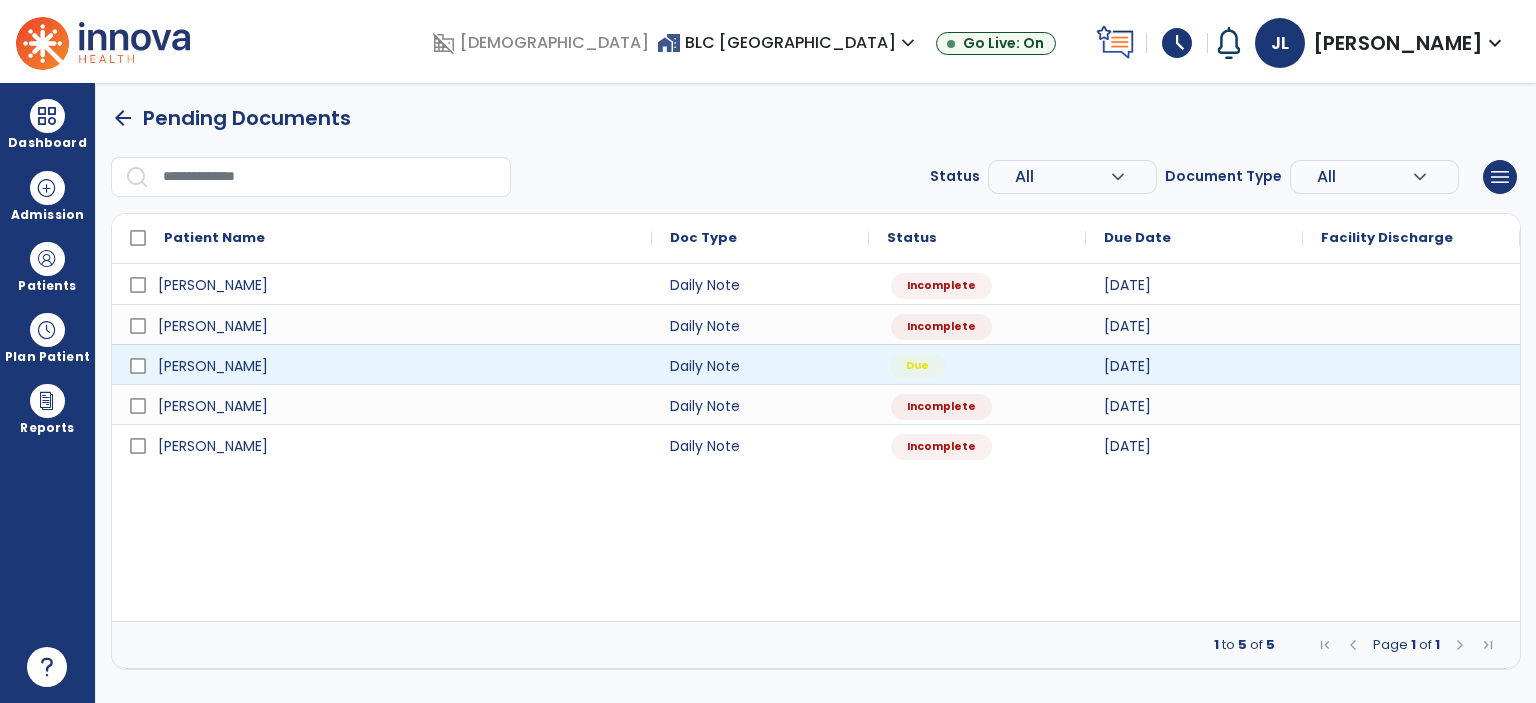 click on "Due" at bounding box center (977, 364) 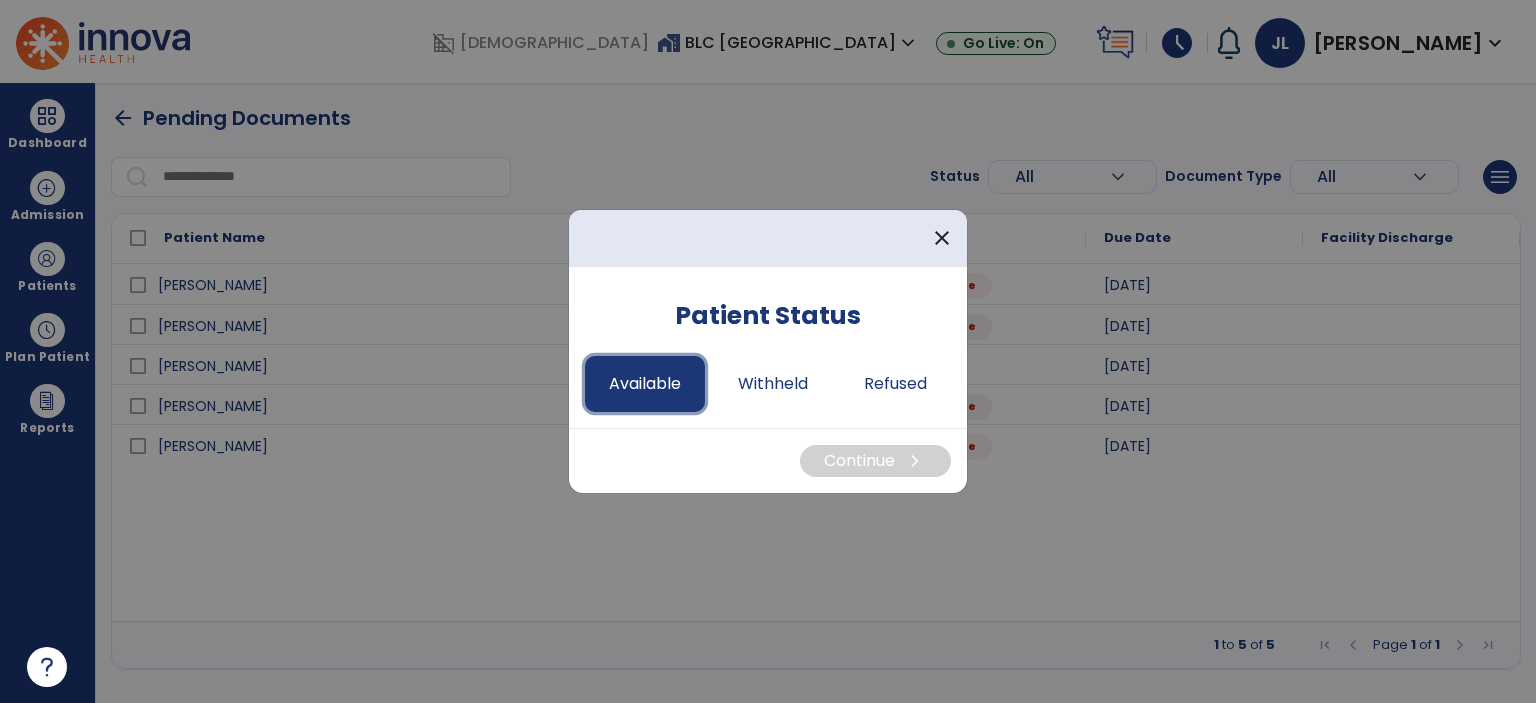 click on "Available" at bounding box center (645, 384) 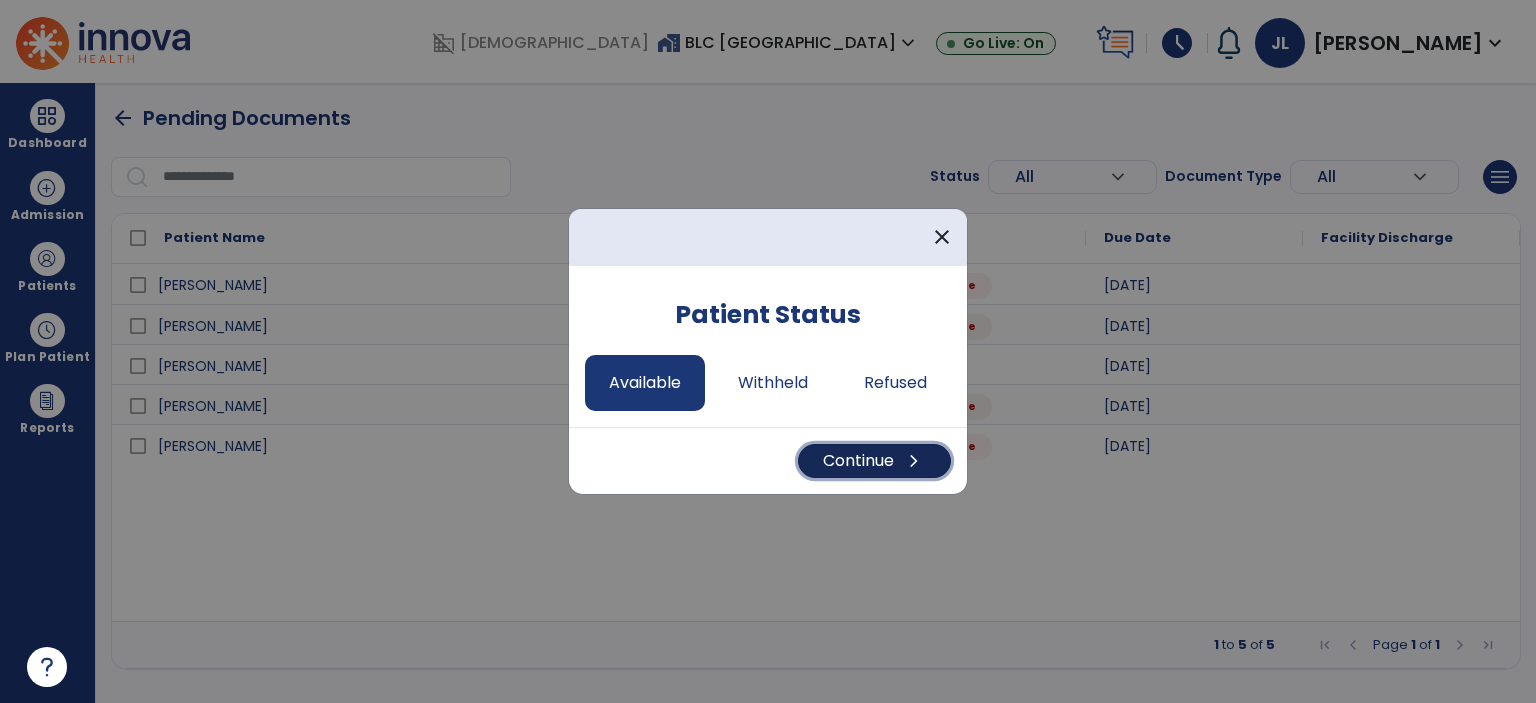 click on "Continue   chevron_right" at bounding box center (874, 461) 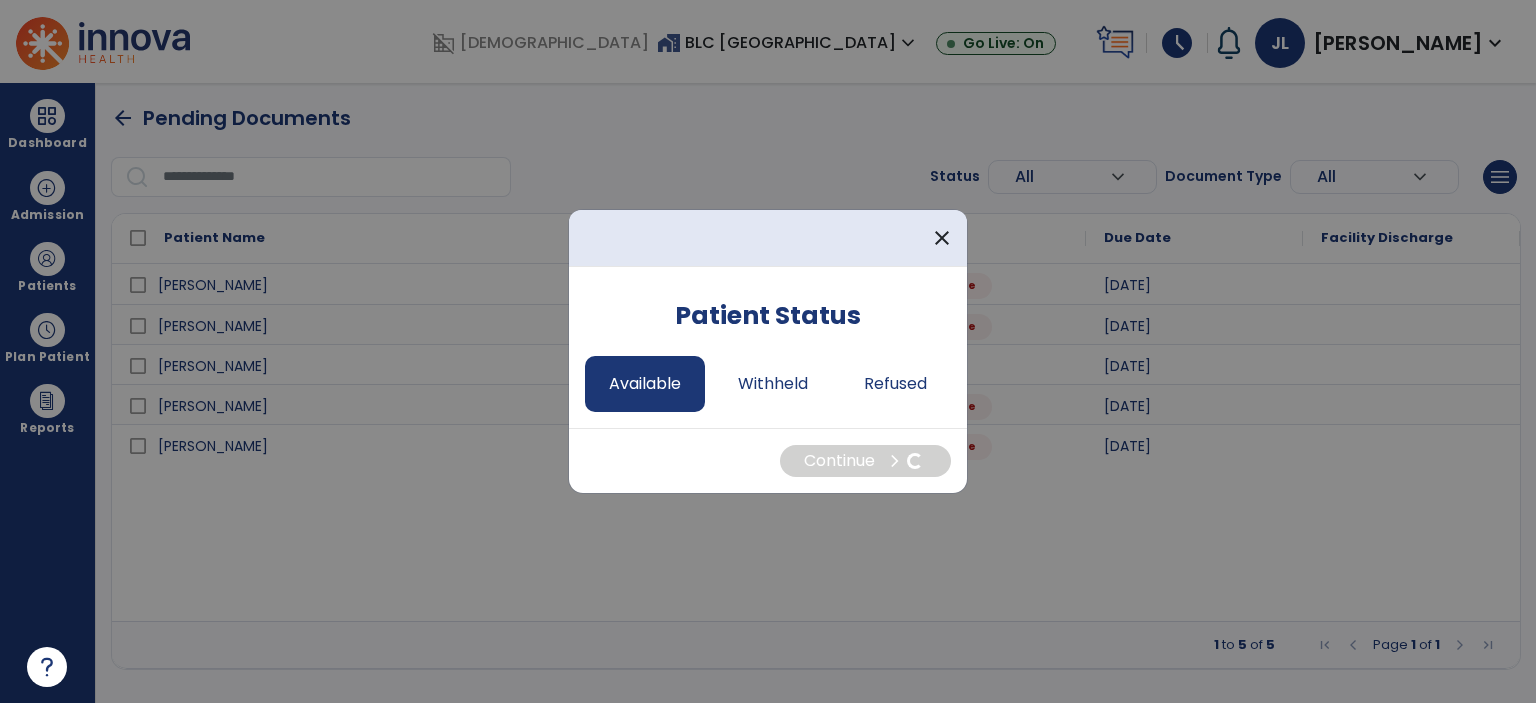 select on "*" 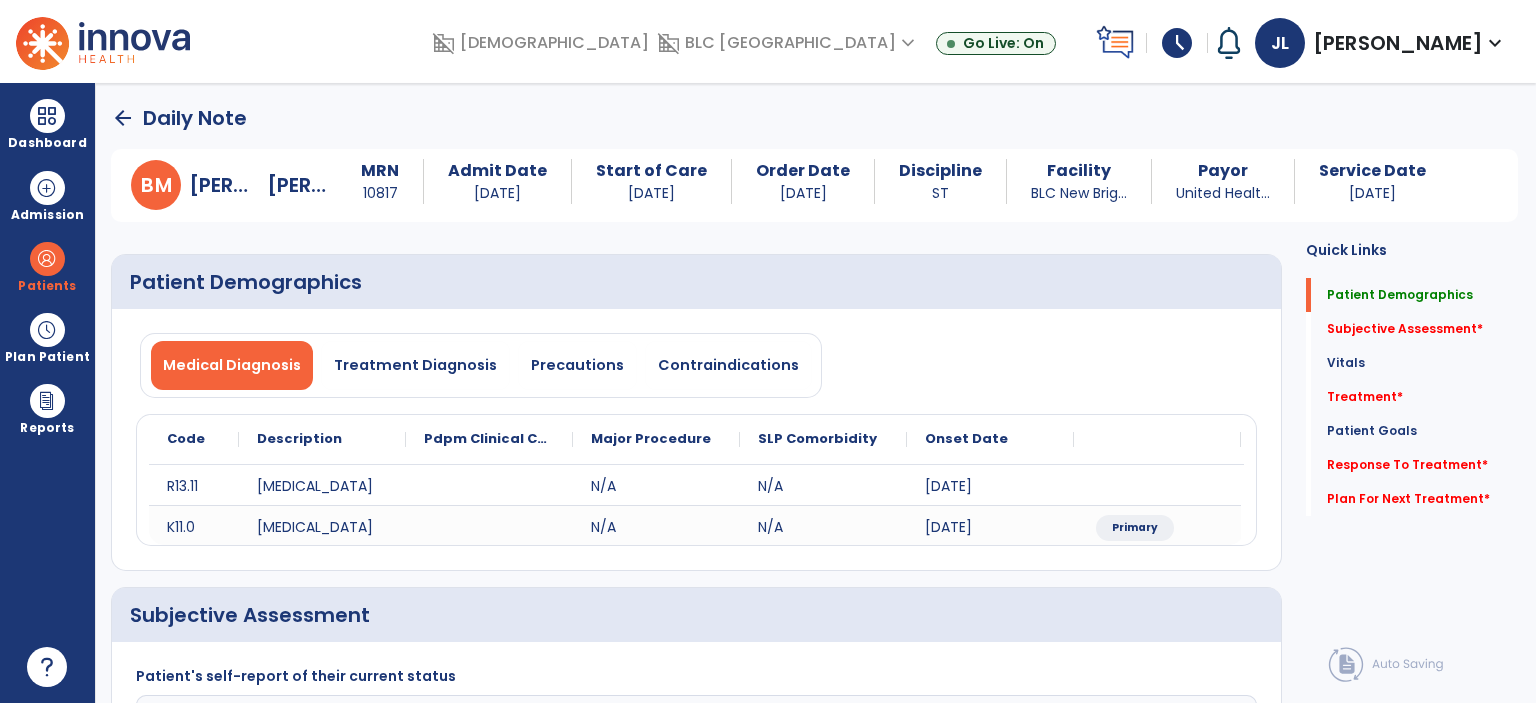 click on "Subjective Assessment   *  Subjective Assessment   *" 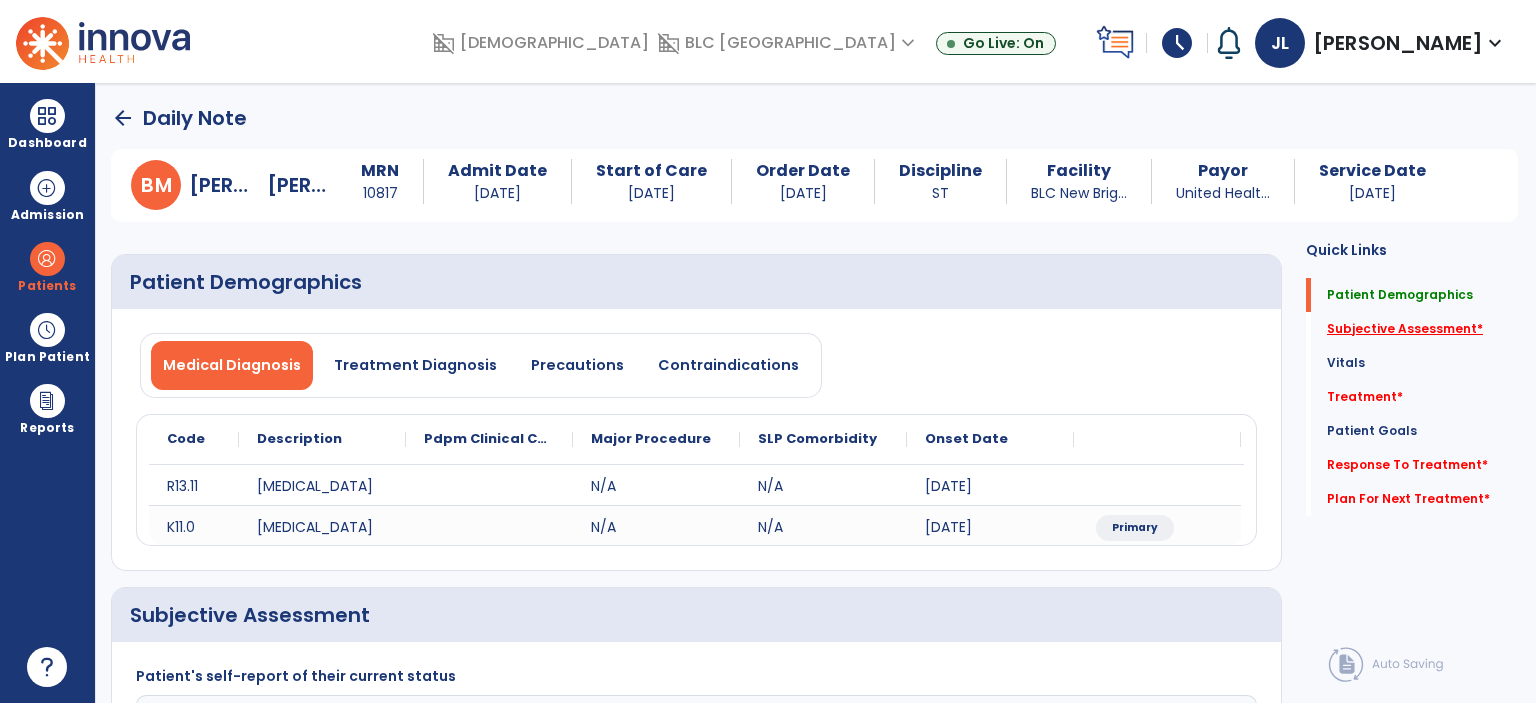click on "Subjective Assessment   *" 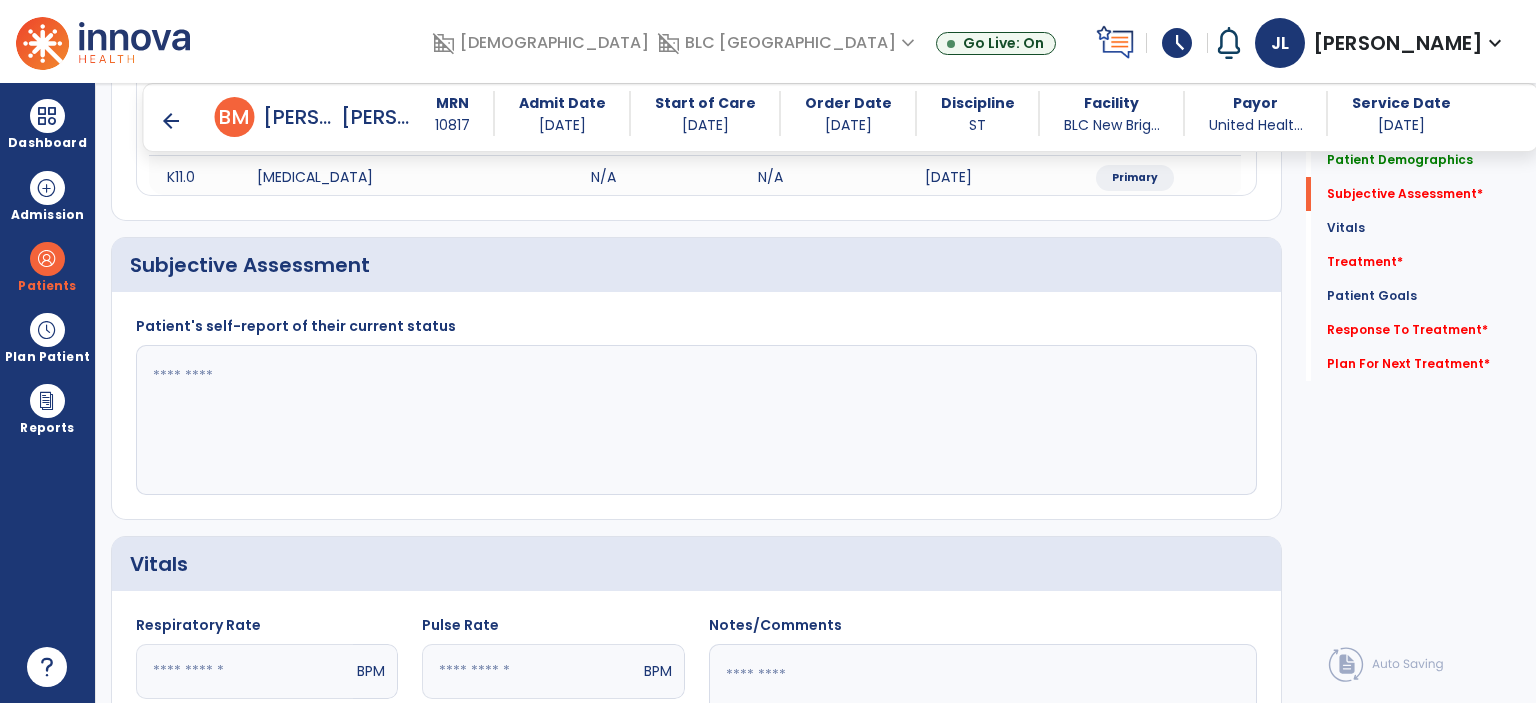 scroll, scrollTop: 334, scrollLeft: 0, axis: vertical 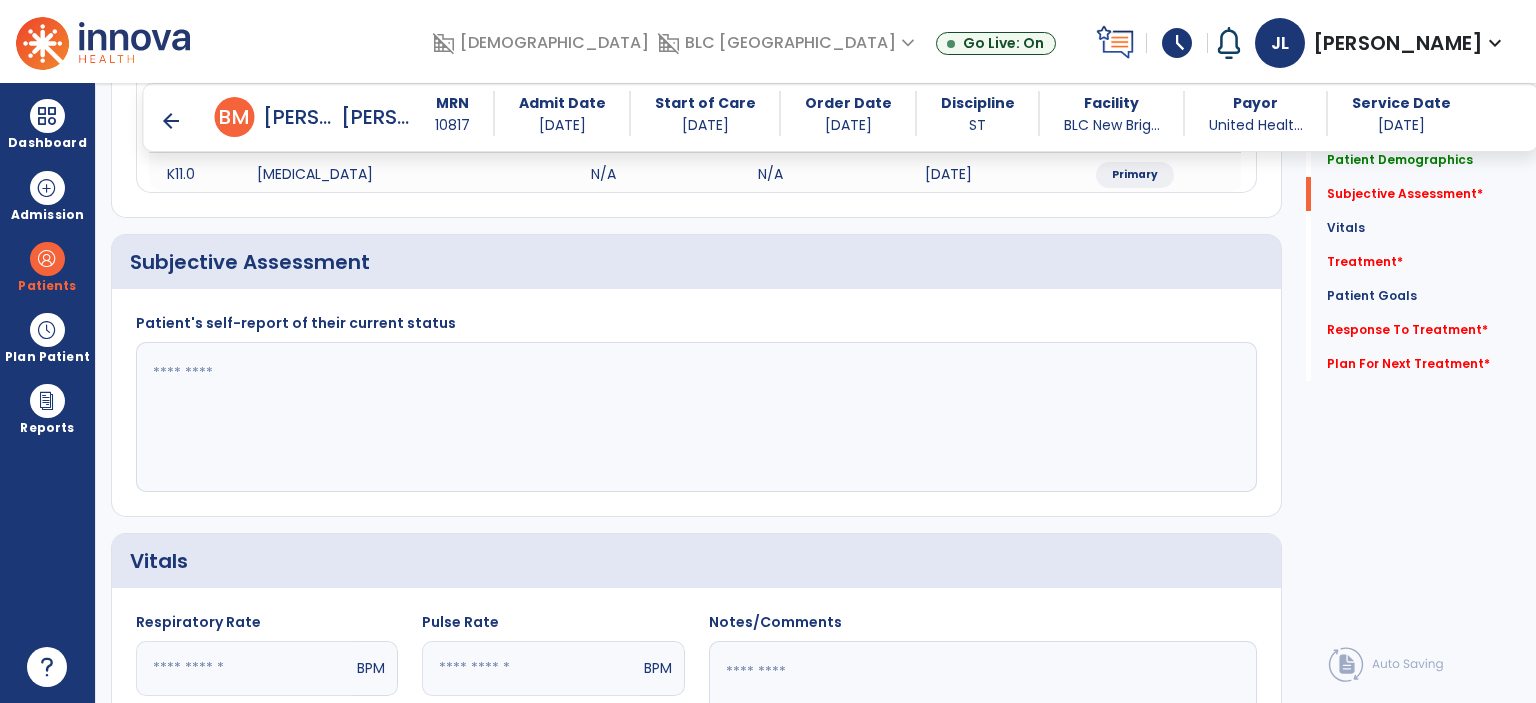drag, startPoint x: 823, startPoint y: 458, endPoint x: 790, endPoint y: 448, distance: 34.48188 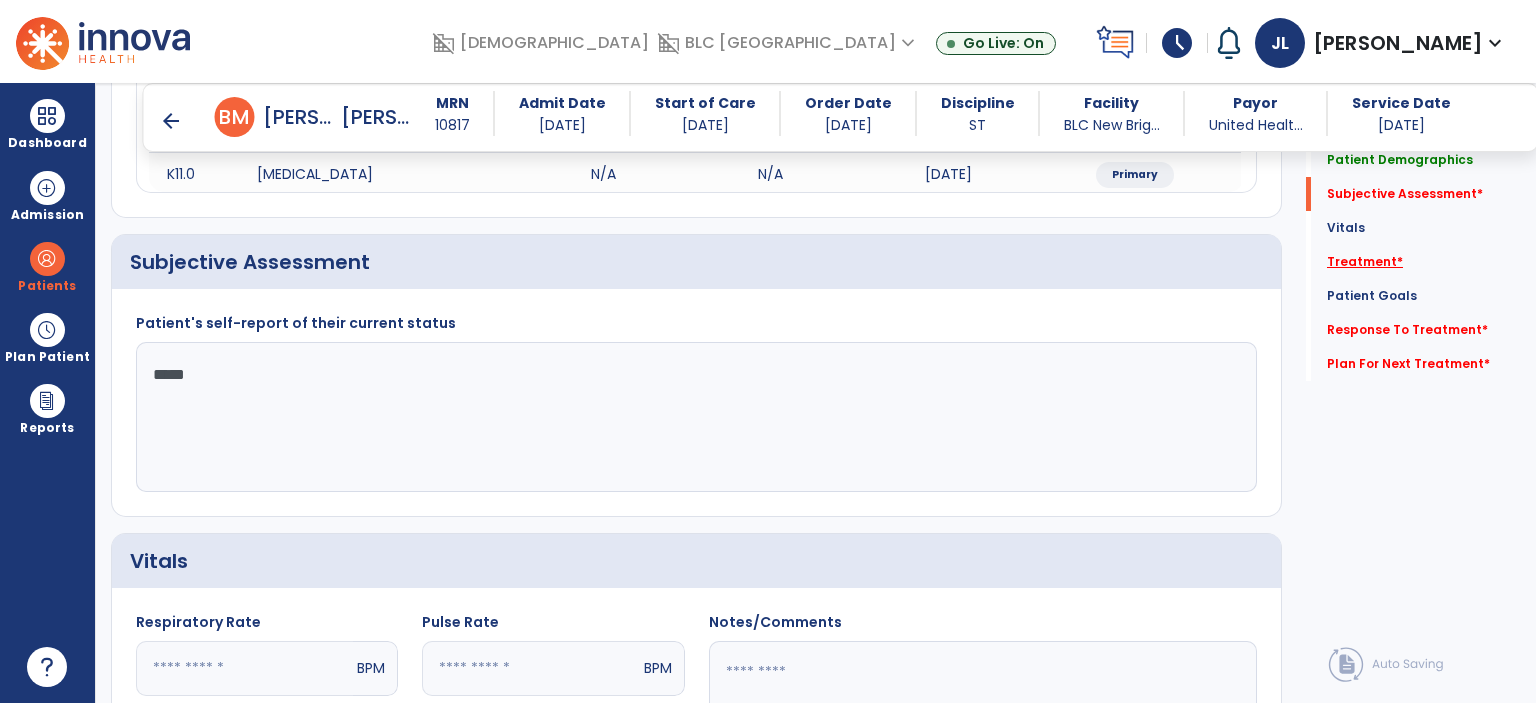 type on "*****" 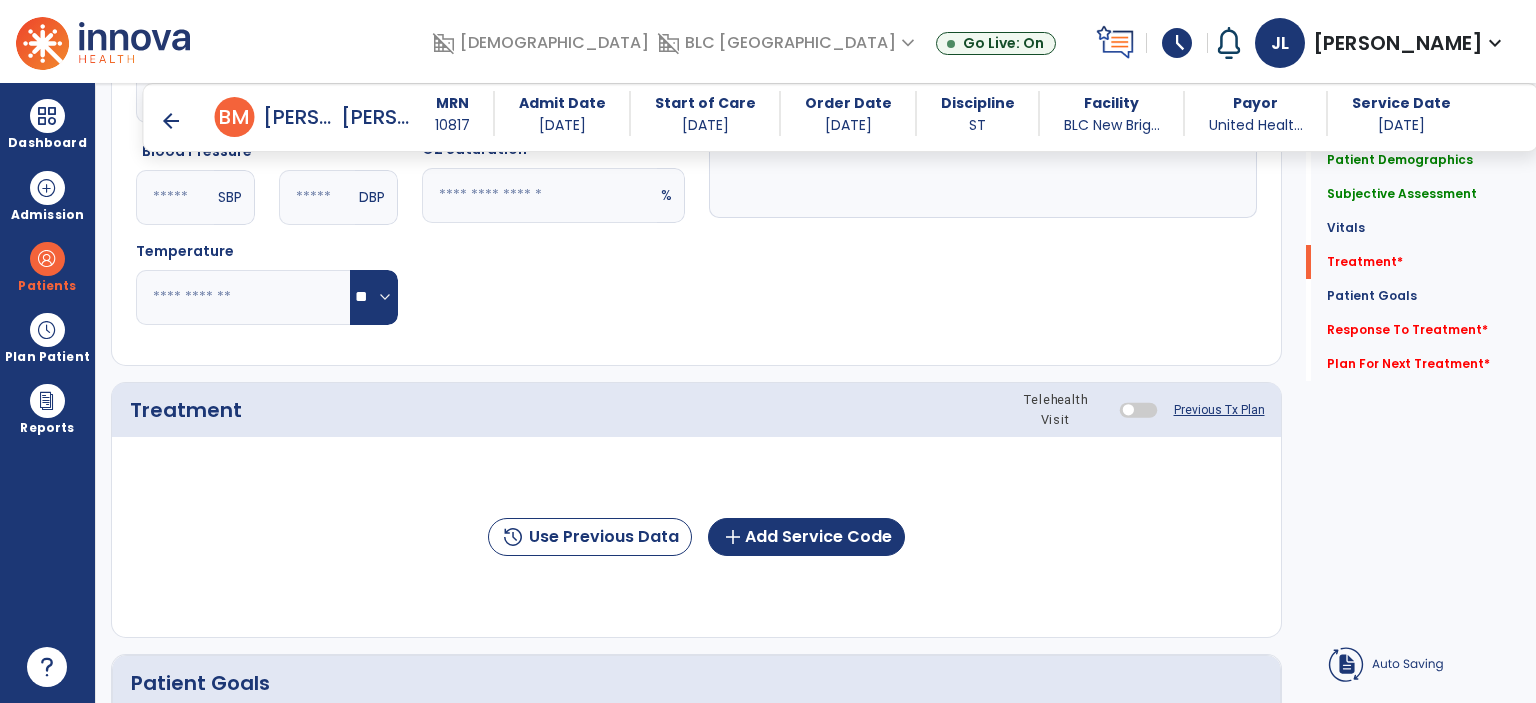 scroll, scrollTop: 1023, scrollLeft: 0, axis: vertical 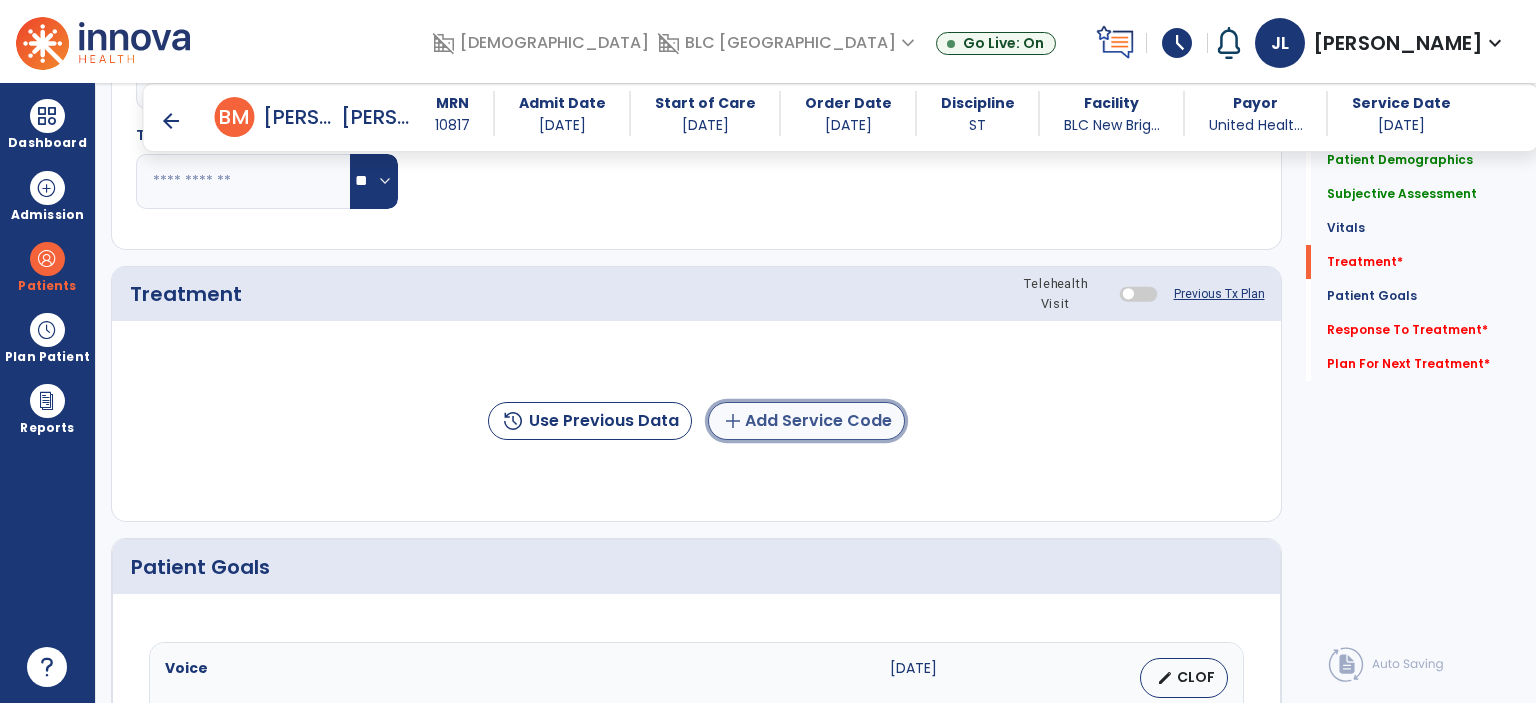click on "add  Add Service Code" 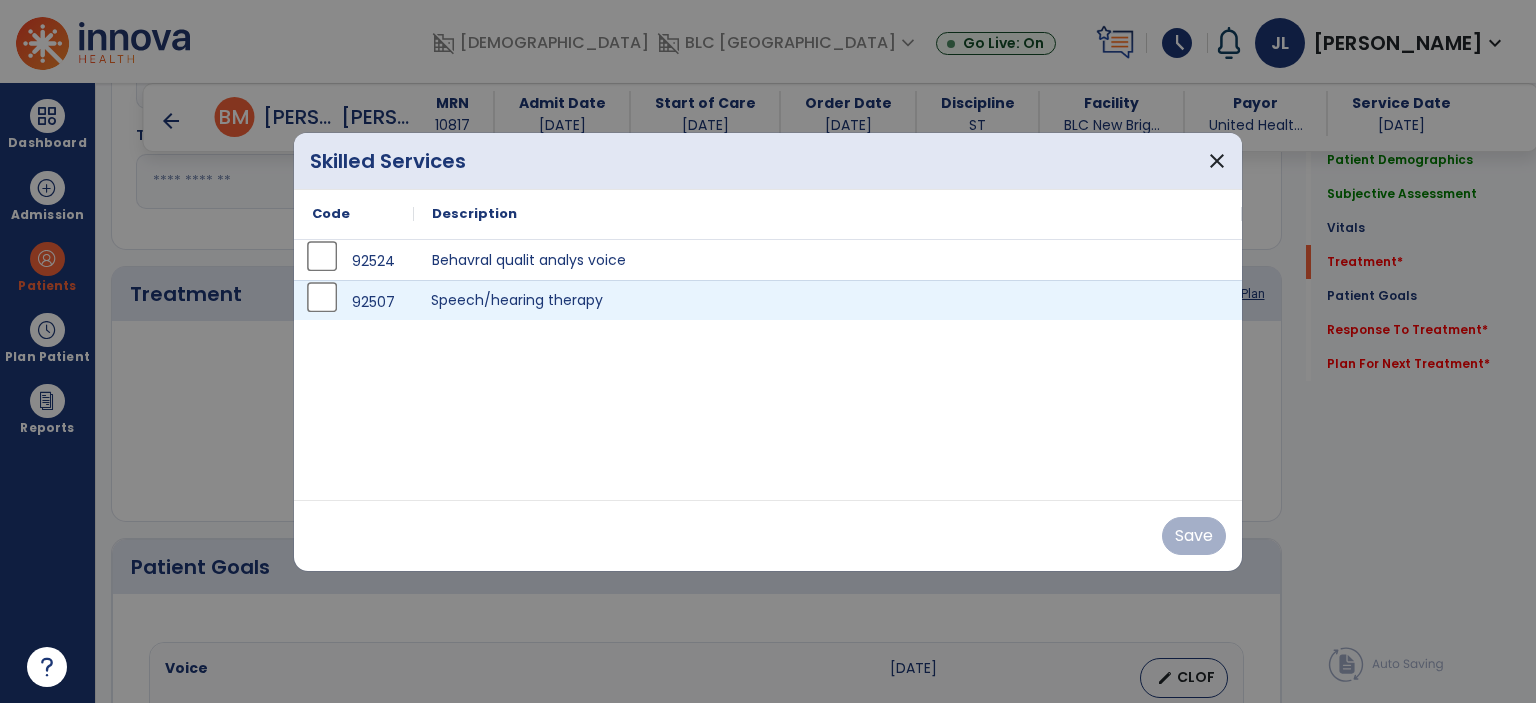 click on "Speech/hearing therapy" at bounding box center (828, 300) 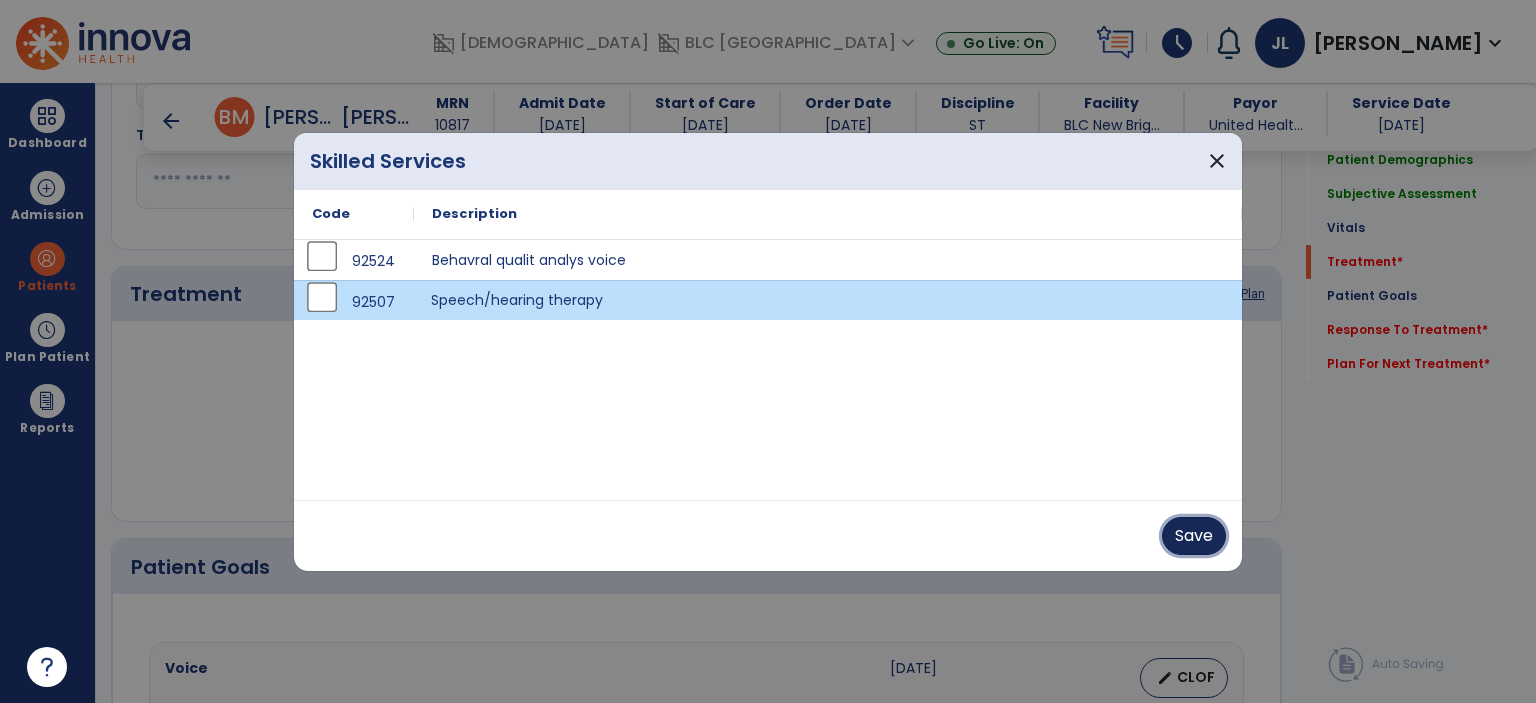 click on "Save" at bounding box center (1194, 536) 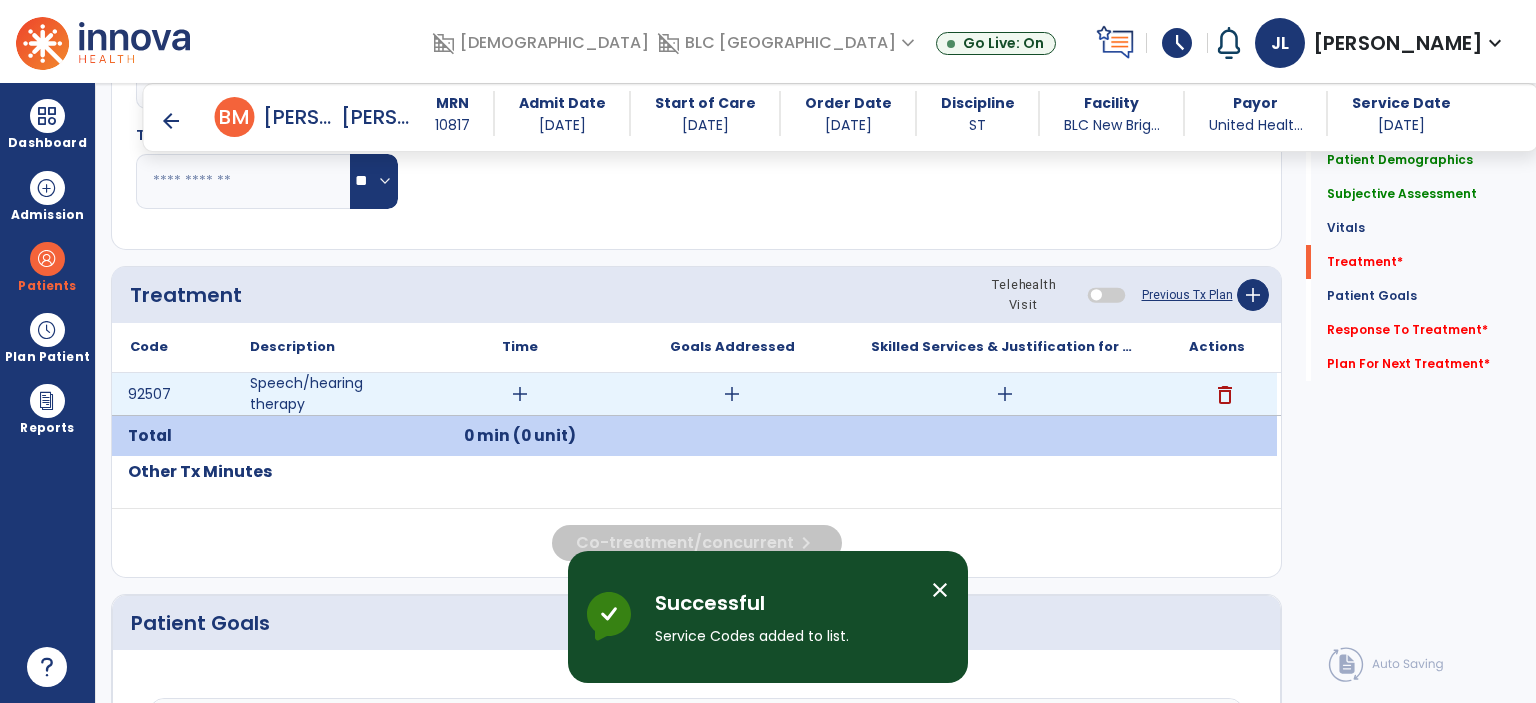 click on "add" at bounding box center [1005, 394] 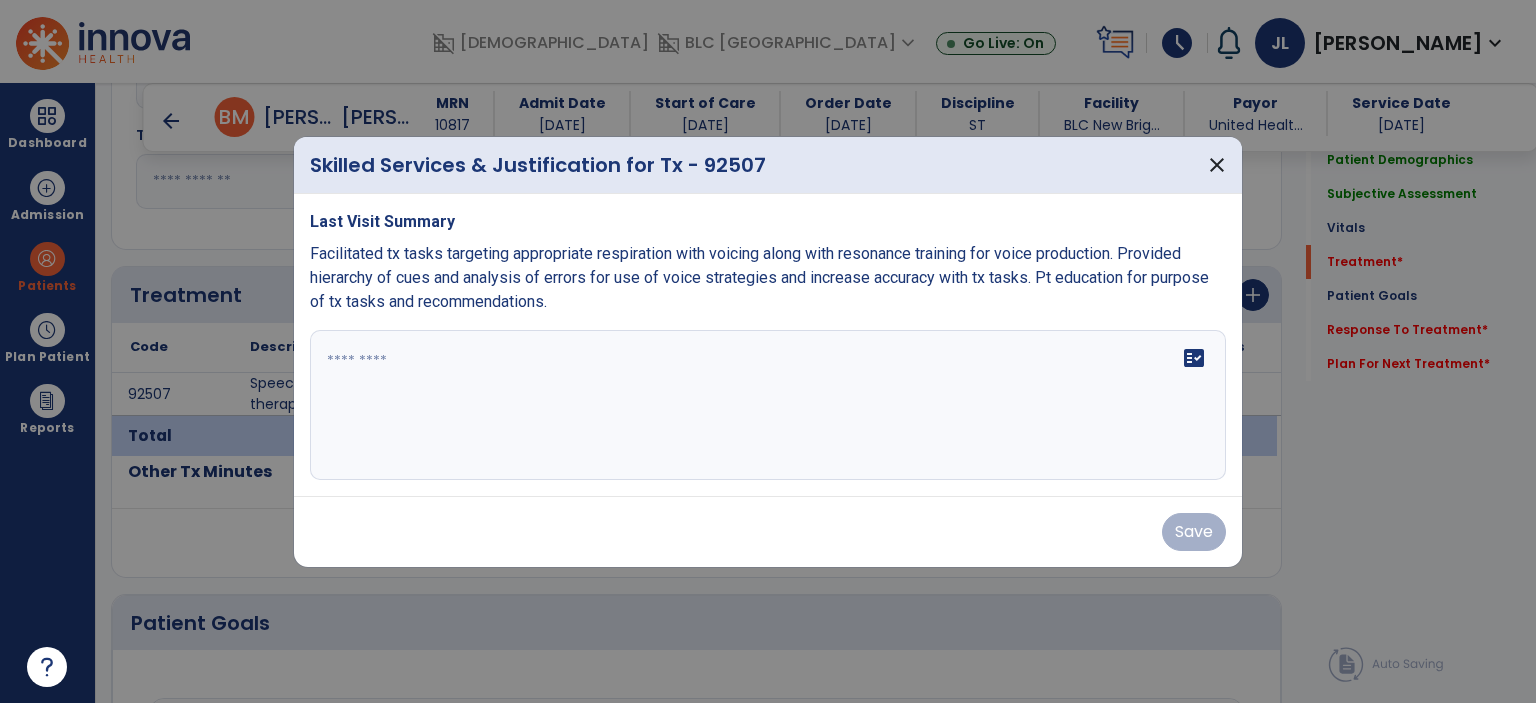 click at bounding box center [768, 405] 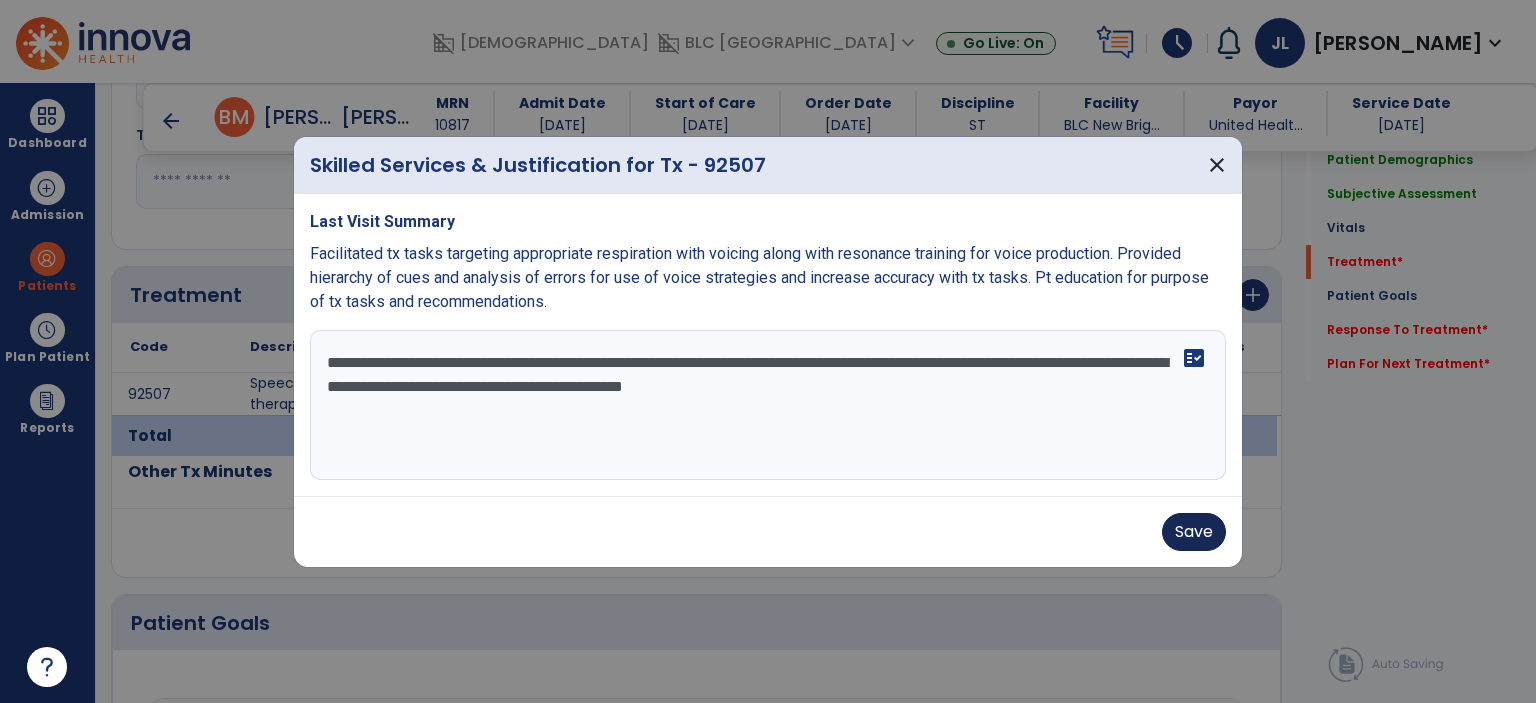 type on "**********" 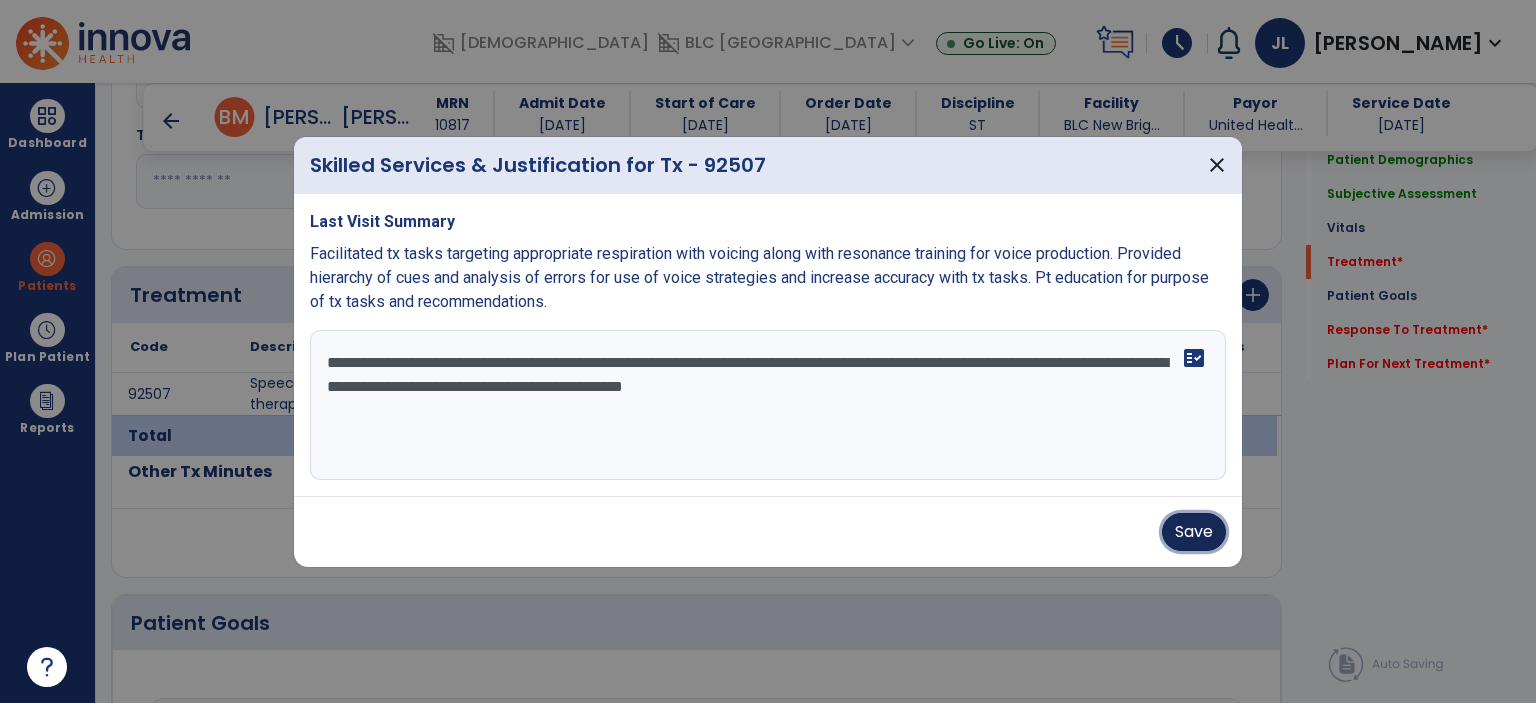 click on "Save" at bounding box center (1194, 532) 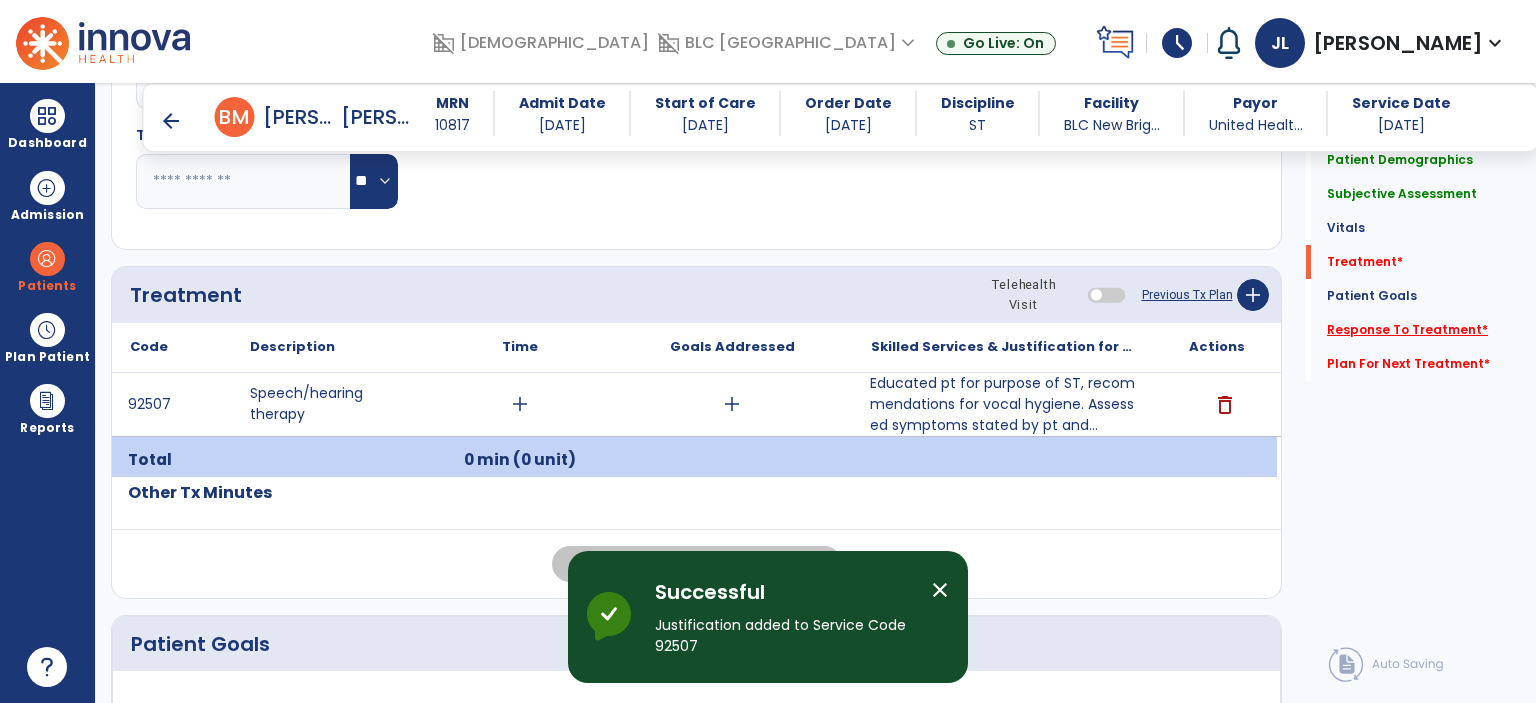 click on "Response To Treatment   *" 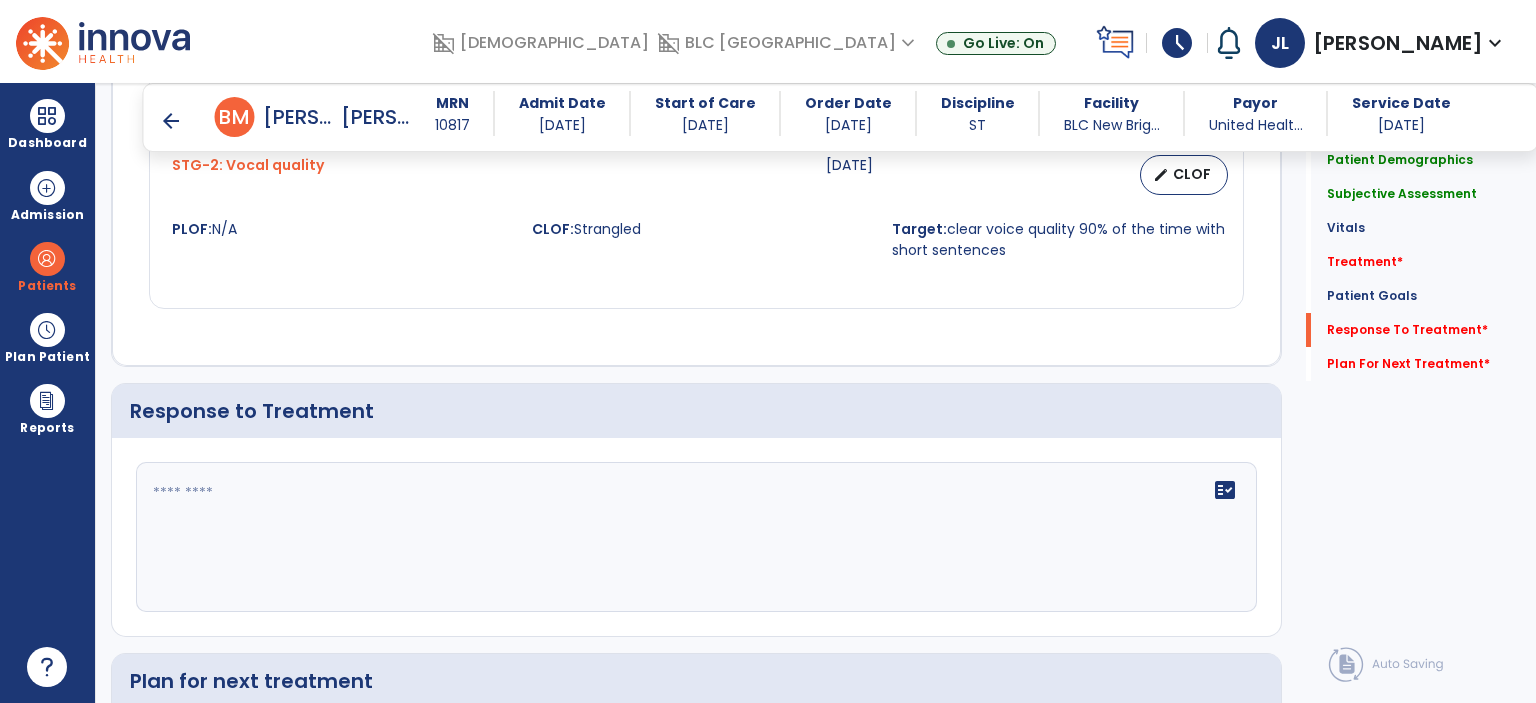 scroll, scrollTop: 2018, scrollLeft: 0, axis: vertical 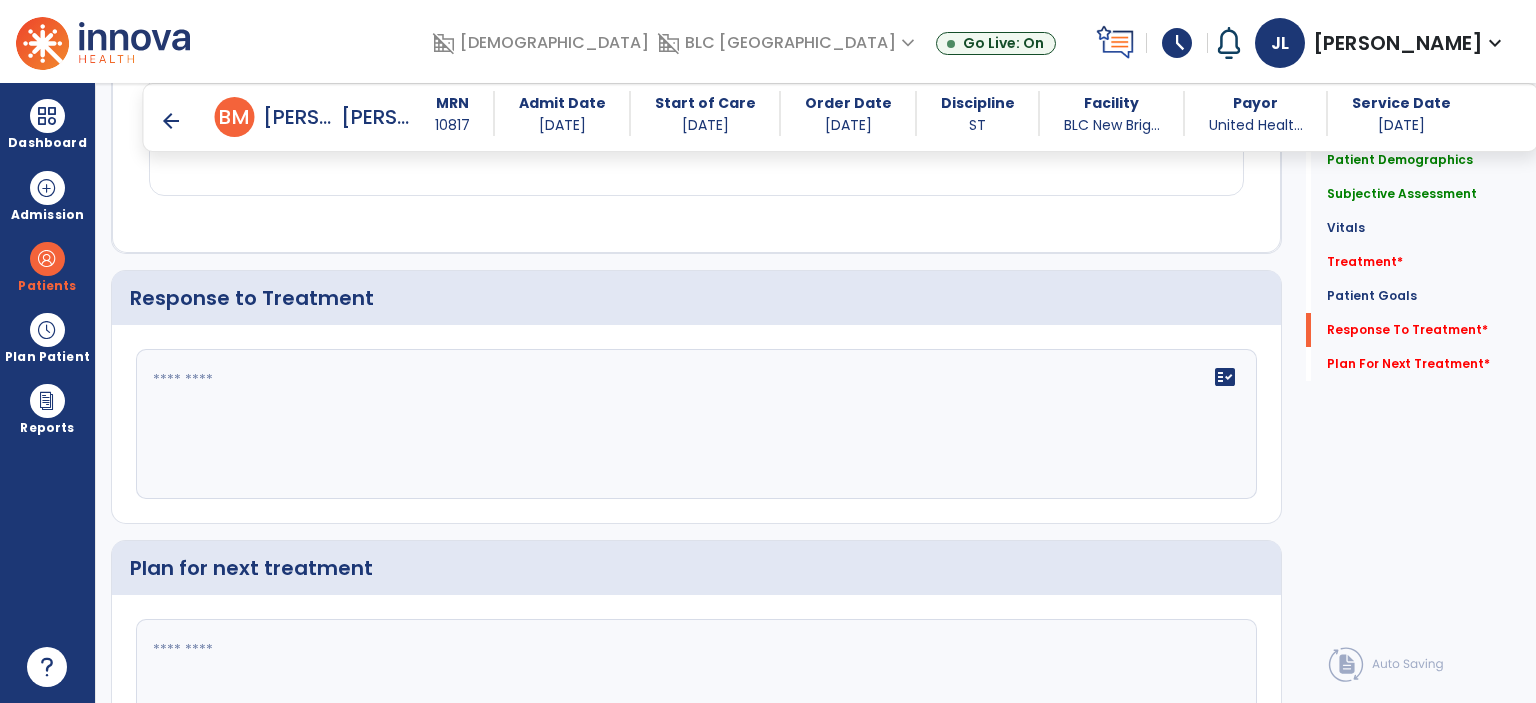 click on "fact_check" 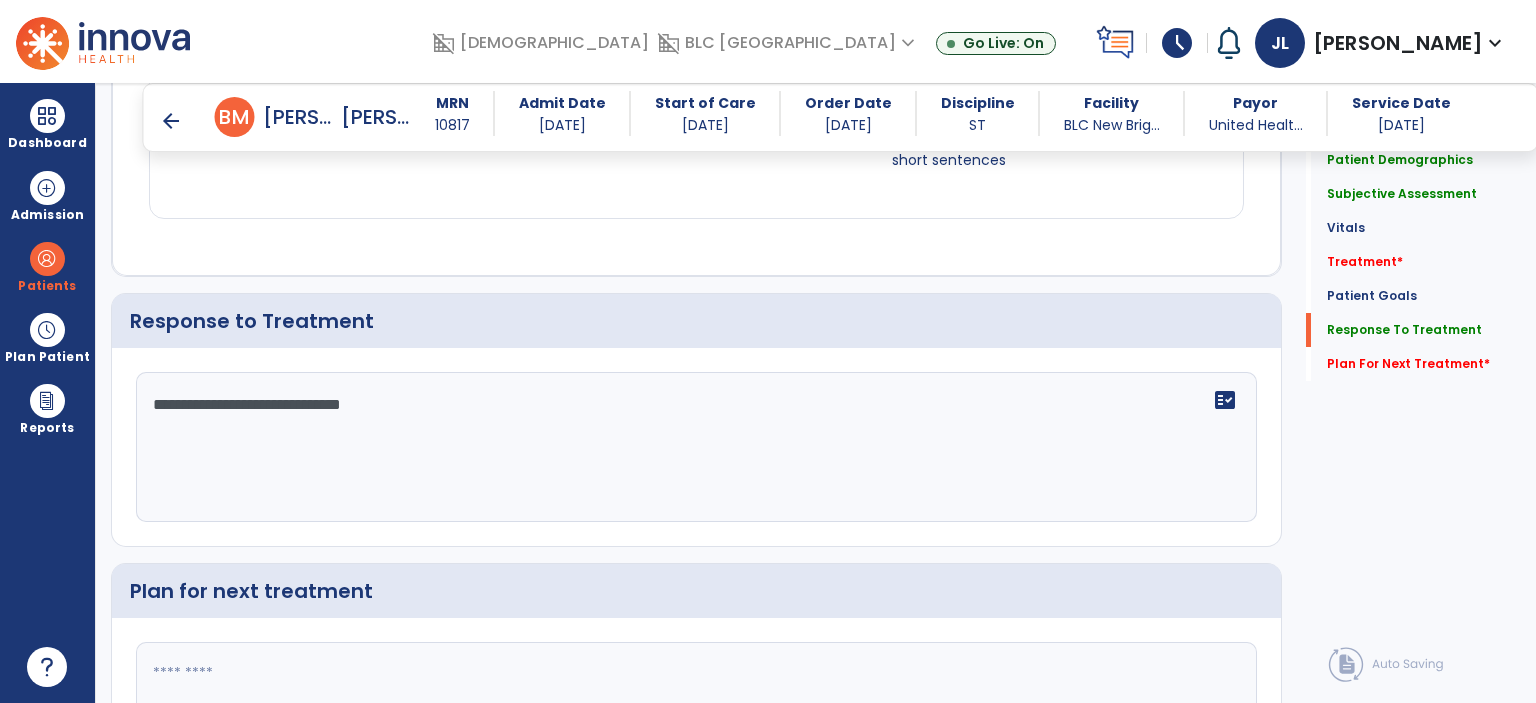 scroll, scrollTop: 2018, scrollLeft: 0, axis: vertical 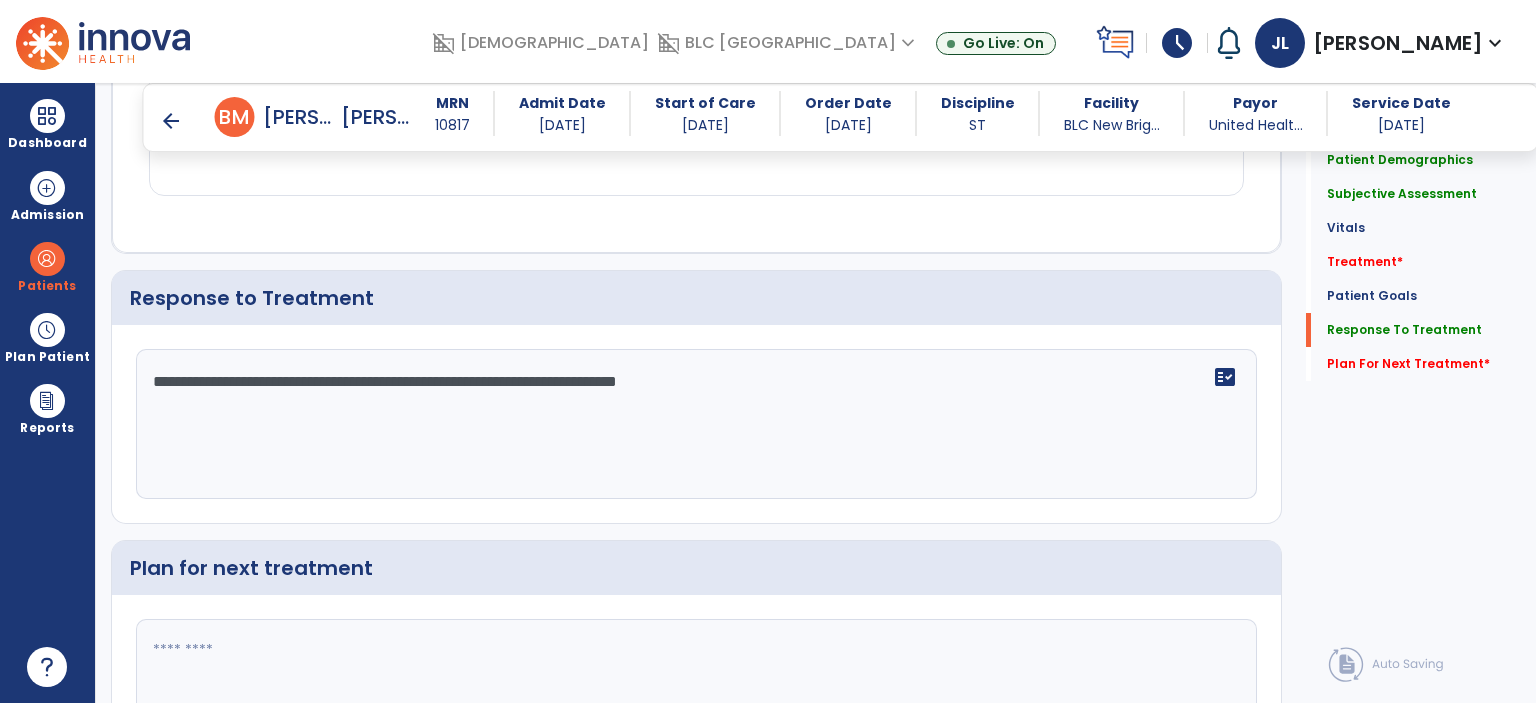 click on "**********" 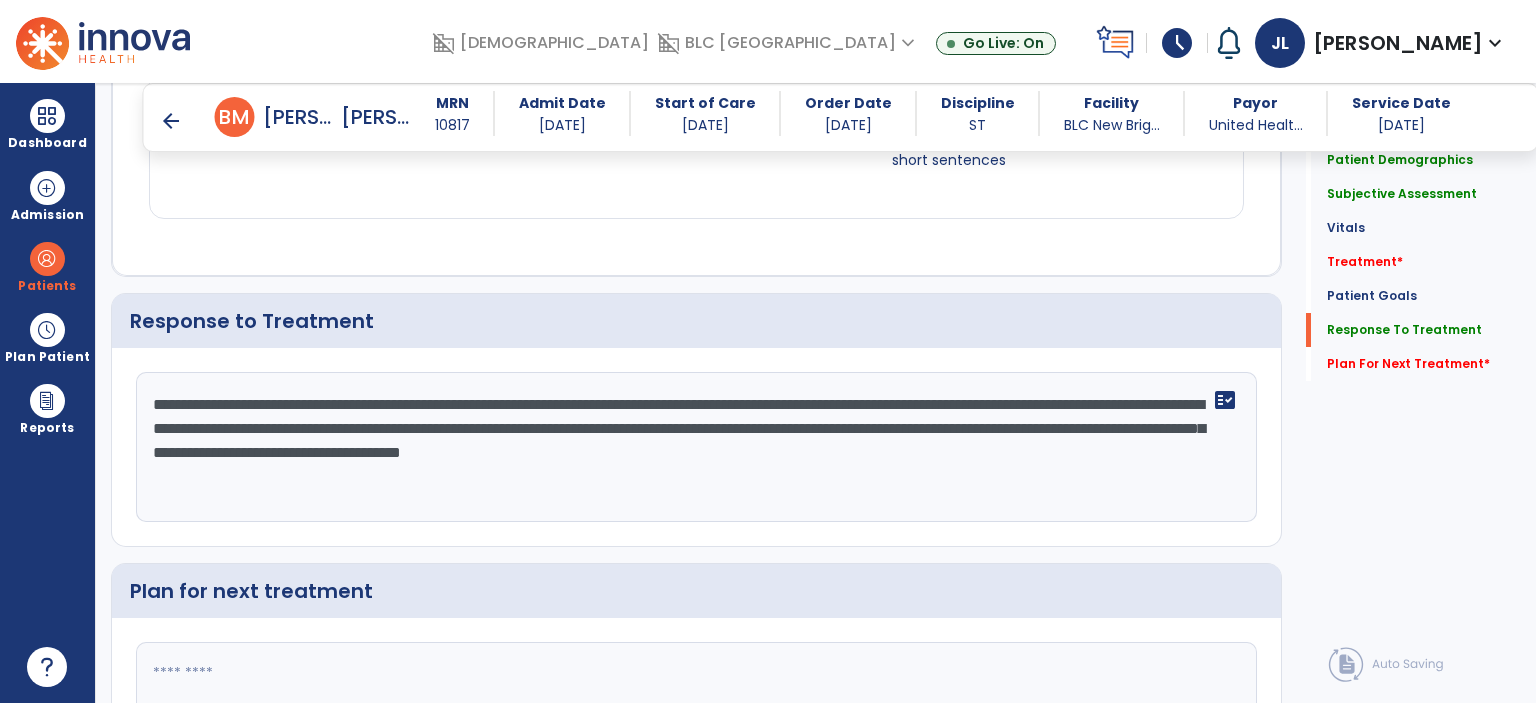 scroll, scrollTop: 2018, scrollLeft: 0, axis: vertical 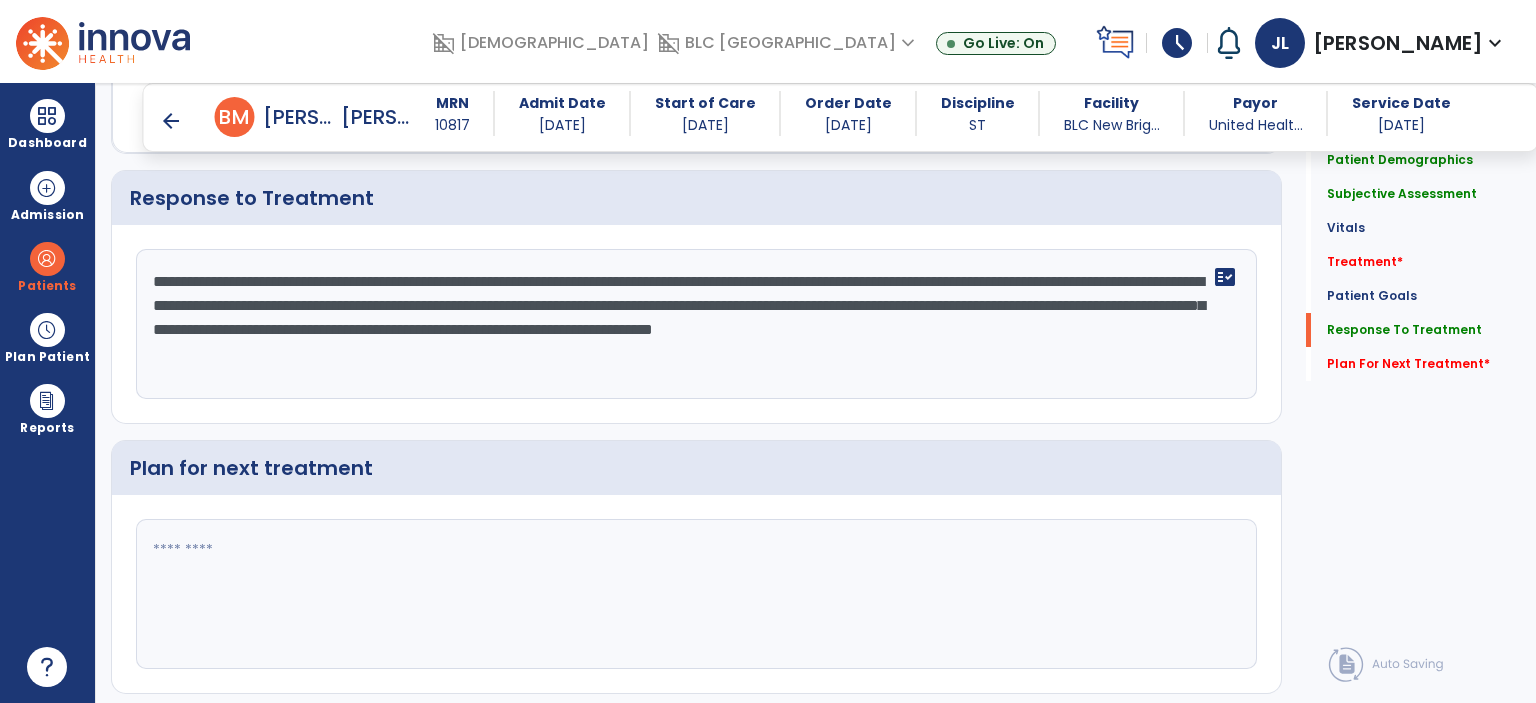 type on "**********" 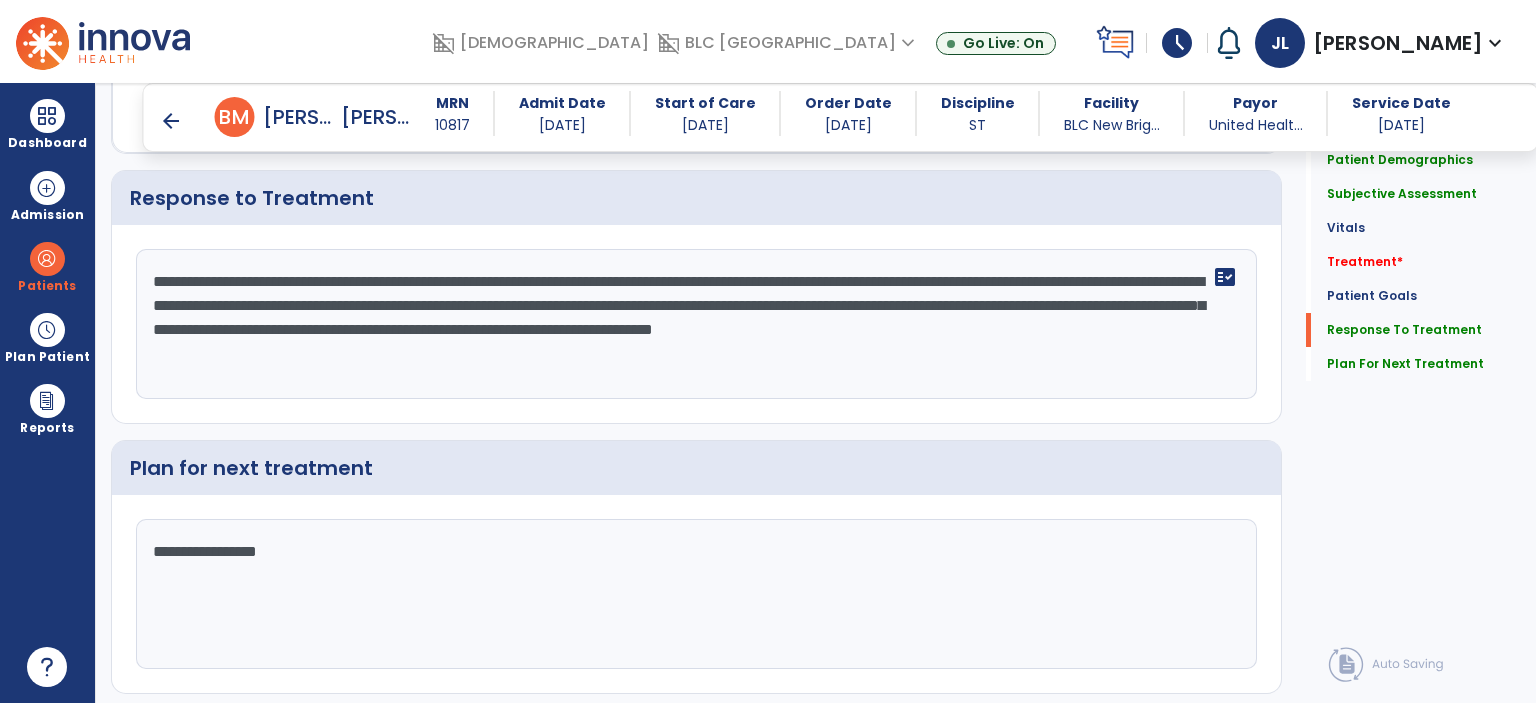 type on "**********" 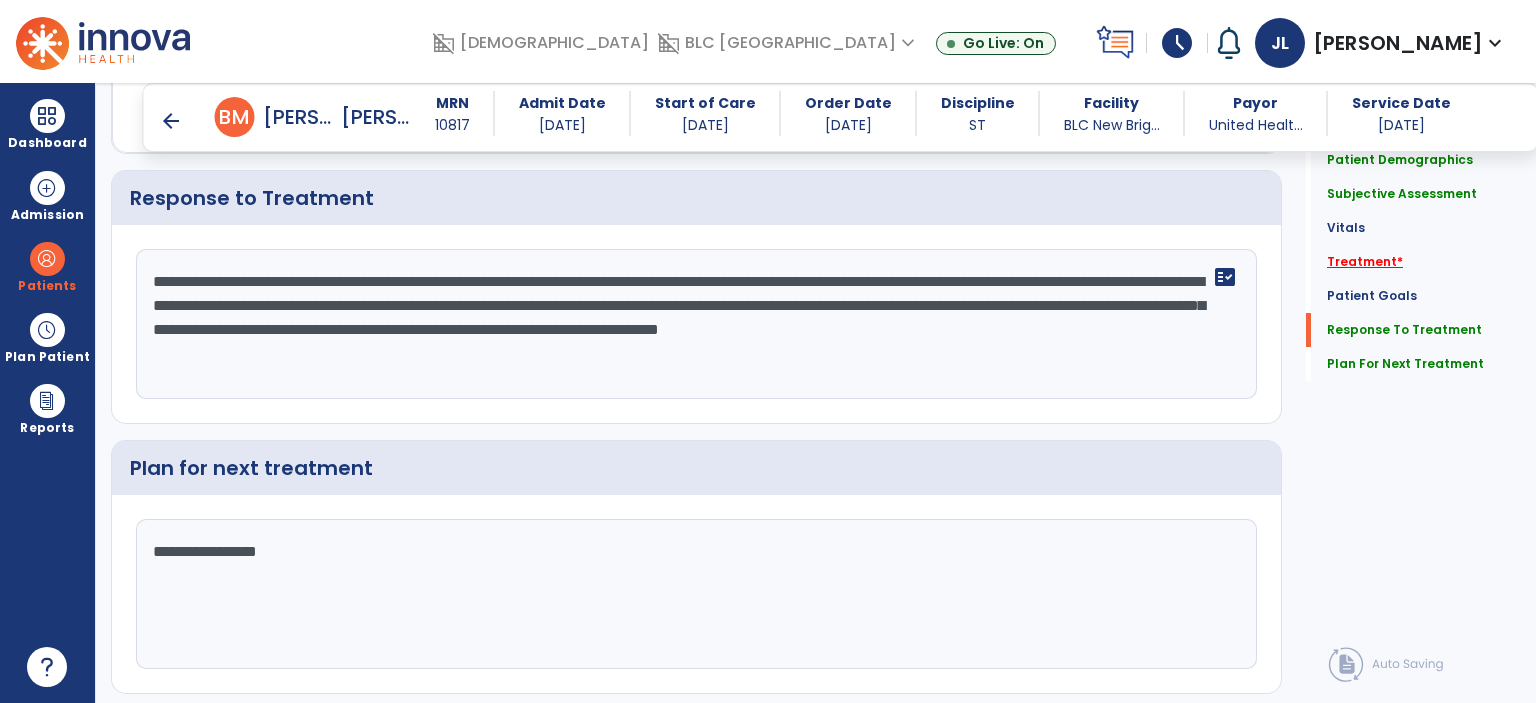 type on "**********" 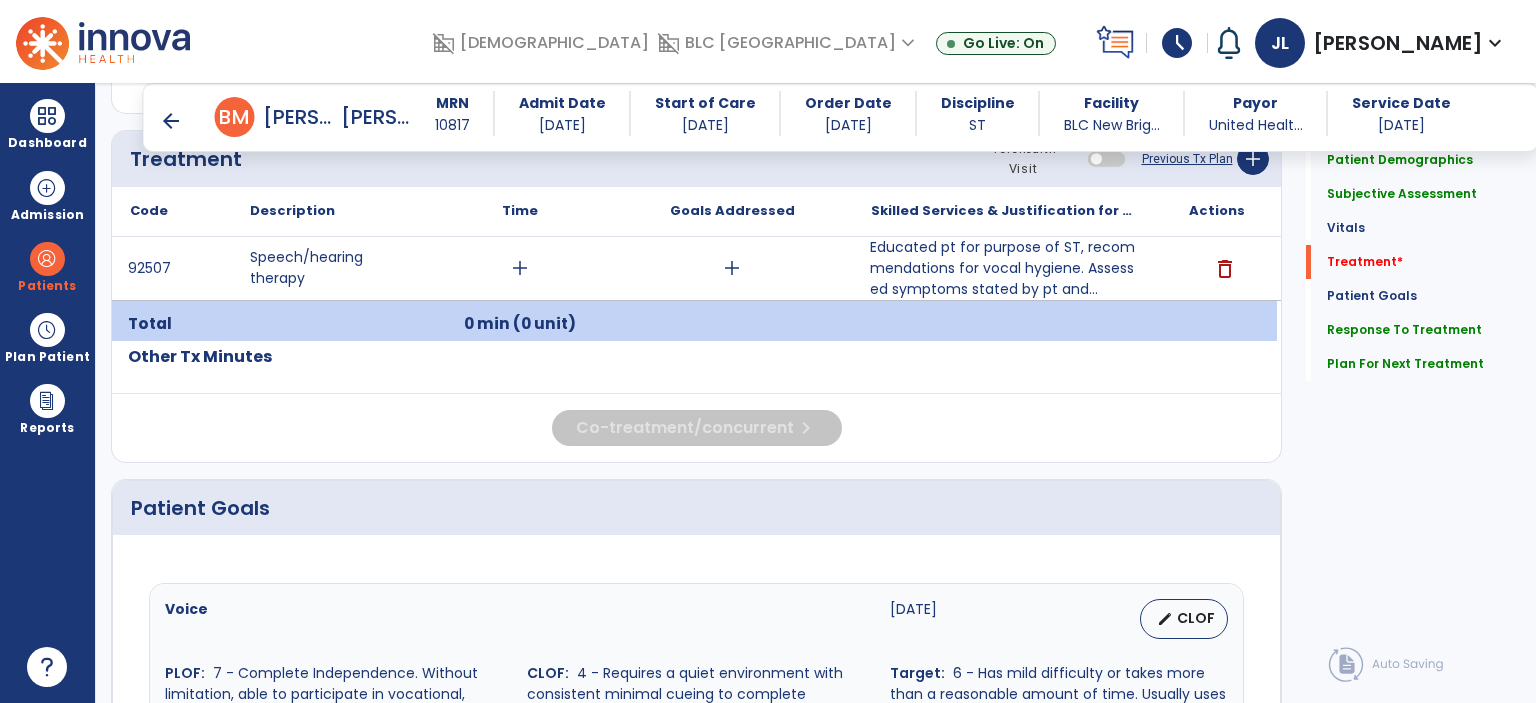 scroll, scrollTop: 1049, scrollLeft: 0, axis: vertical 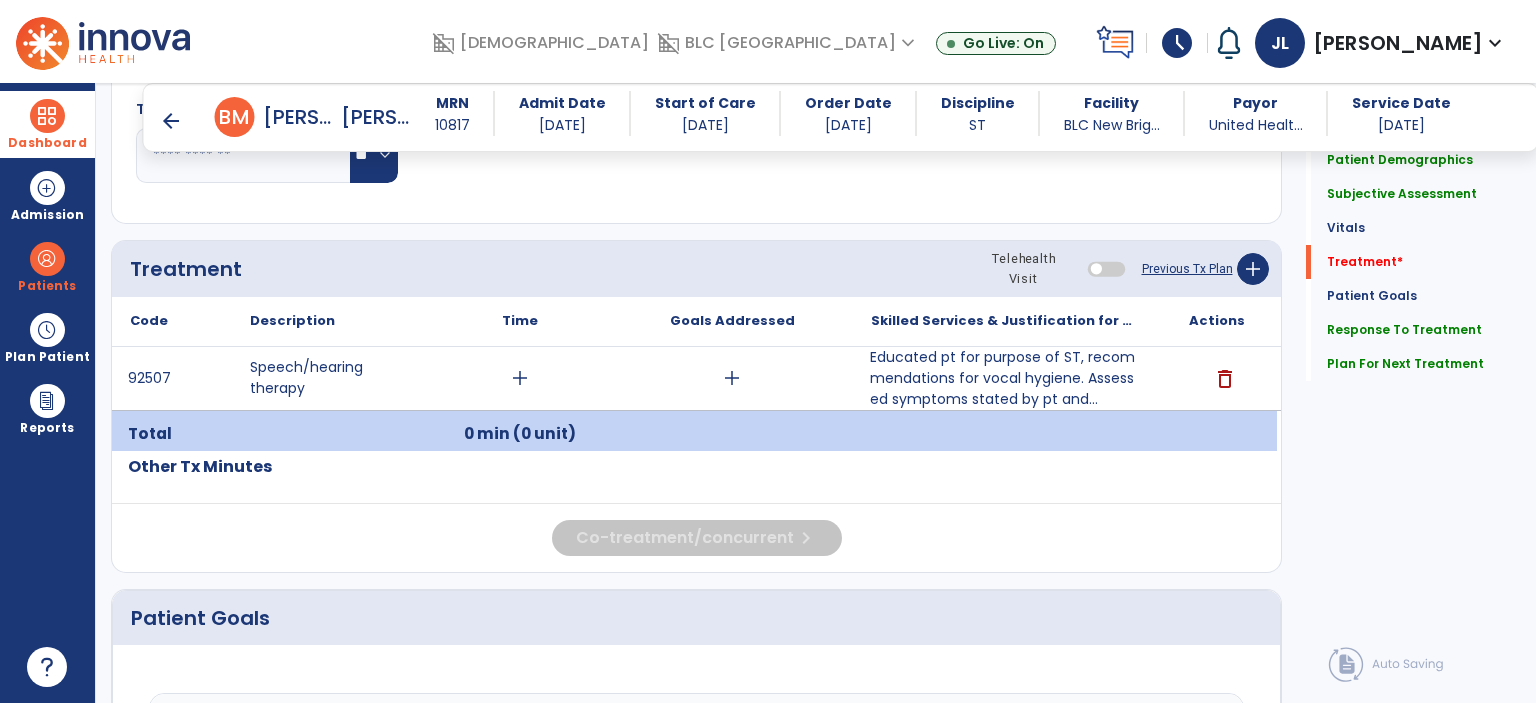 click on "Dashboard" at bounding box center [47, 124] 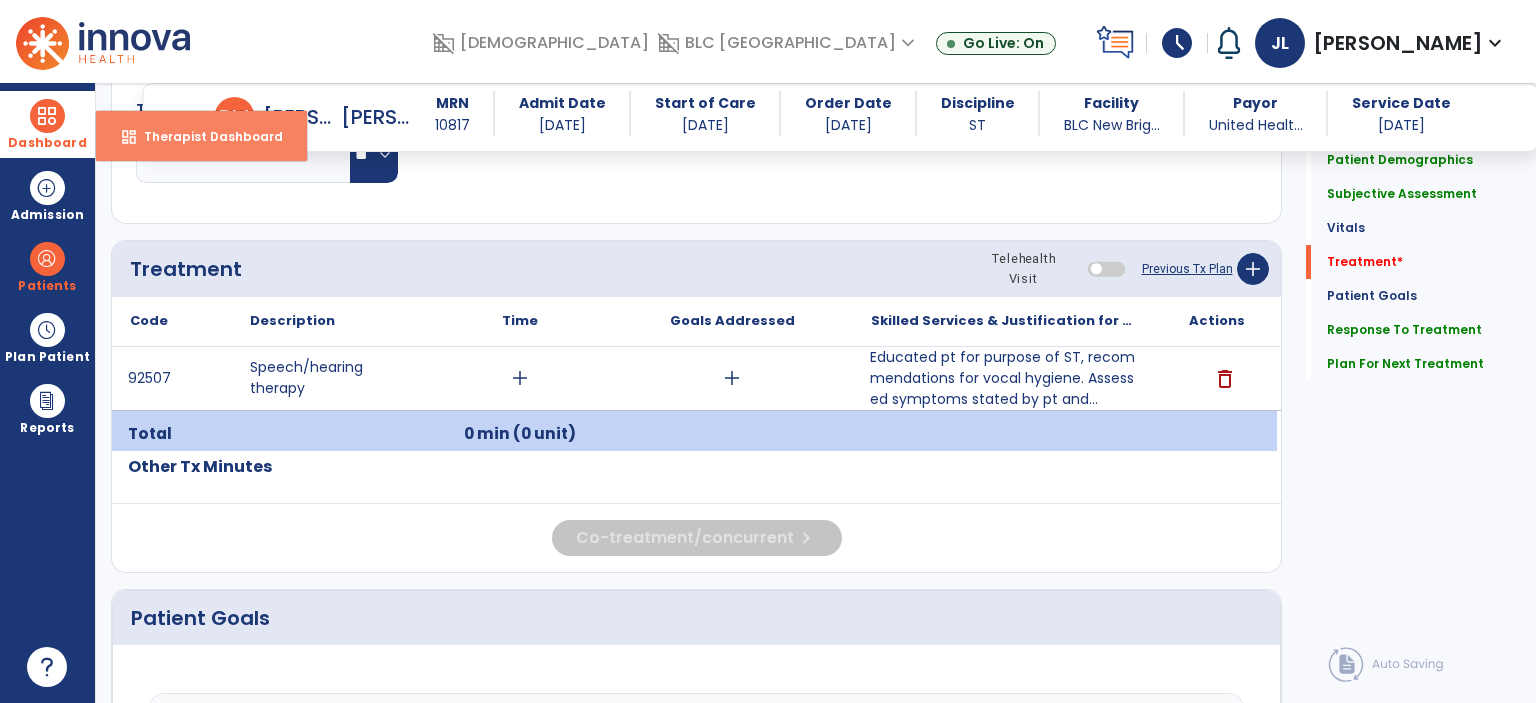 click on "dashboard  Therapist Dashboard" at bounding box center (201, 136) 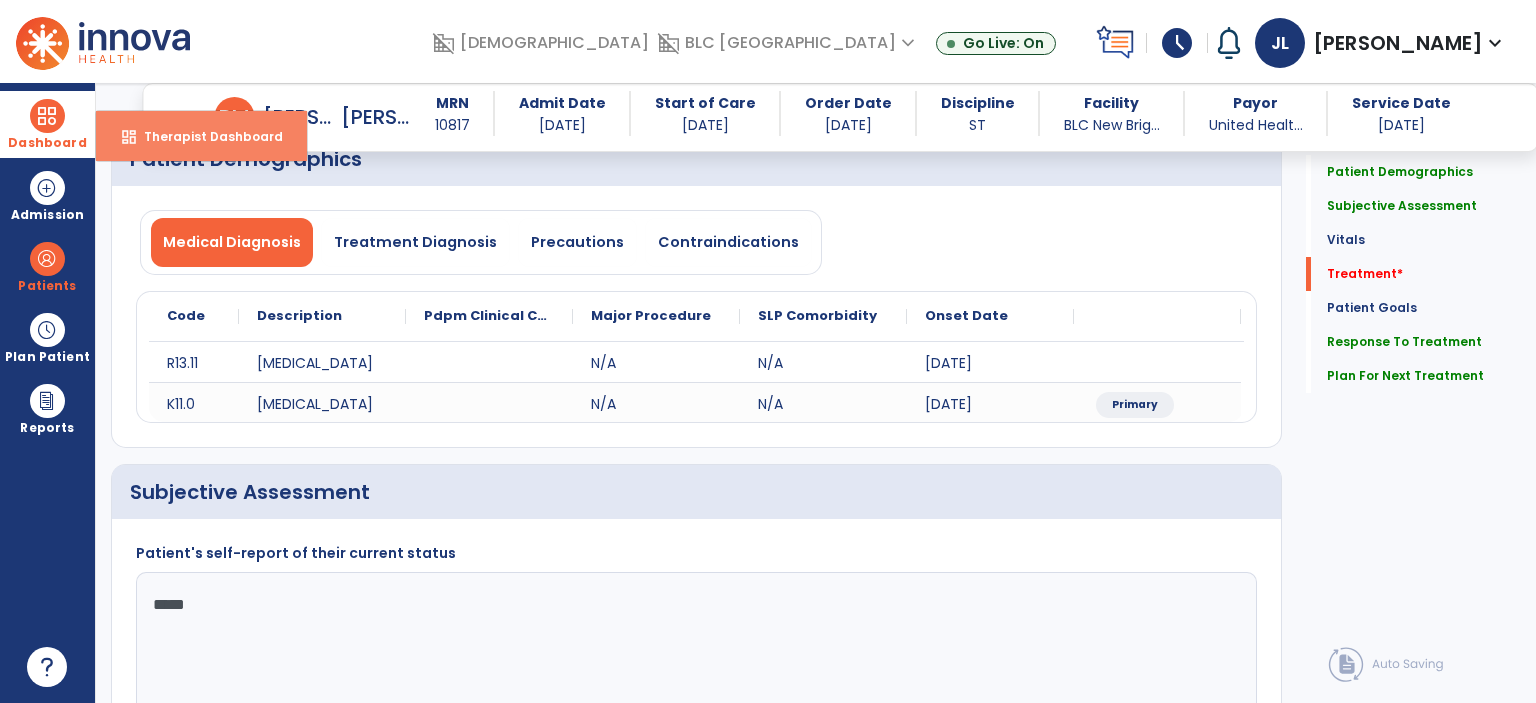select on "****" 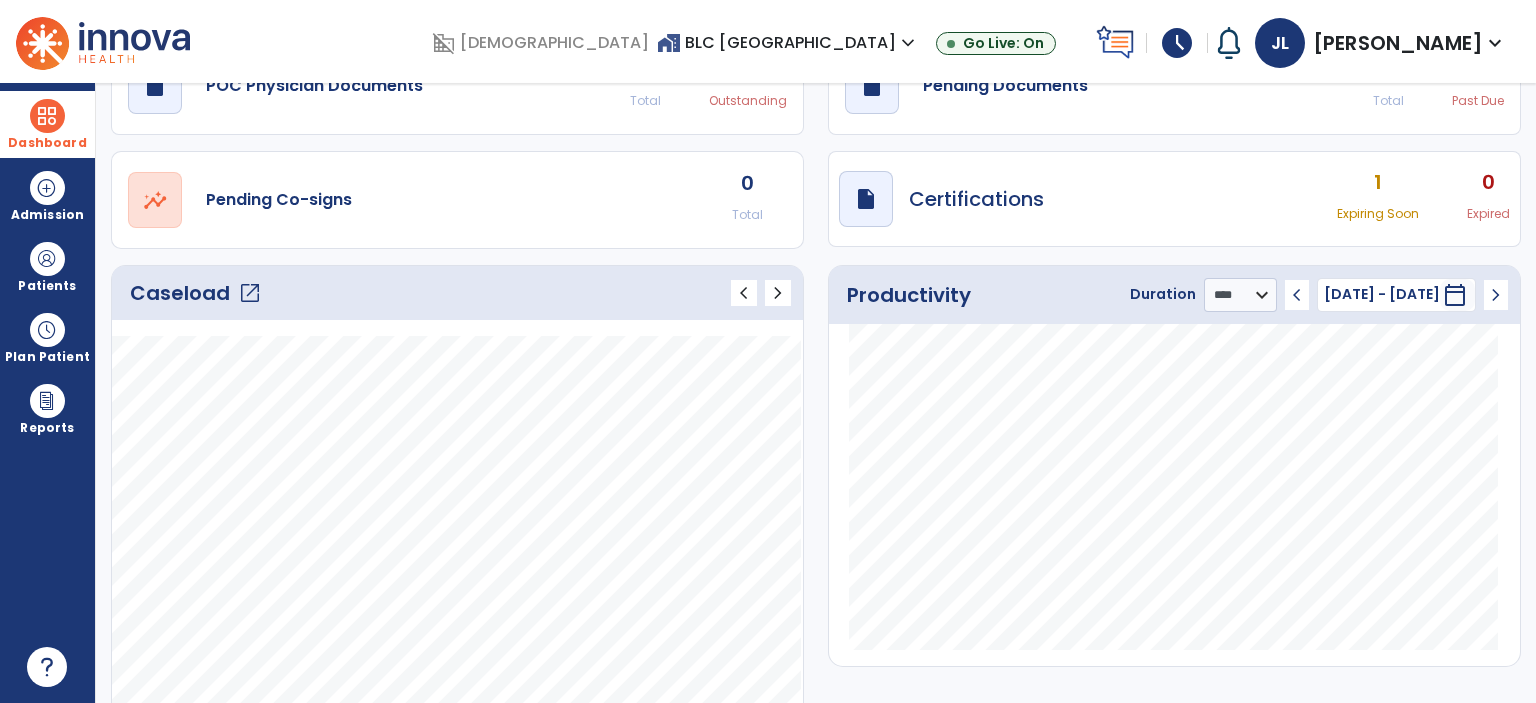 scroll, scrollTop: 0, scrollLeft: 0, axis: both 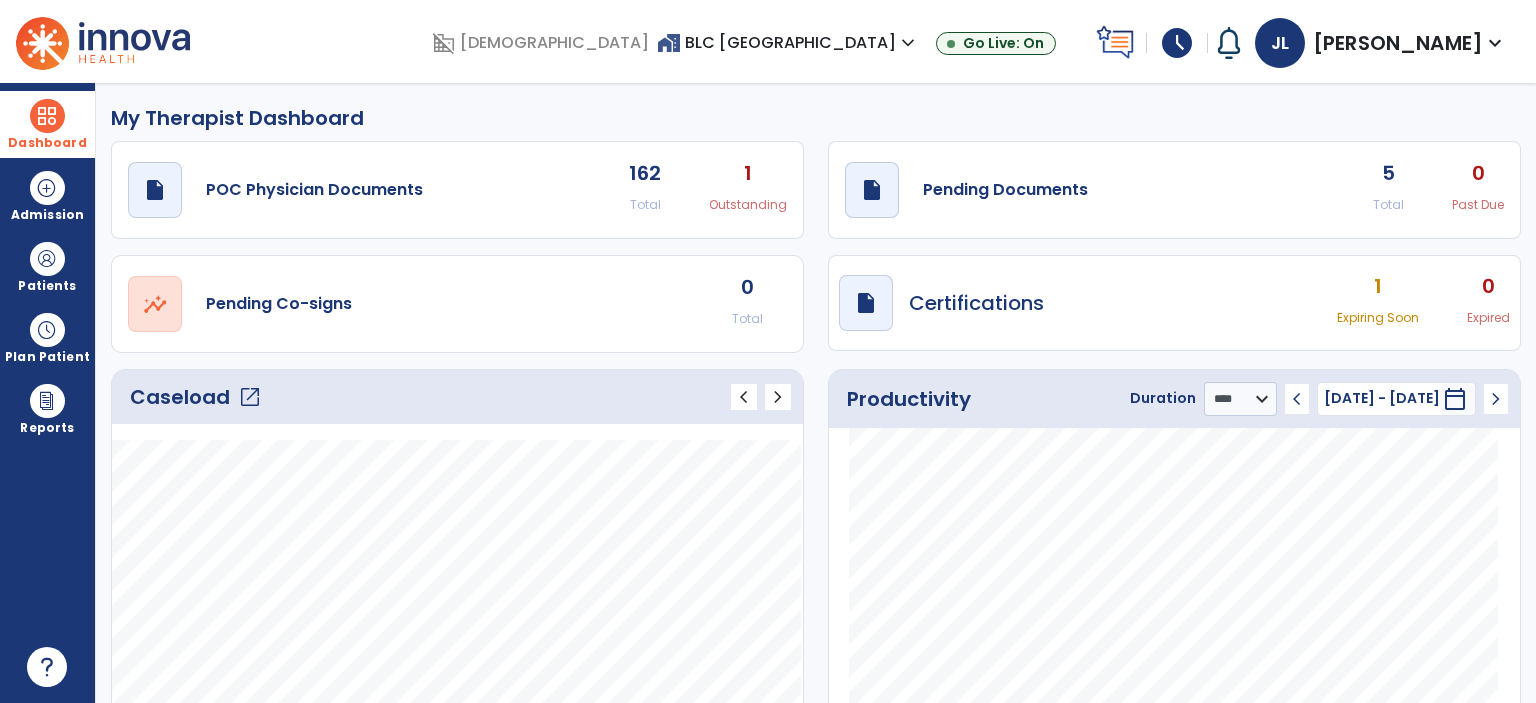 click on "draft   open_in_new  Pending Documents 5 Total 0 Past Due" 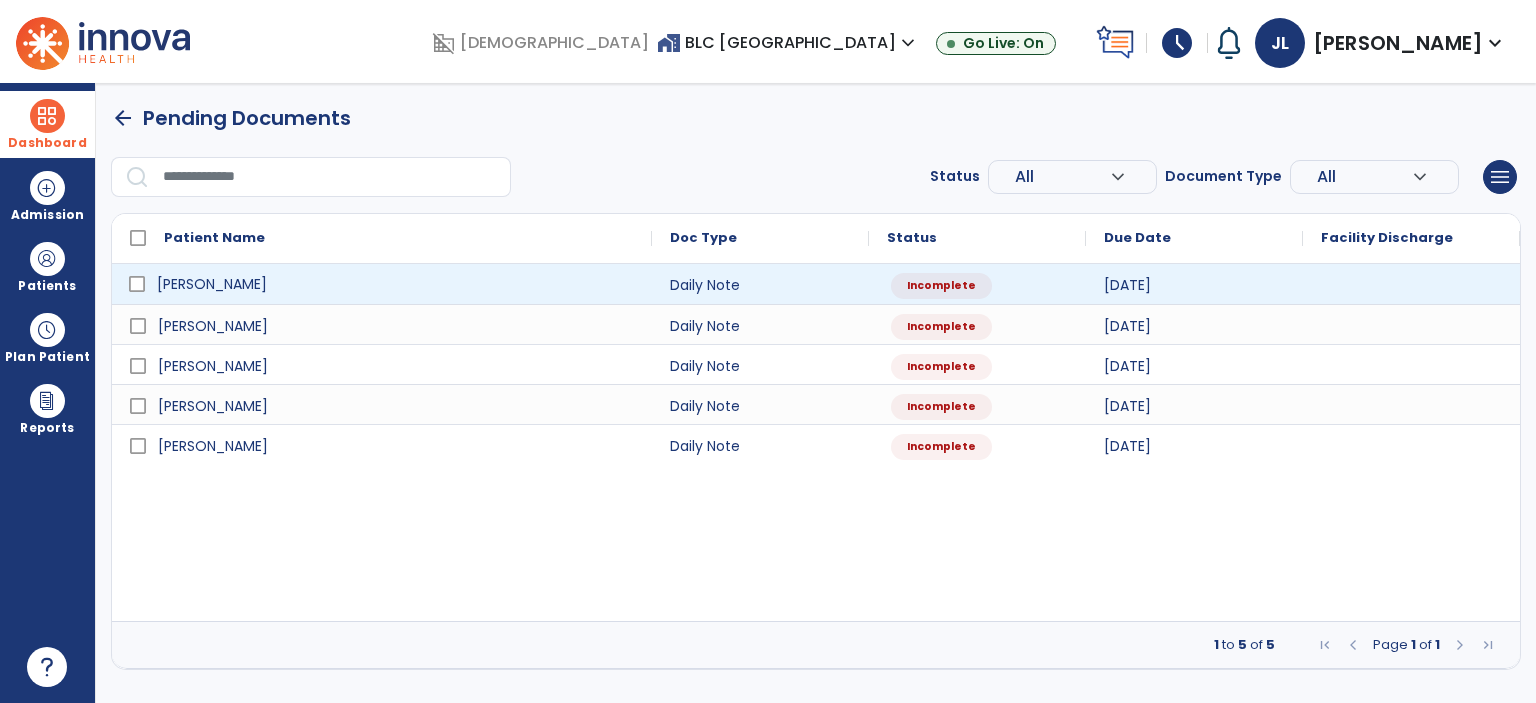 click on "[PERSON_NAME]" at bounding box center [212, 284] 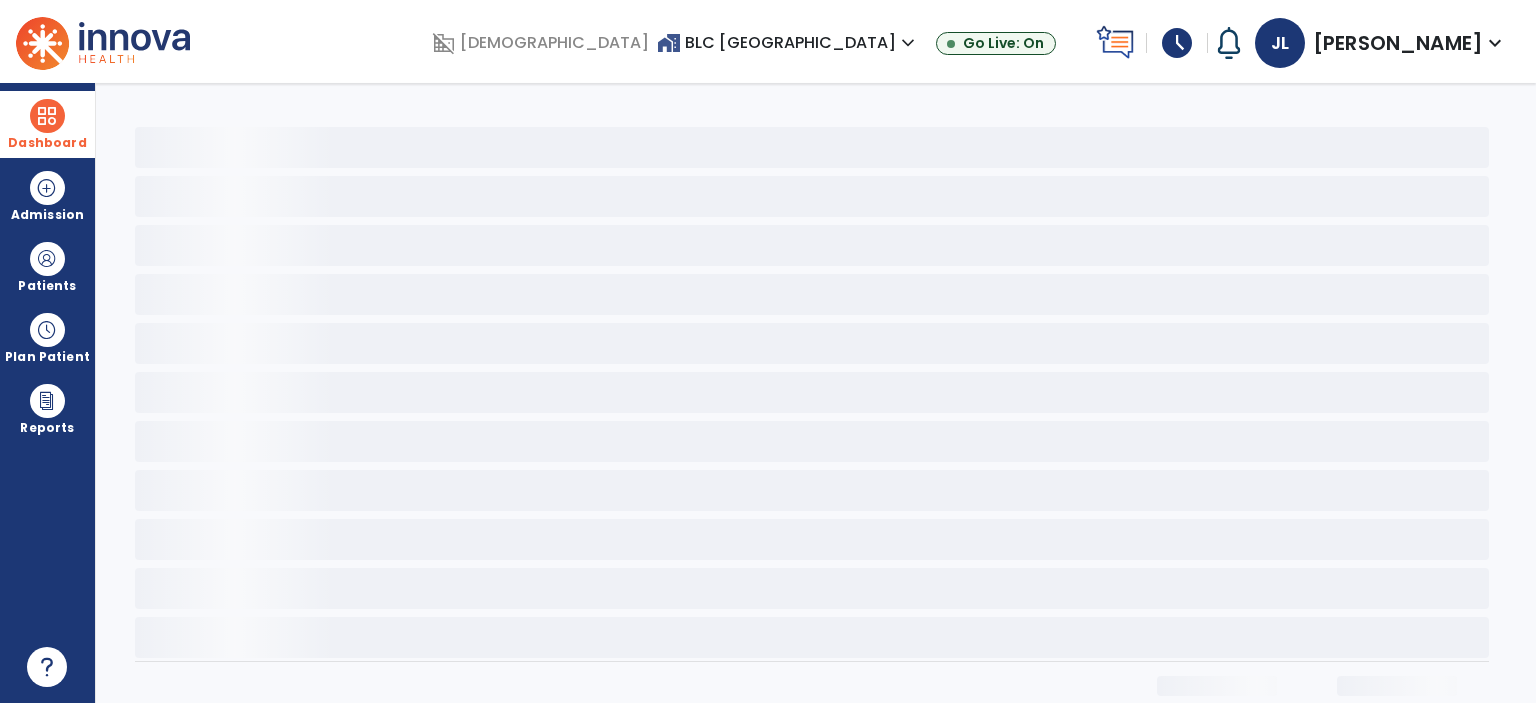 select on "*" 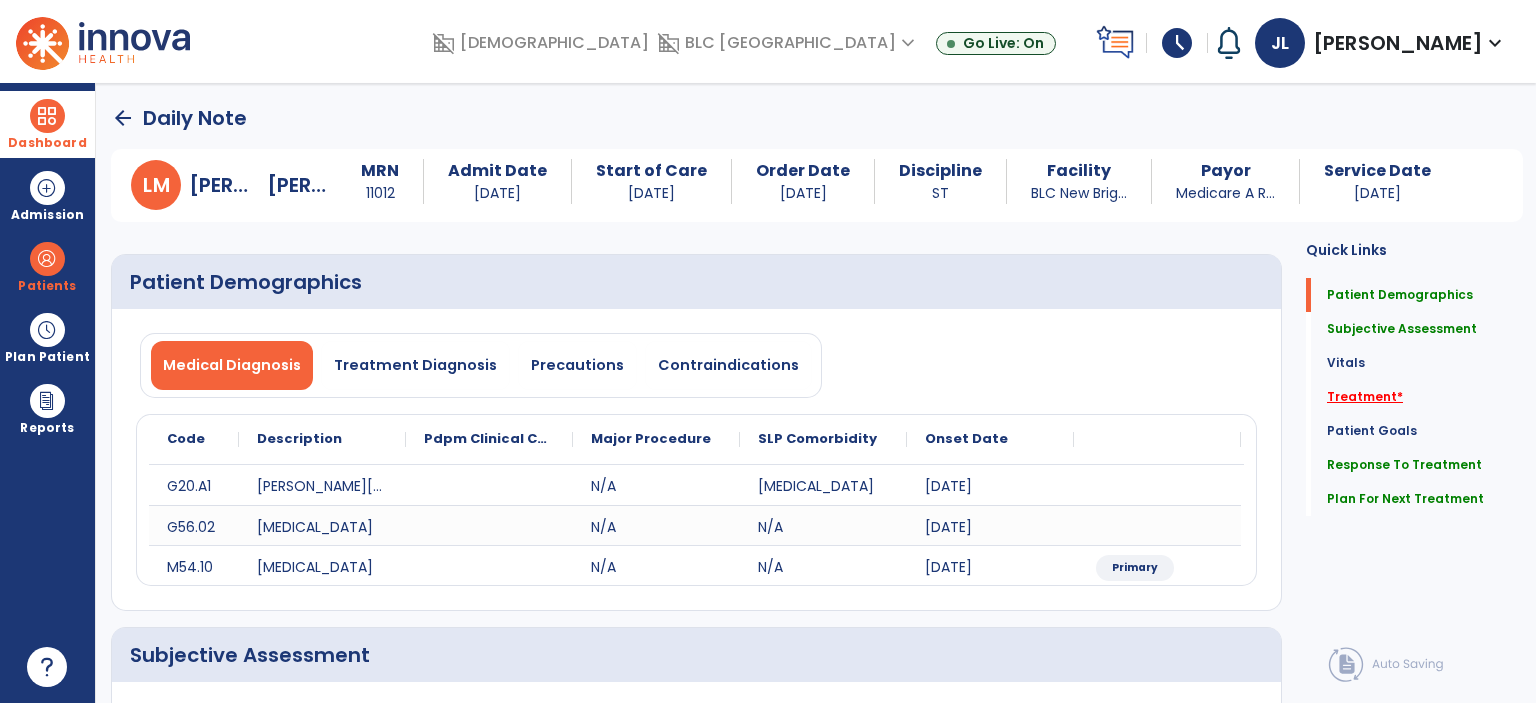 click on "Treatment   *" 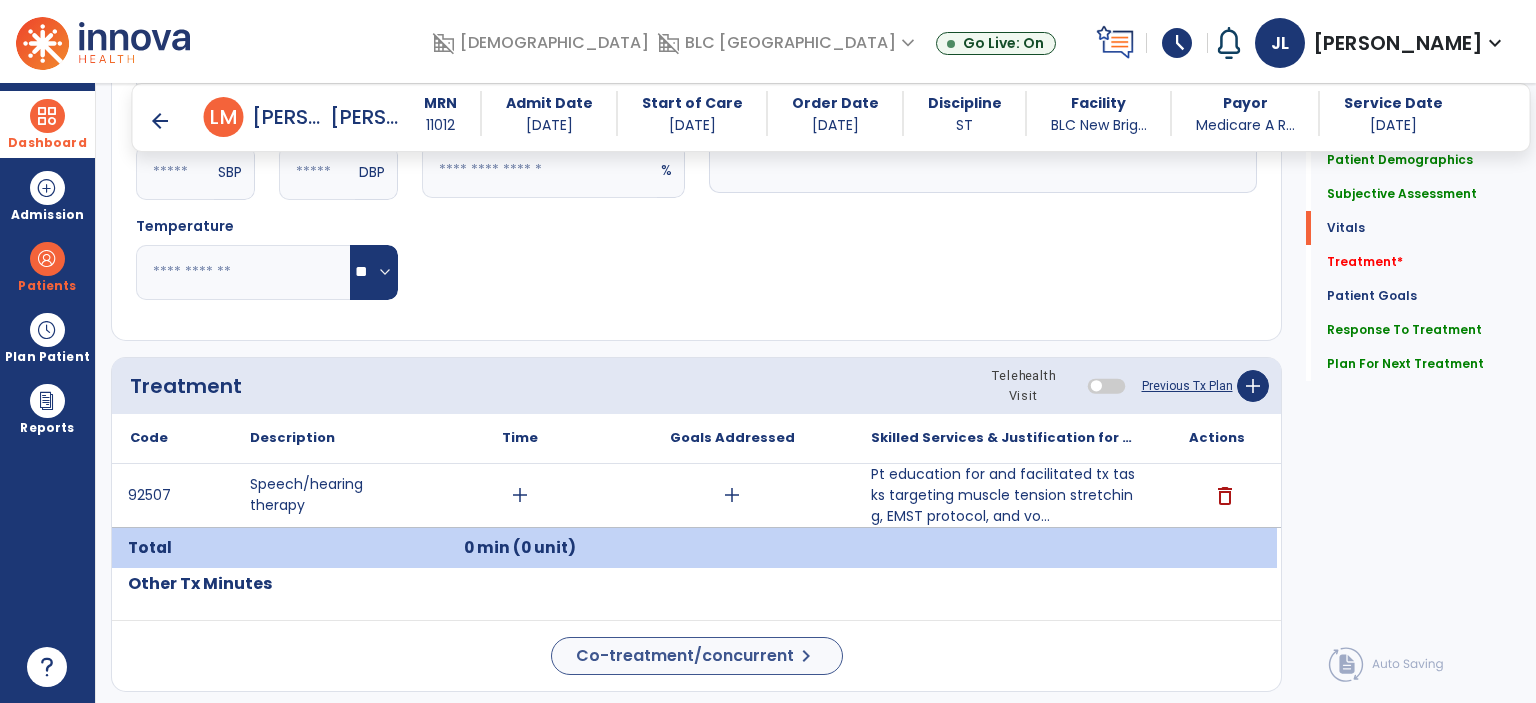 scroll, scrollTop: 1120, scrollLeft: 0, axis: vertical 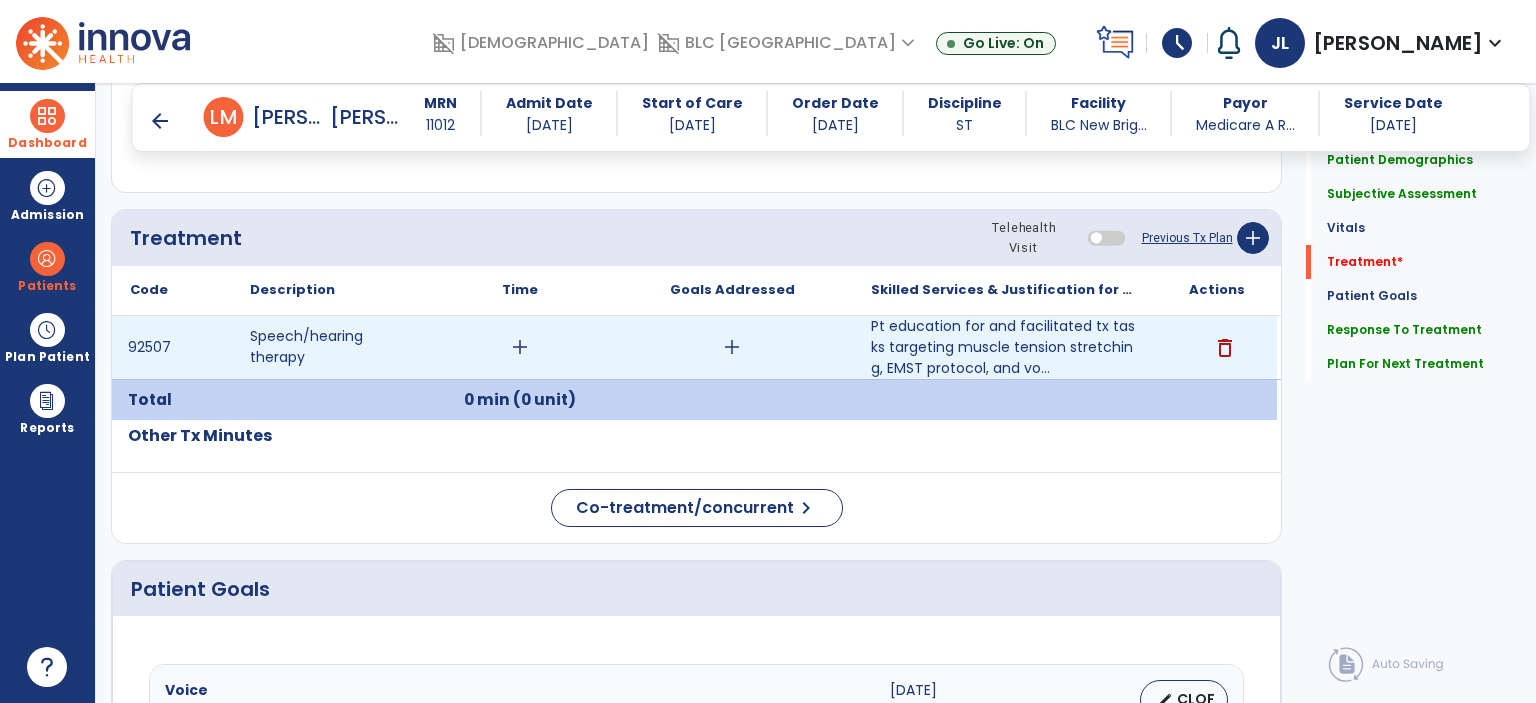 click on "add" at bounding box center (520, 347) 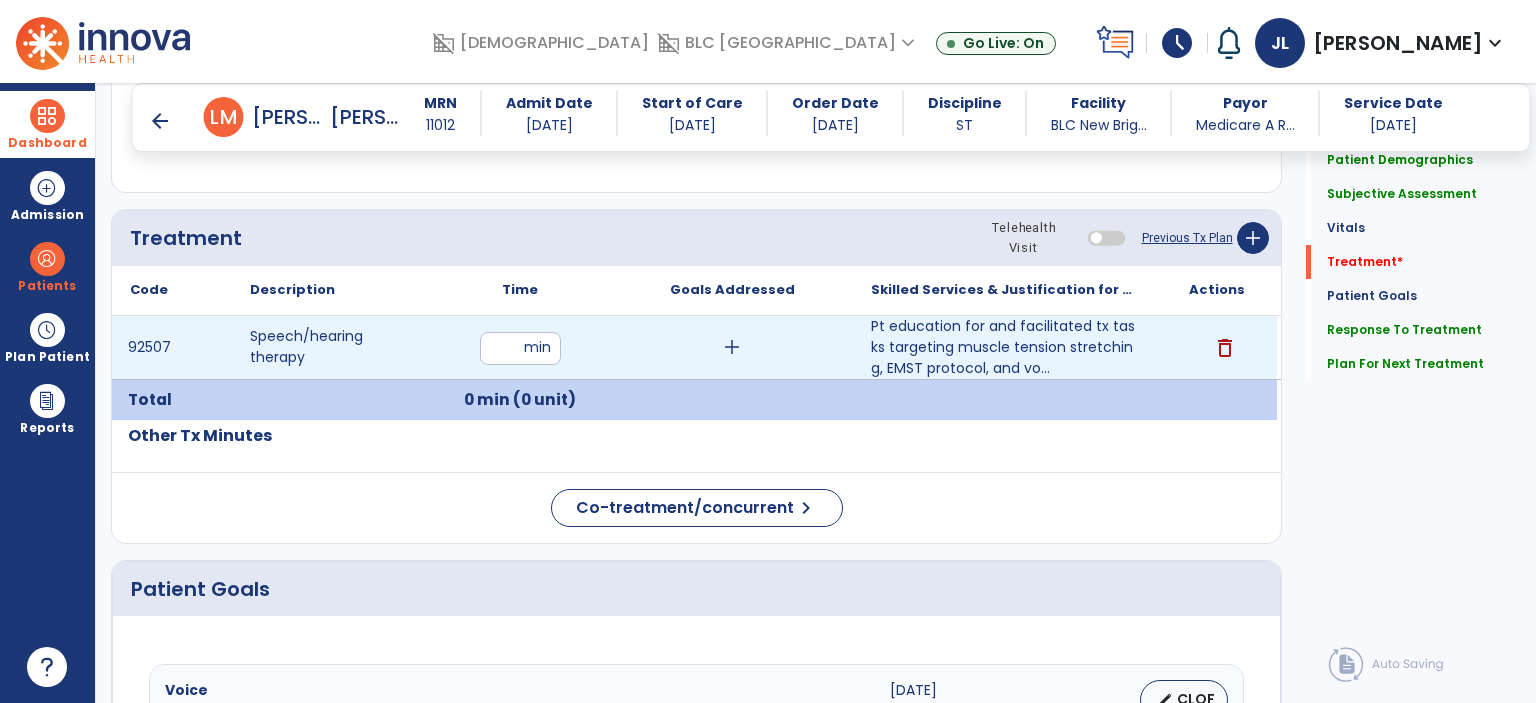 type on "**" 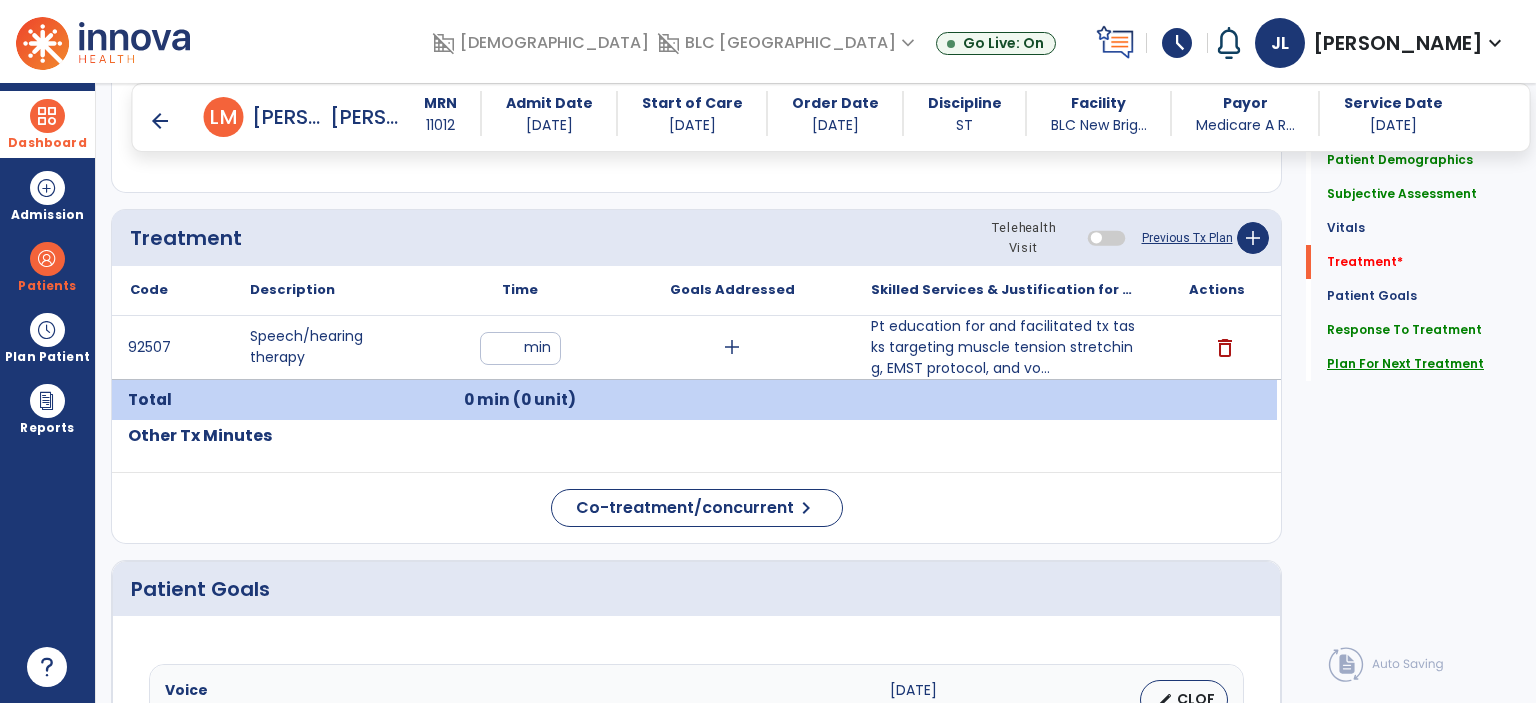 click on "Plan For Next Treatment" 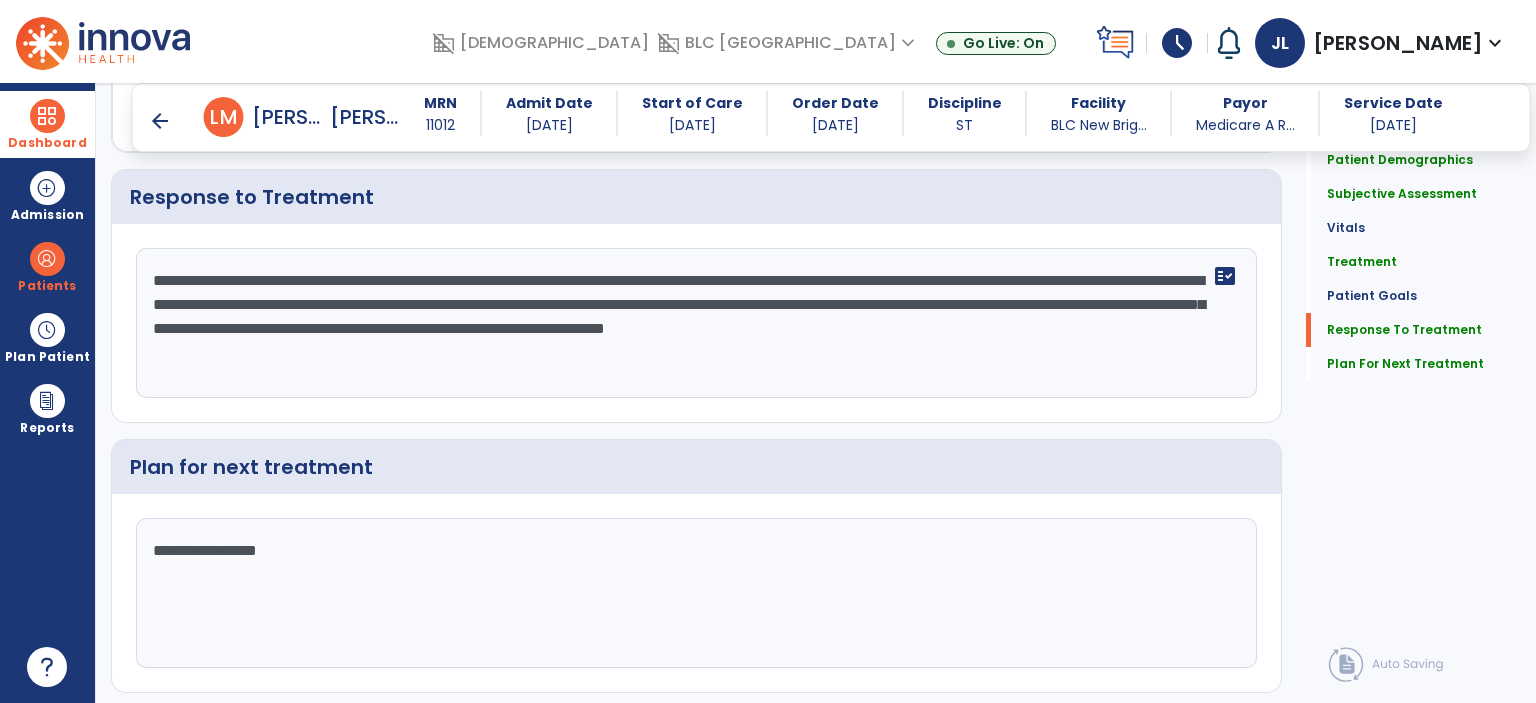 scroll, scrollTop: 2190, scrollLeft: 0, axis: vertical 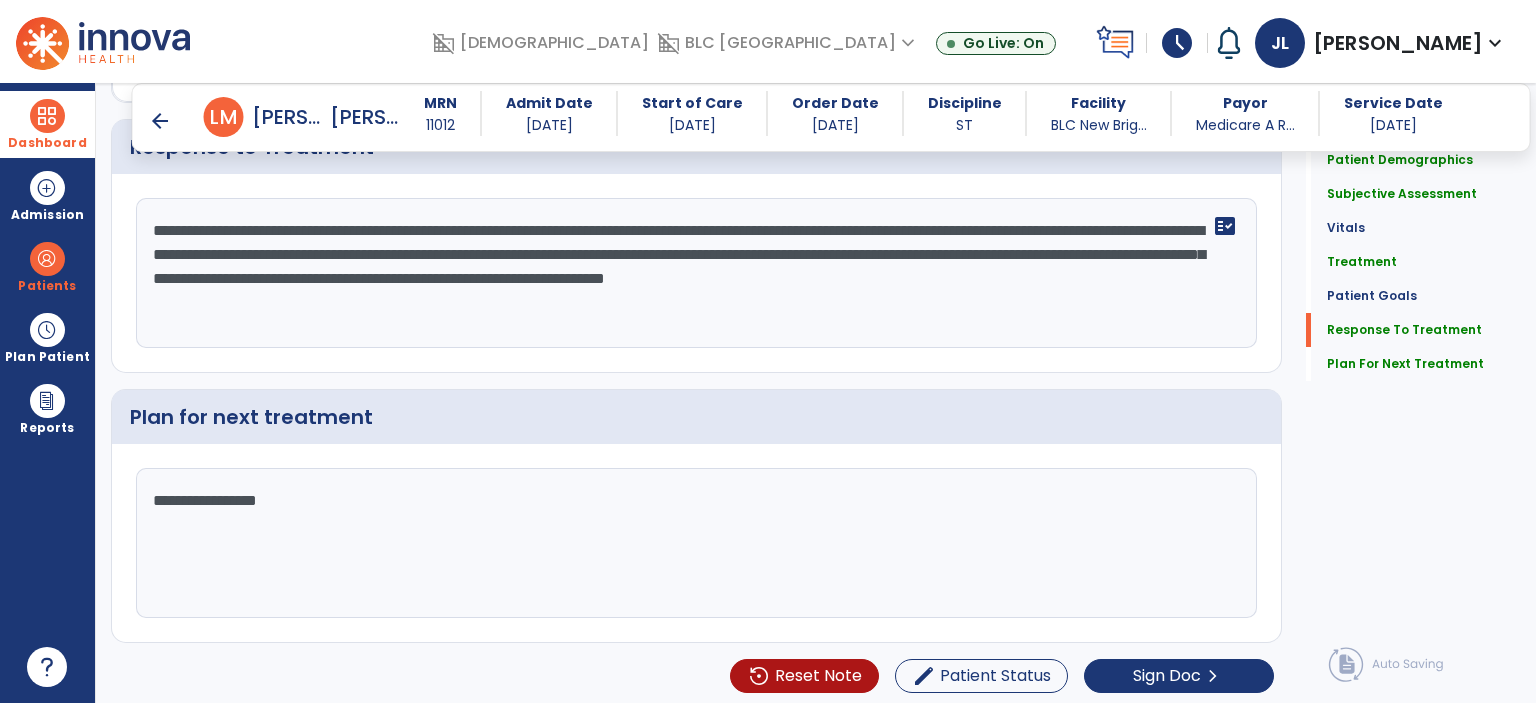 click on "Patient Demographics  Medical Diagnosis   Treatment Diagnosis   Precautions   Contraindications
Code
Description
Pdpm Clinical Category
G20.A1" 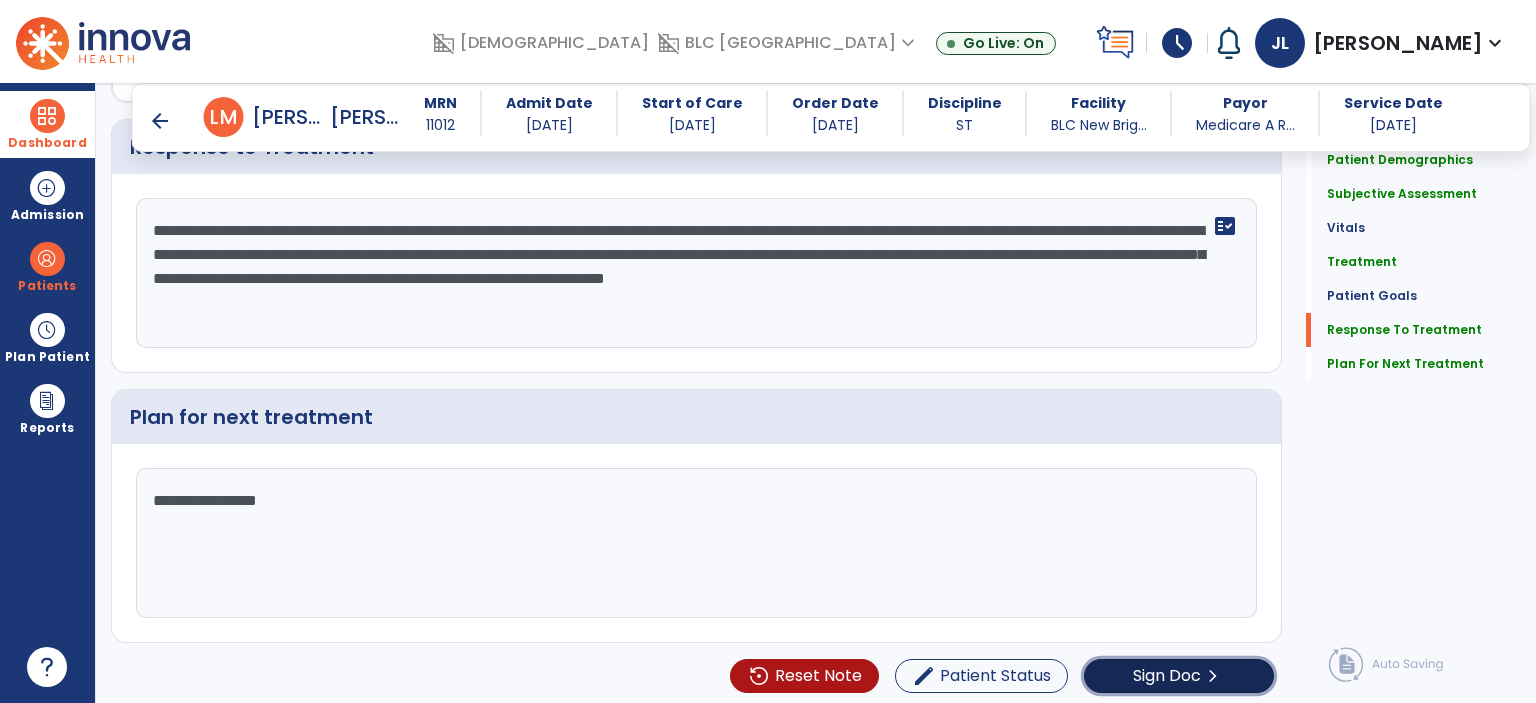 click on "Sign Doc" 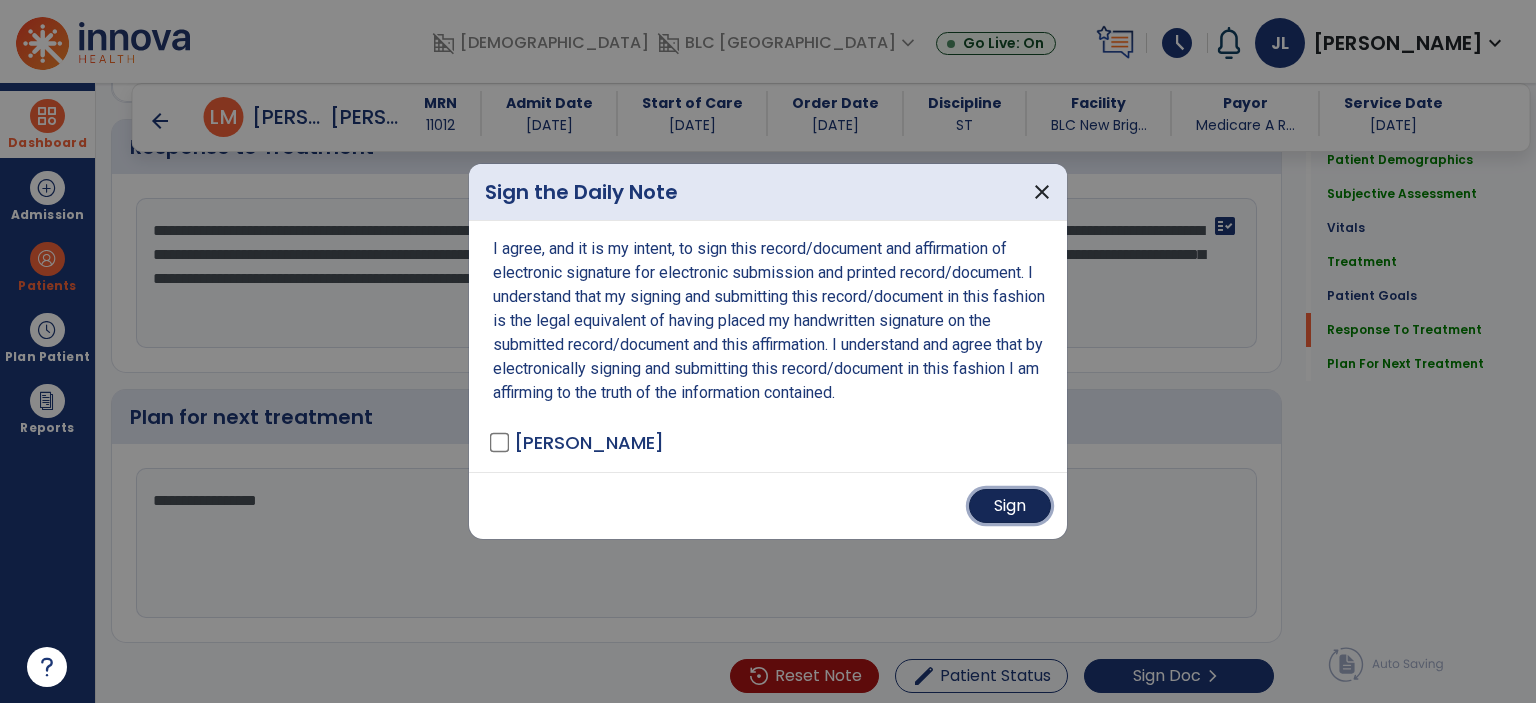 click on "Sign" at bounding box center [1010, 506] 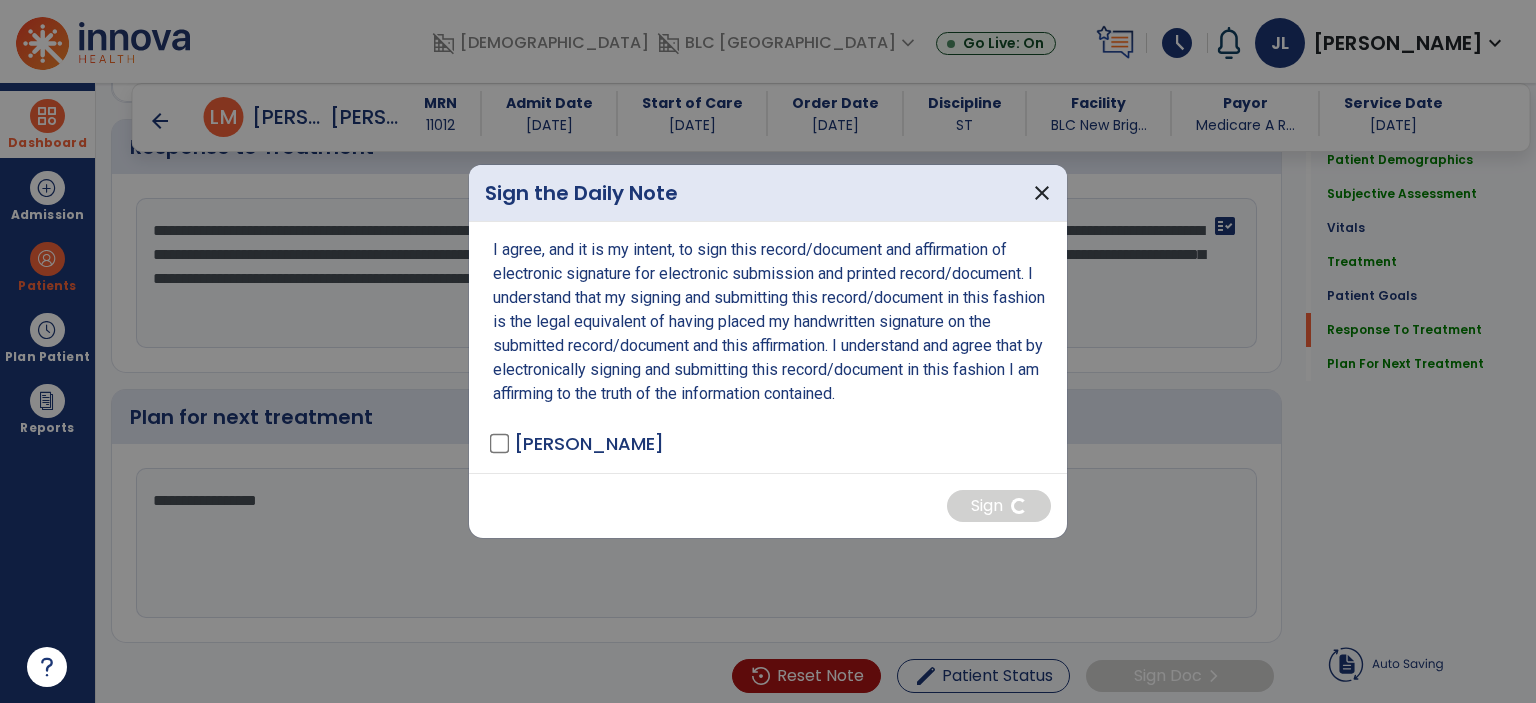 scroll, scrollTop: 0, scrollLeft: 0, axis: both 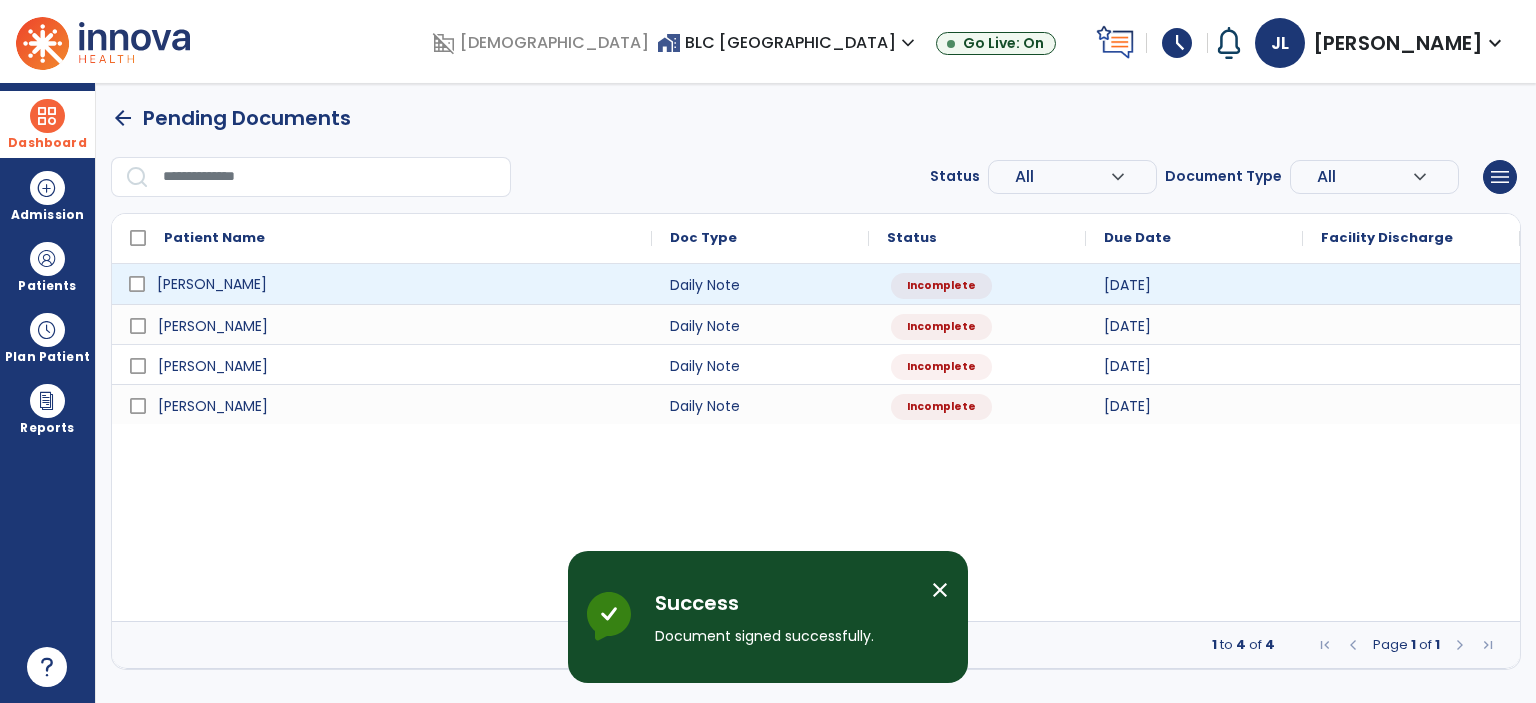 click on "[PERSON_NAME]" at bounding box center [212, 284] 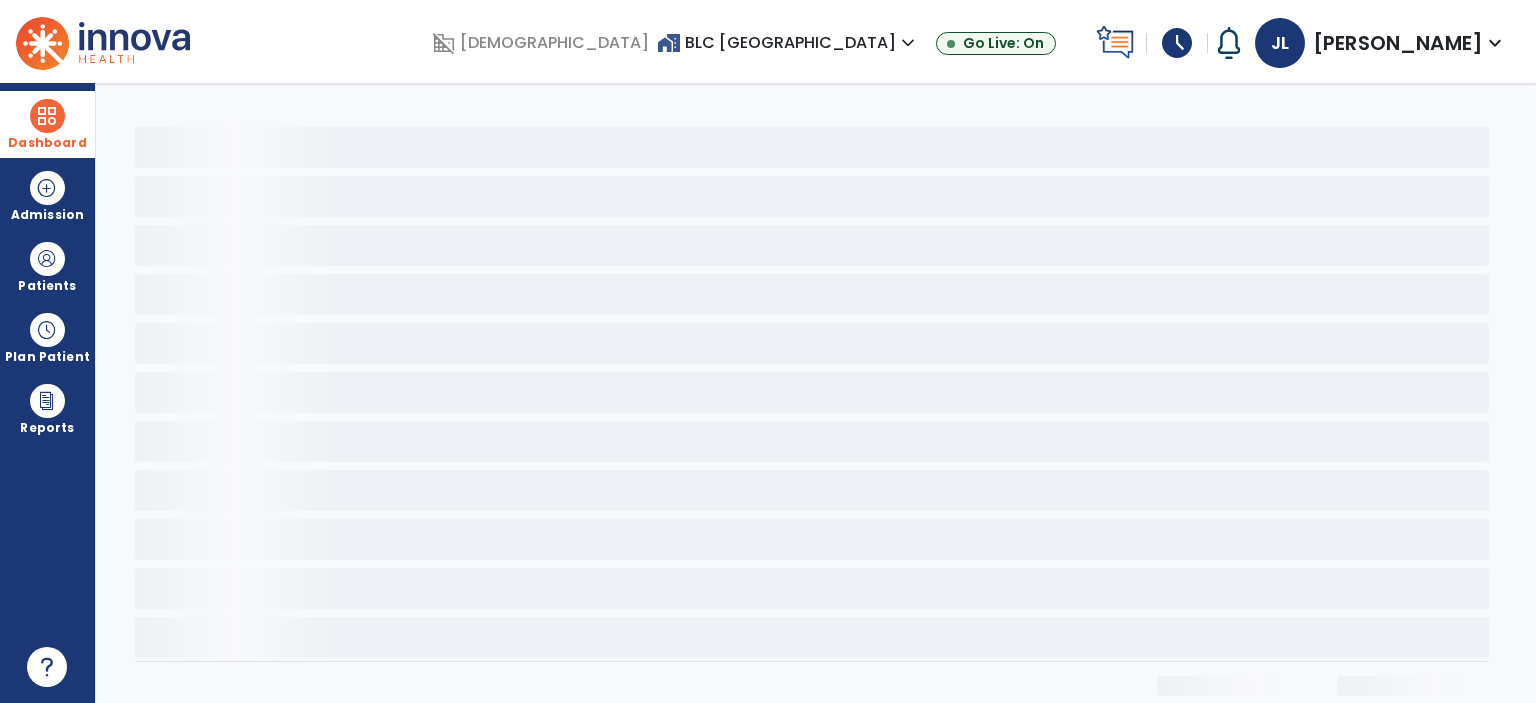 select on "*" 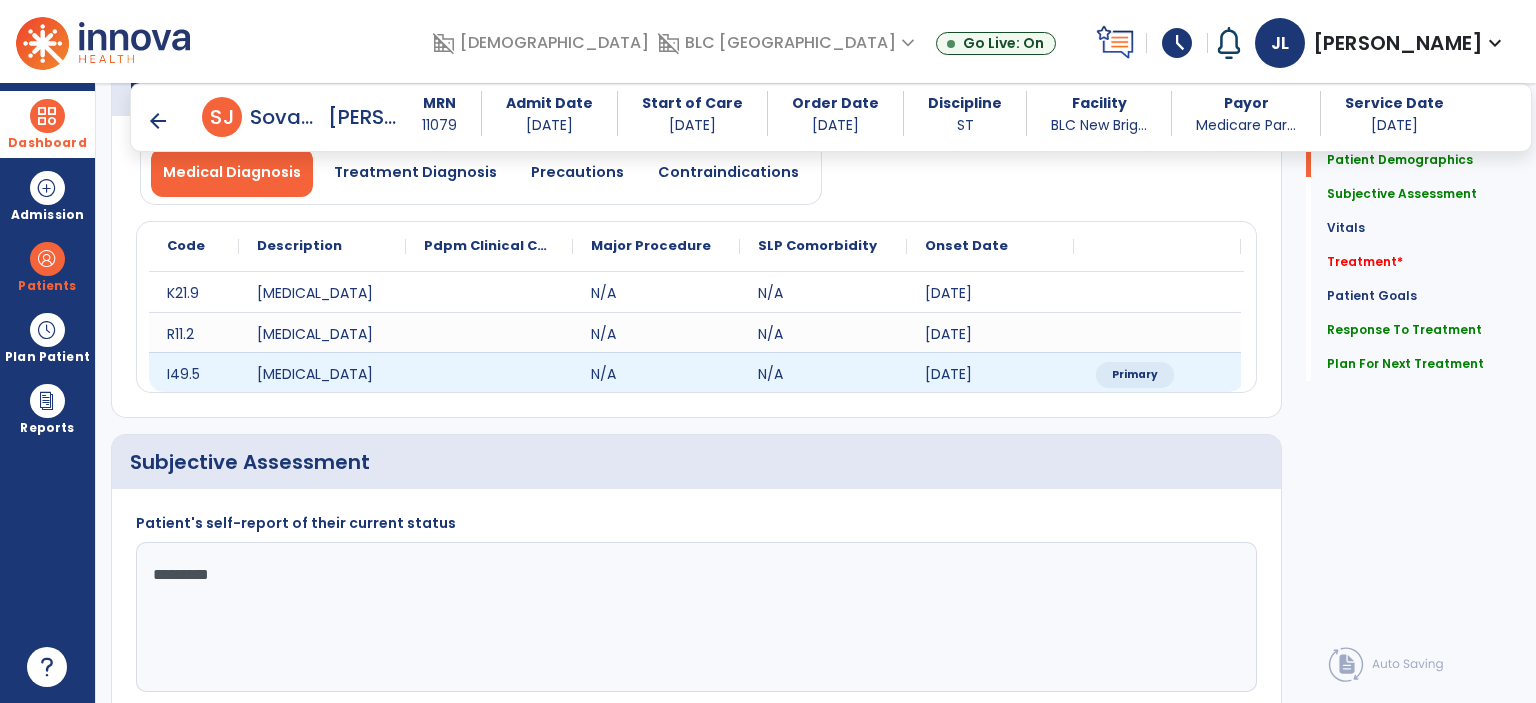 scroll, scrollTop: 300, scrollLeft: 0, axis: vertical 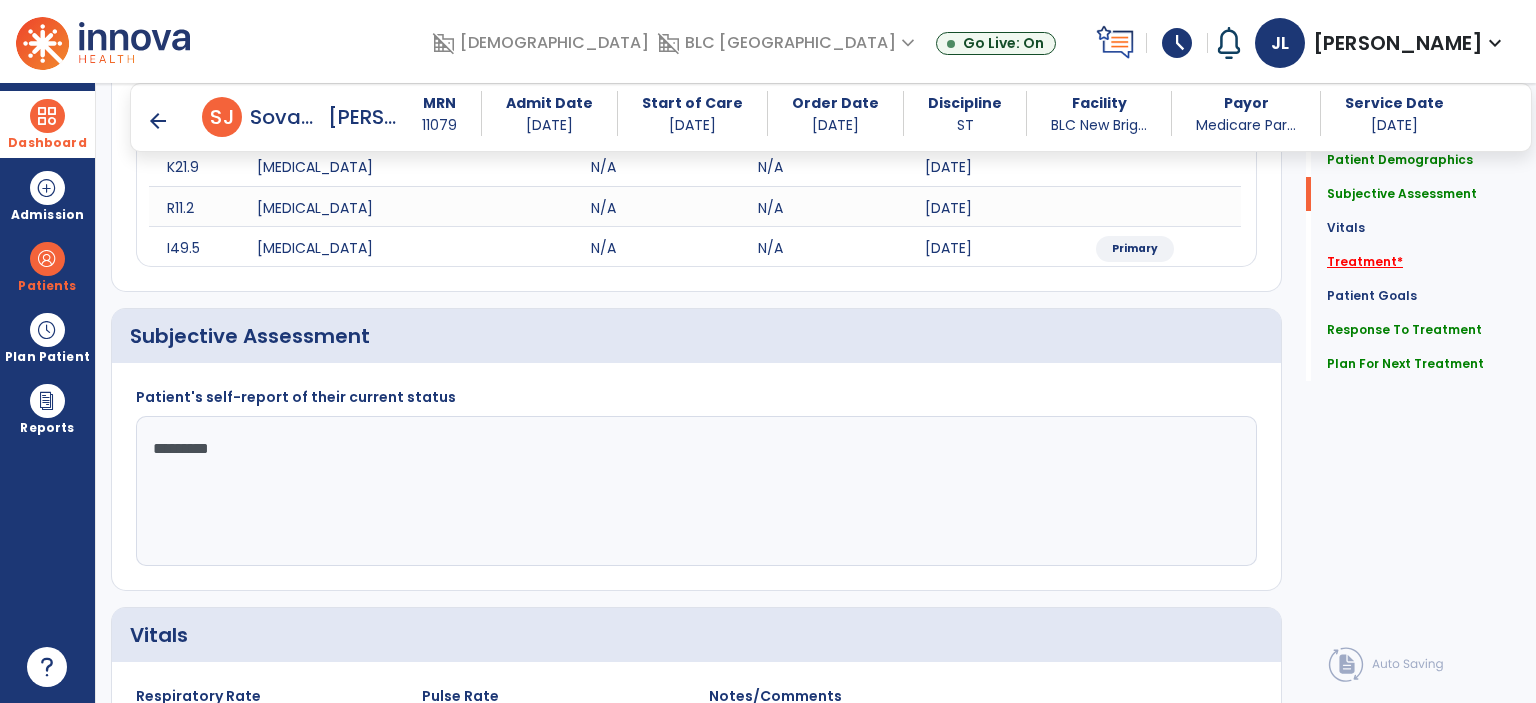 click on "Treatment   *" 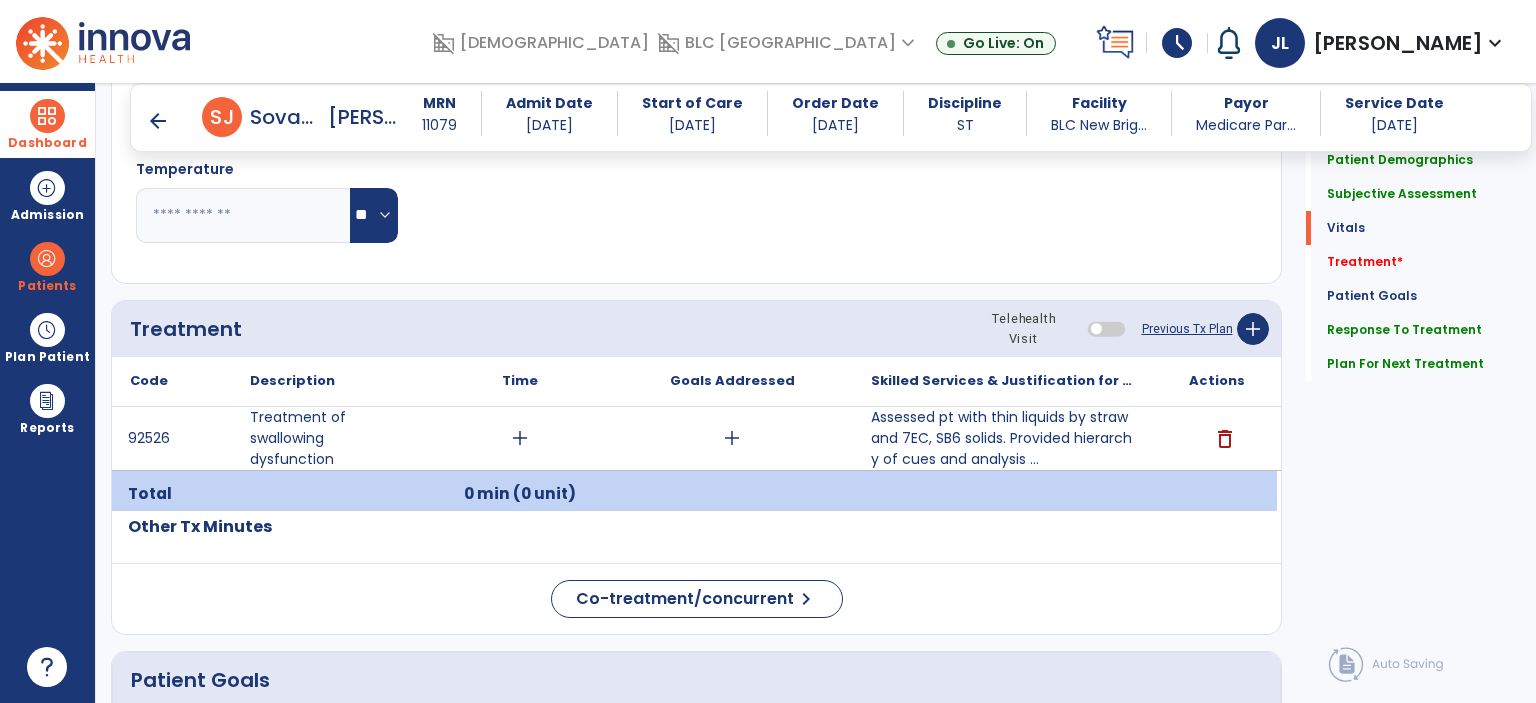 scroll, scrollTop: 1102, scrollLeft: 0, axis: vertical 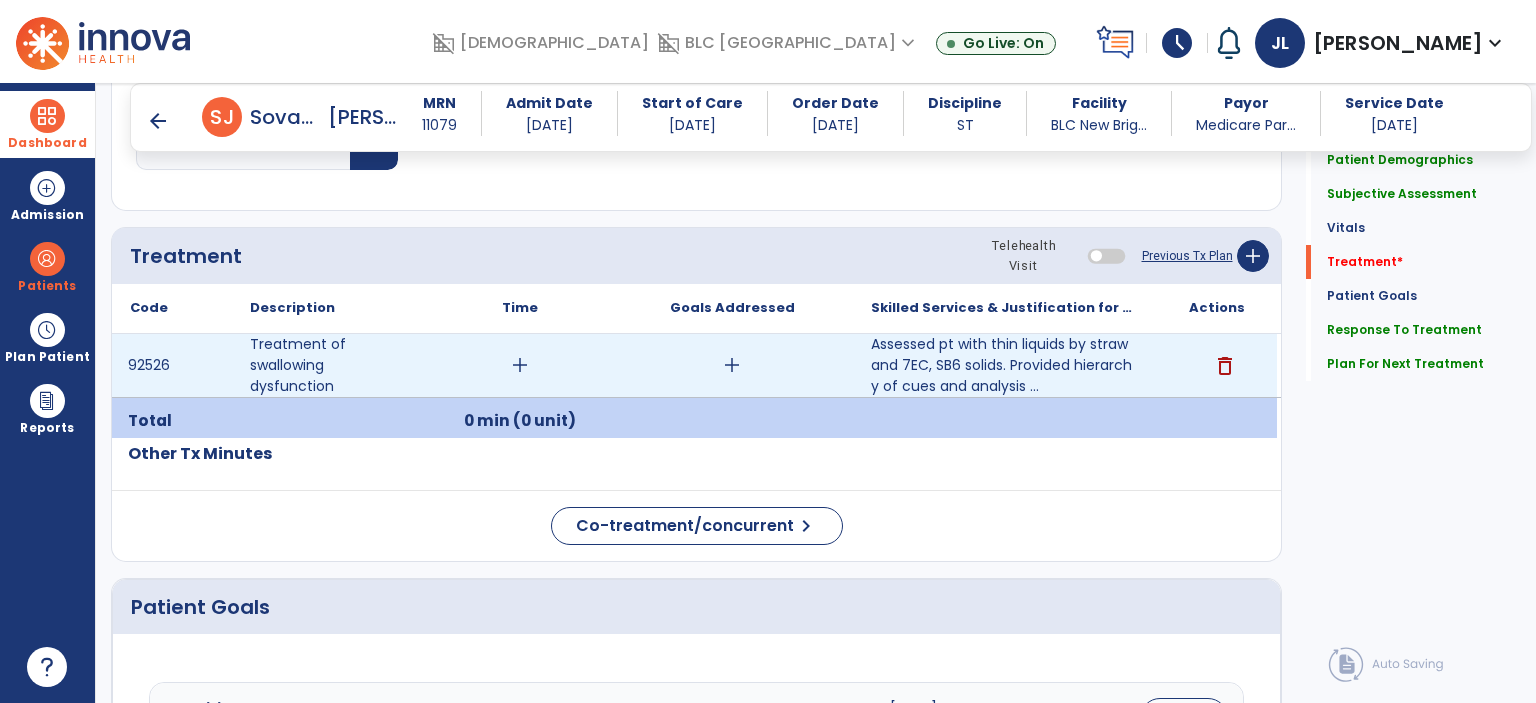 click on "add" at bounding box center [520, 365] 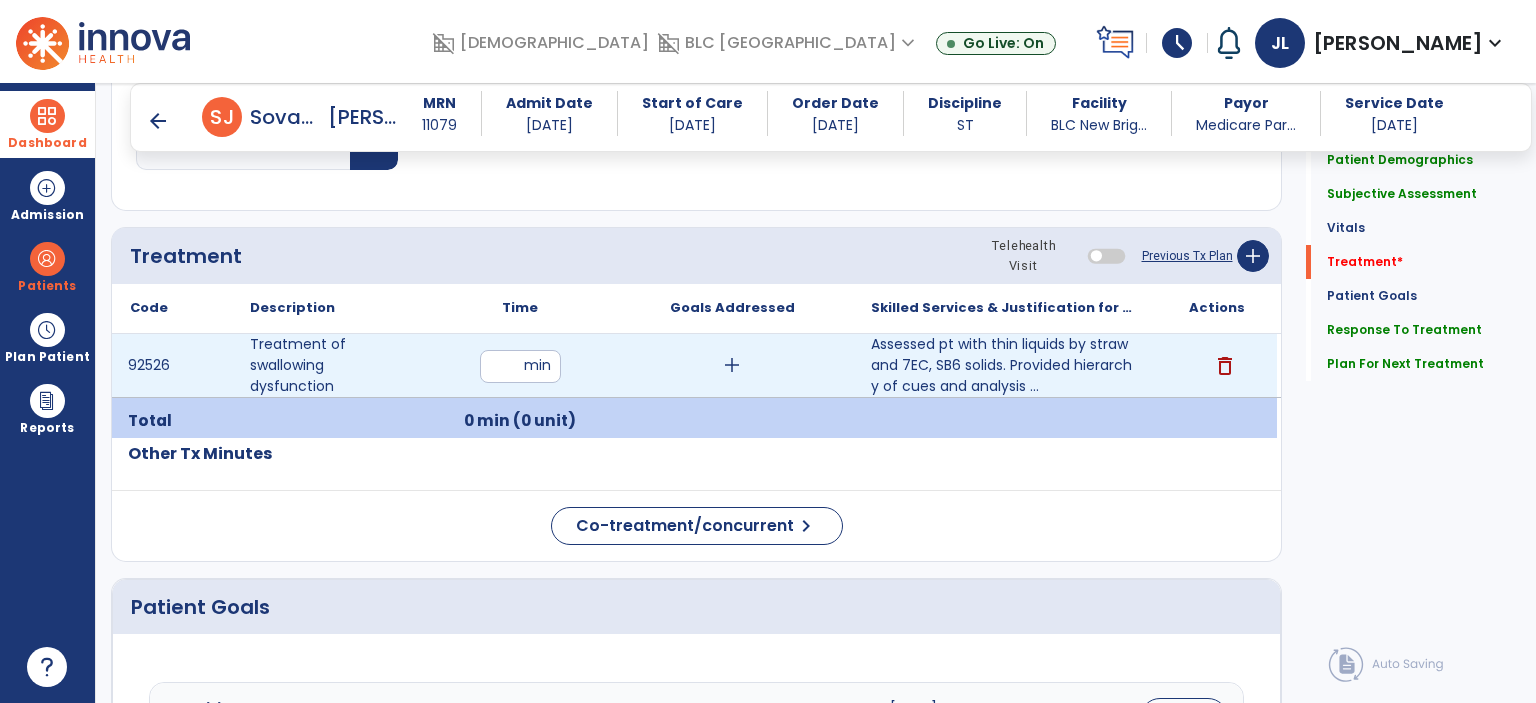 type on "**" 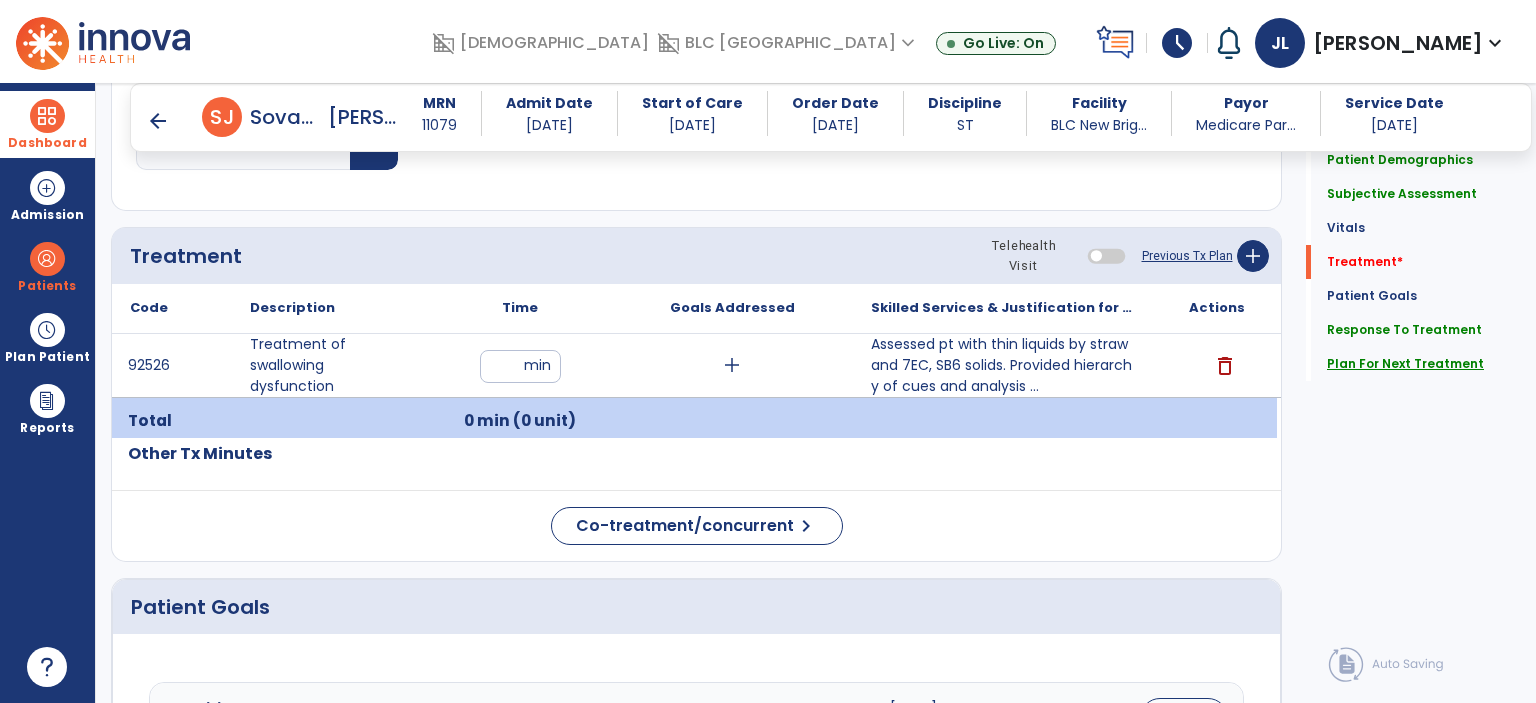 click on "Plan For Next Treatment" 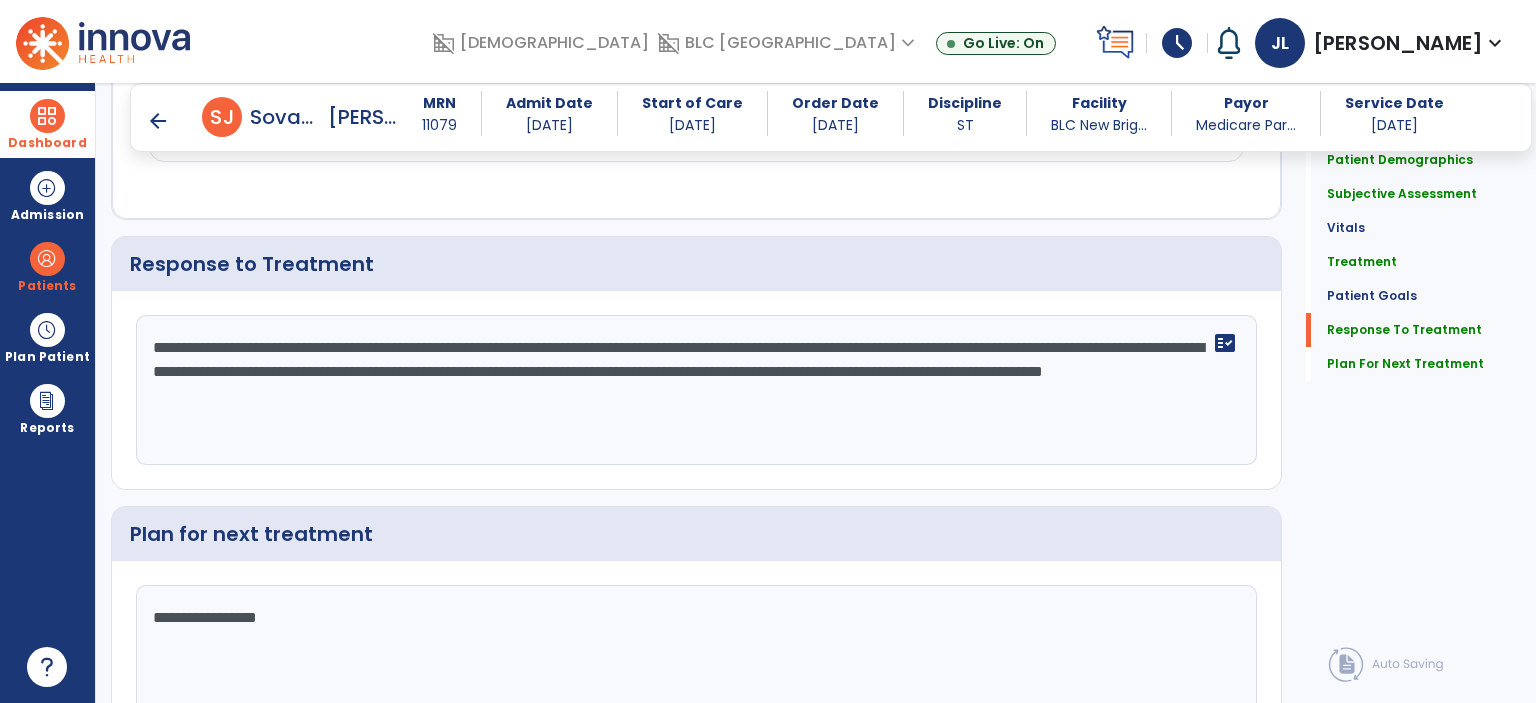 scroll, scrollTop: 2751, scrollLeft: 0, axis: vertical 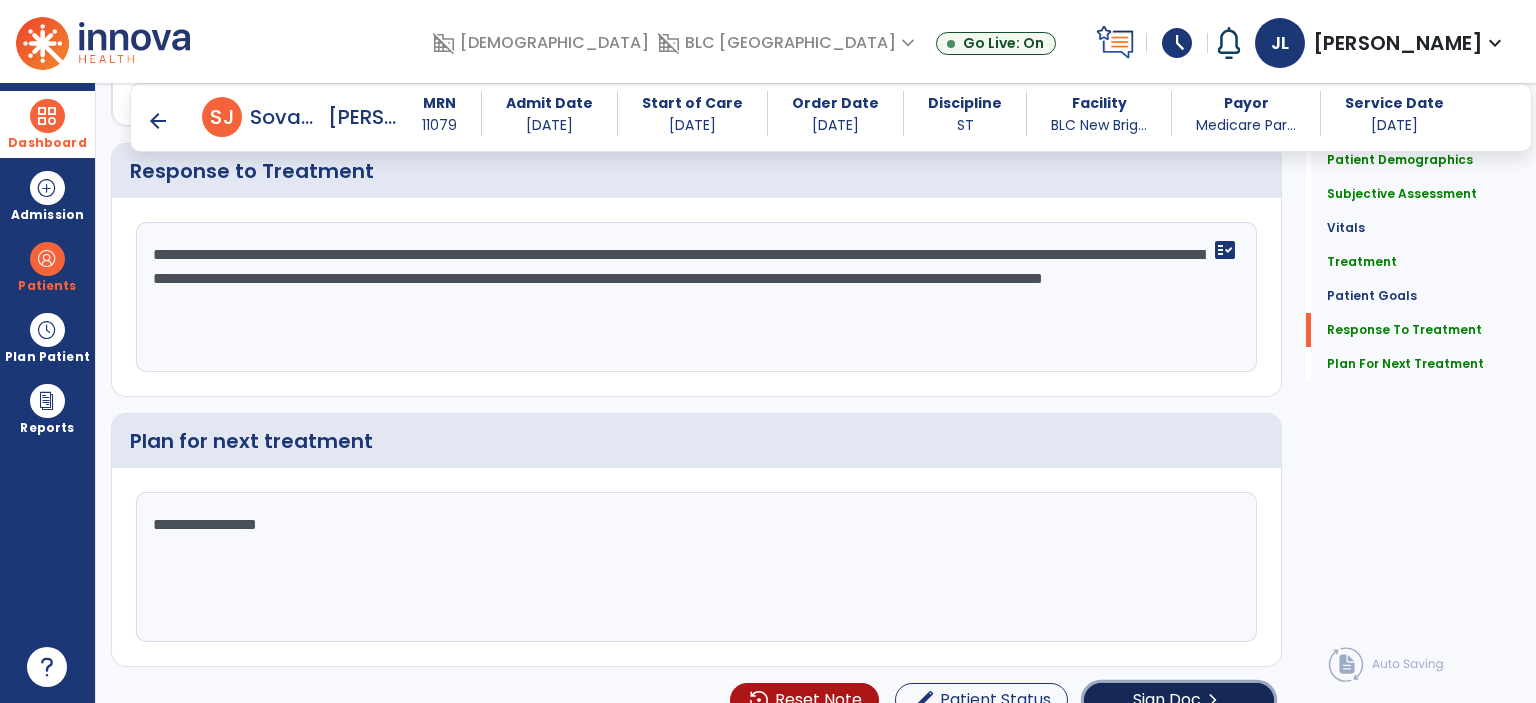 click on "chevron_right" 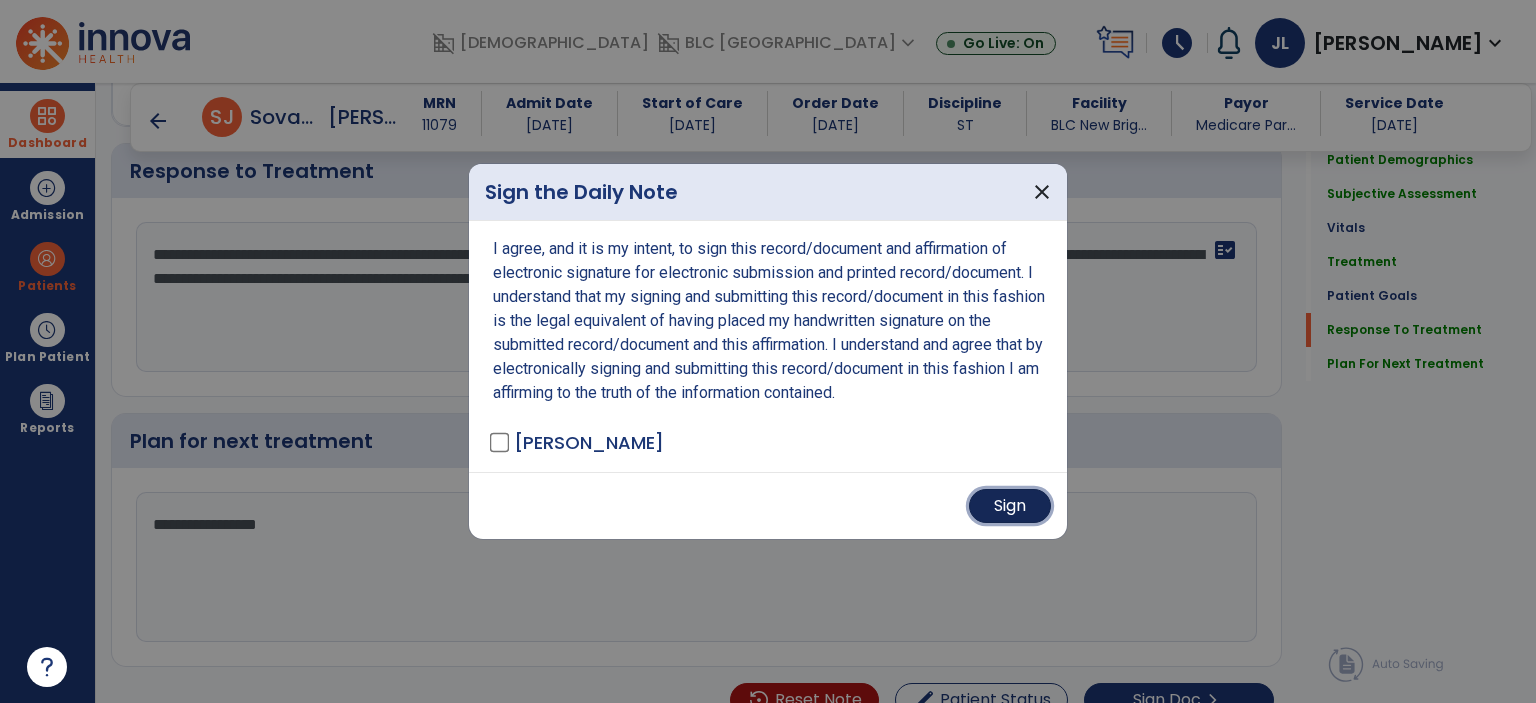 click on "Sign" at bounding box center [1010, 506] 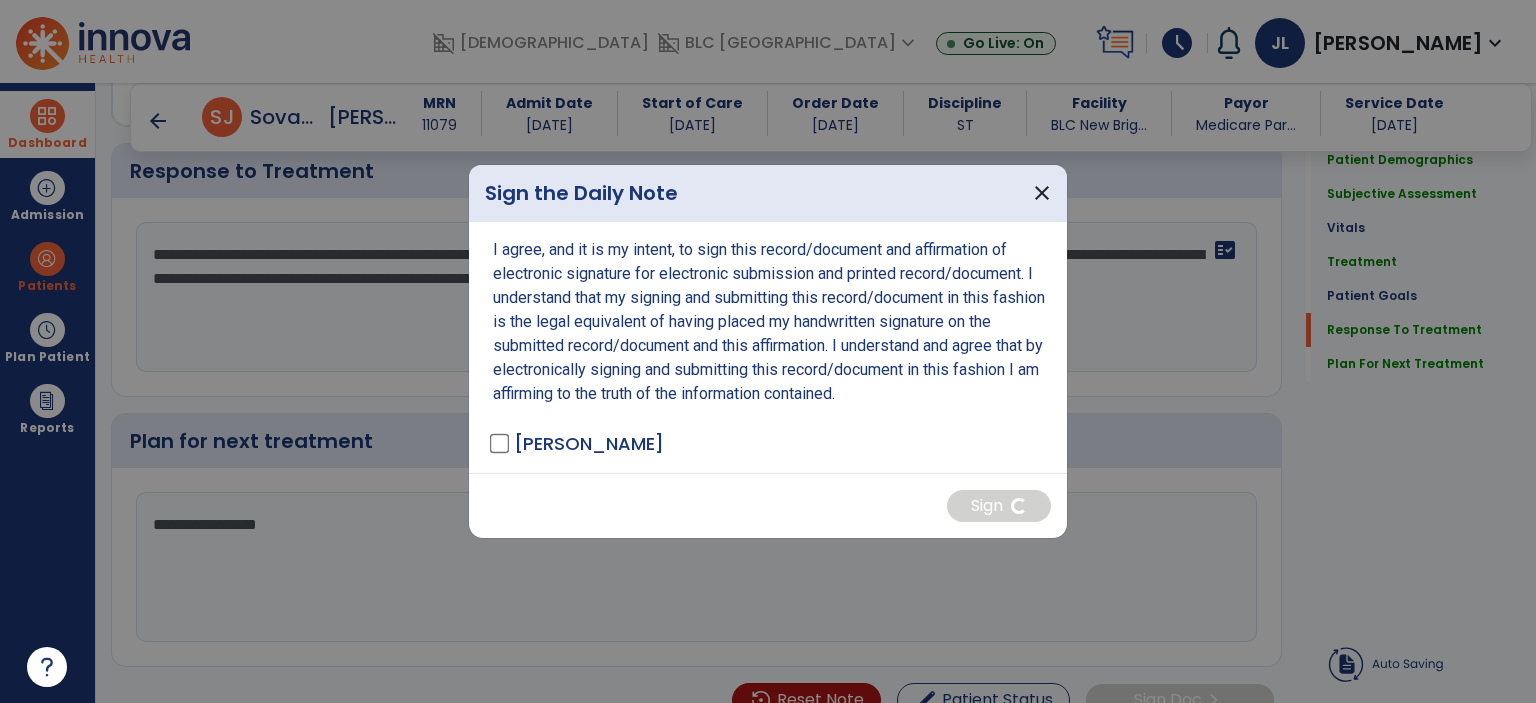 scroll, scrollTop: 0, scrollLeft: 0, axis: both 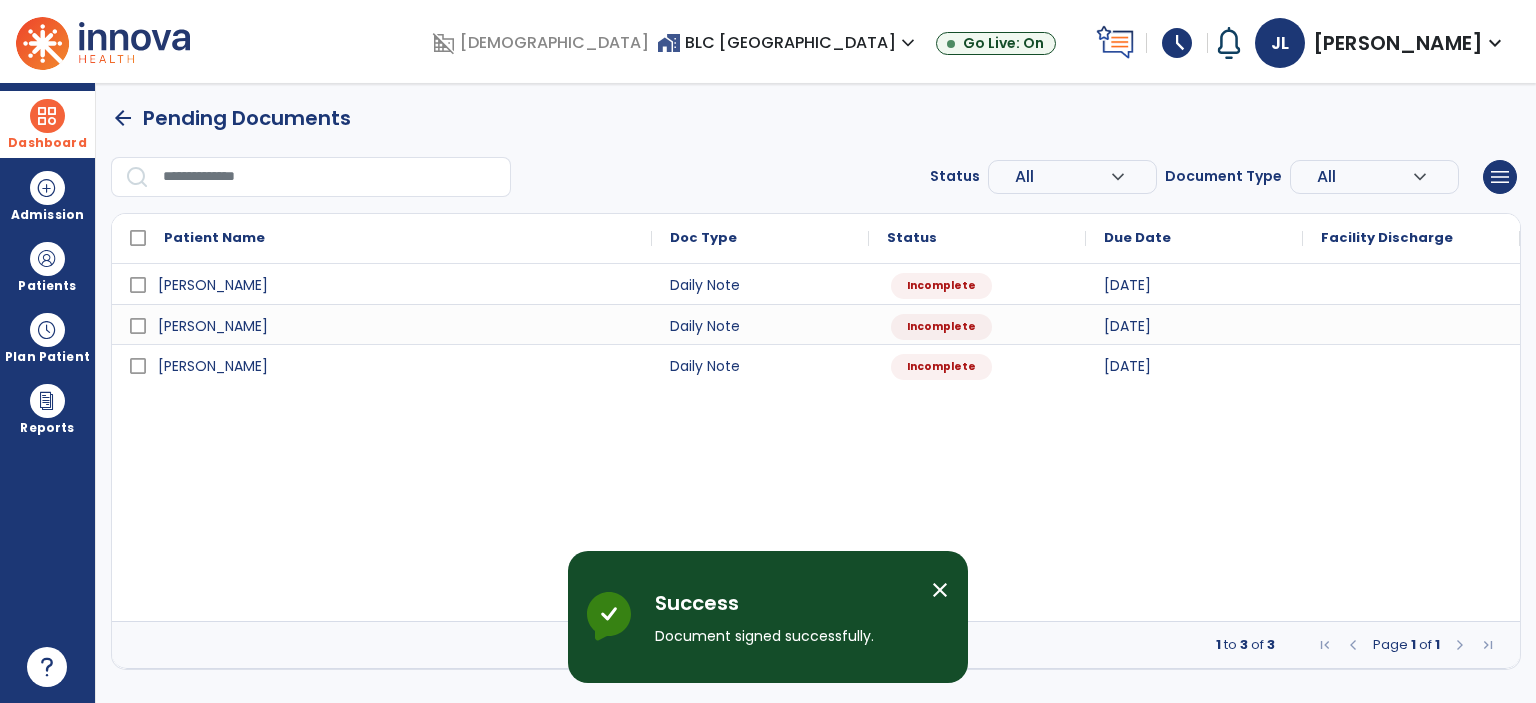 click on "arrow_back" at bounding box center [123, 118] 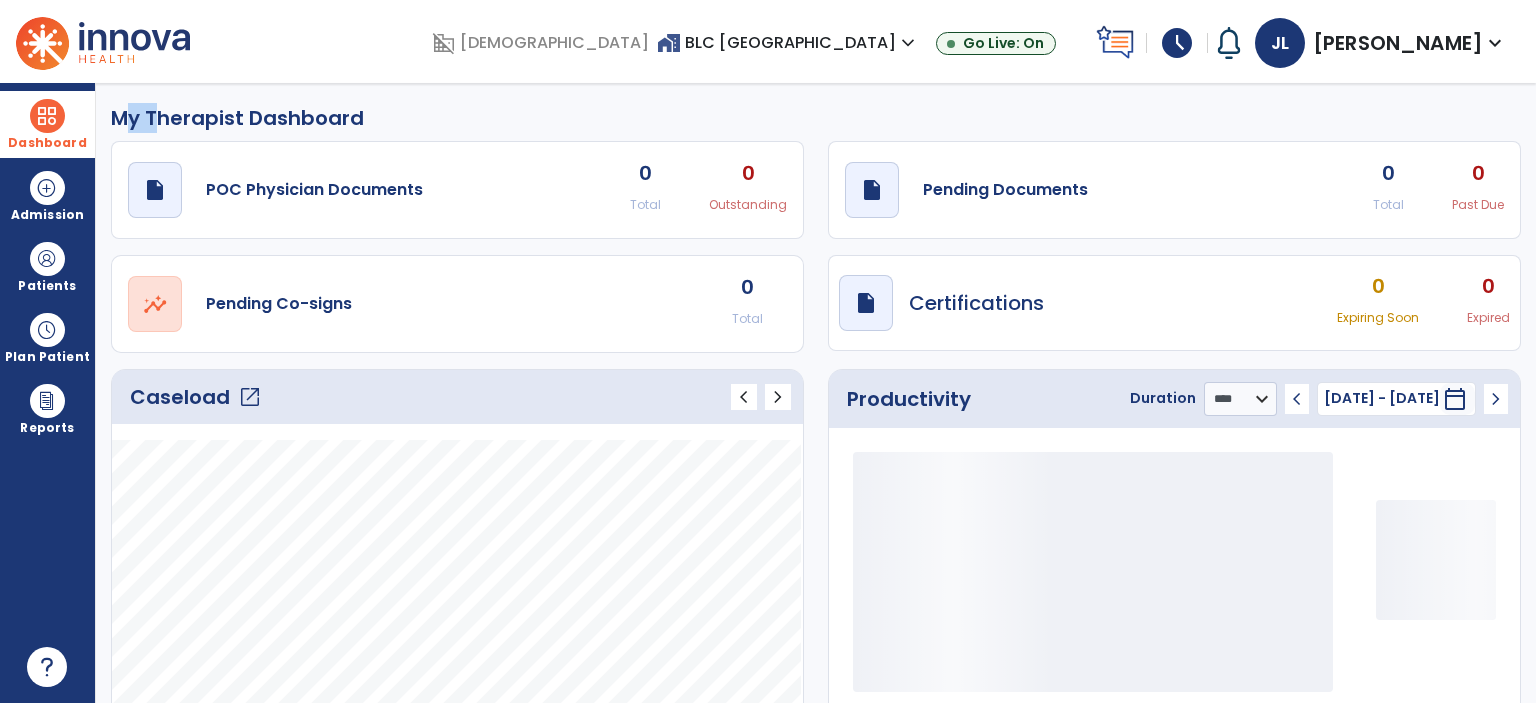 click on "My Therapist Dashboard" 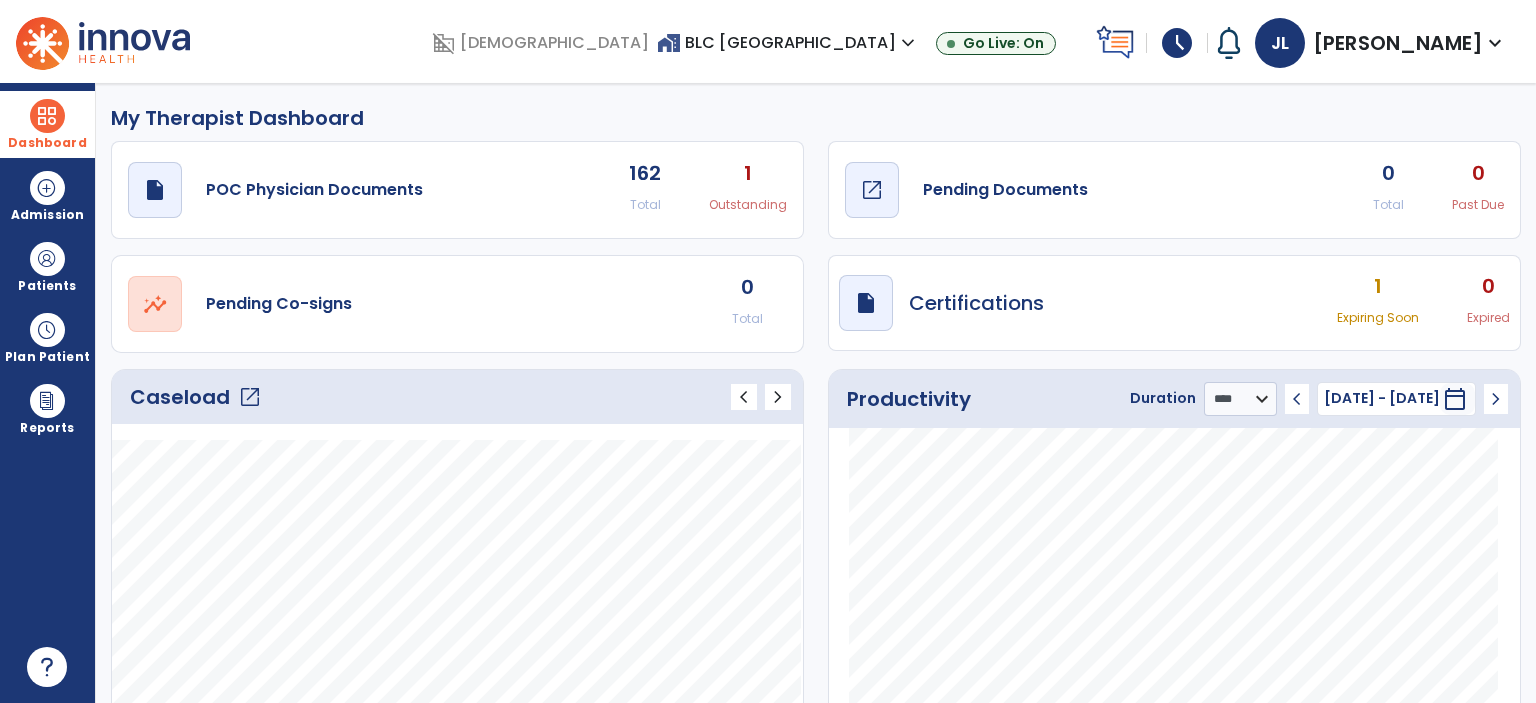 click on "Pending Documents" 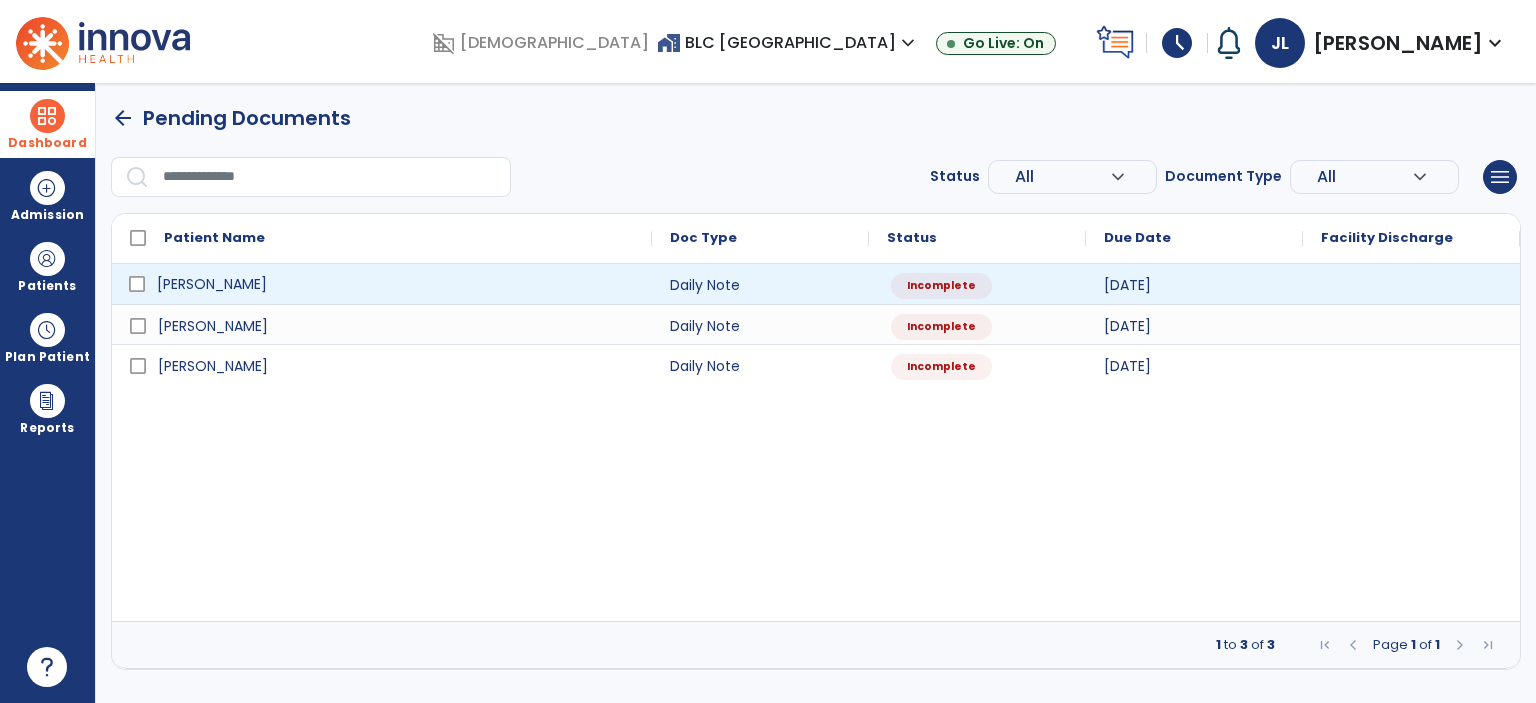 click on "[PERSON_NAME]" at bounding box center (212, 284) 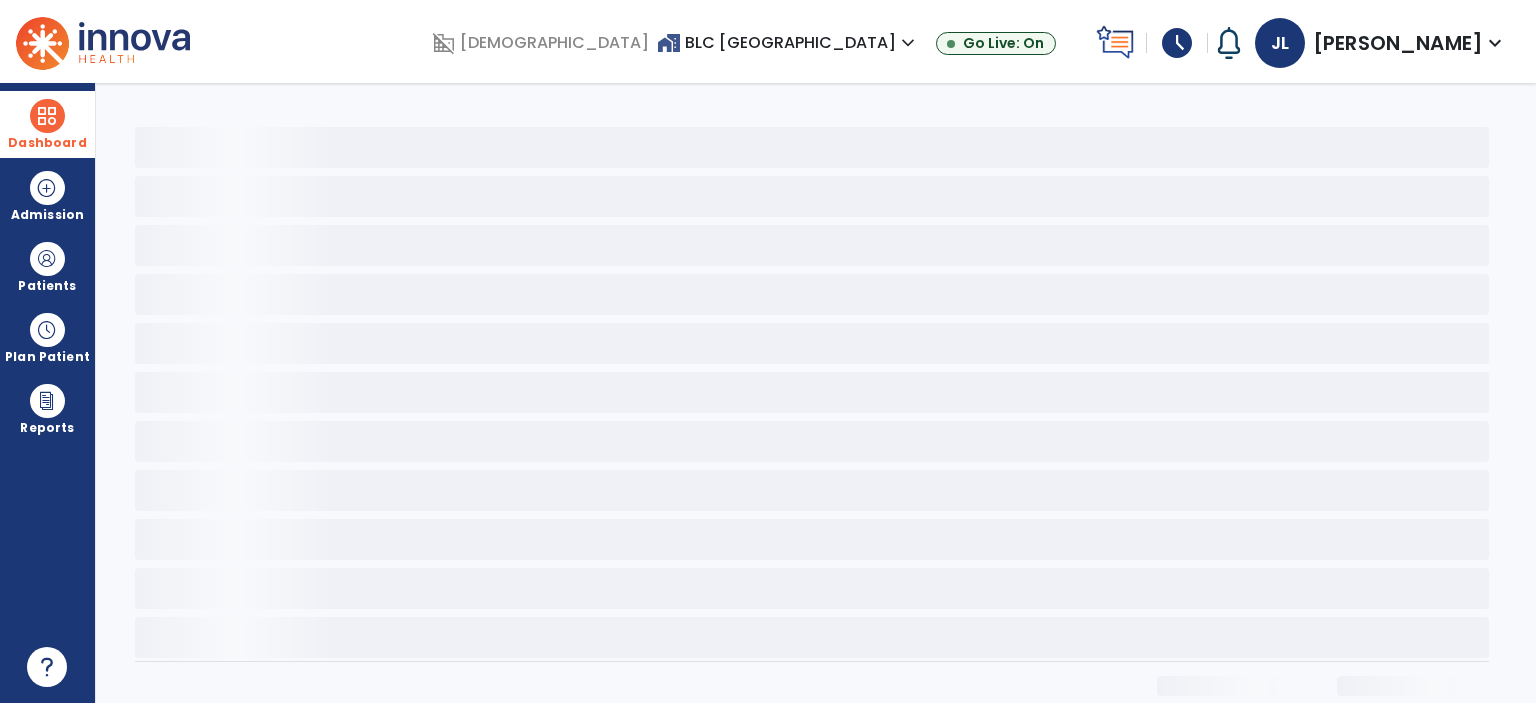 select on "*" 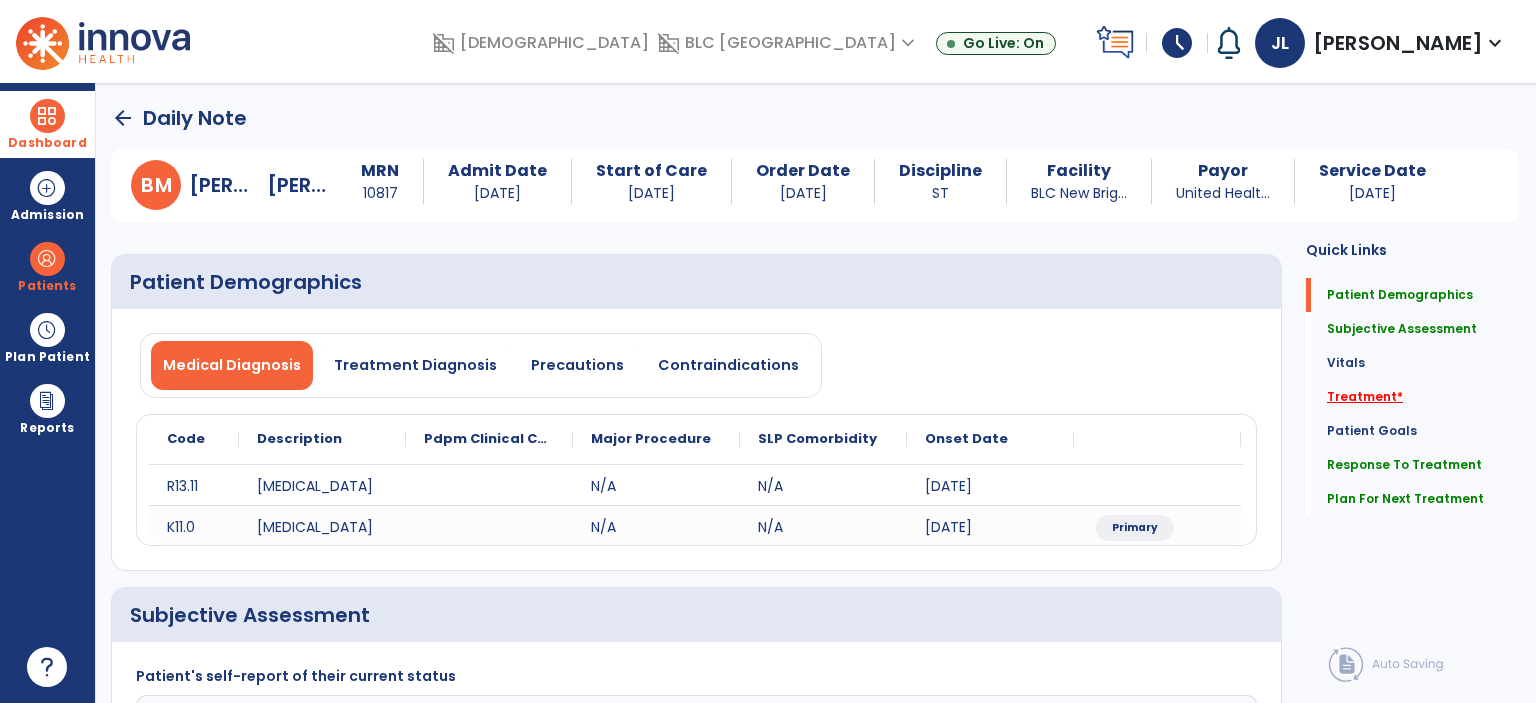 click on "Treatment   *" 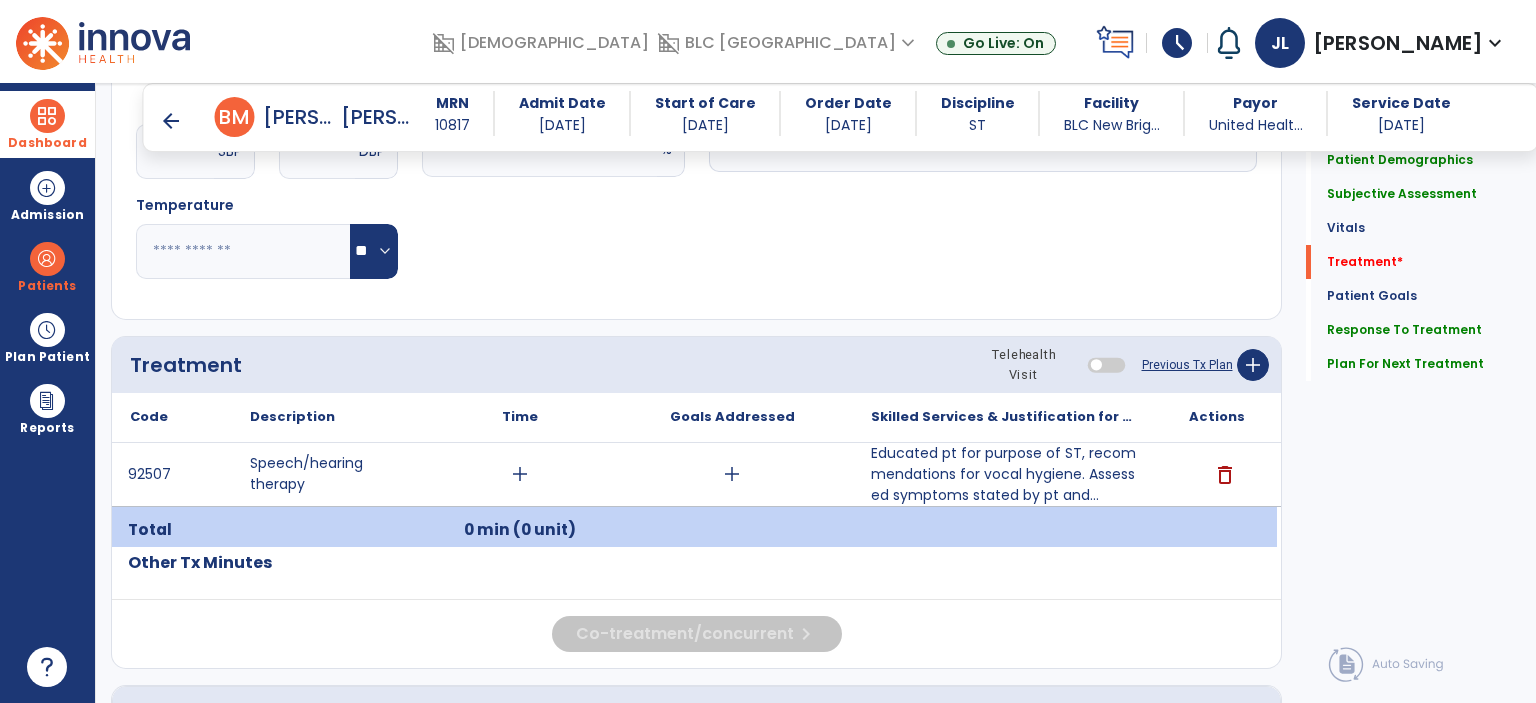 scroll, scrollTop: 1080, scrollLeft: 0, axis: vertical 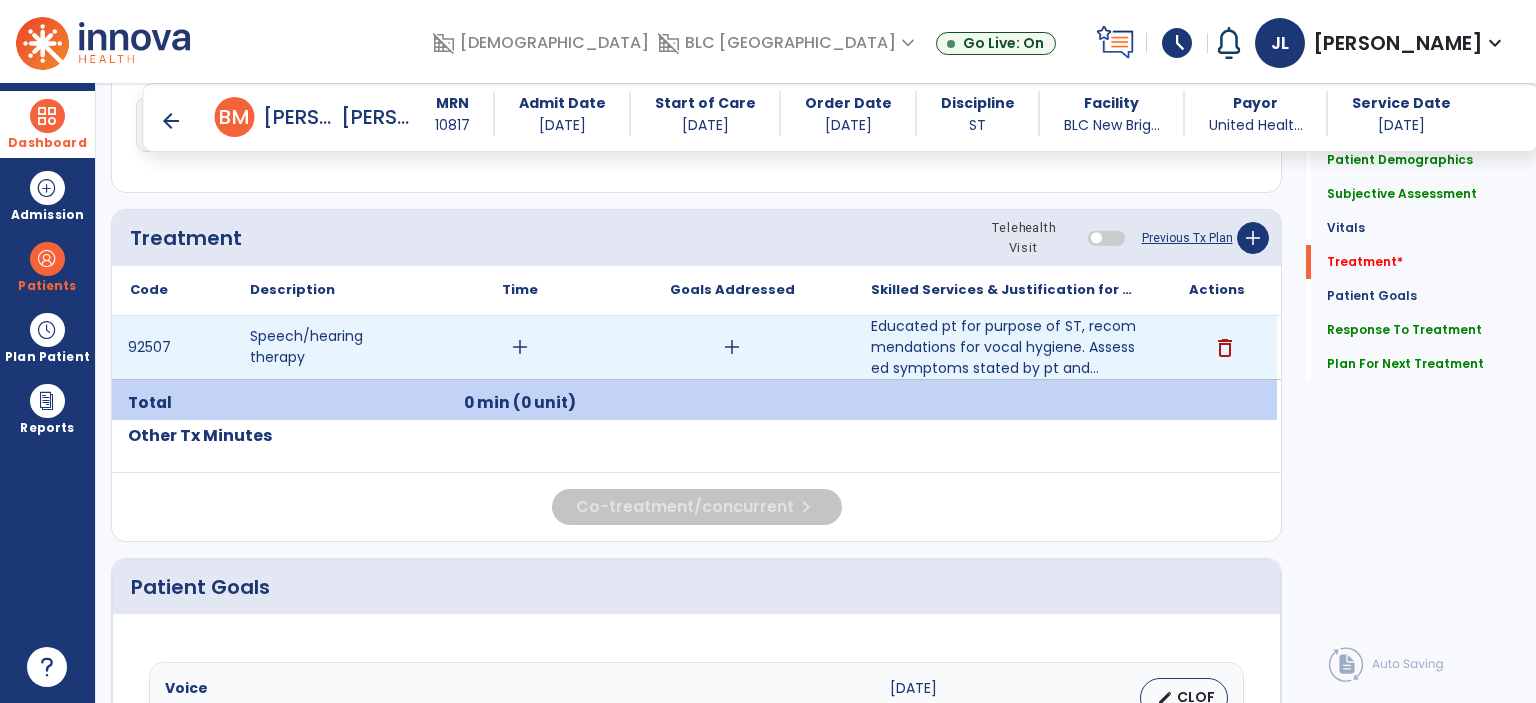 click on "add" at bounding box center [520, 347] 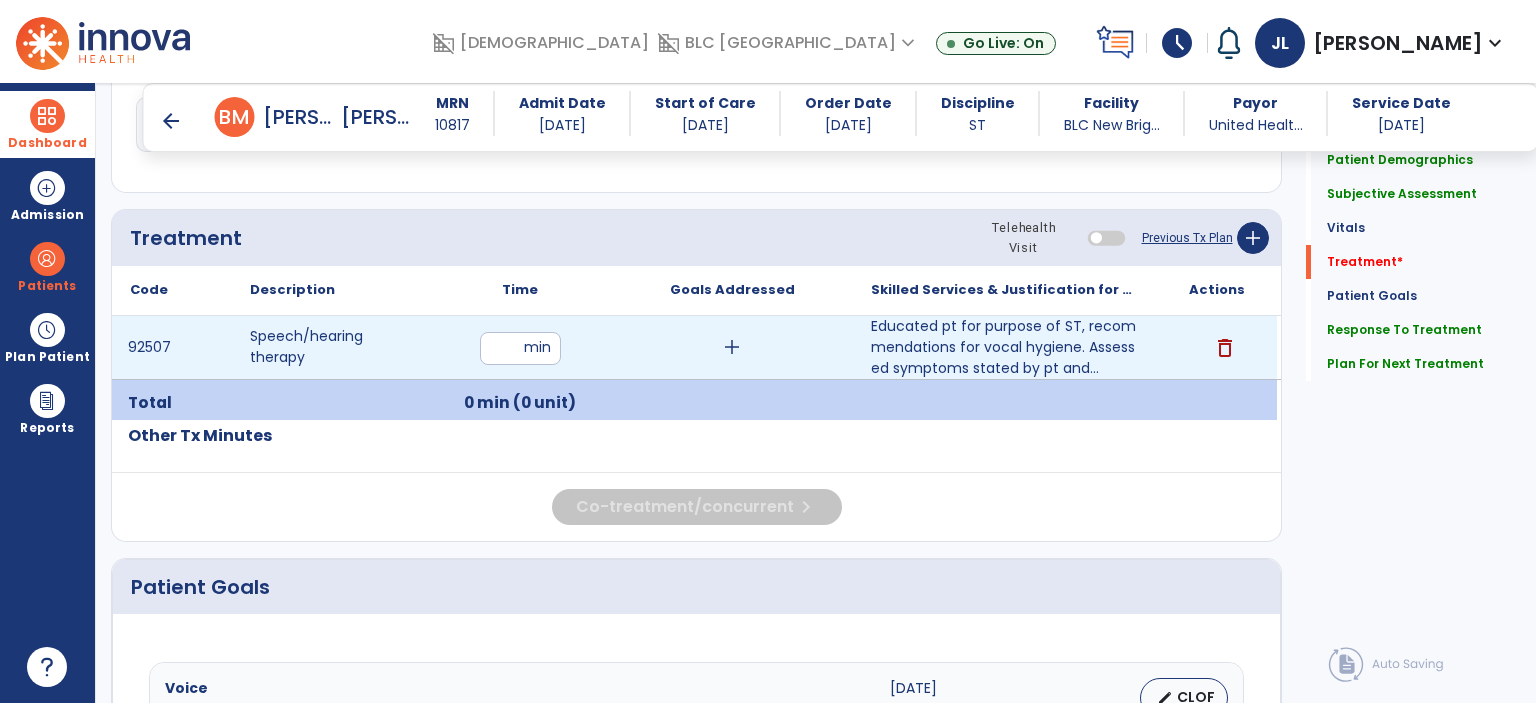 type on "**" 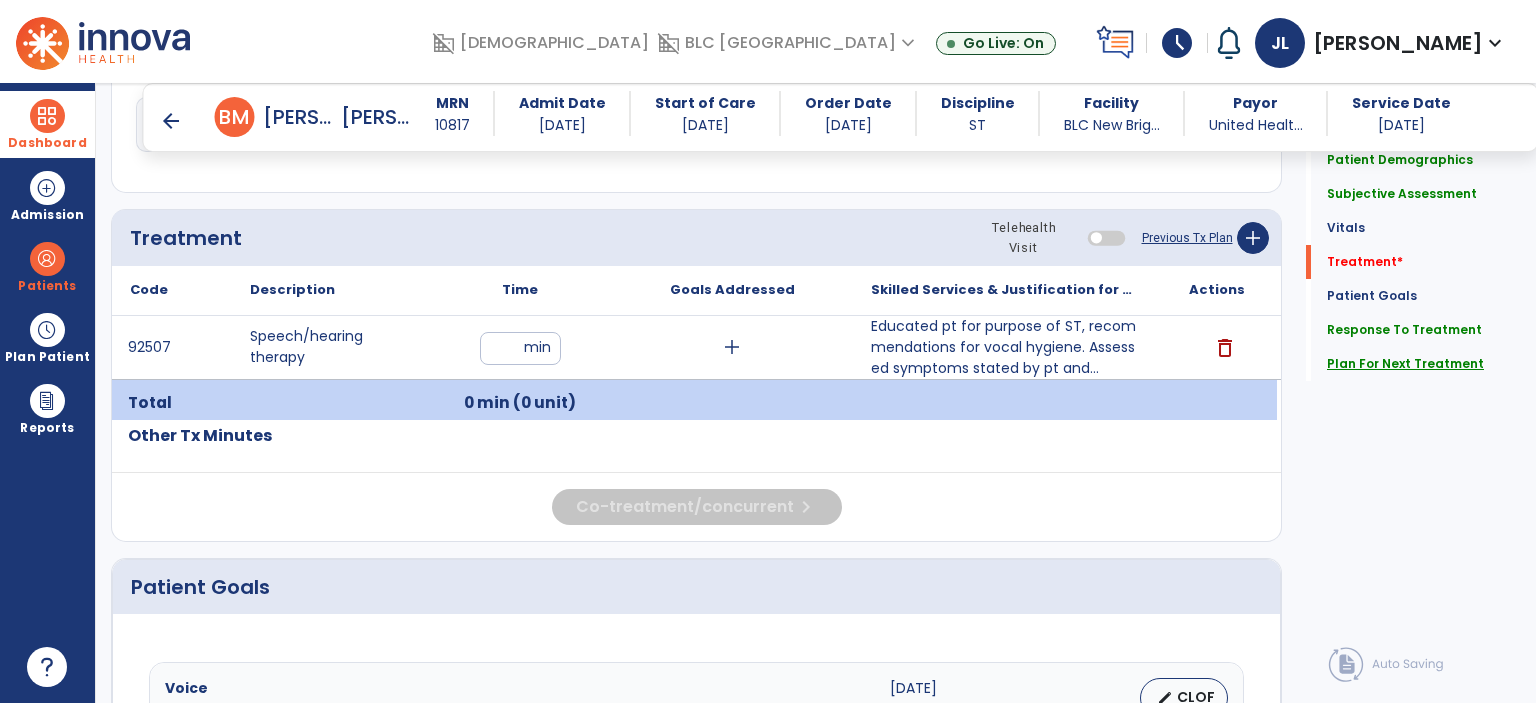 click on "Plan For Next Treatment" 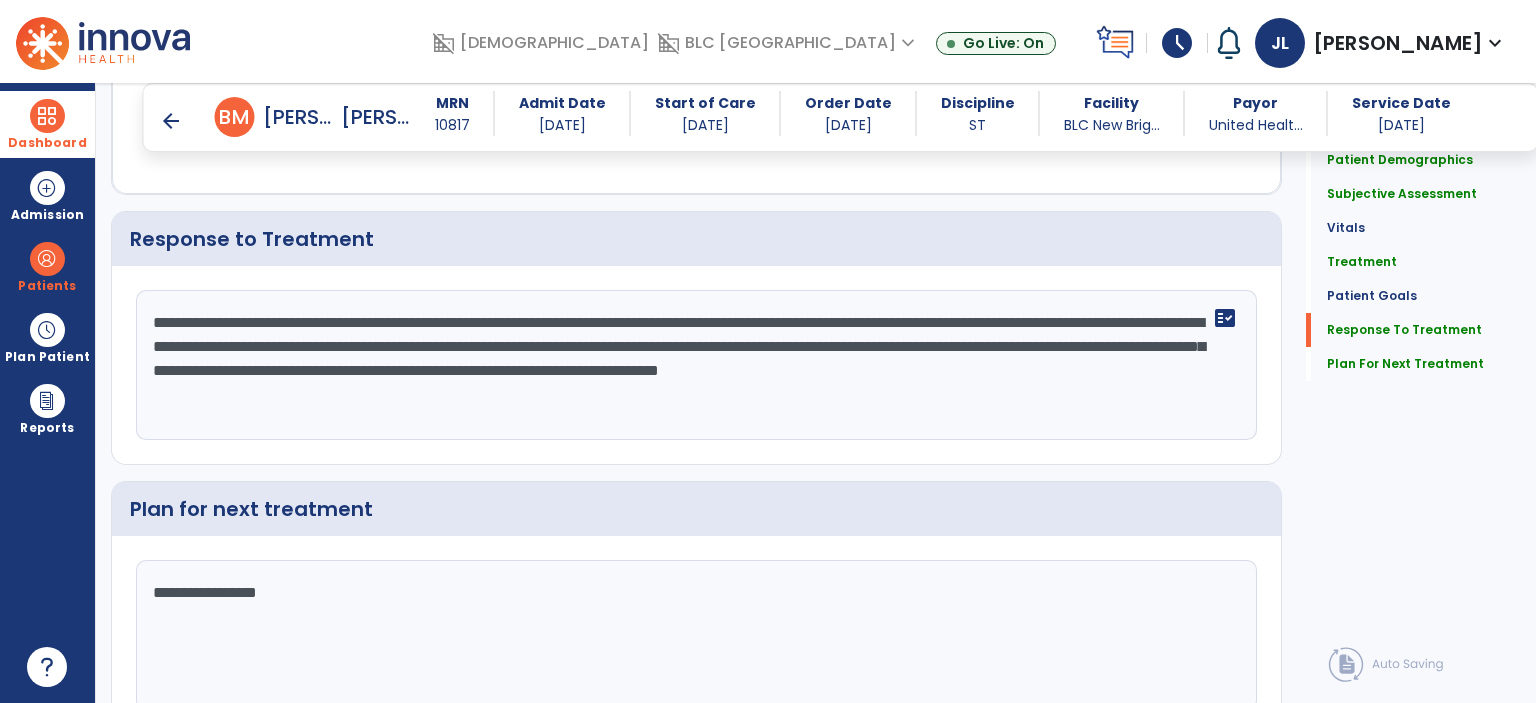 scroll, scrollTop: 2146, scrollLeft: 0, axis: vertical 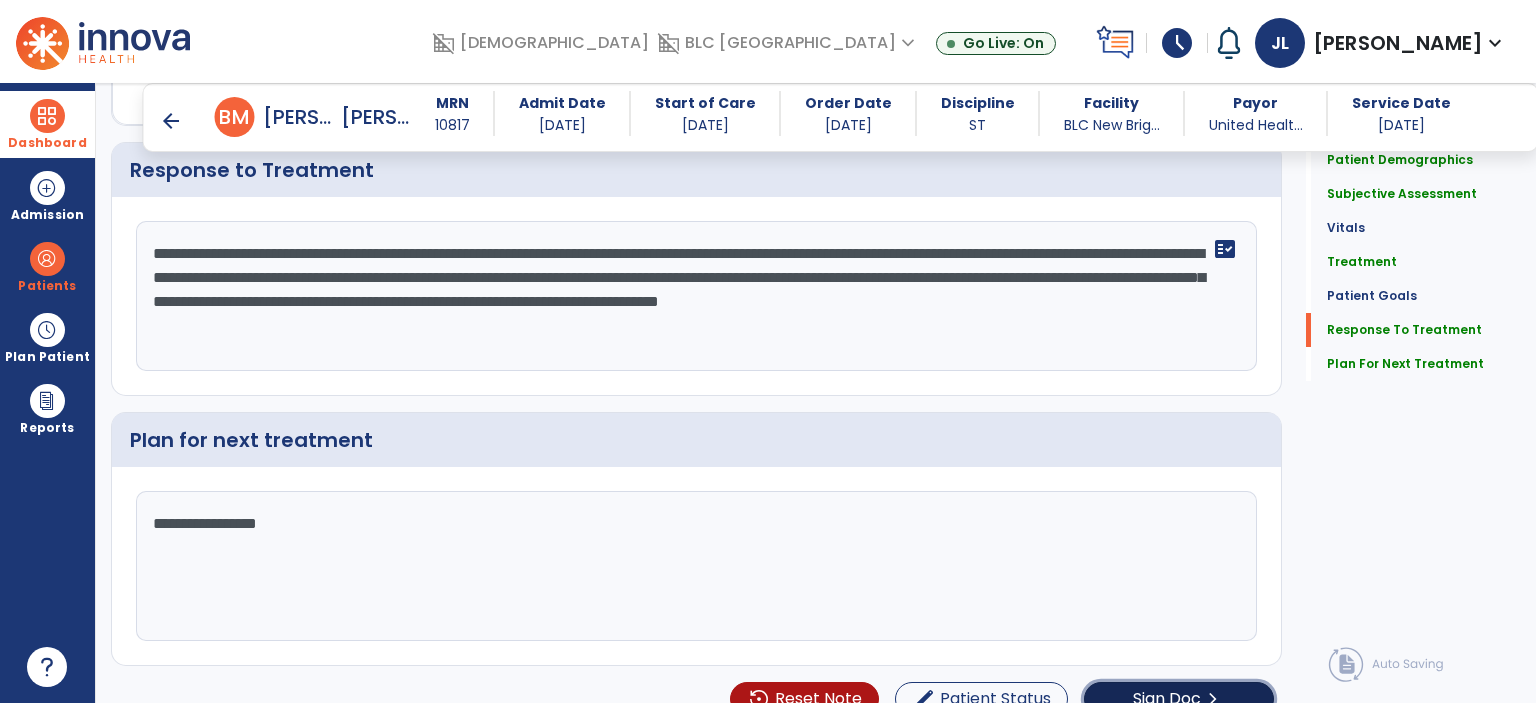 click on "Sign Doc" 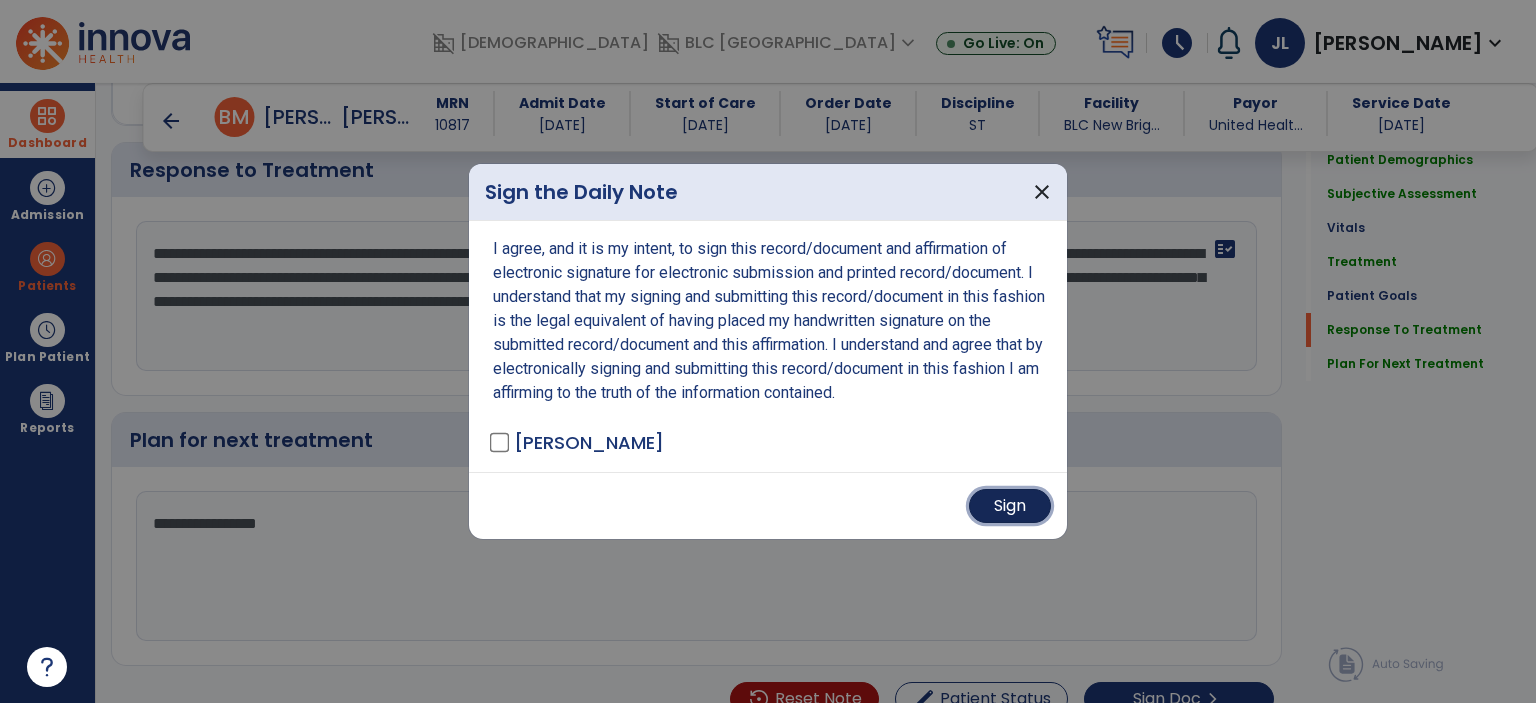 click on "Sign" at bounding box center [1010, 506] 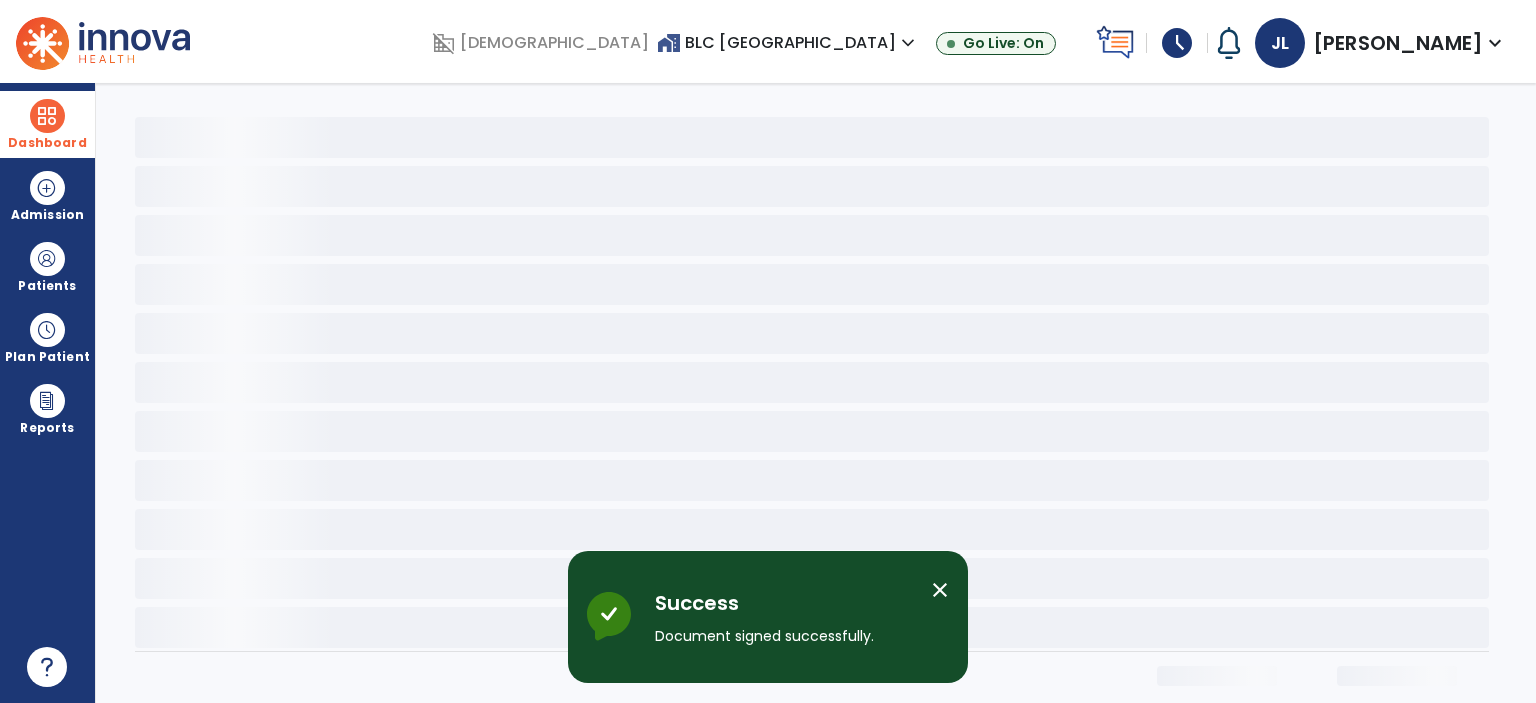scroll, scrollTop: 0, scrollLeft: 0, axis: both 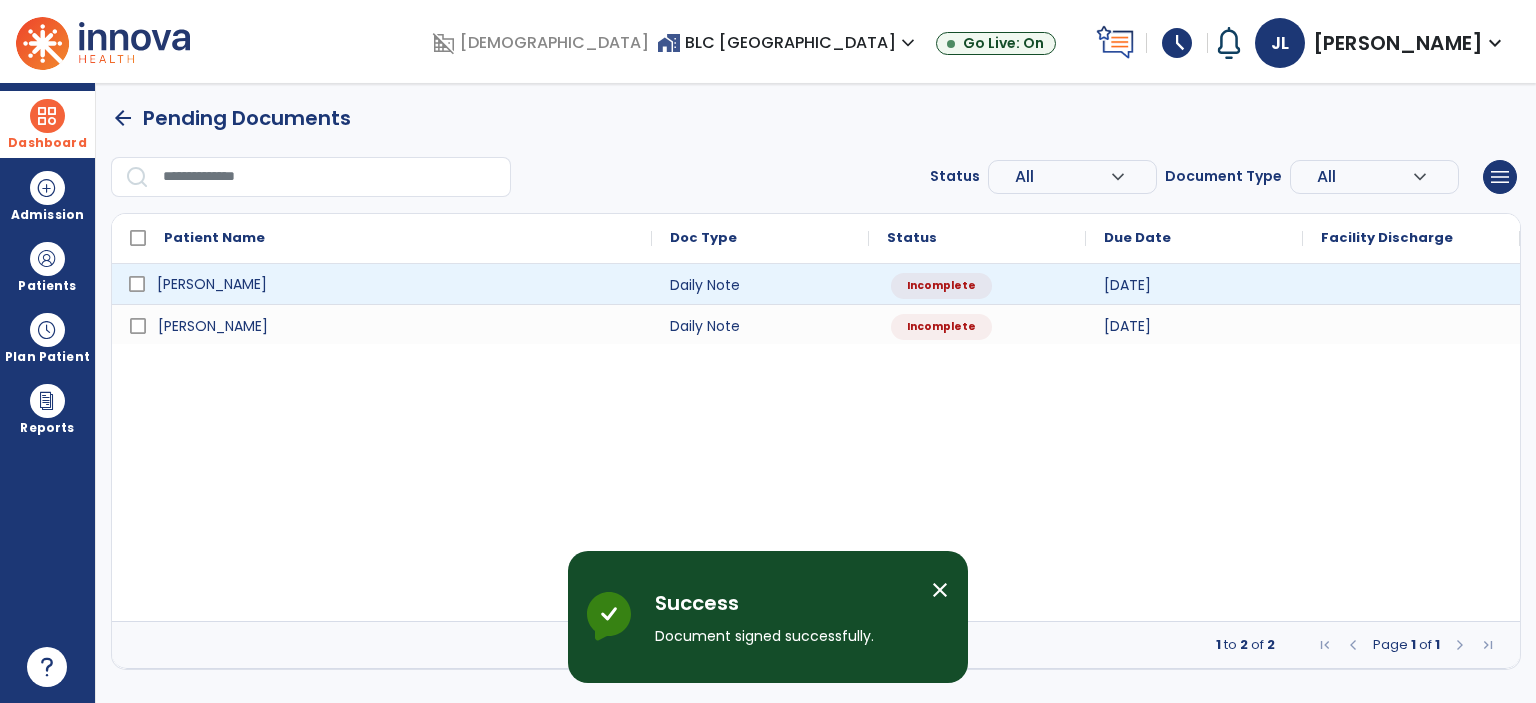 click on "[PERSON_NAME]" at bounding box center (396, 284) 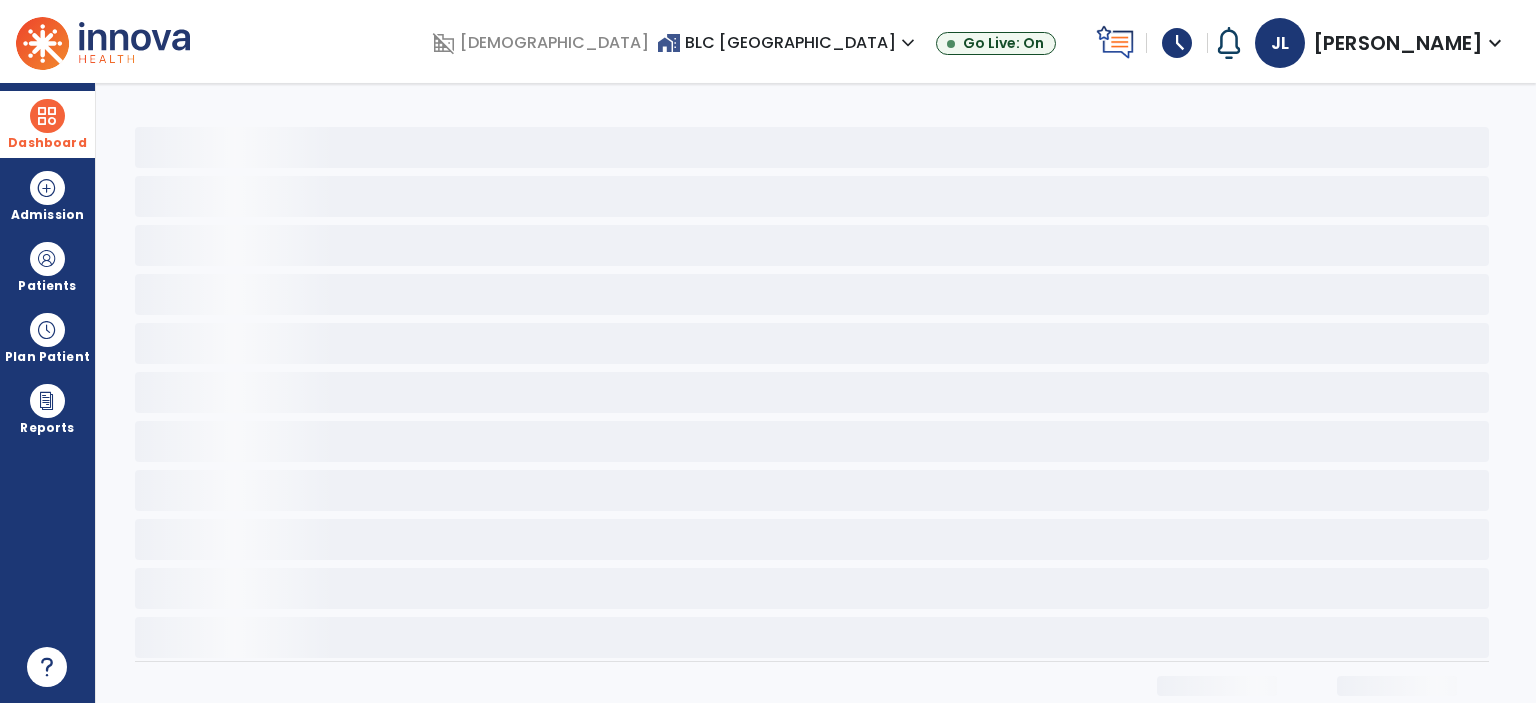 select on "*" 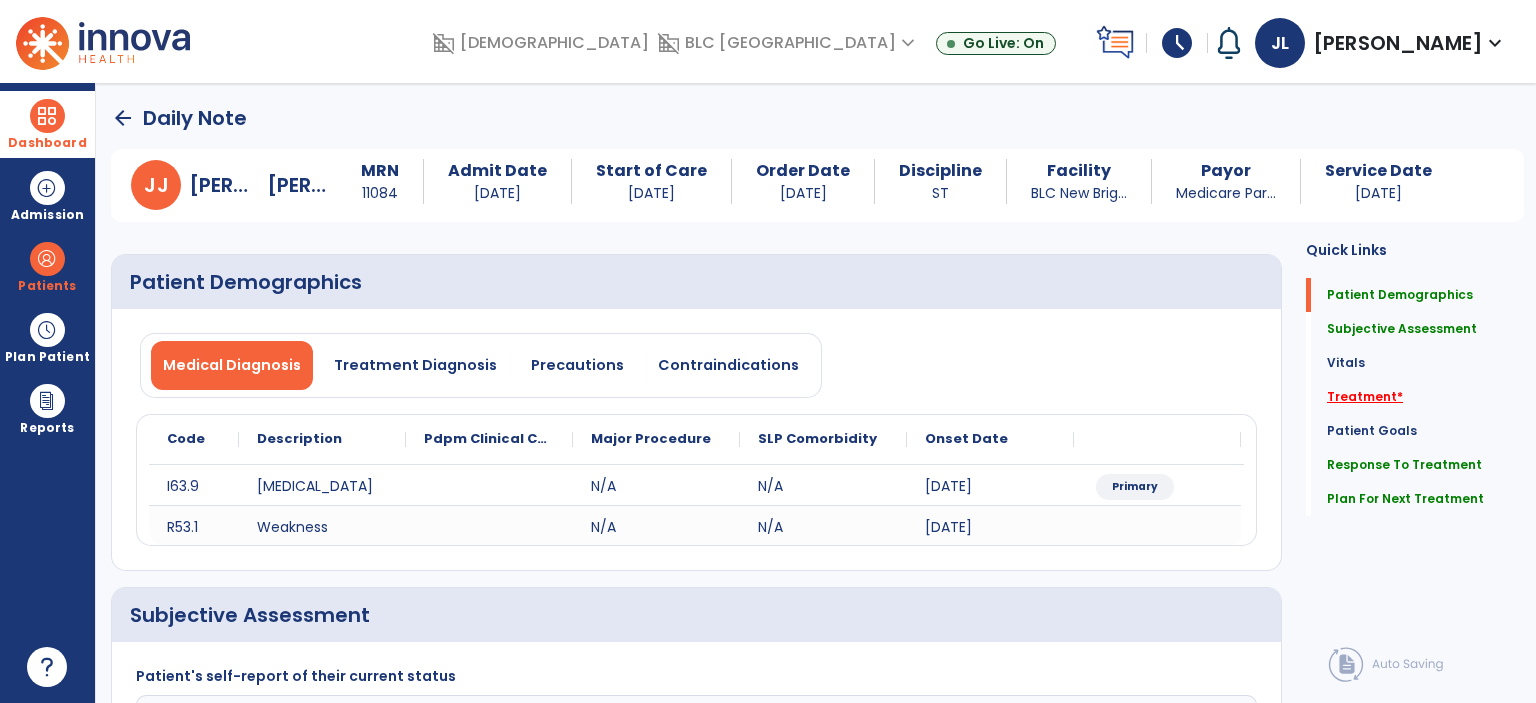 click on "Treatment   *" 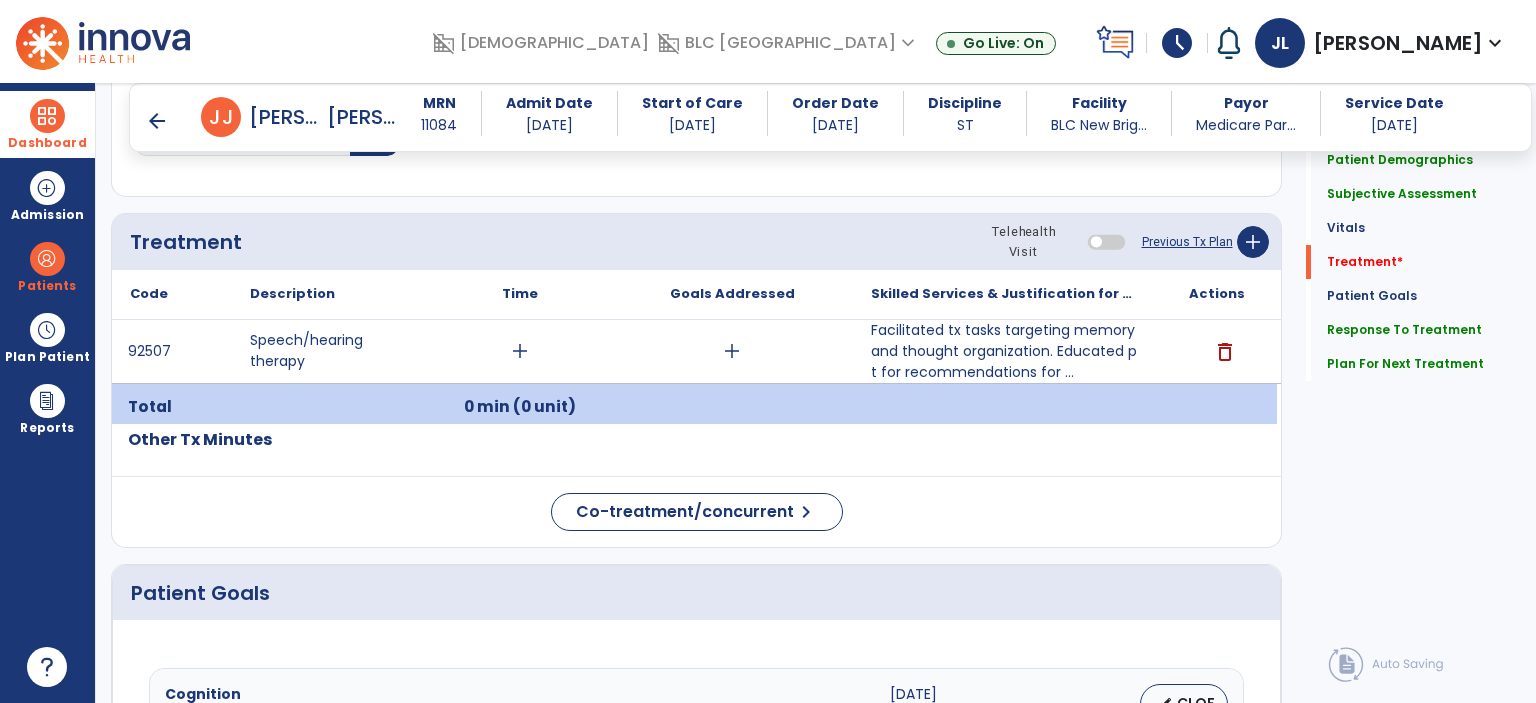 scroll, scrollTop: 1080, scrollLeft: 0, axis: vertical 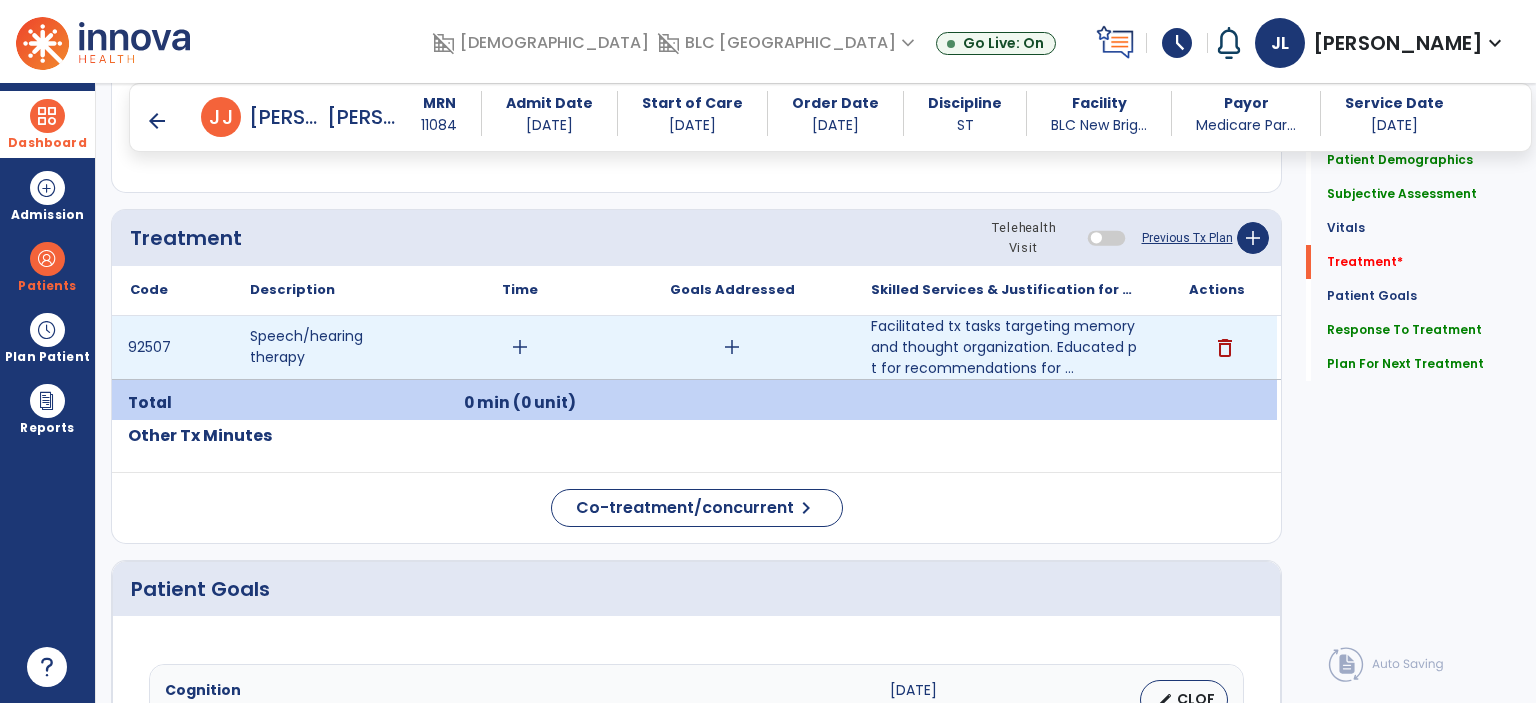 click on "add" at bounding box center [520, 347] 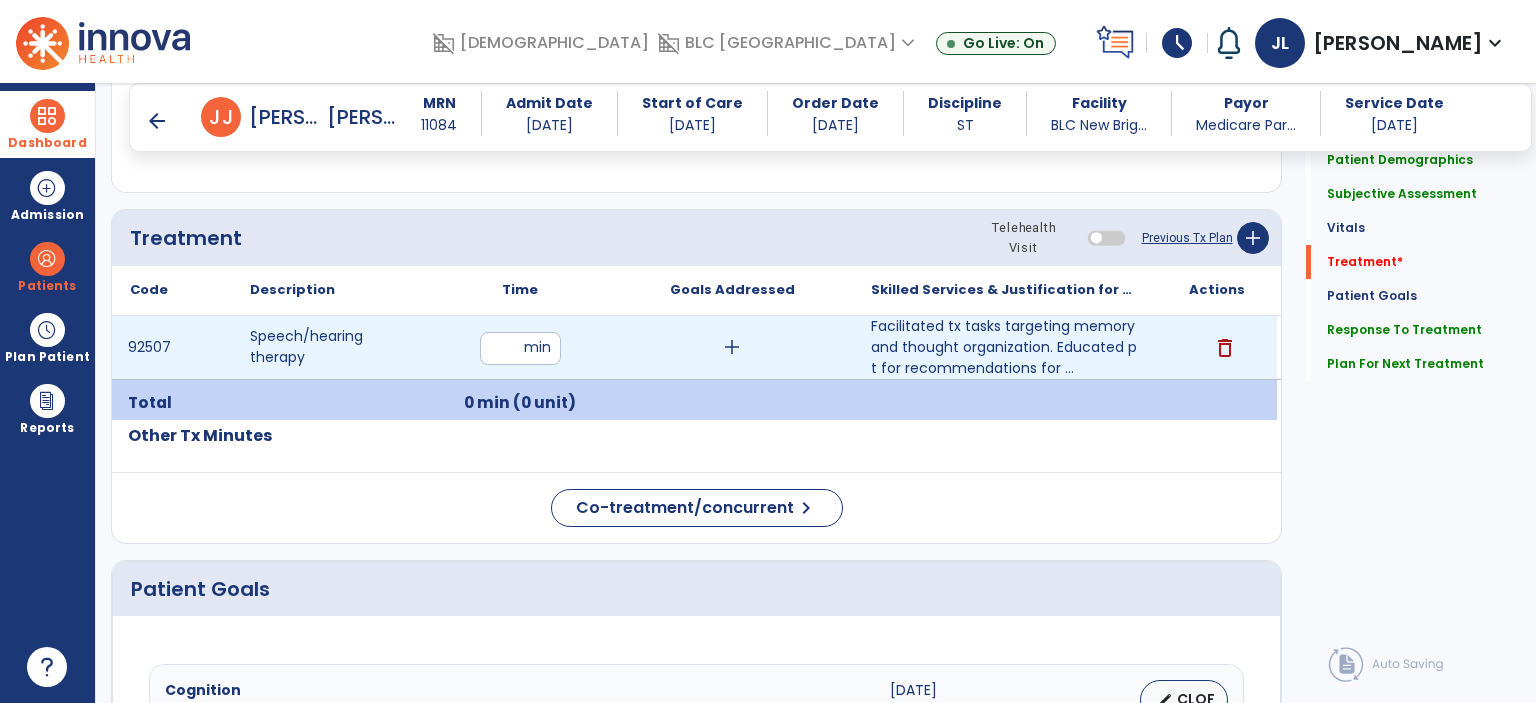 type on "**" 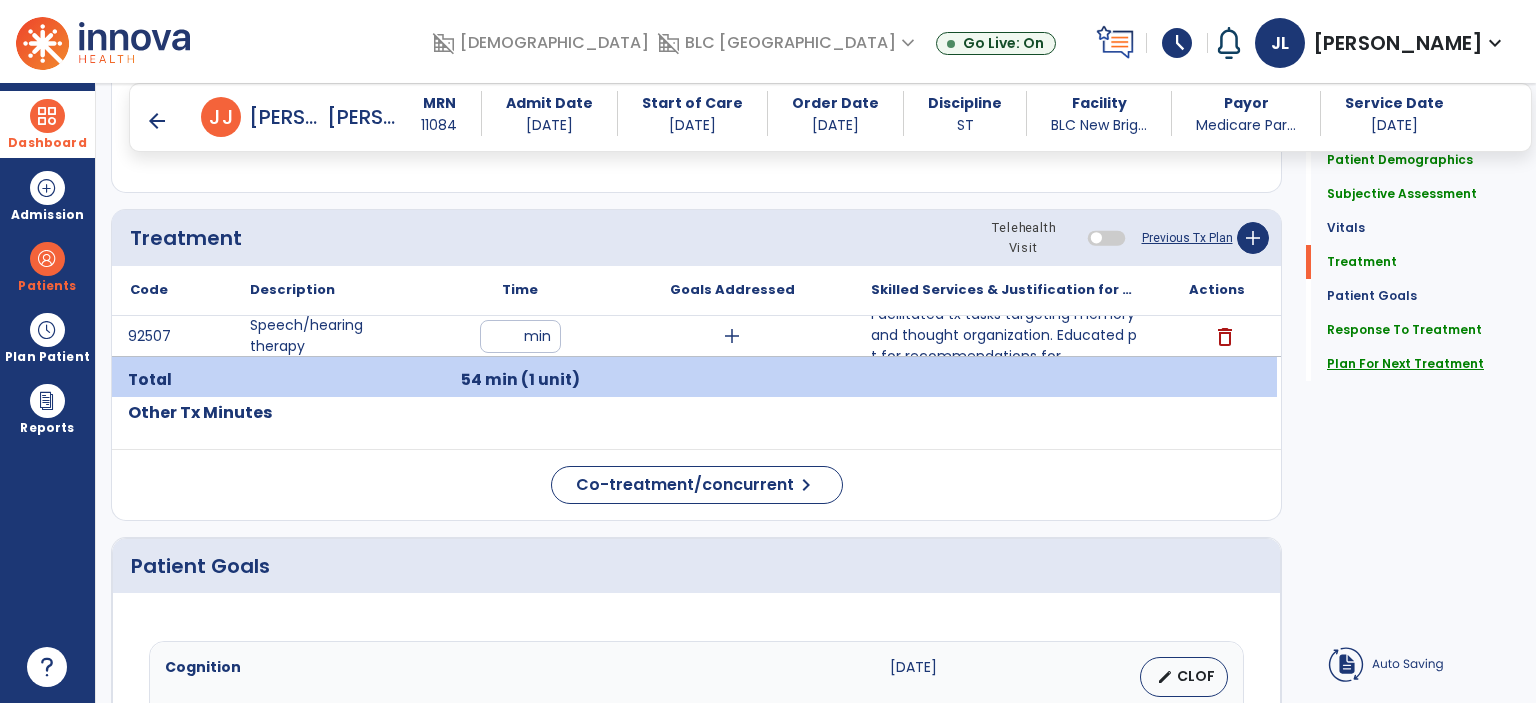 click on "Plan For Next Treatment" 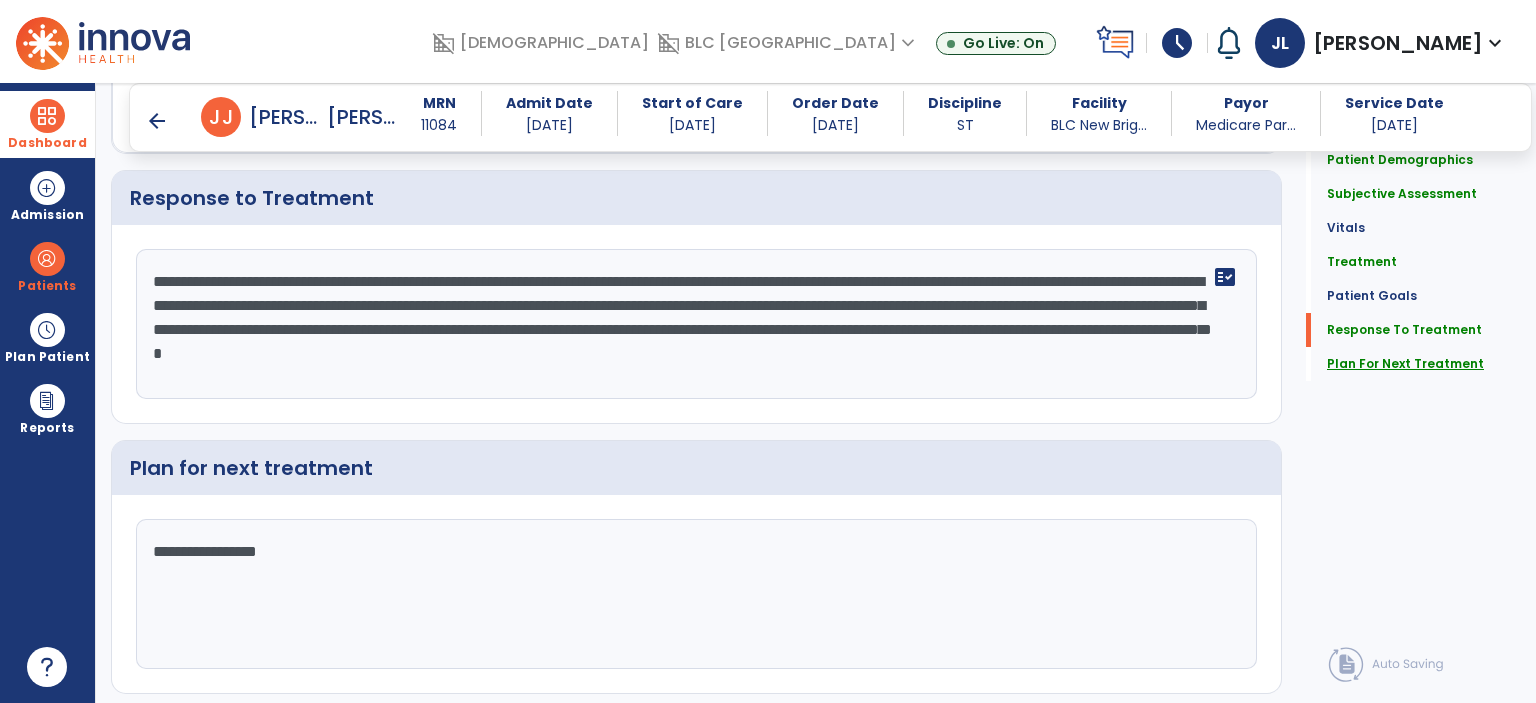 scroll, scrollTop: 2127, scrollLeft: 0, axis: vertical 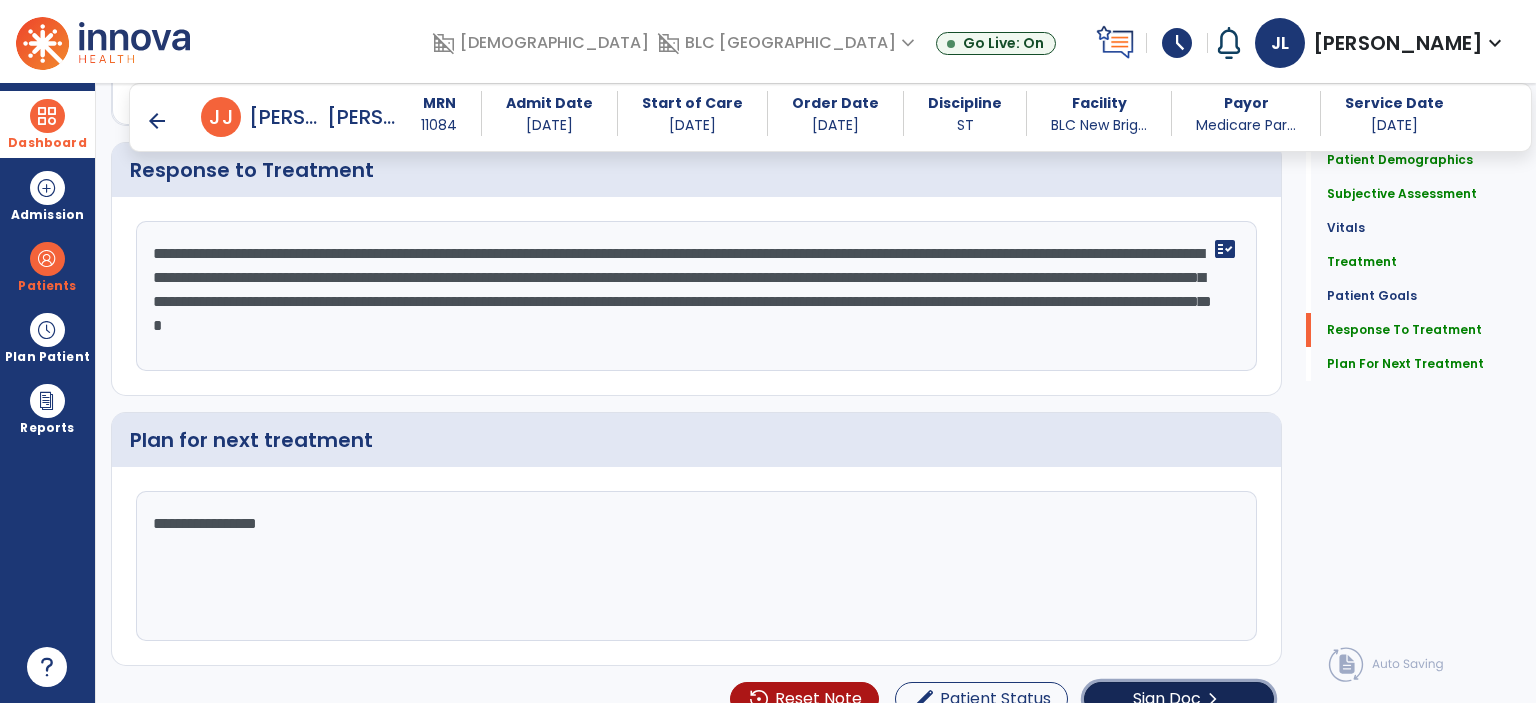 click on "Sign Doc" 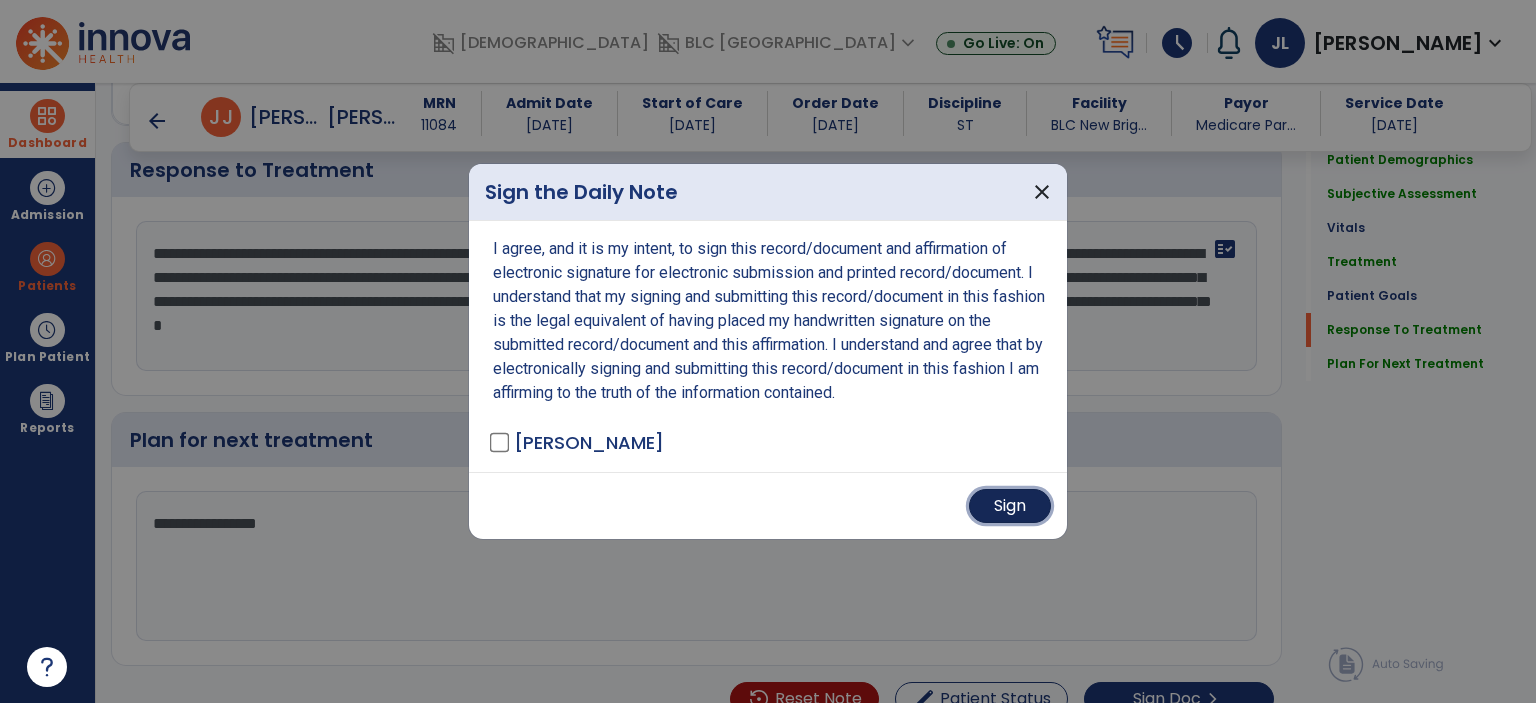 click on "Sign" at bounding box center [1010, 506] 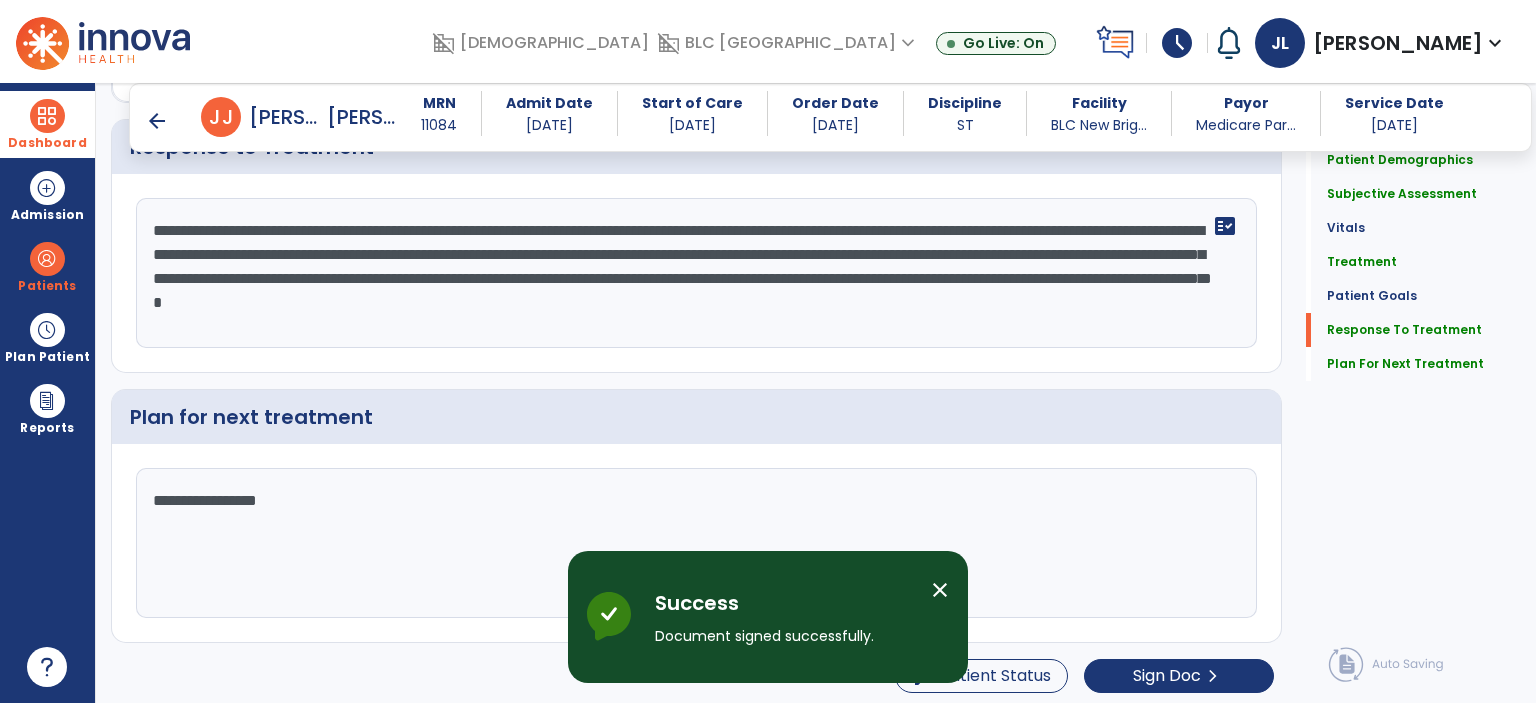 scroll, scrollTop: 0, scrollLeft: 0, axis: both 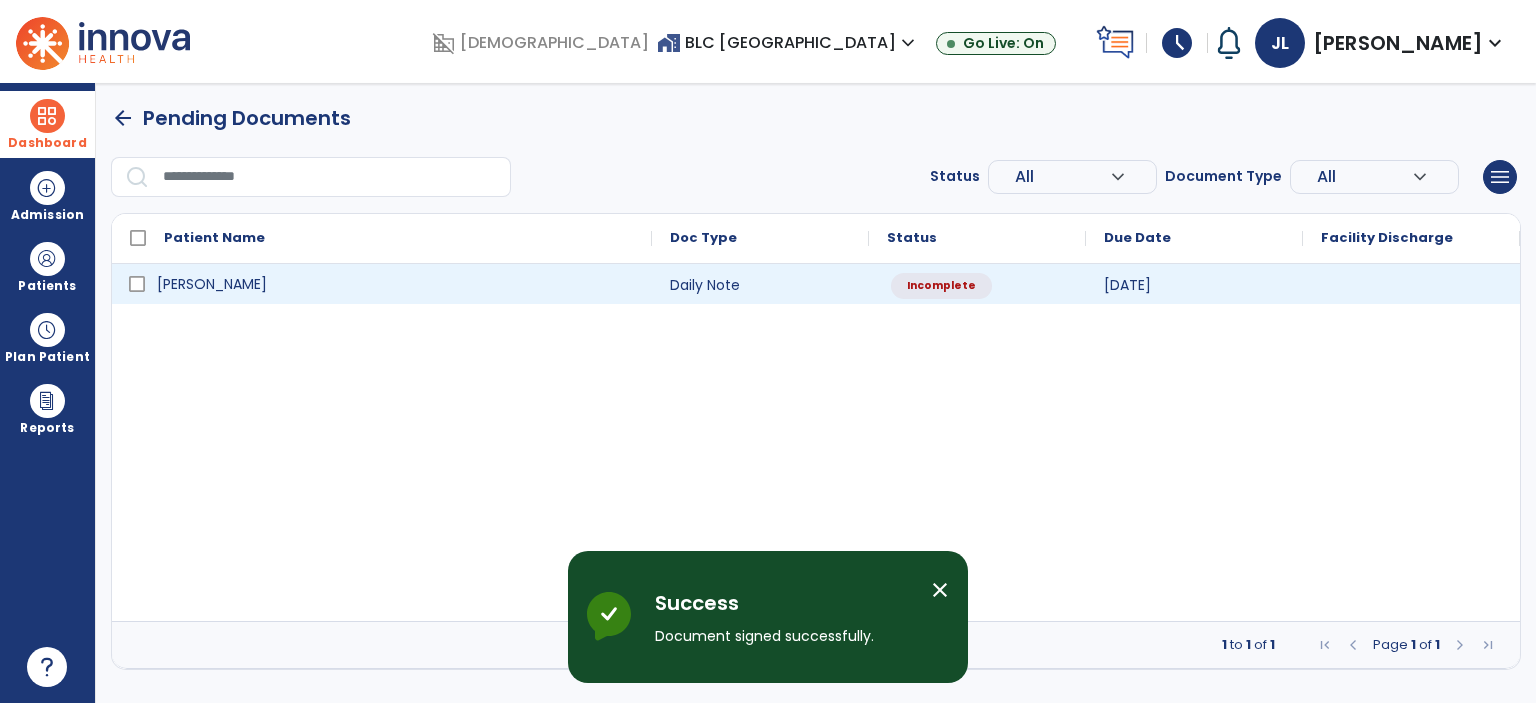 click on "[PERSON_NAME]" at bounding box center (212, 284) 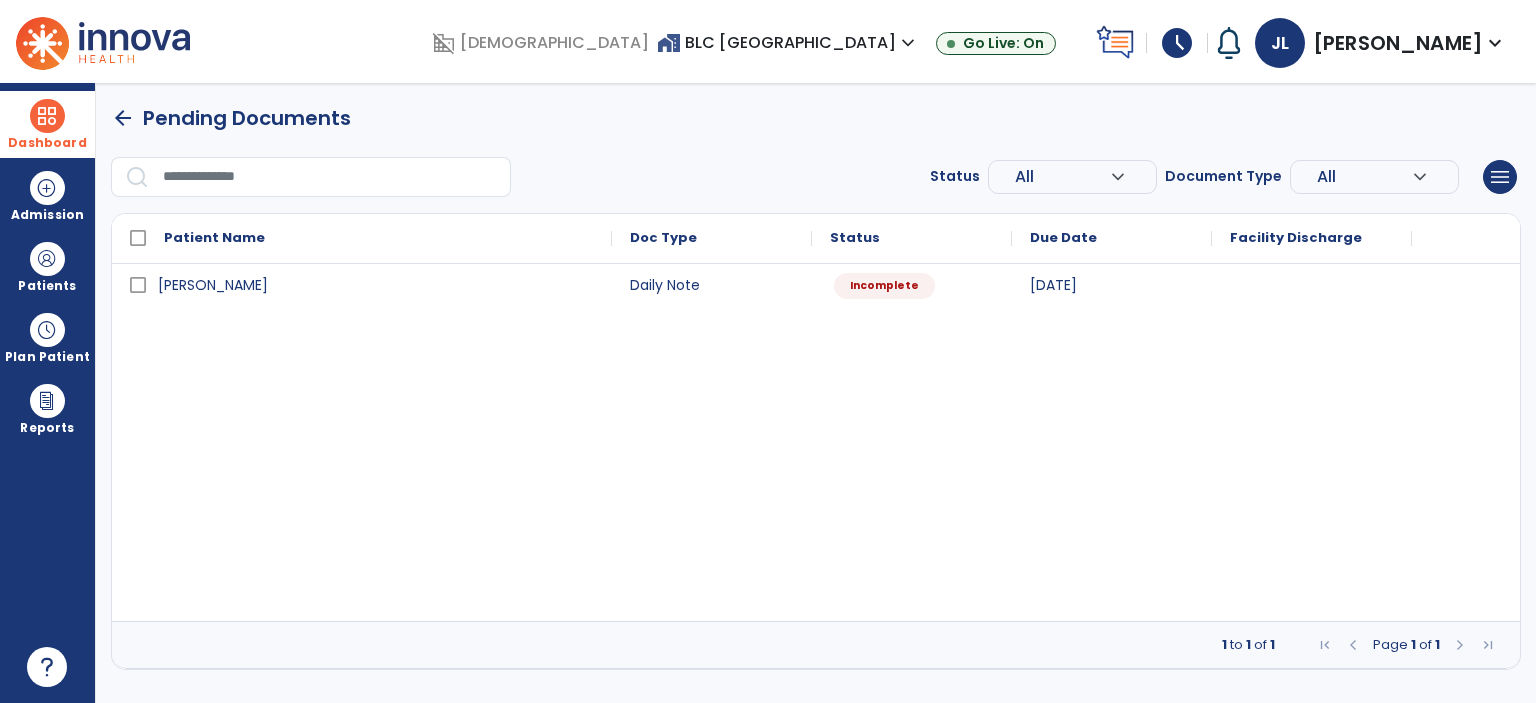 select on "*" 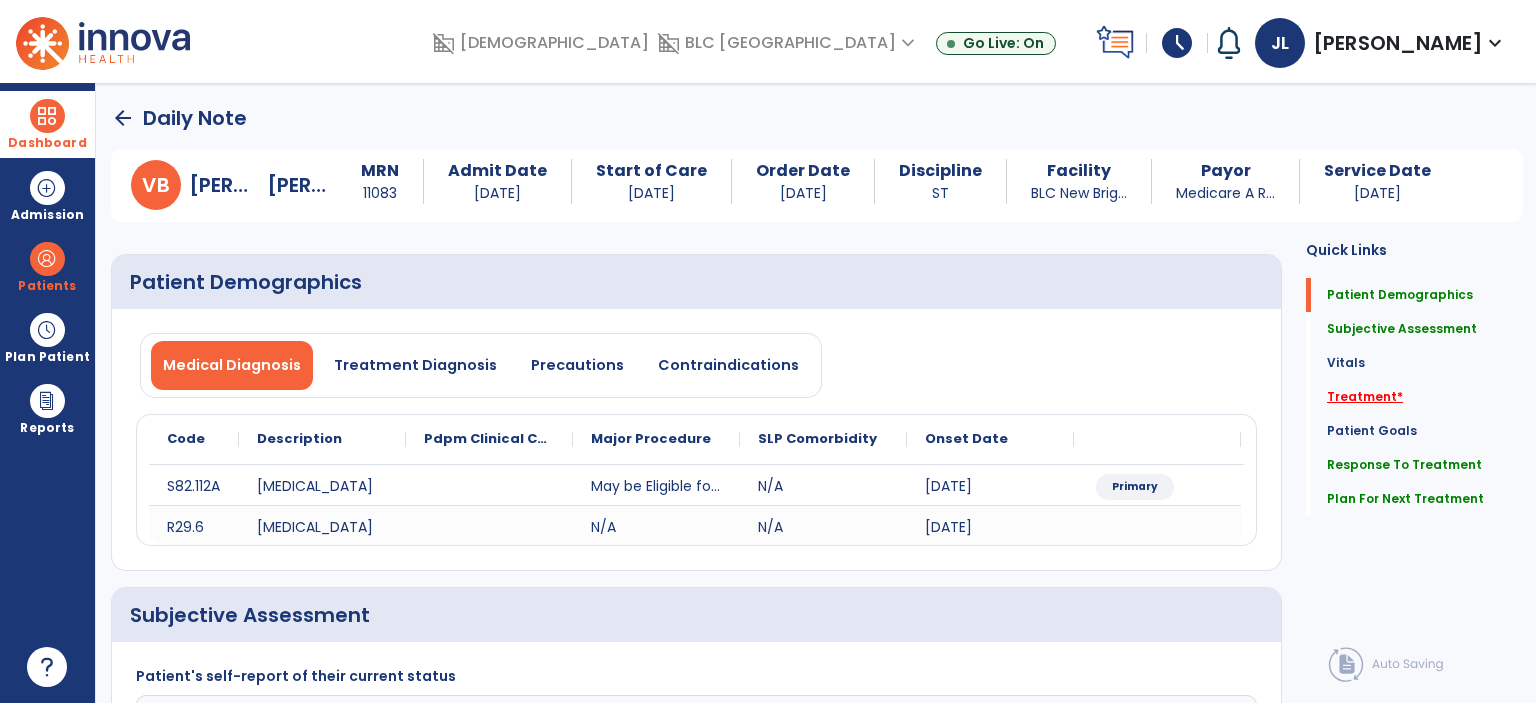 click on "Treatment   *" 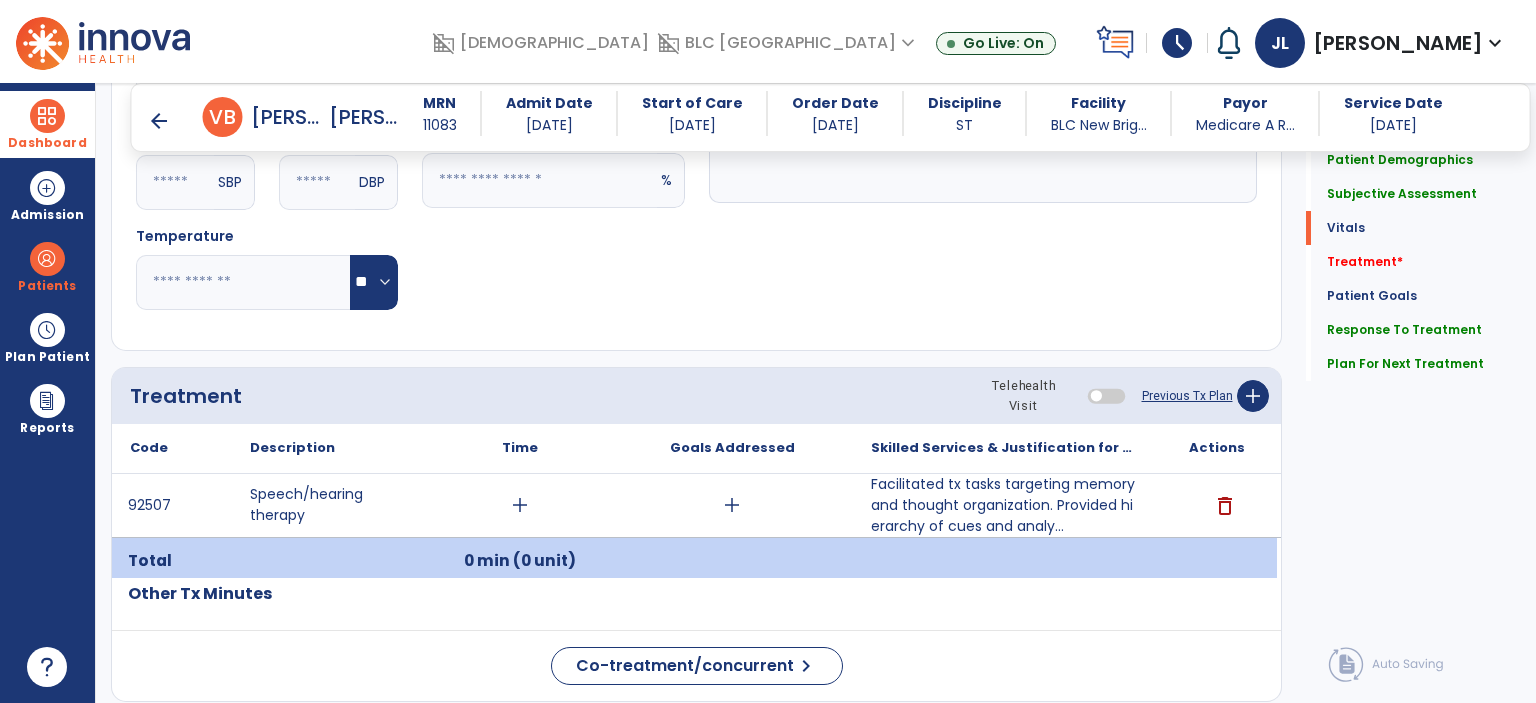 scroll, scrollTop: 1080, scrollLeft: 0, axis: vertical 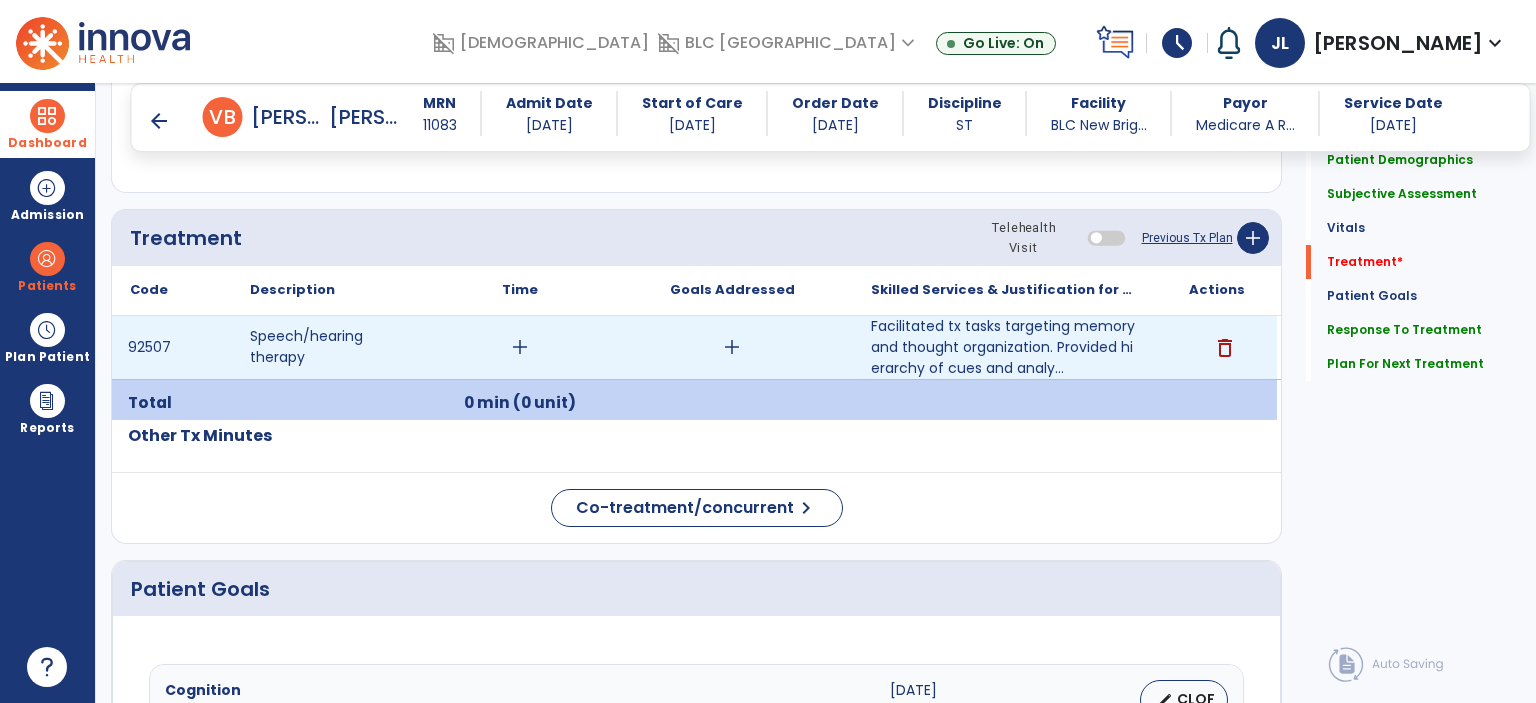 click on "add" at bounding box center [520, 347] 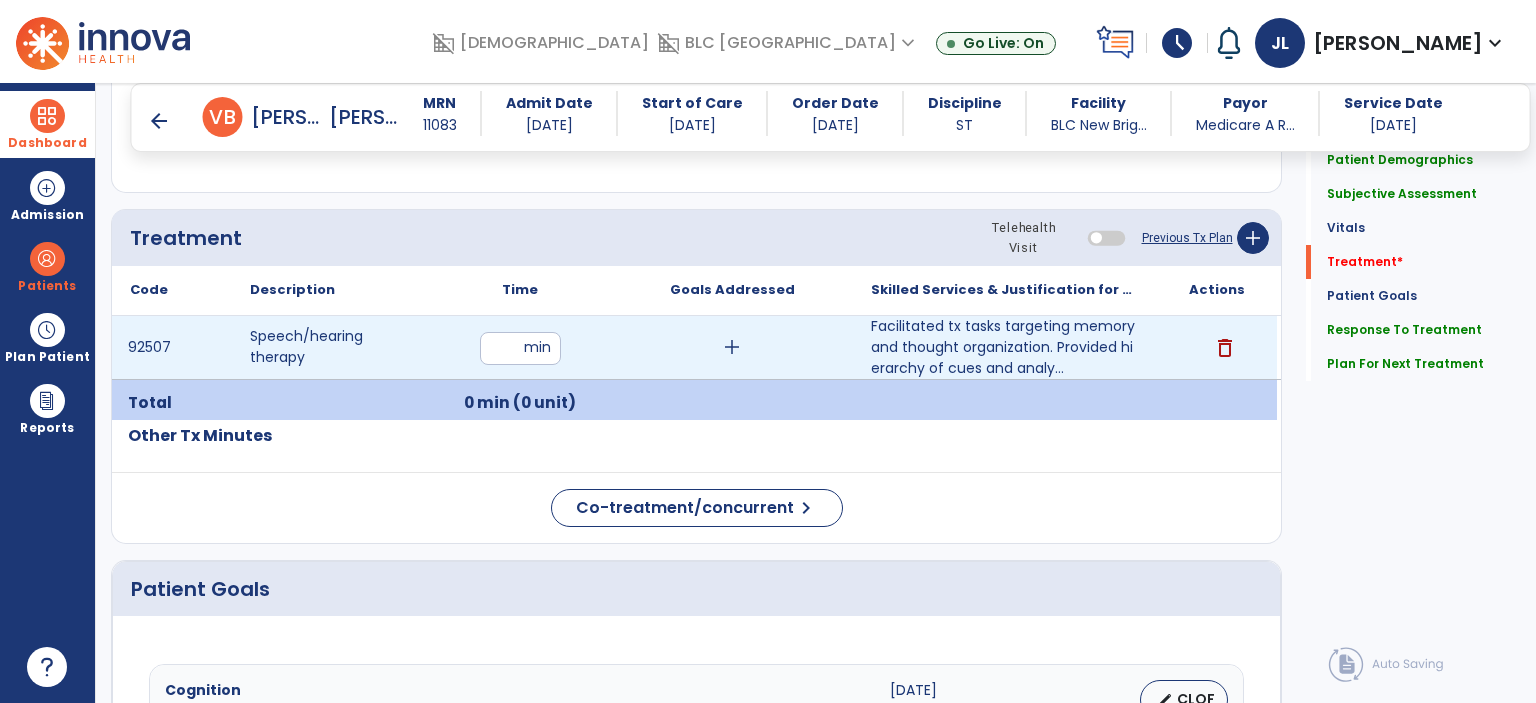 type on "**" 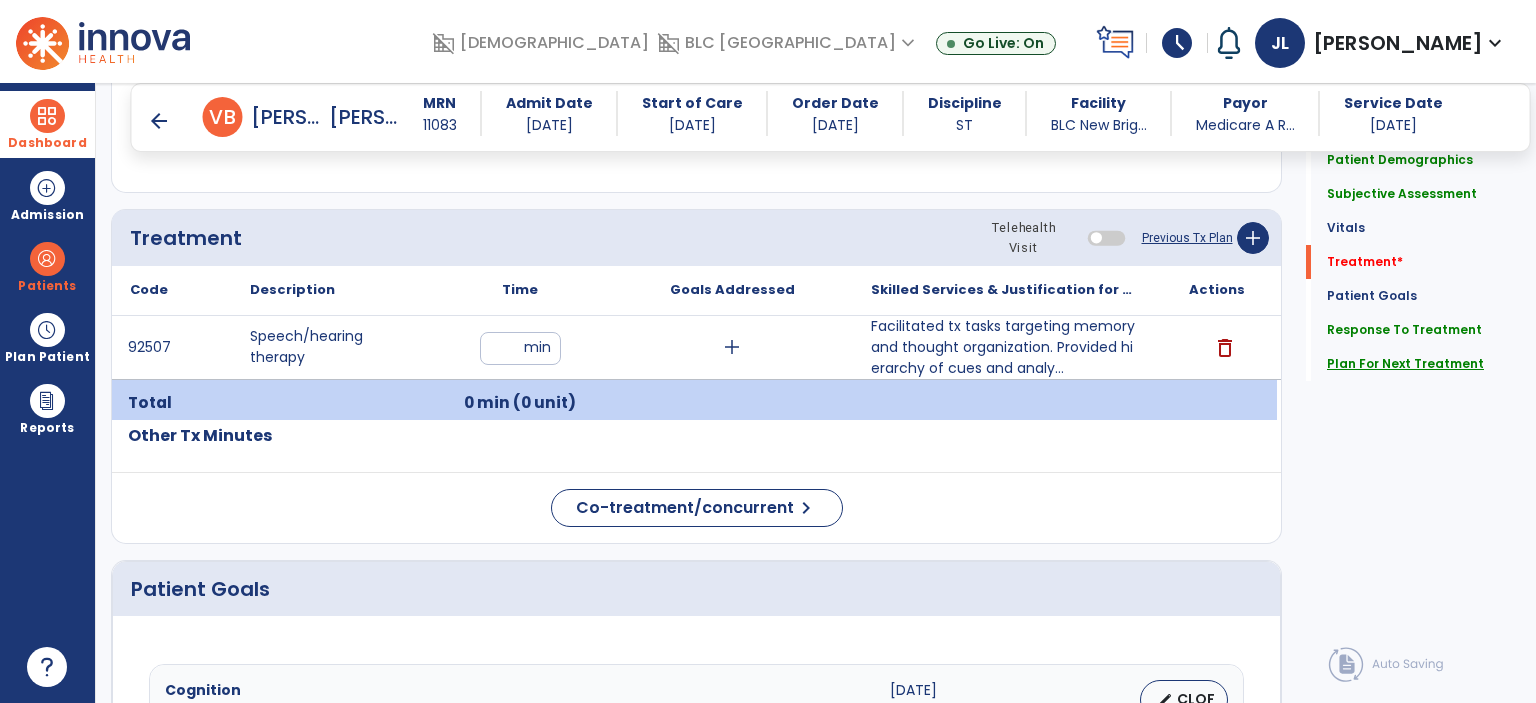 click on "Plan For Next Treatment" 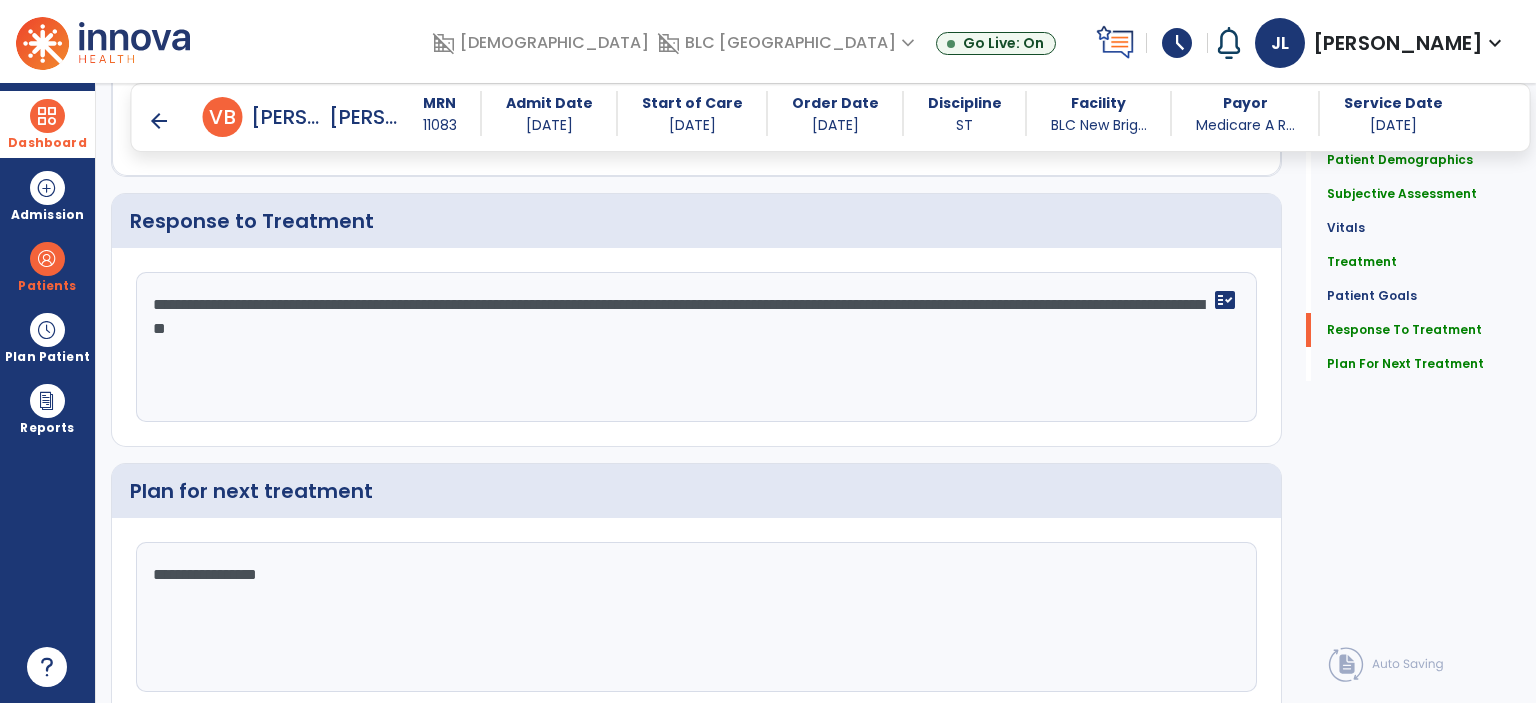 scroll, scrollTop: 2272, scrollLeft: 0, axis: vertical 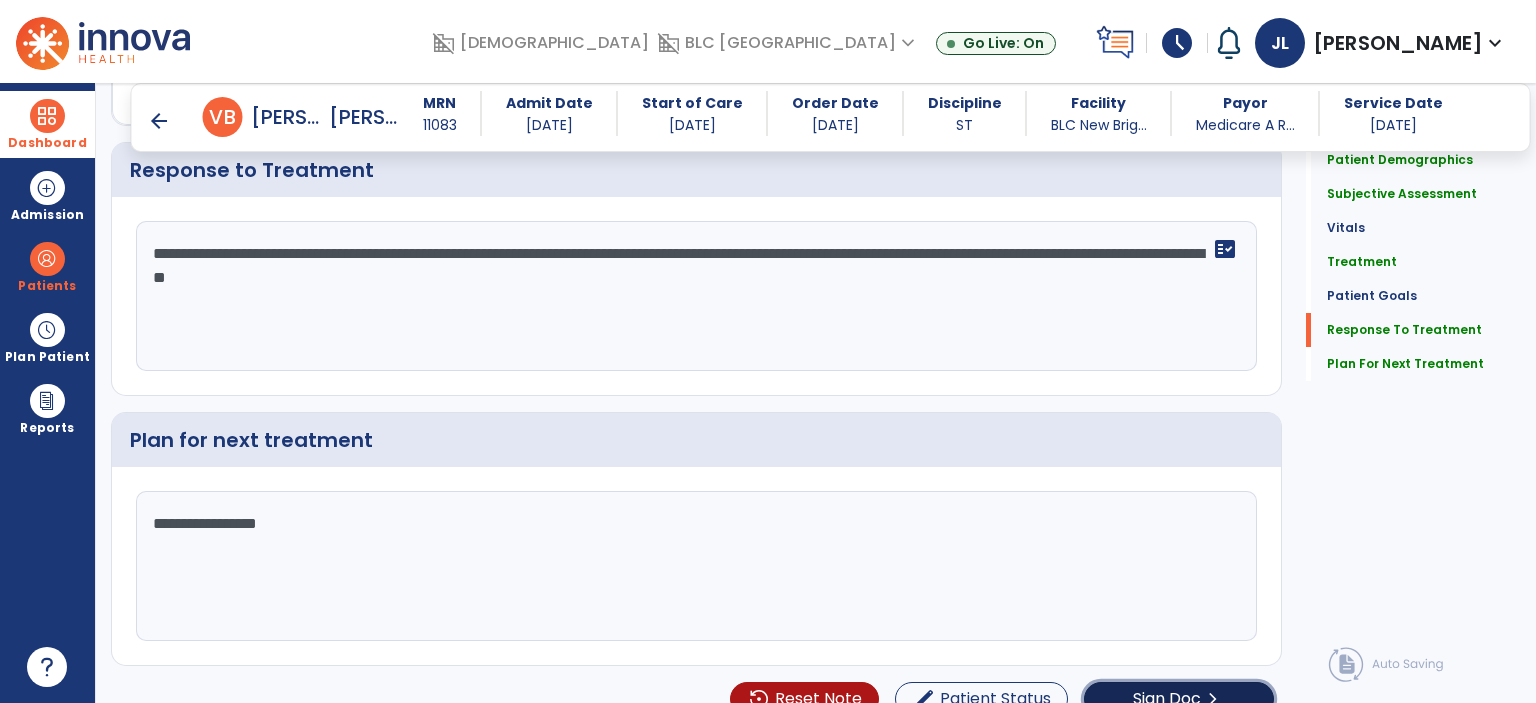 click on "Sign Doc  chevron_right" 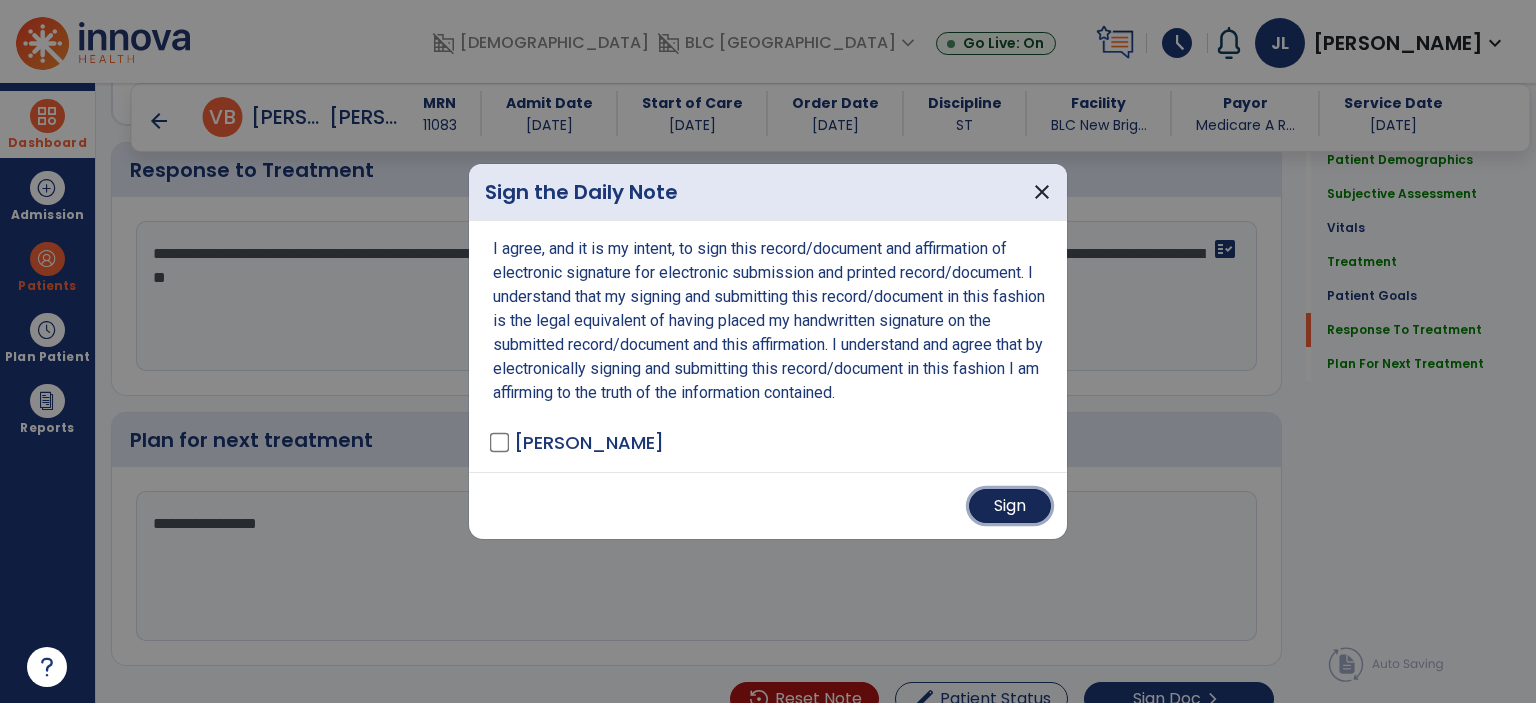 click on "Sign" at bounding box center (1010, 506) 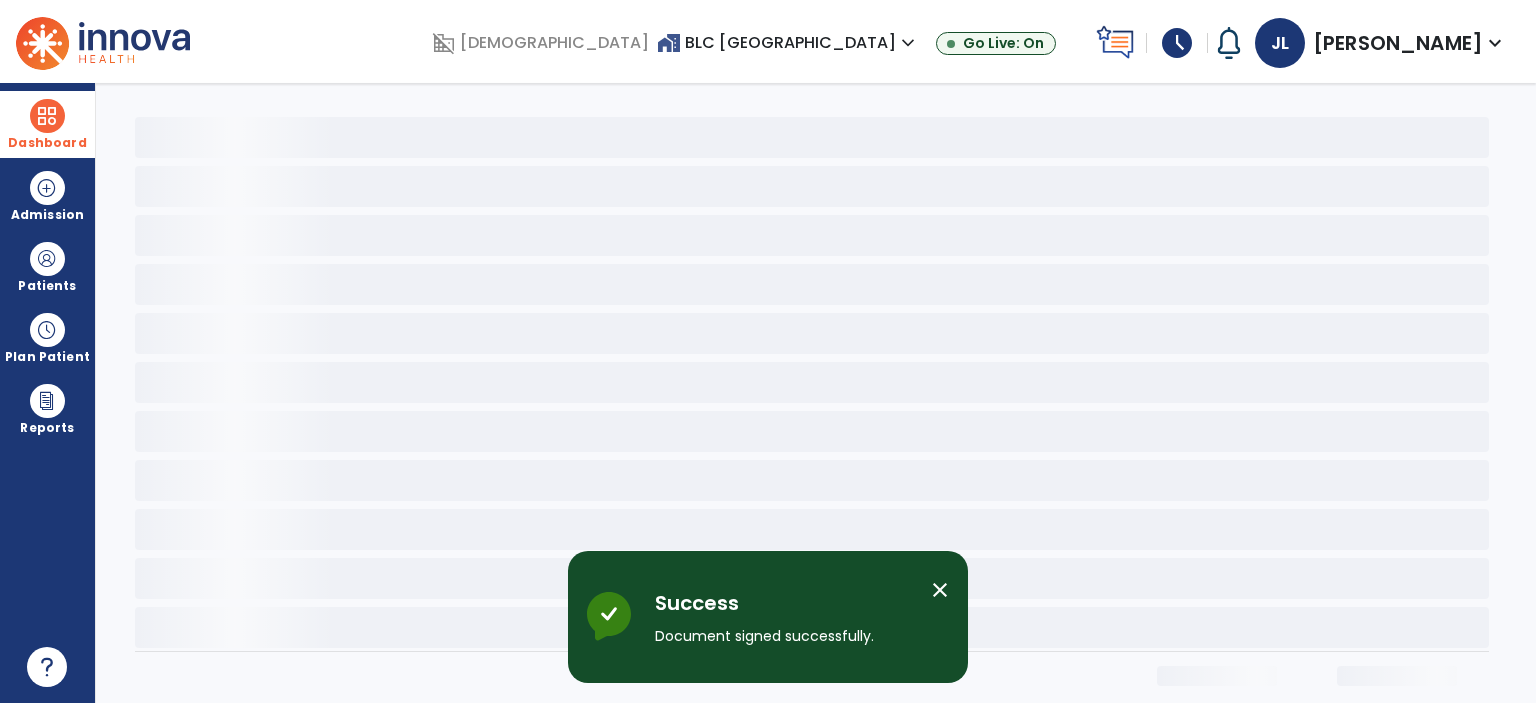 scroll, scrollTop: 0, scrollLeft: 0, axis: both 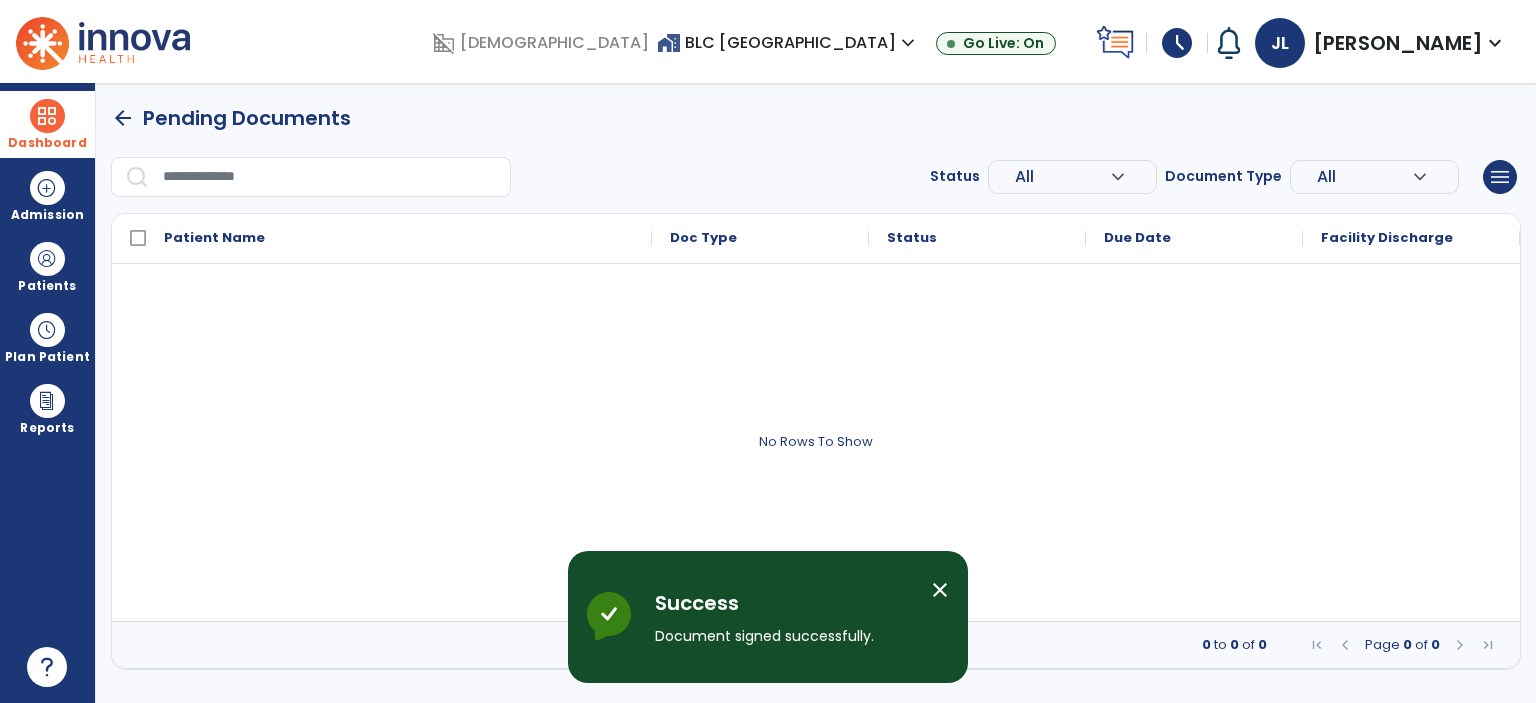 click at bounding box center [47, 116] 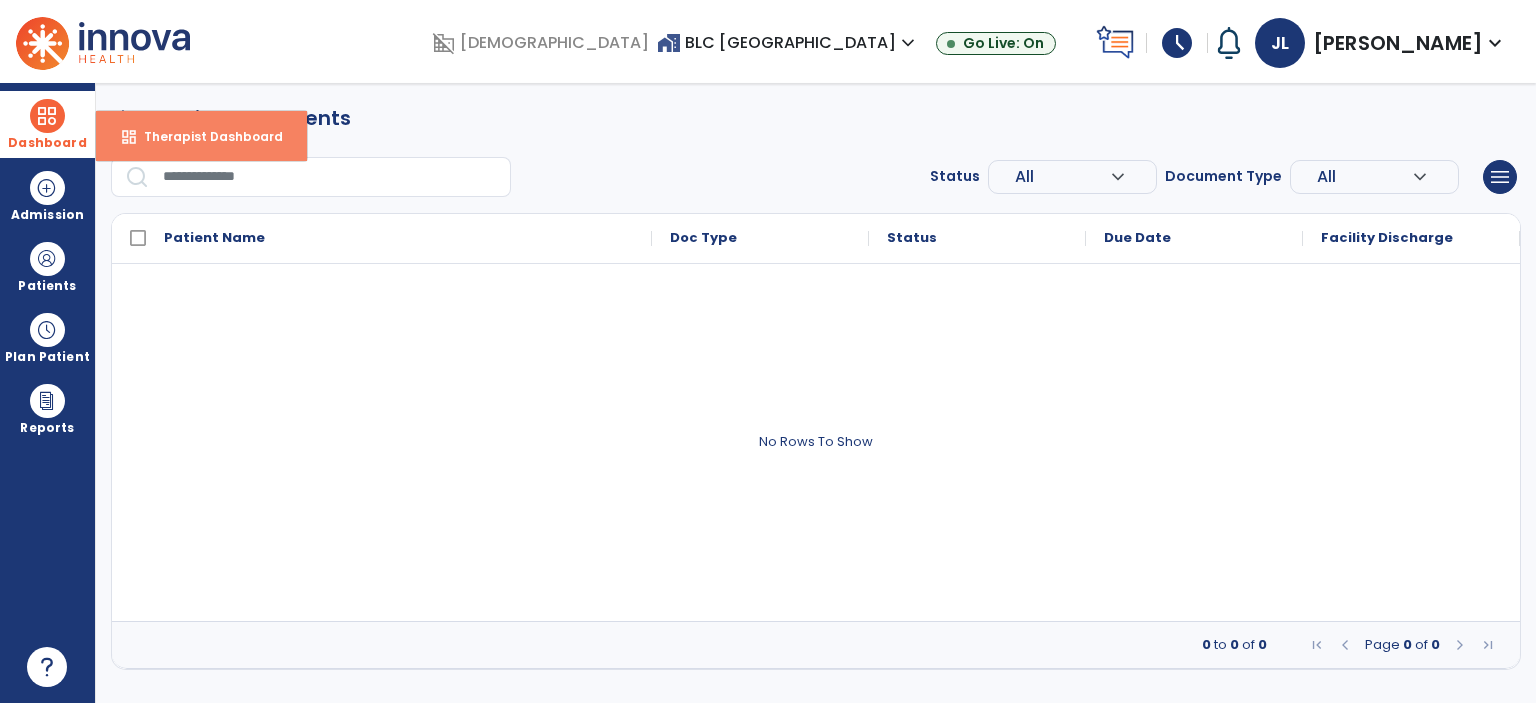 click on "dashboard  Therapist Dashboard" at bounding box center [201, 136] 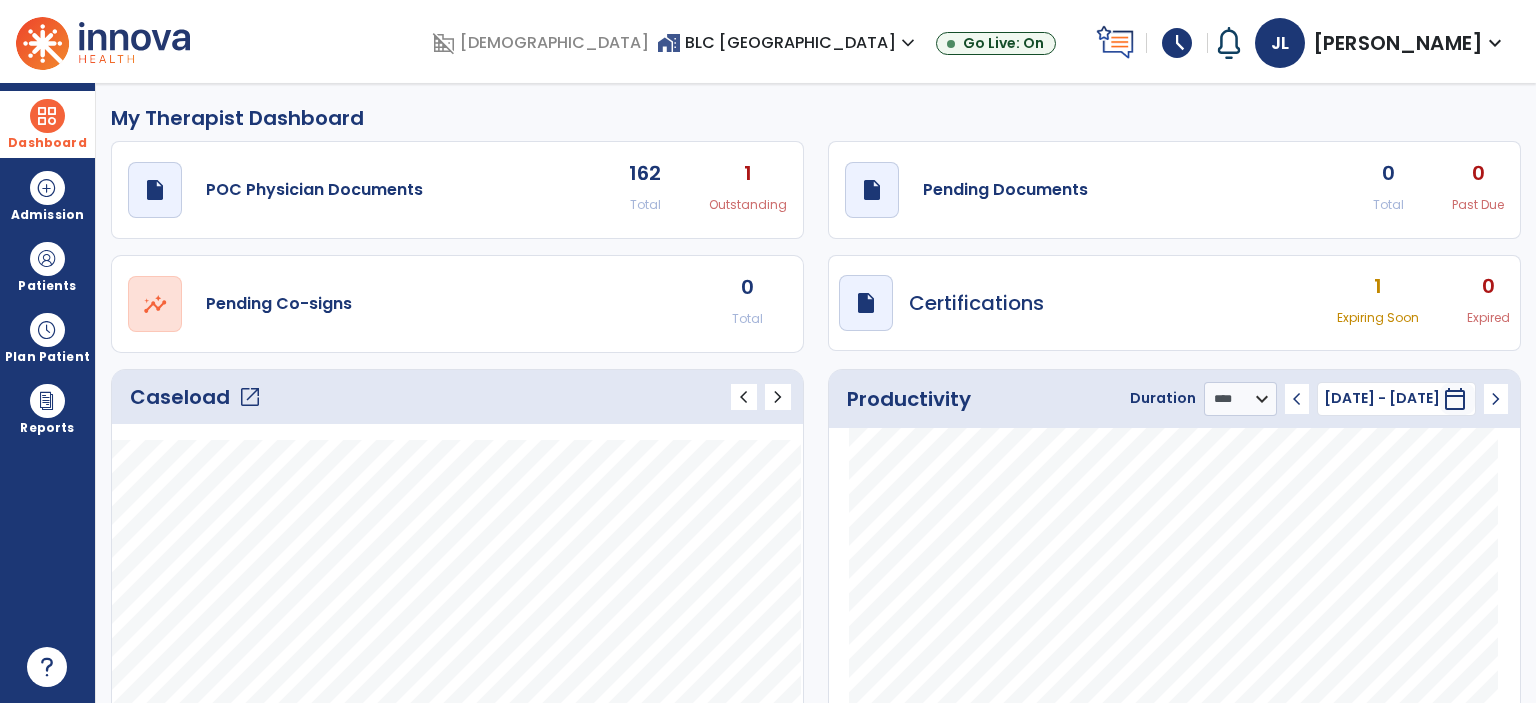 click on "schedule" at bounding box center [1177, 43] 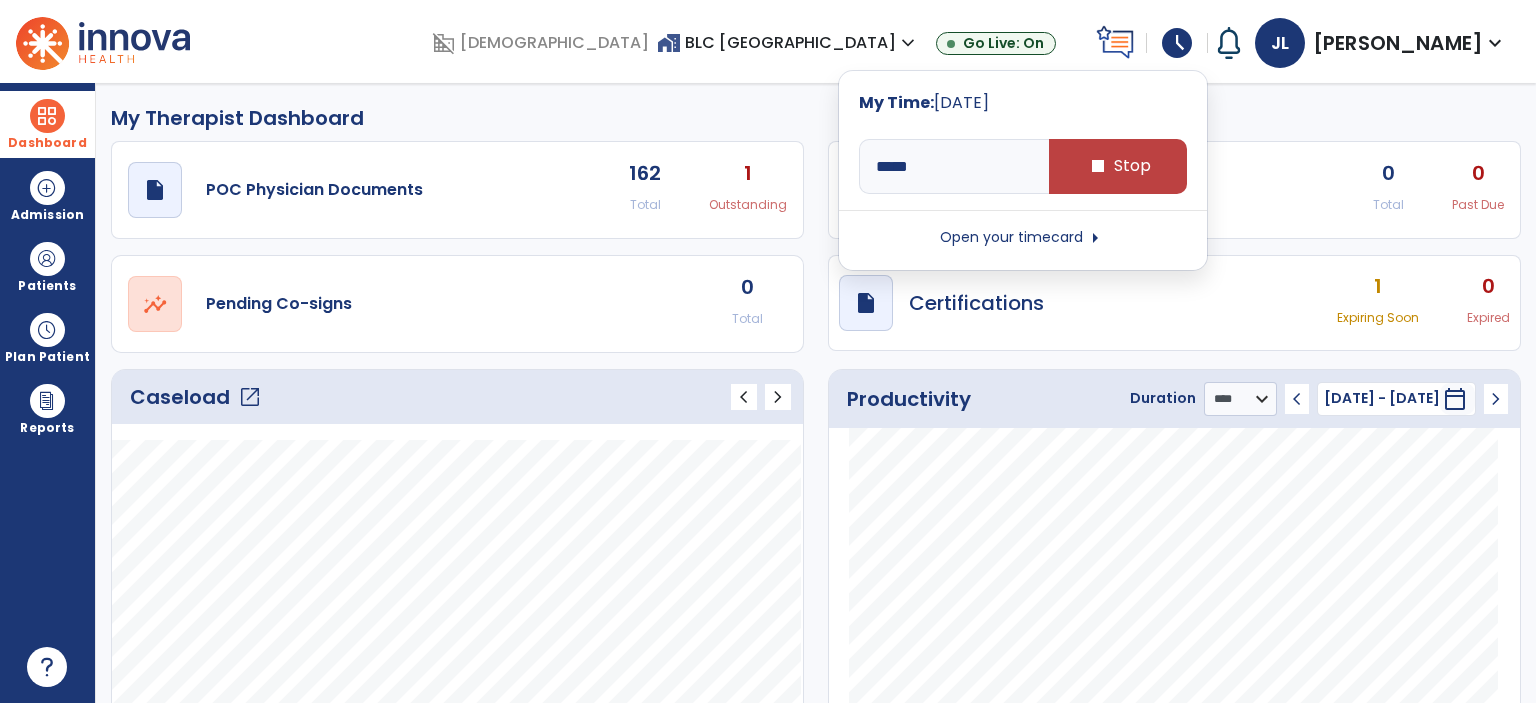 click on "My Therapist Dashboard" 